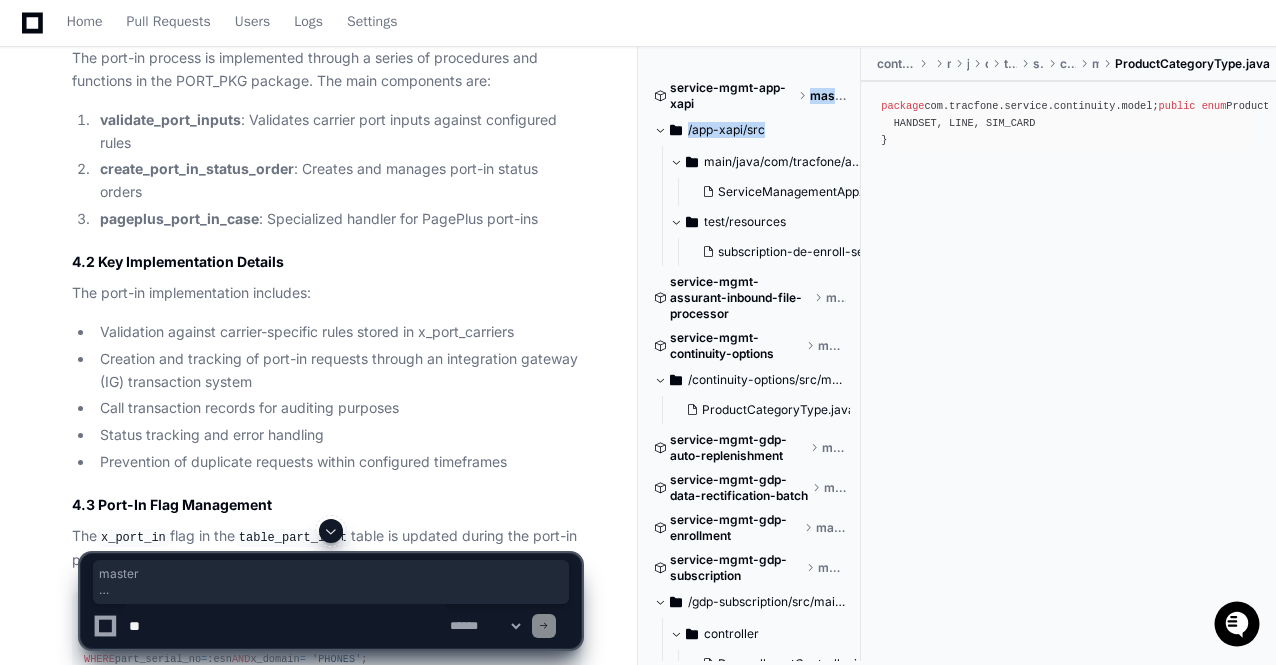 scroll, scrollTop: 5718, scrollLeft: 0, axis: vertical 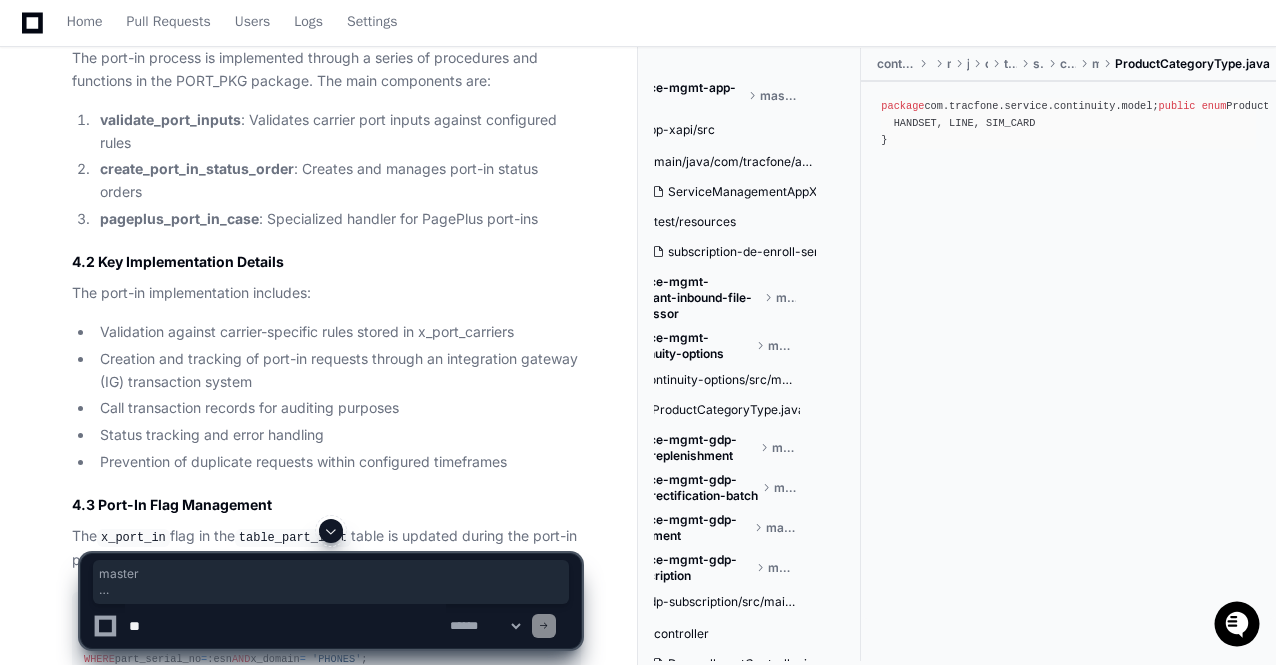 click 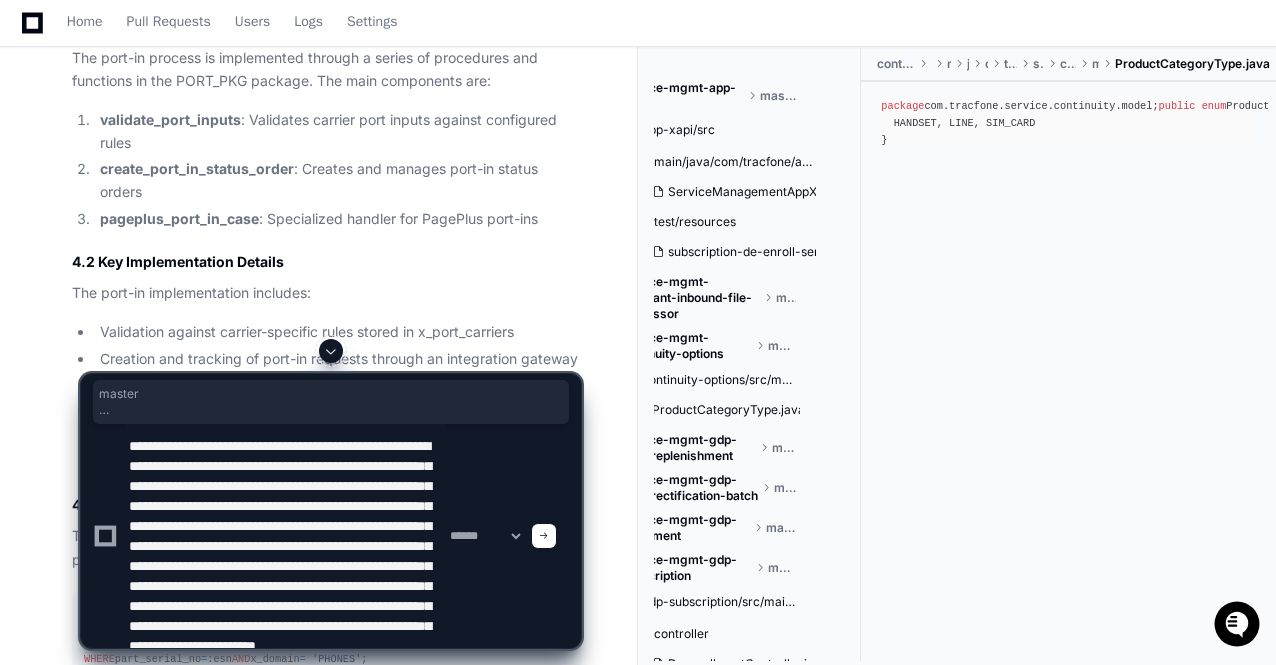scroll, scrollTop: 86, scrollLeft: 0, axis: vertical 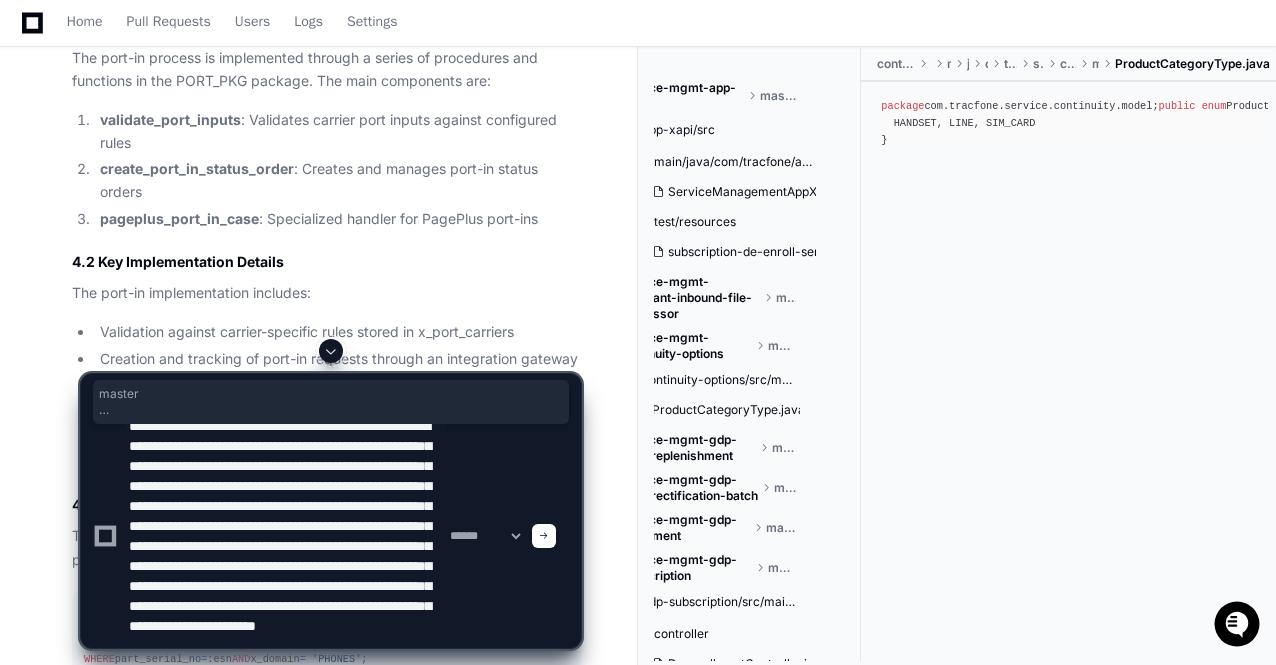 type 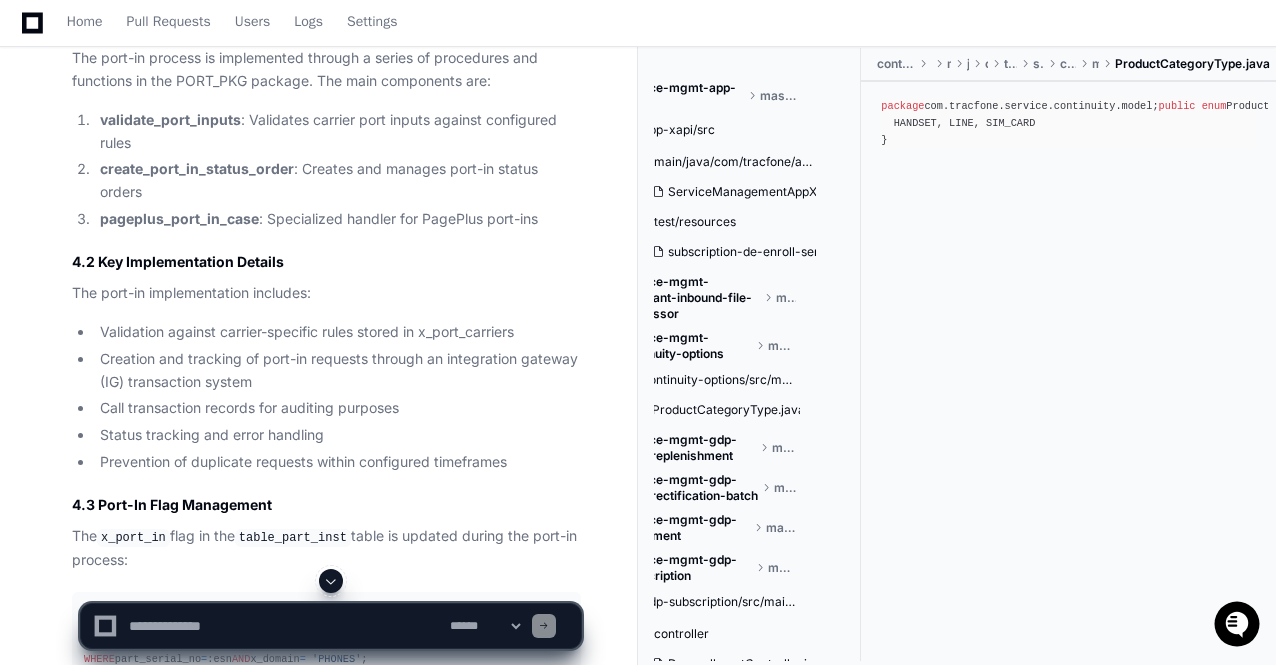 scroll, scrollTop: 0, scrollLeft: 0, axis: both 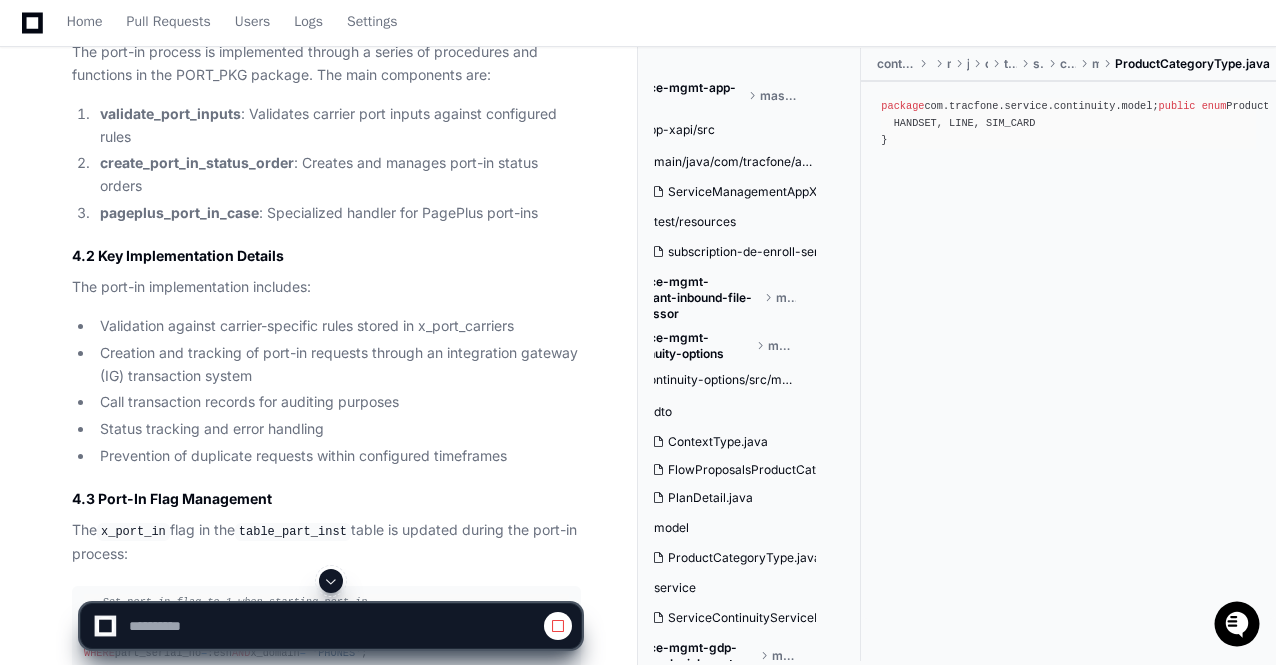 click 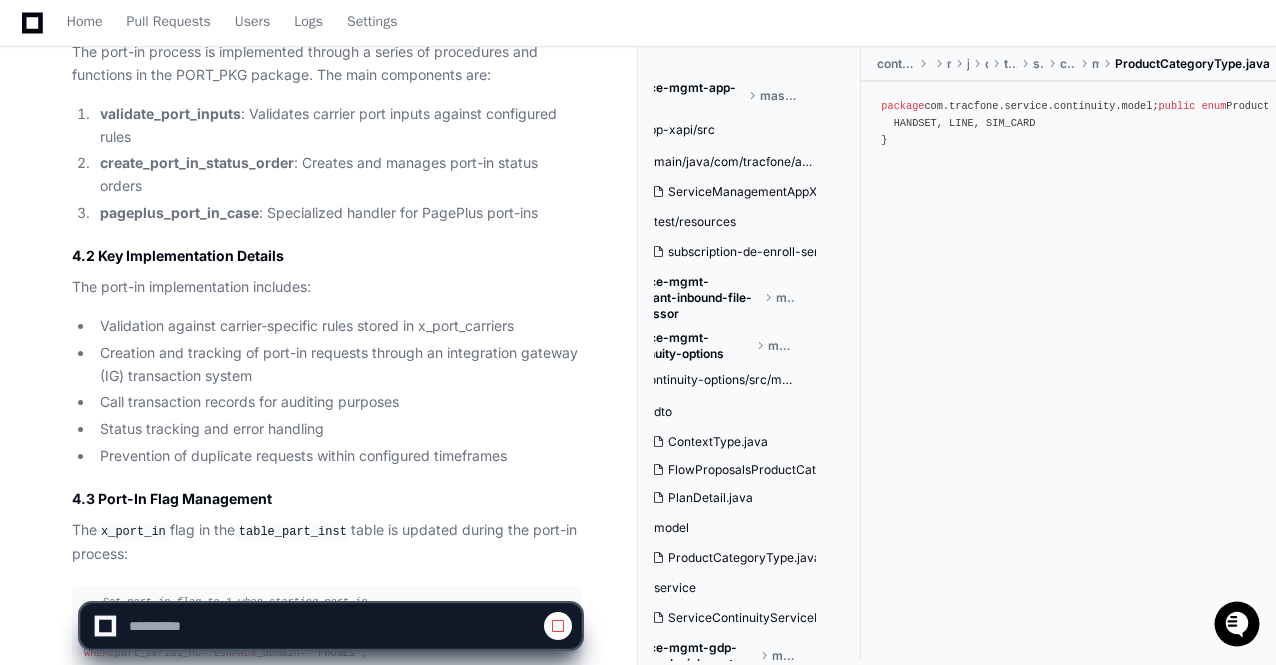 scroll, scrollTop: 23995, scrollLeft: 0, axis: vertical 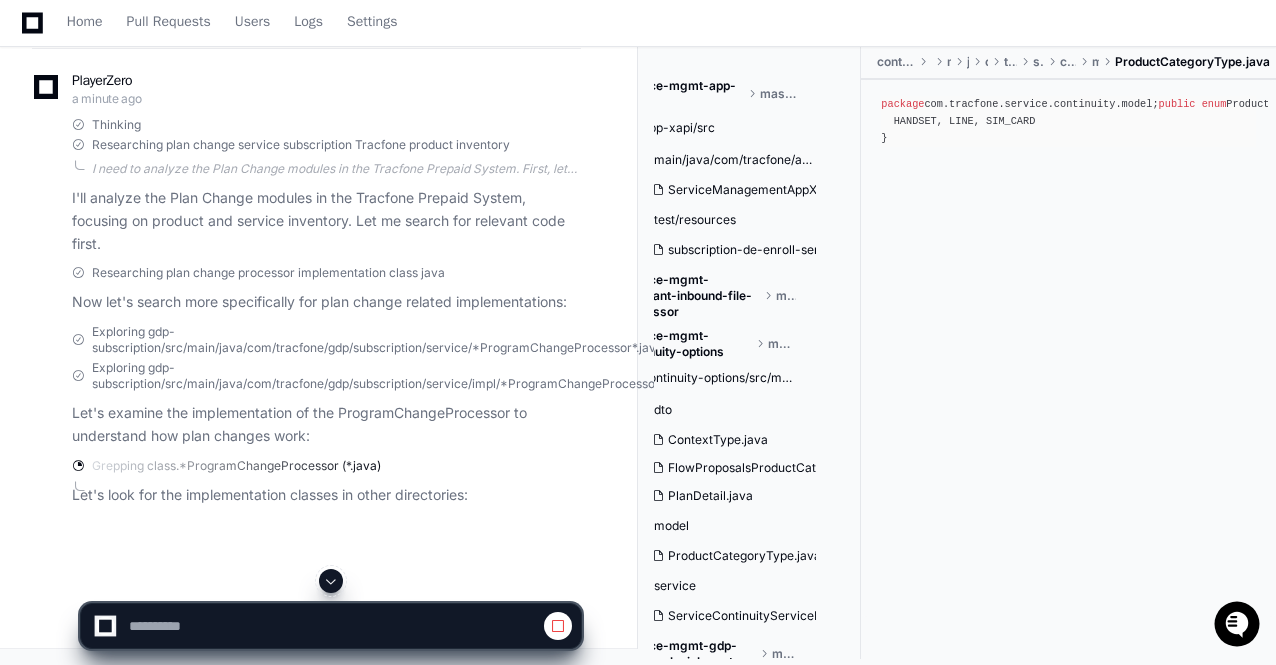 click 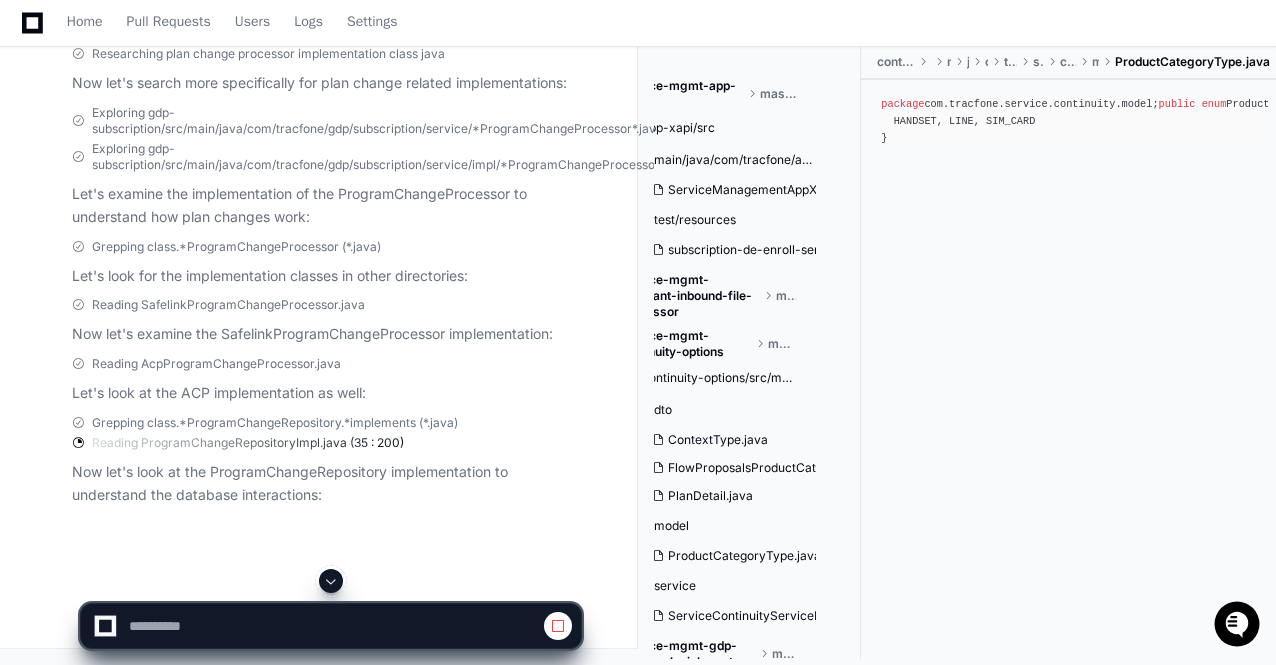 click 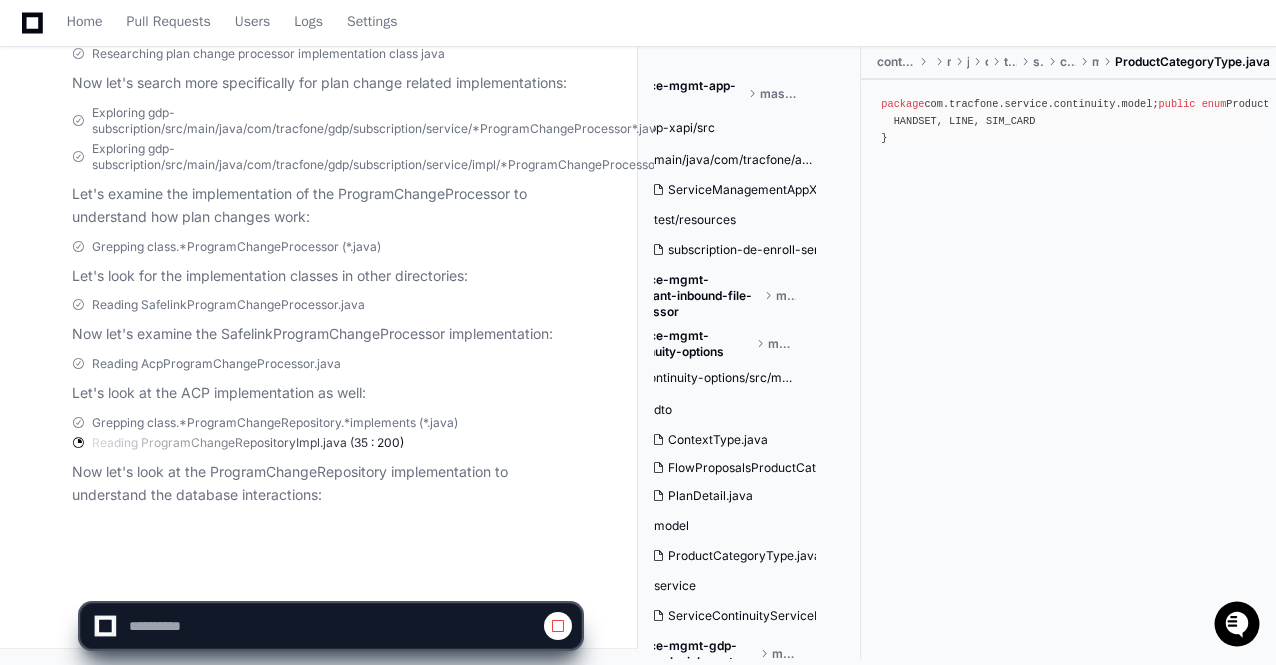 scroll, scrollTop: 24406, scrollLeft: 0, axis: vertical 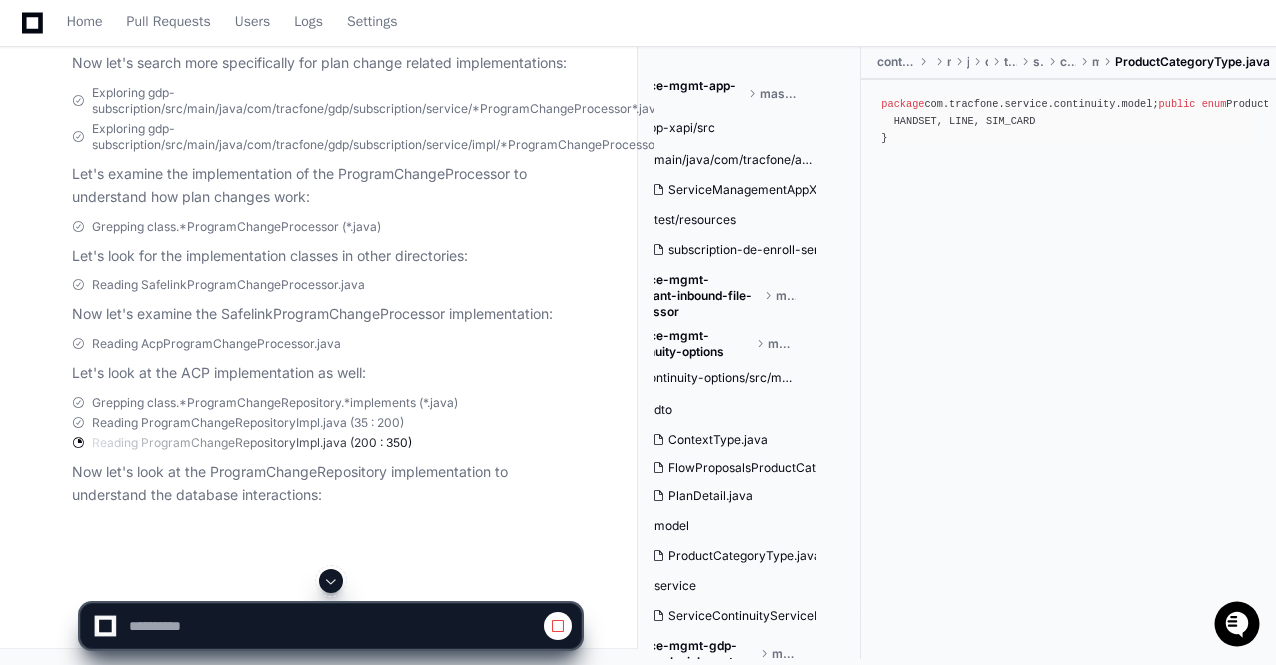 click 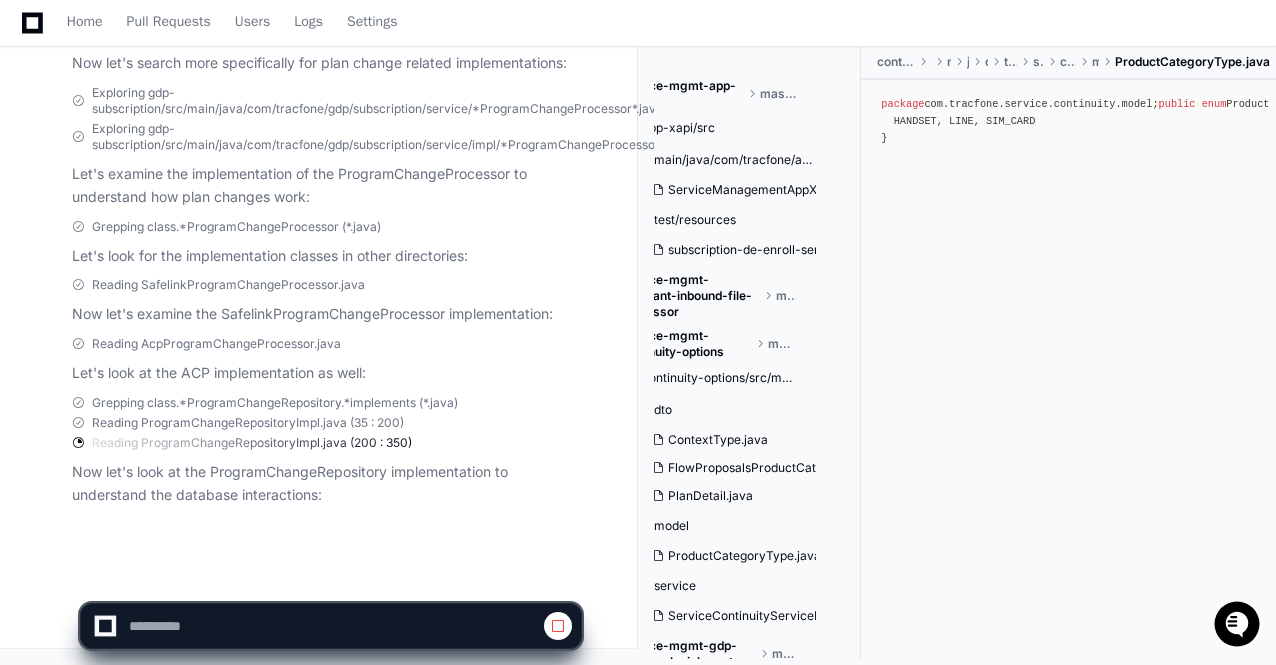 scroll, scrollTop: 24426, scrollLeft: 0, axis: vertical 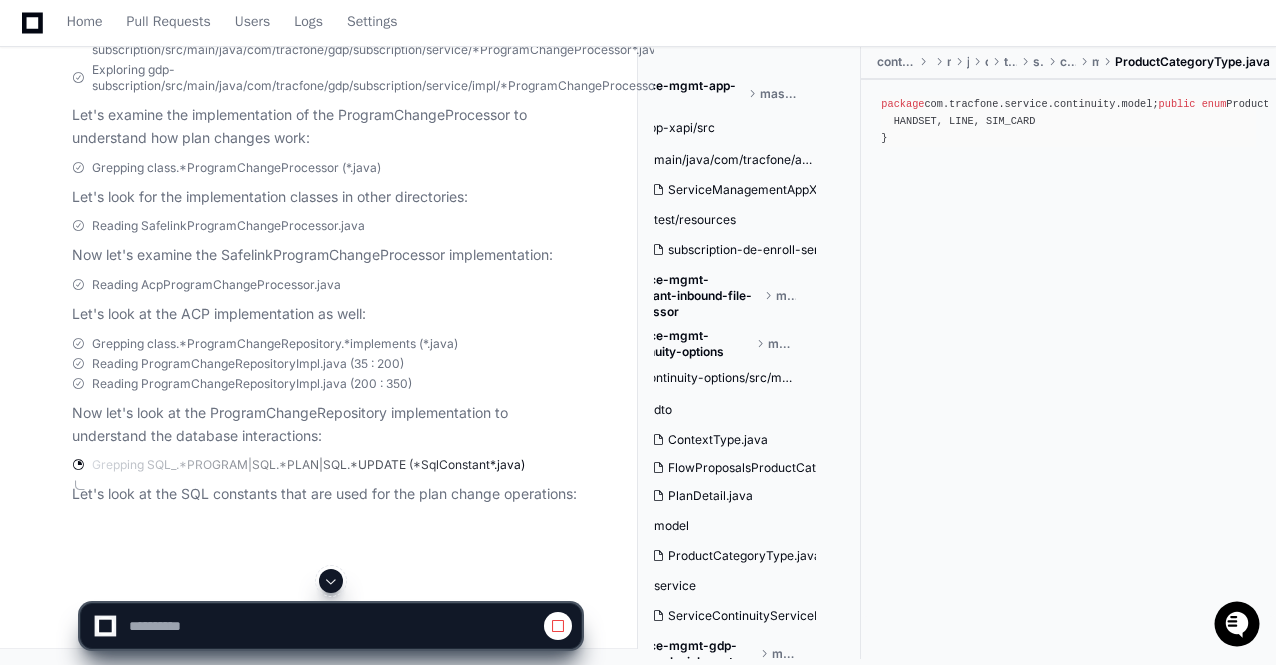 click 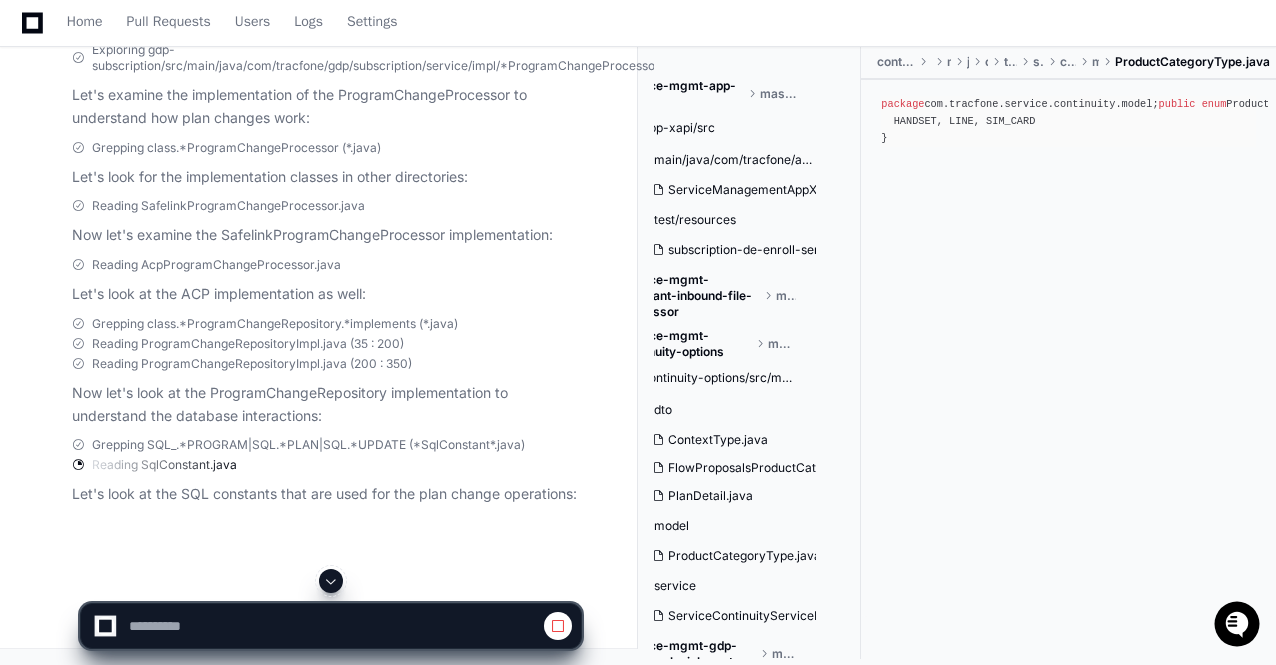 click 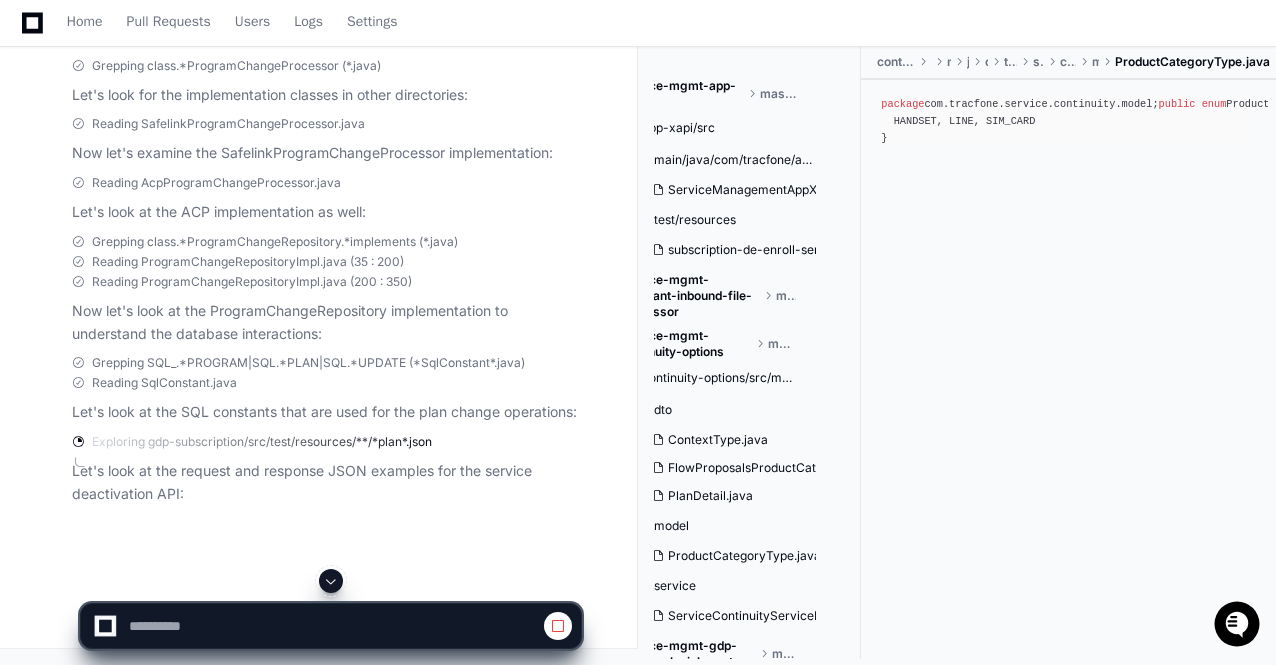 click 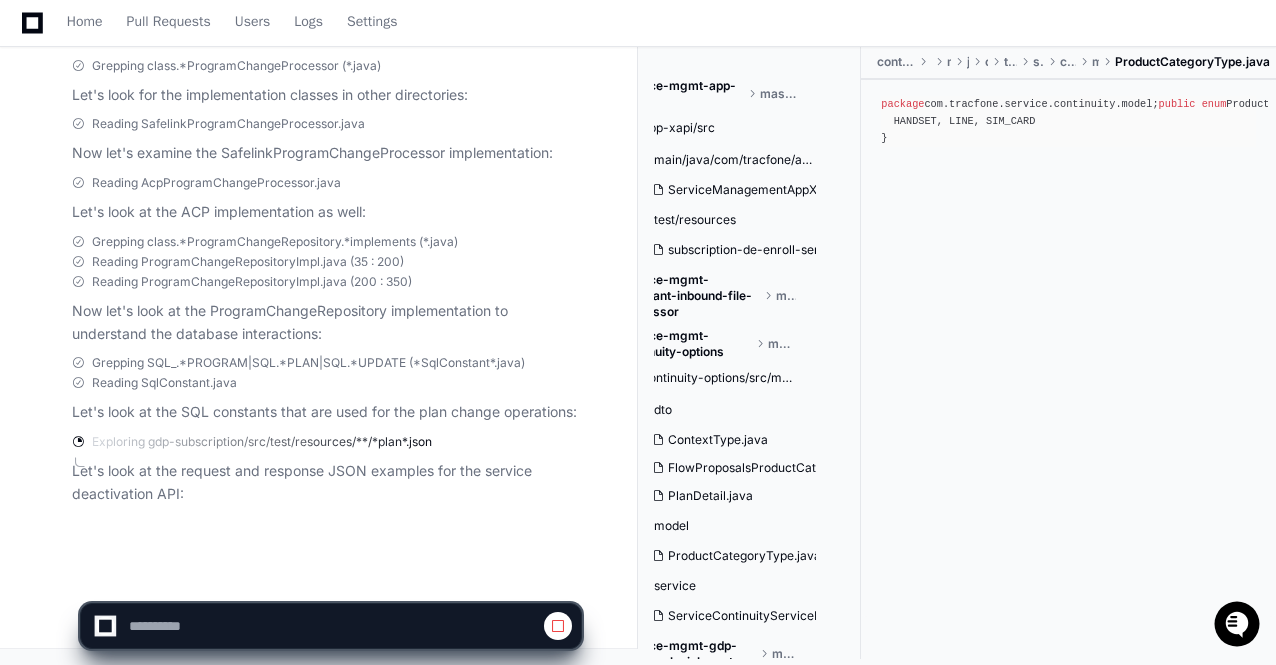 scroll, scrollTop: 24586, scrollLeft: 0, axis: vertical 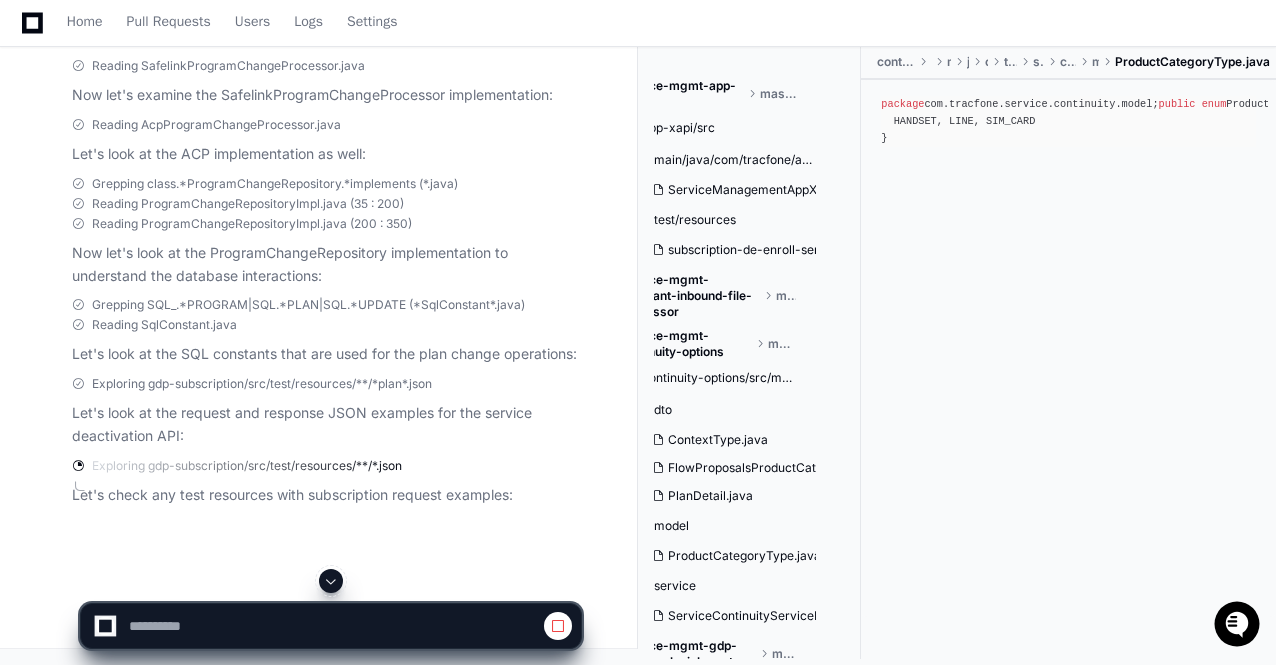 click 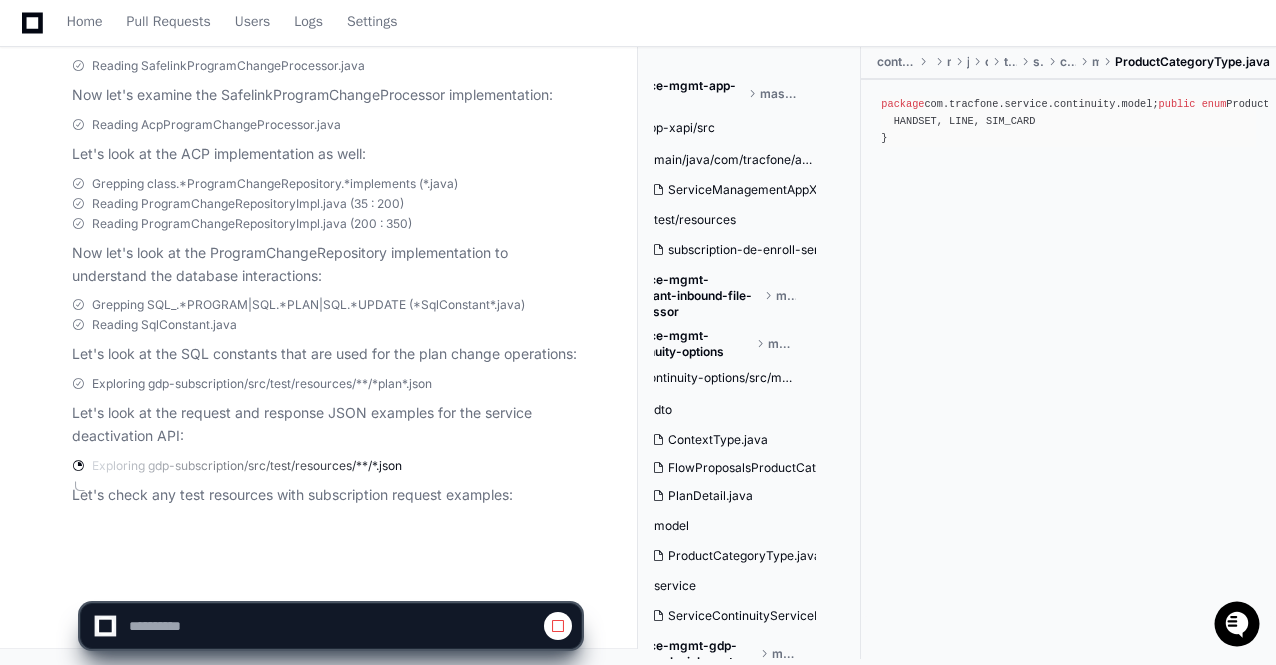 scroll, scrollTop: 24645, scrollLeft: 0, axis: vertical 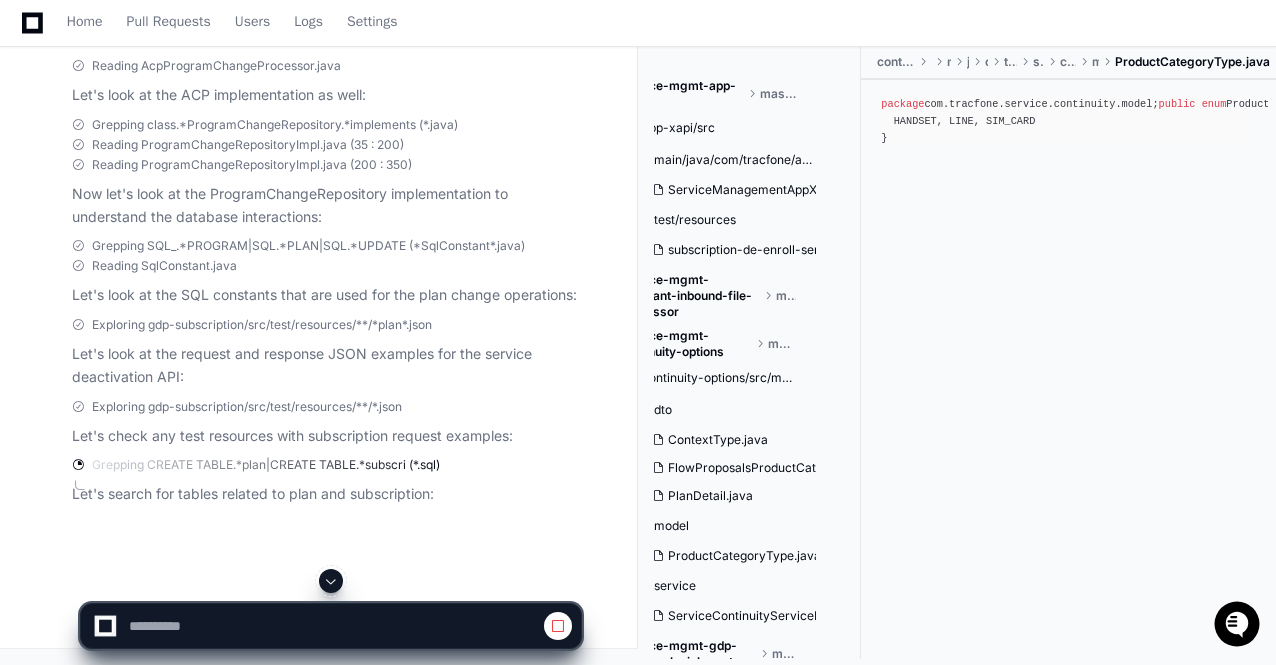 click 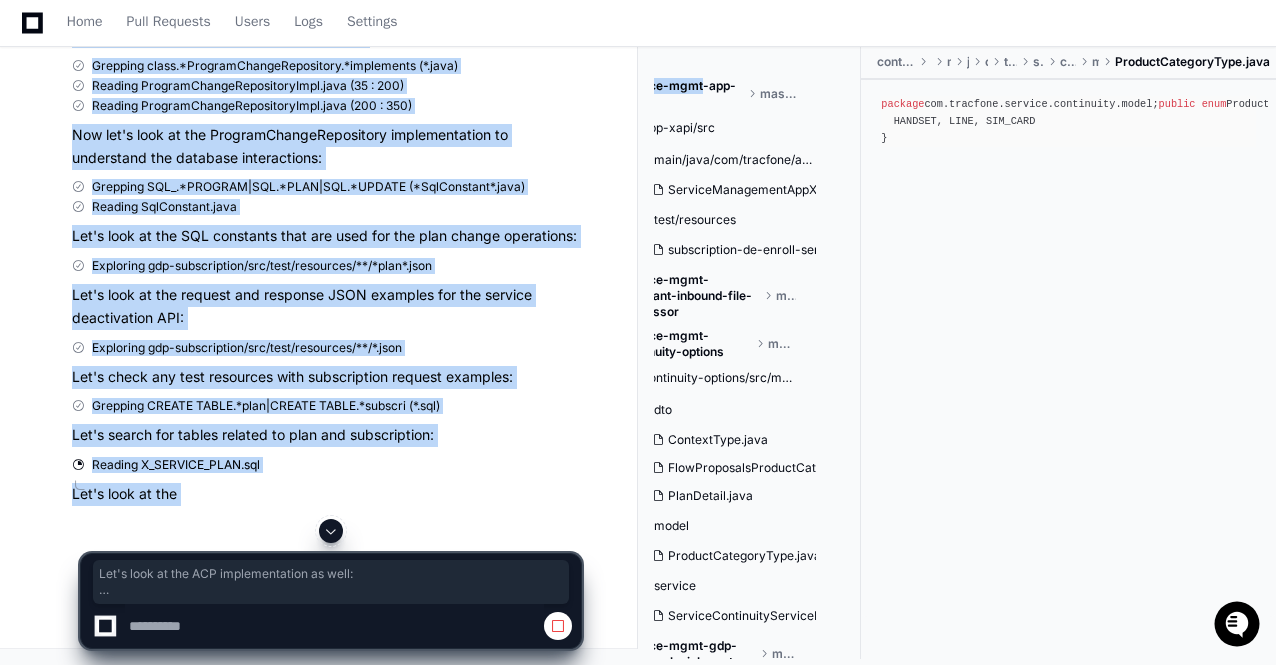 drag, startPoint x: 642, startPoint y: 66, endPoint x: 628, endPoint y: 65, distance: 14.035668 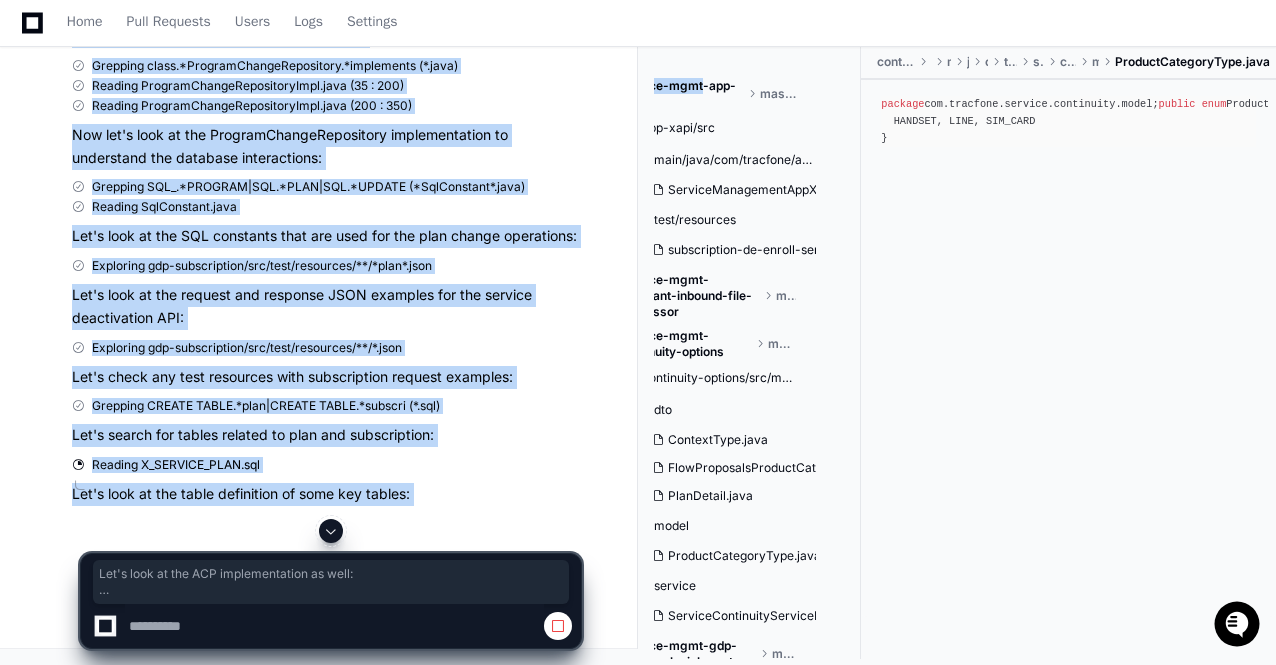 click 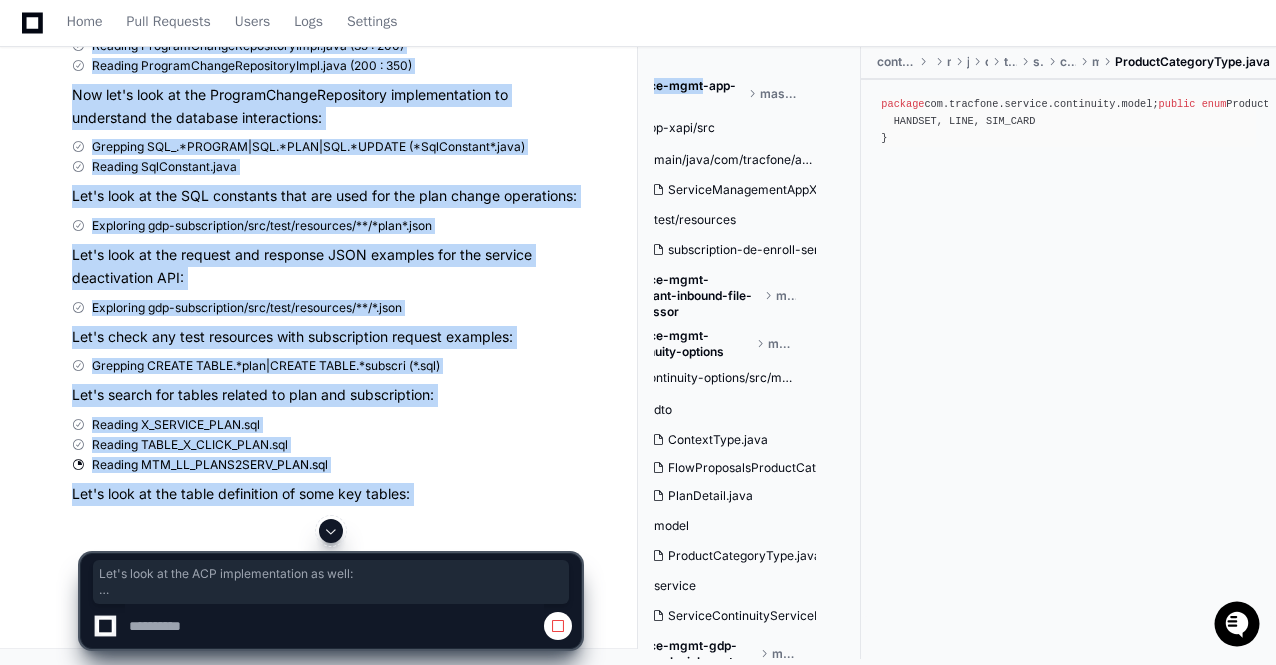 click 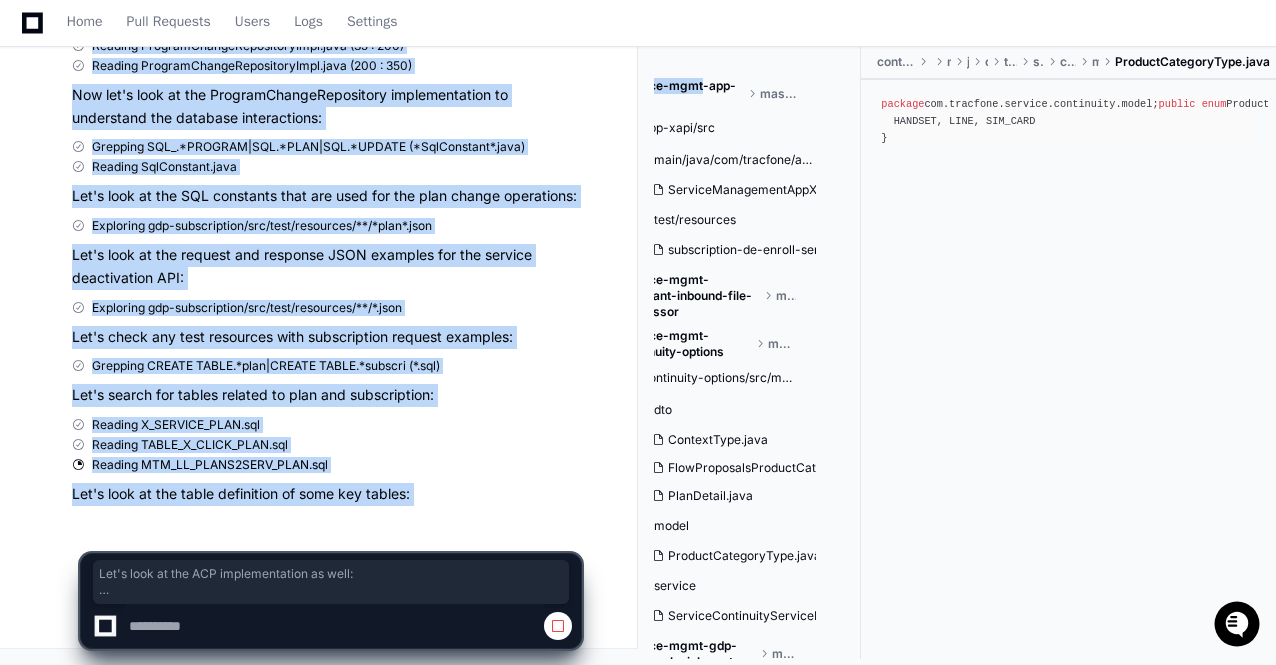 scroll, scrollTop: 24802, scrollLeft: 0, axis: vertical 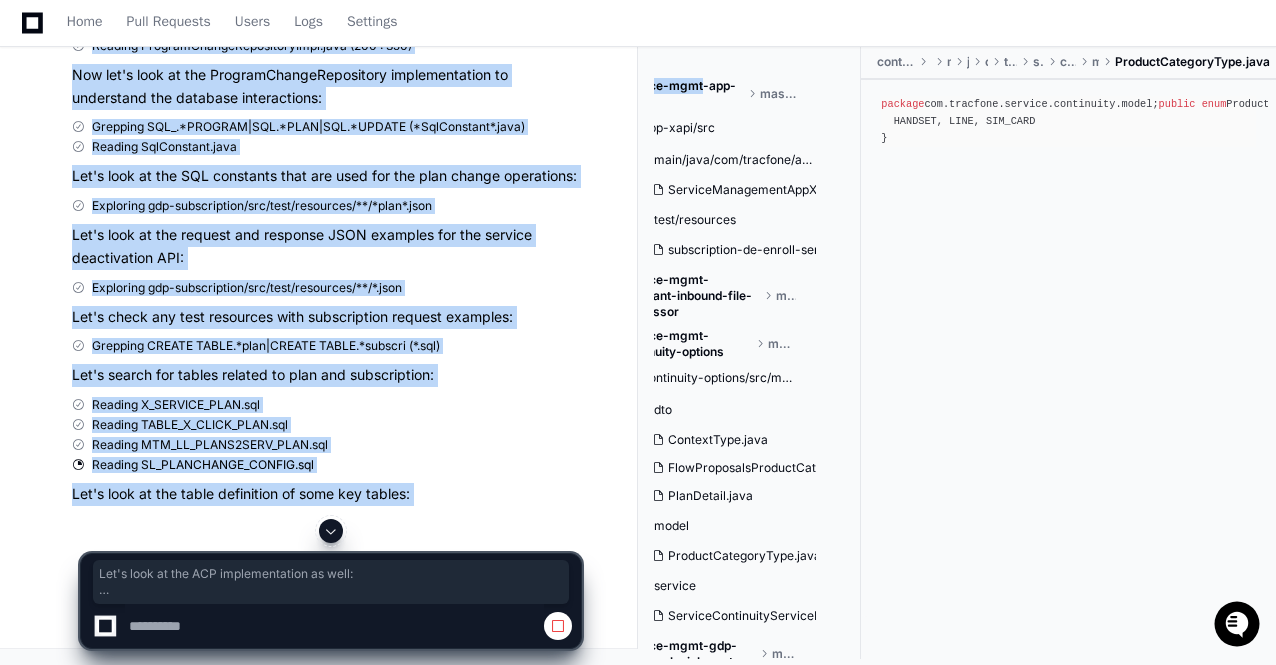 click 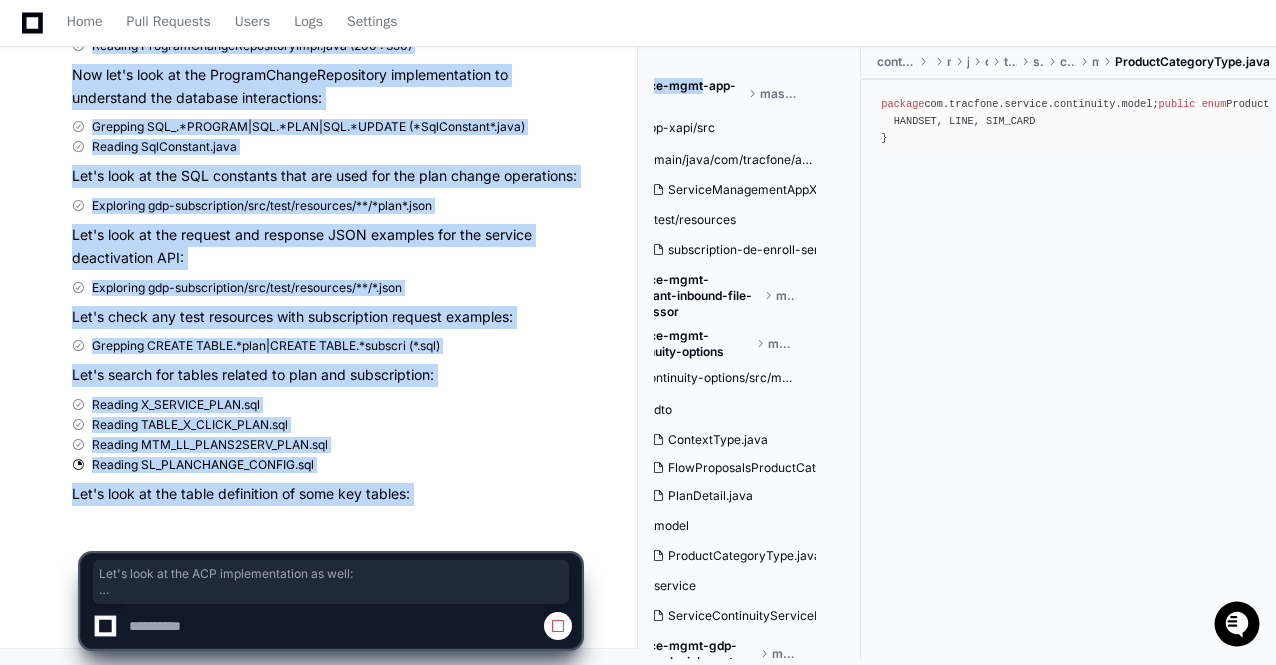 scroll, scrollTop: 24822, scrollLeft: 0, axis: vertical 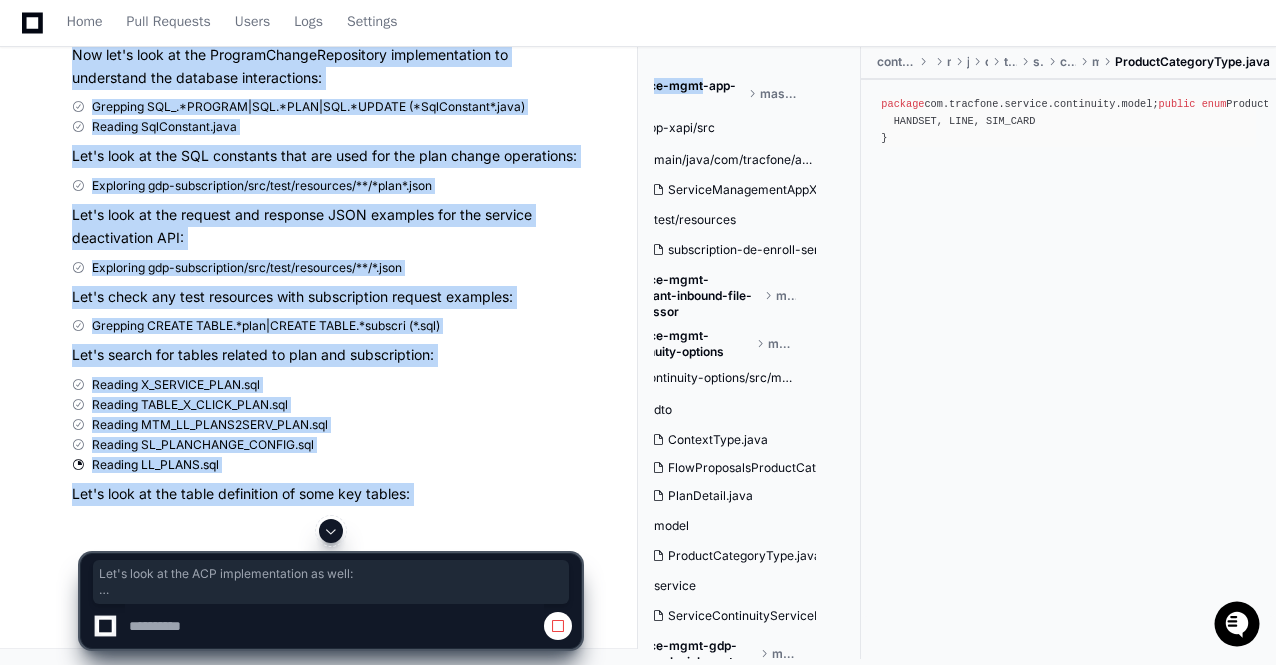 click 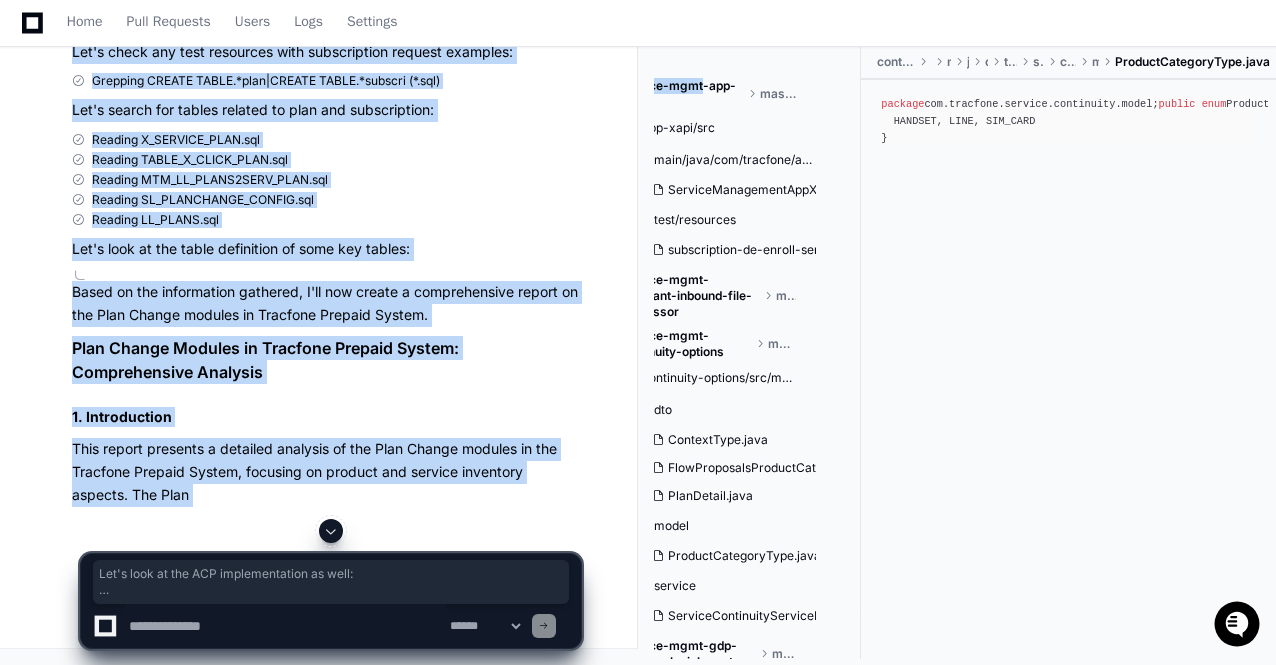 click 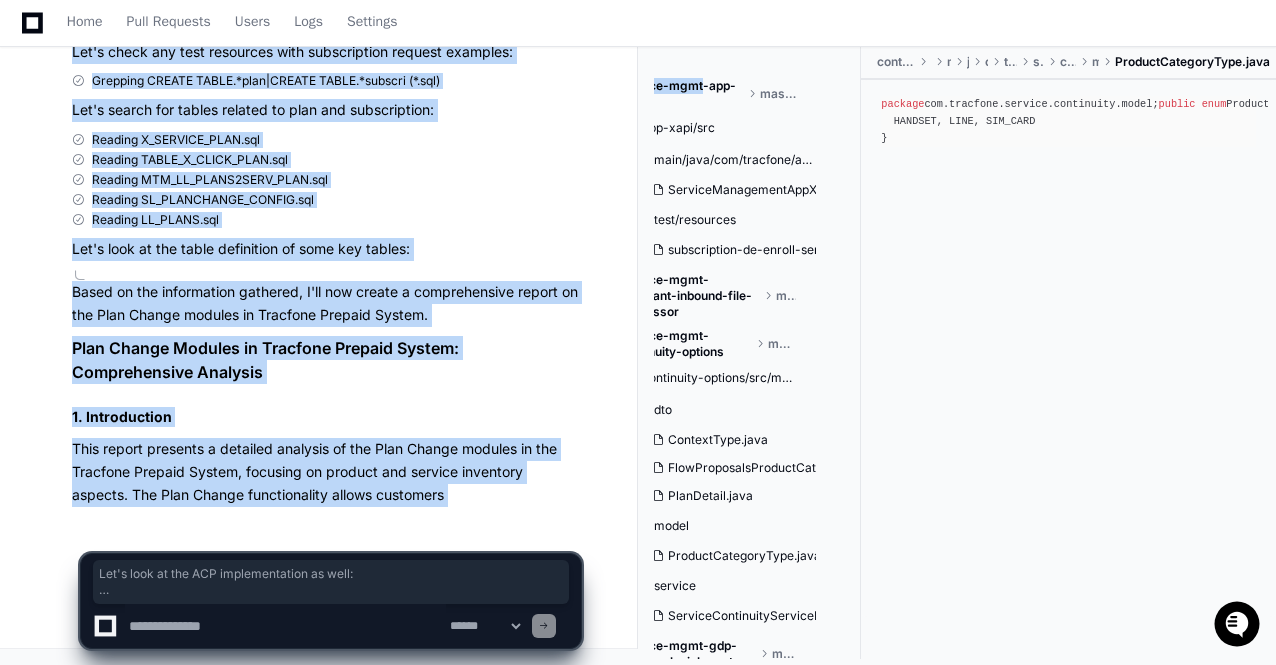 scroll, scrollTop: 25088, scrollLeft: 0, axis: vertical 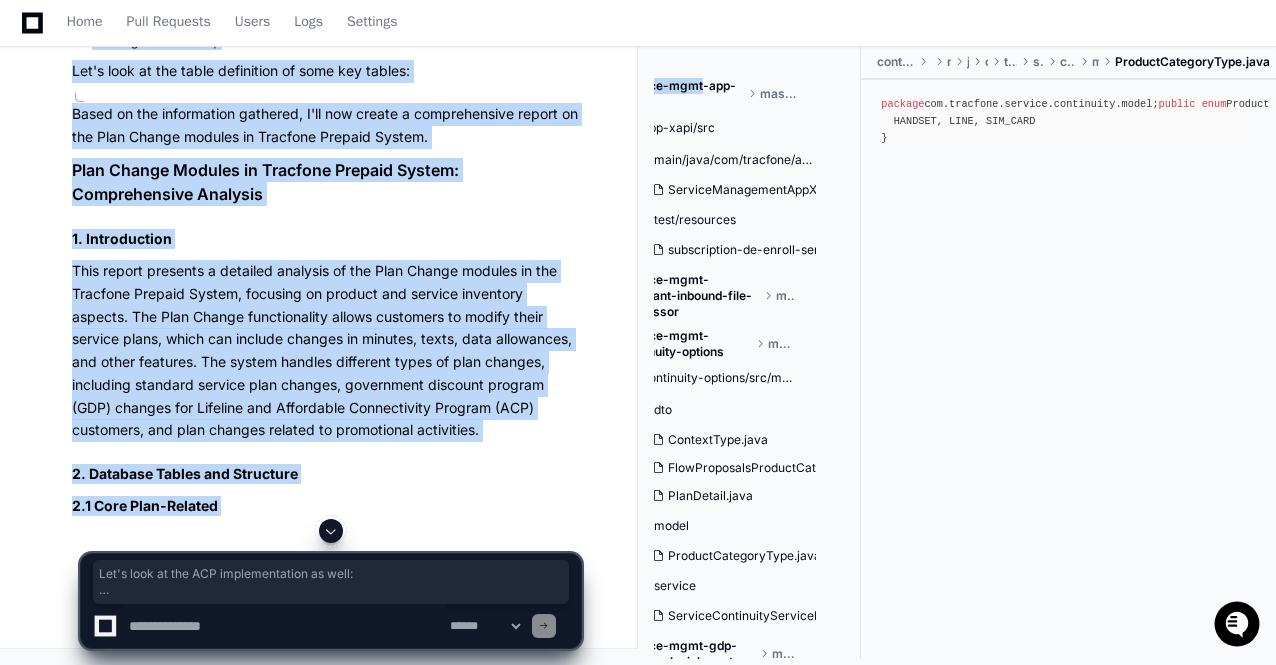 click 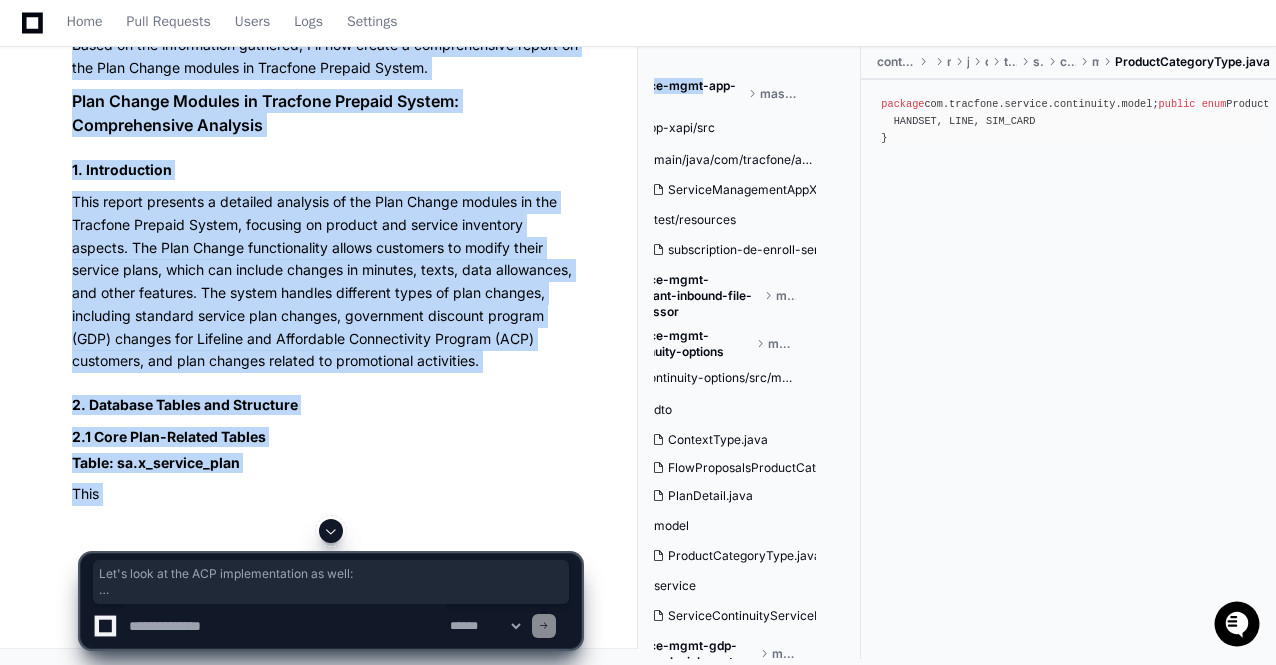 scroll, scrollTop: 25292, scrollLeft: 0, axis: vertical 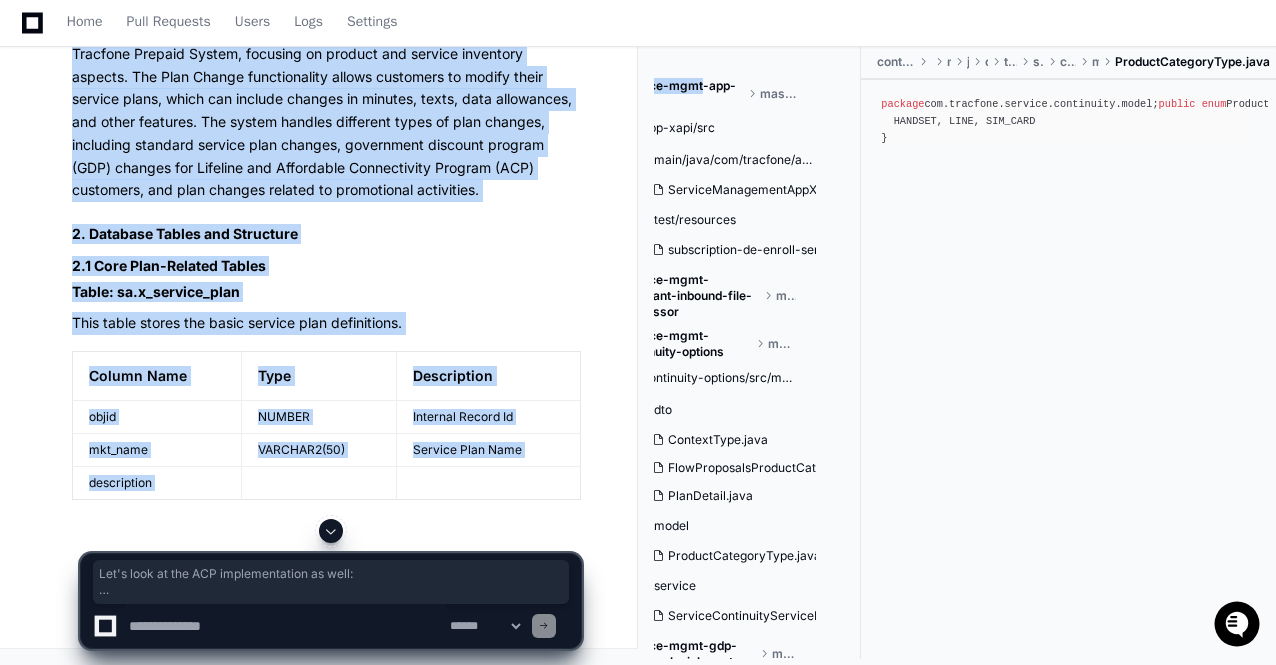 click 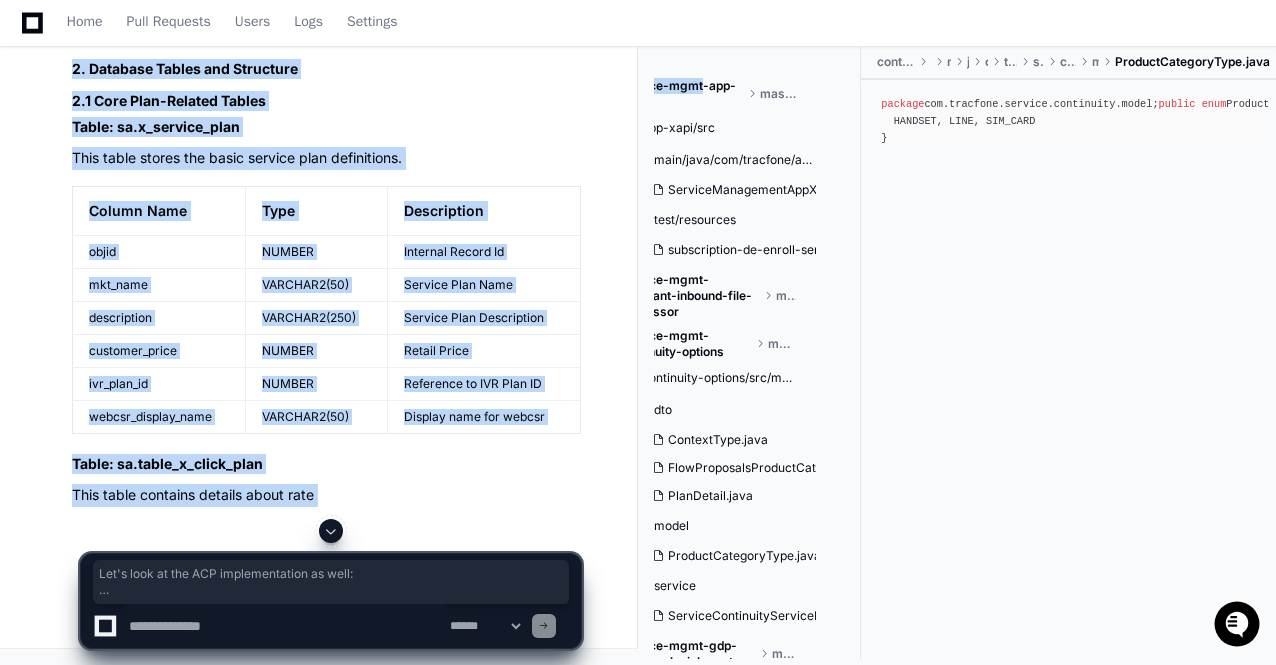 click 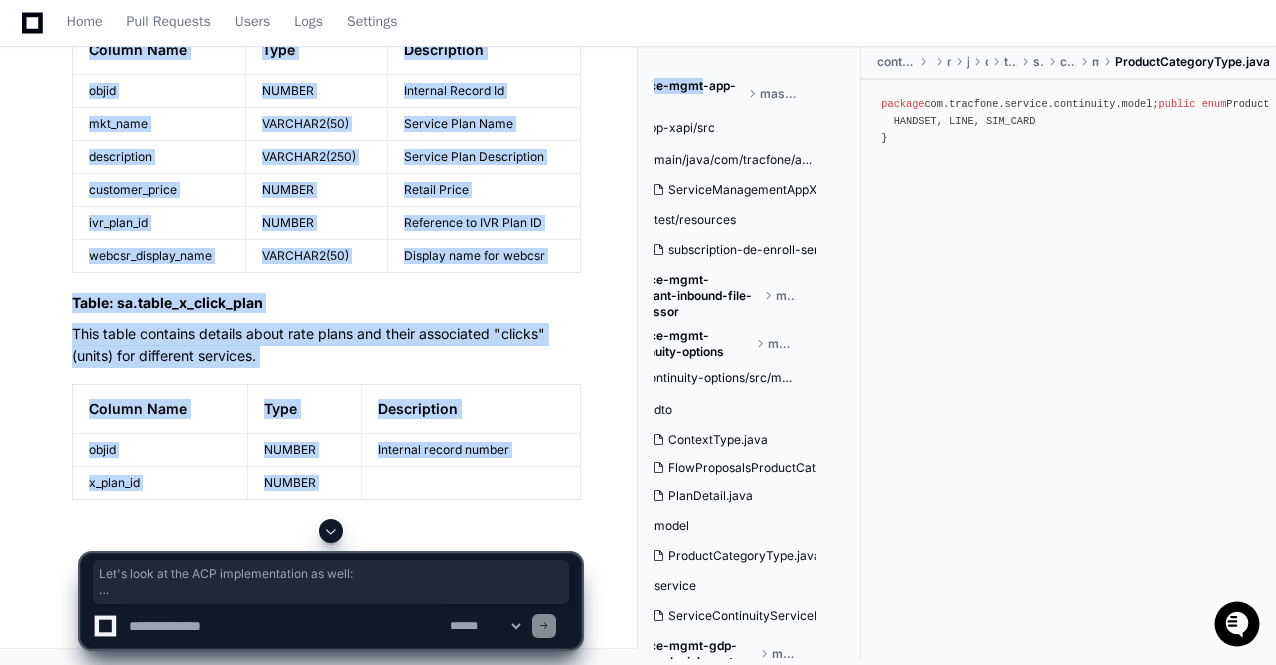 click 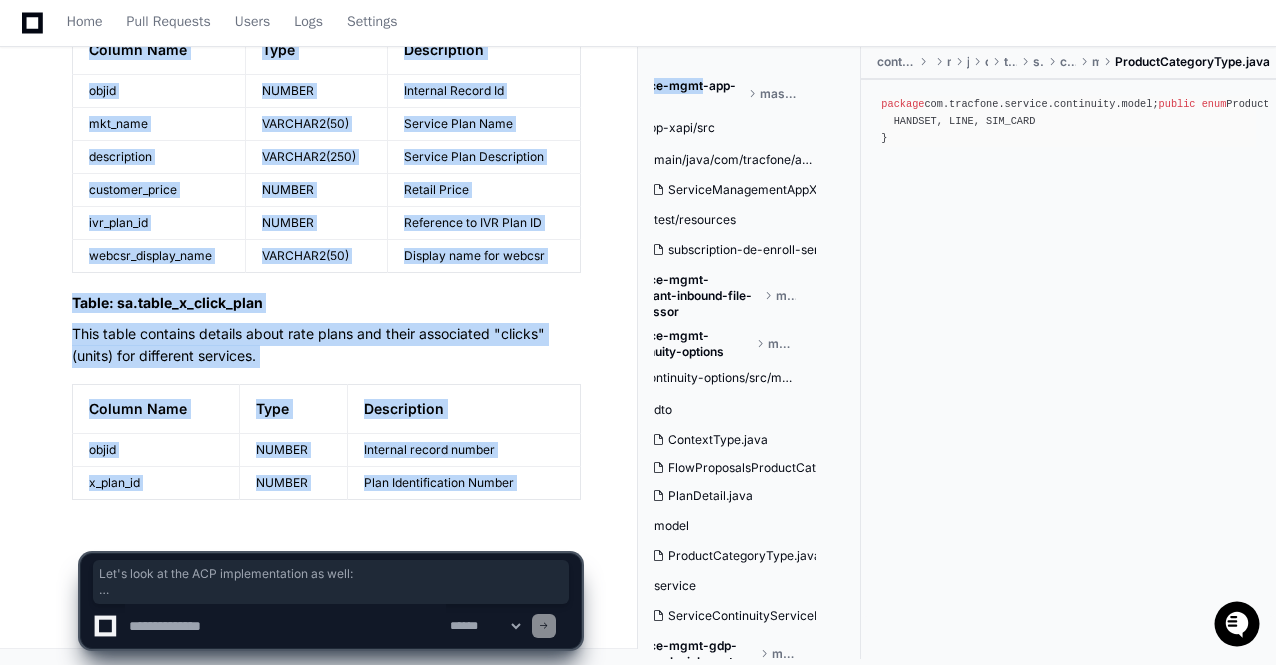scroll, scrollTop: 25828, scrollLeft: 0, axis: vertical 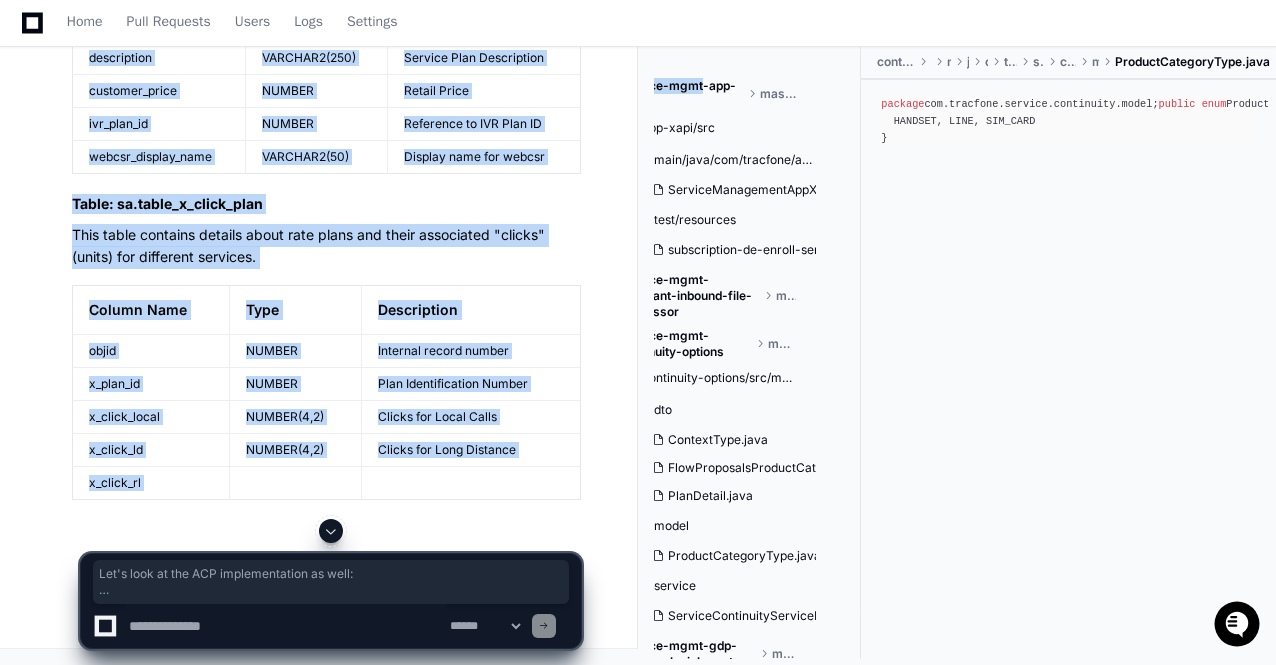 click 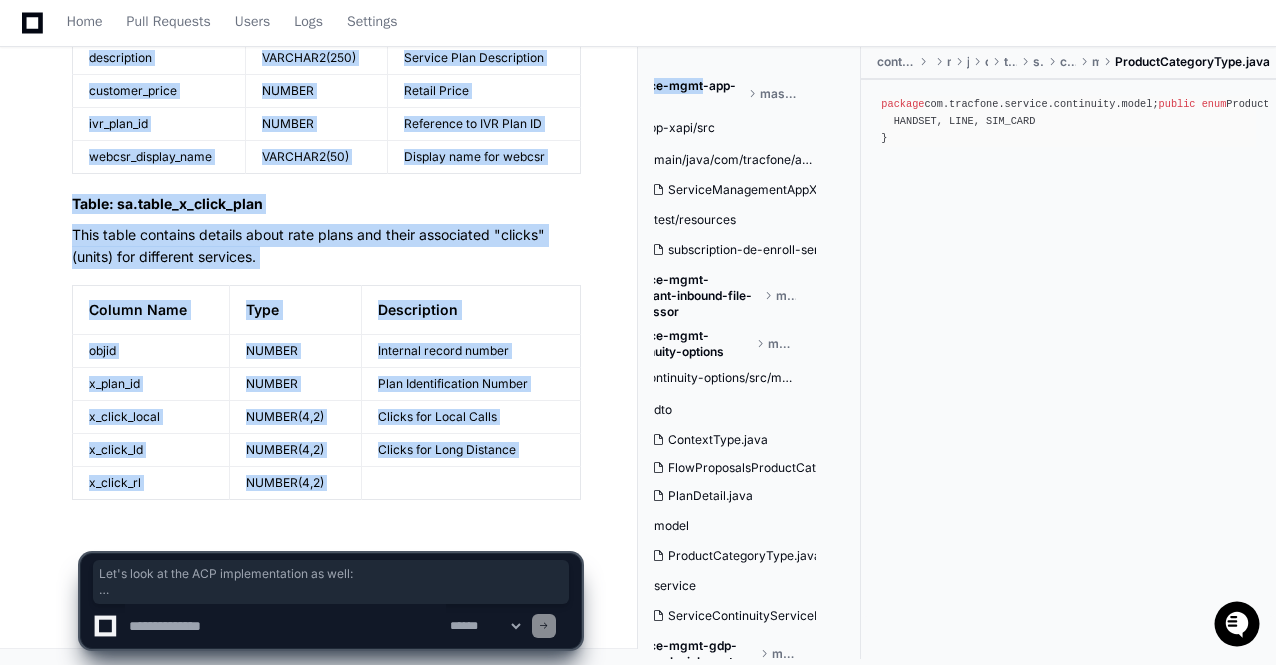 scroll, scrollTop: 25926, scrollLeft: 0, axis: vertical 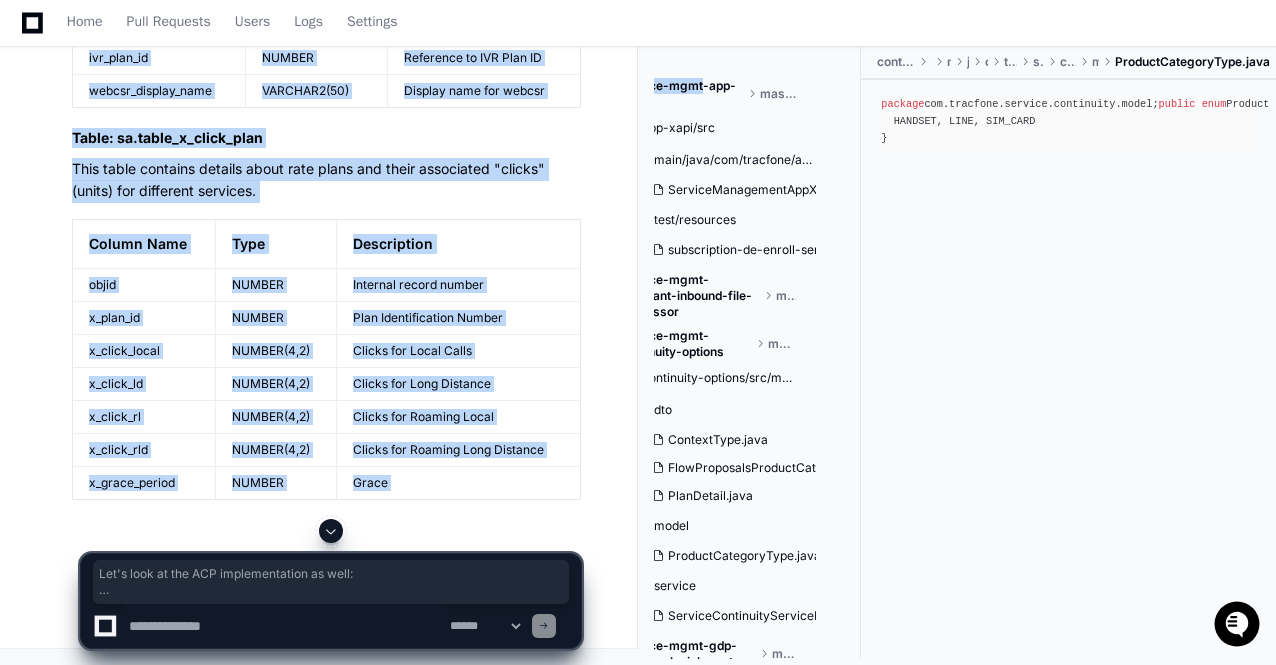 click 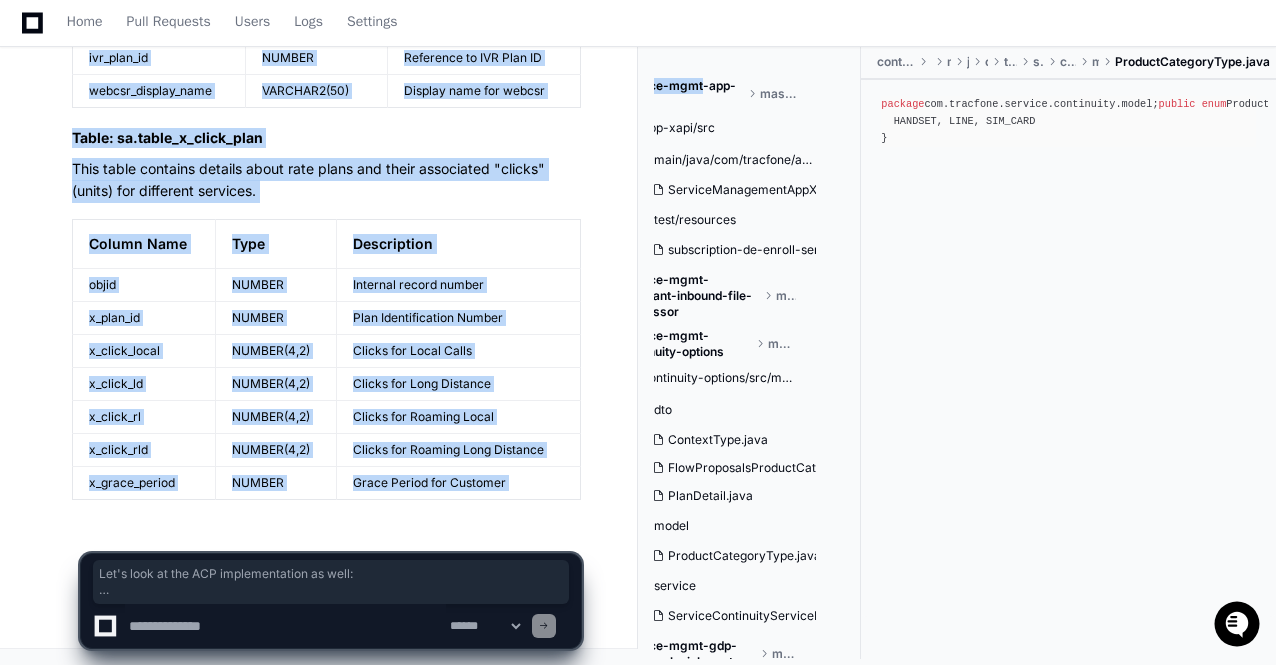scroll, scrollTop: 25991, scrollLeft: 0, axis: vertical 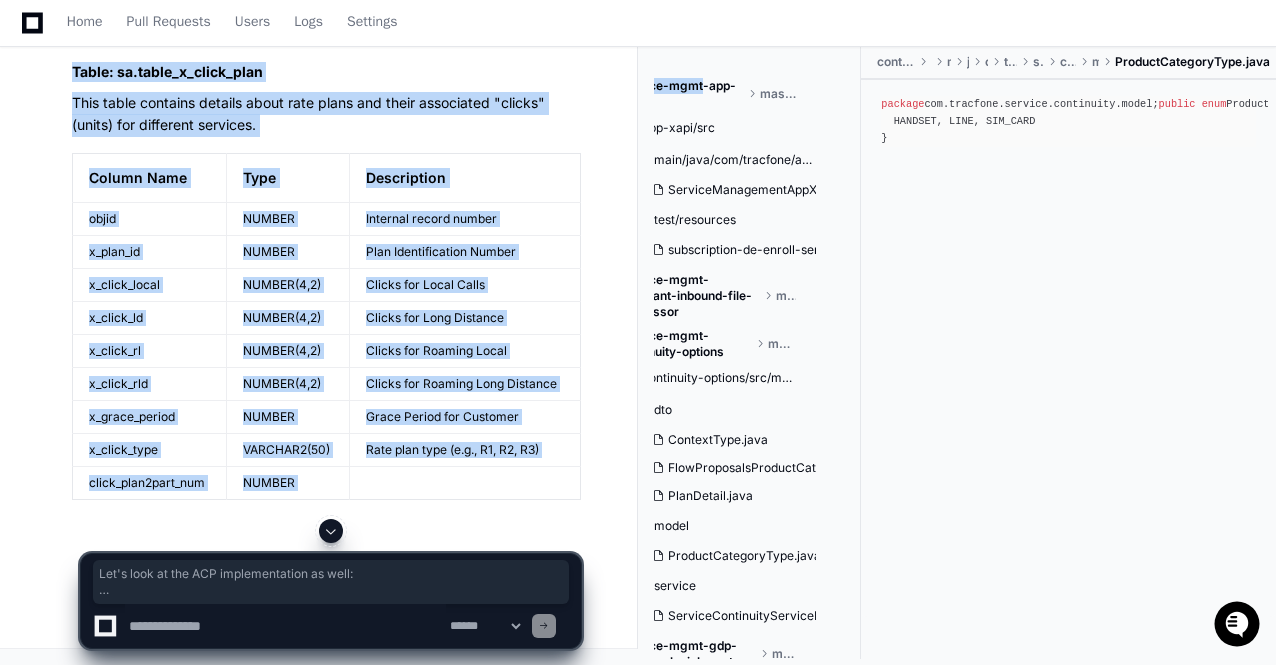 click 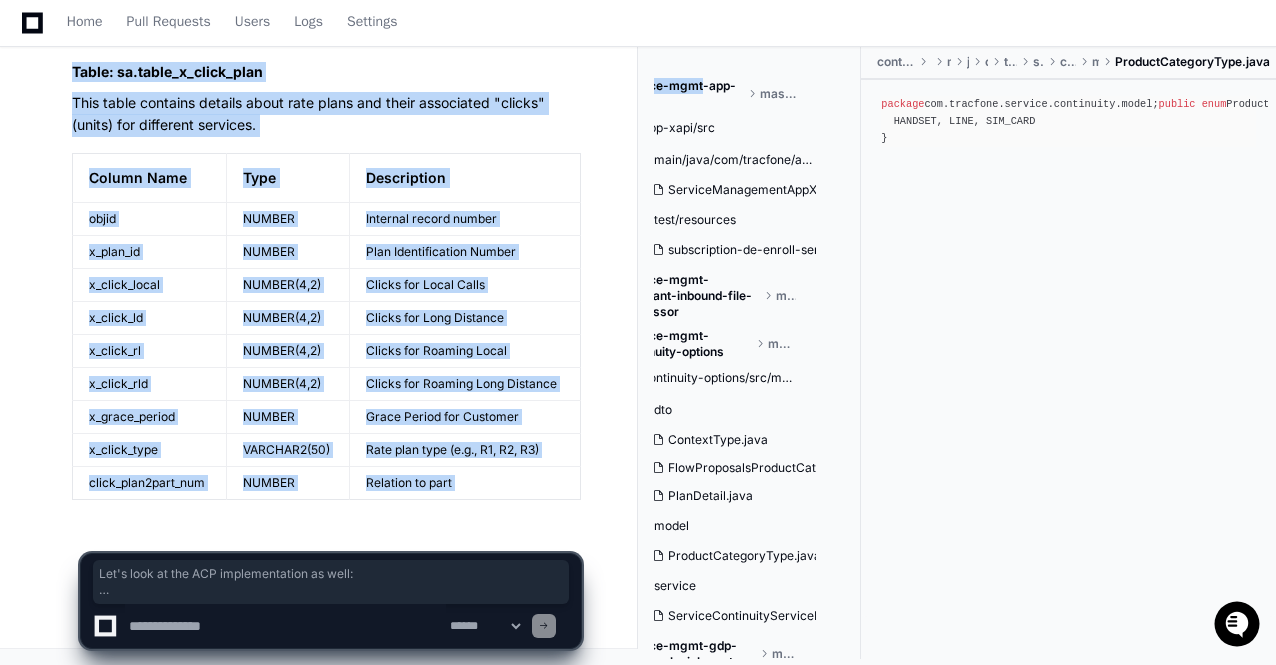 scroll, scrollTop: 26056, scrollLeft: 0, axis: vertical 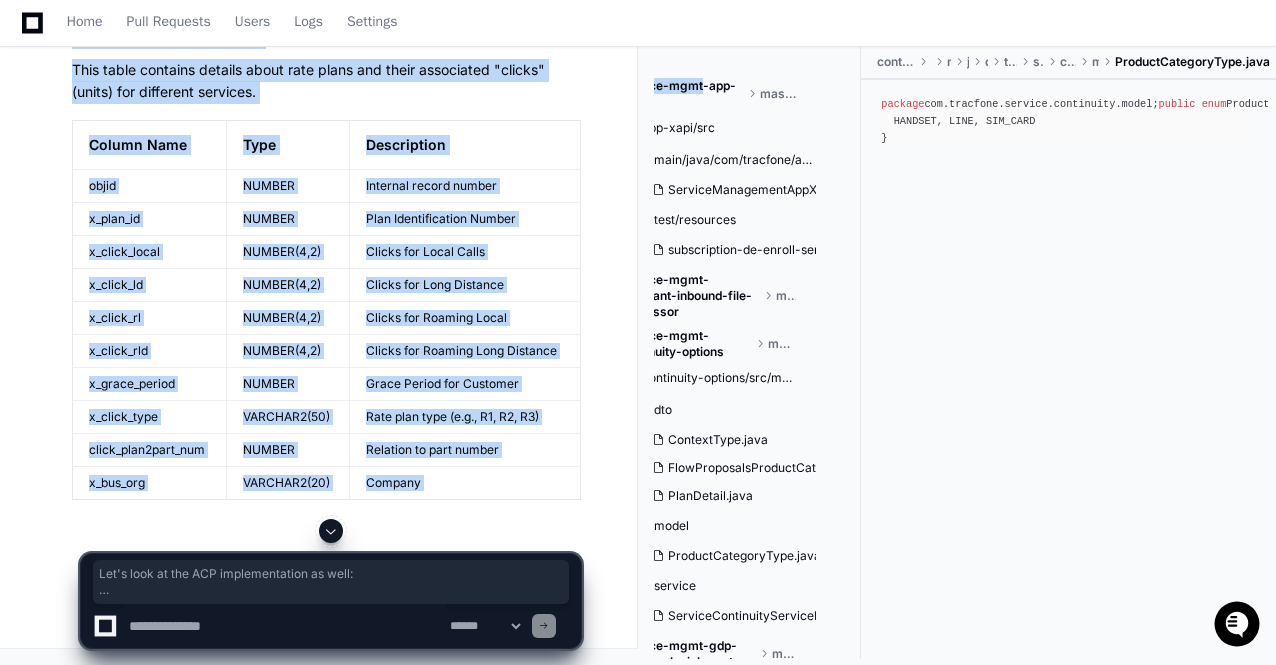 click 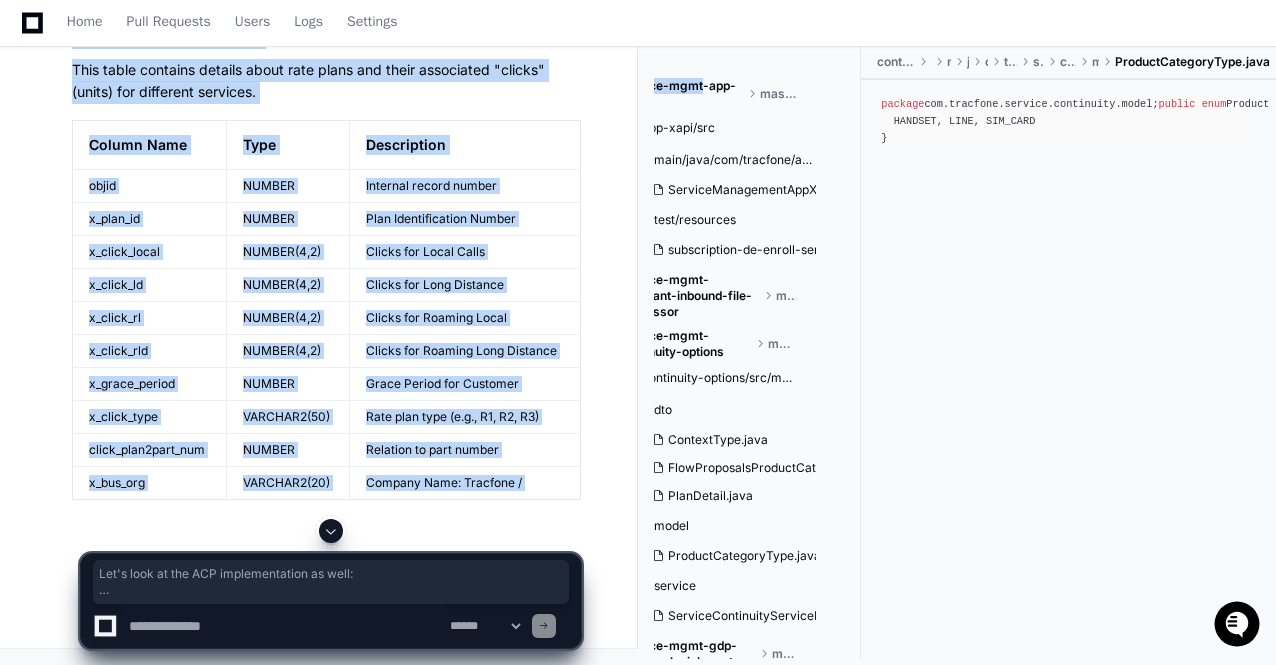 scroll, scrollTop: 26089, scrollLeft: 0, axis: vertical 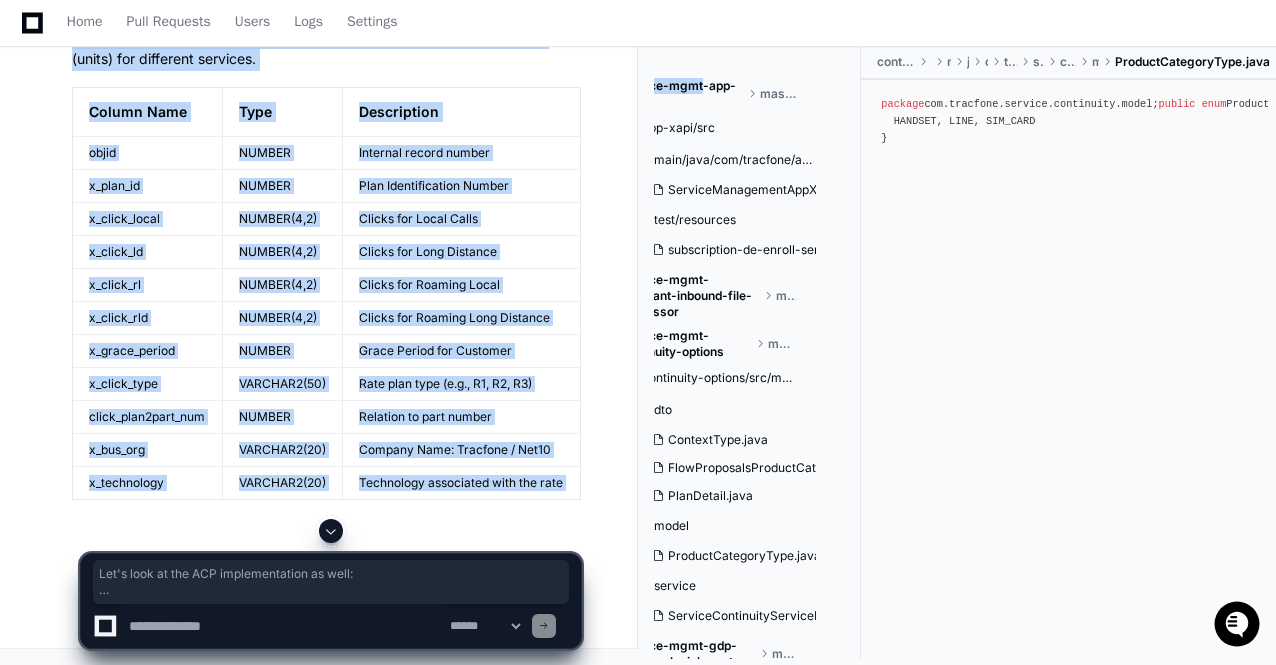click 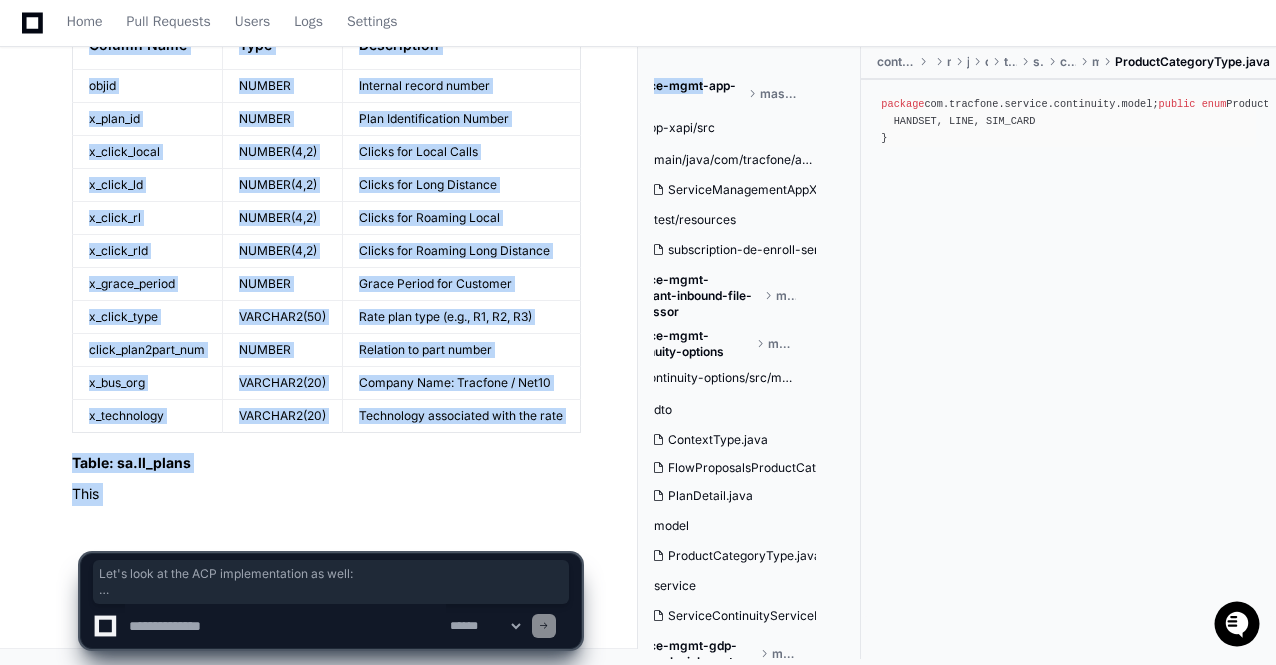 scroll, scrollTop: 26188, scrollLeft: 0, axis: vertical 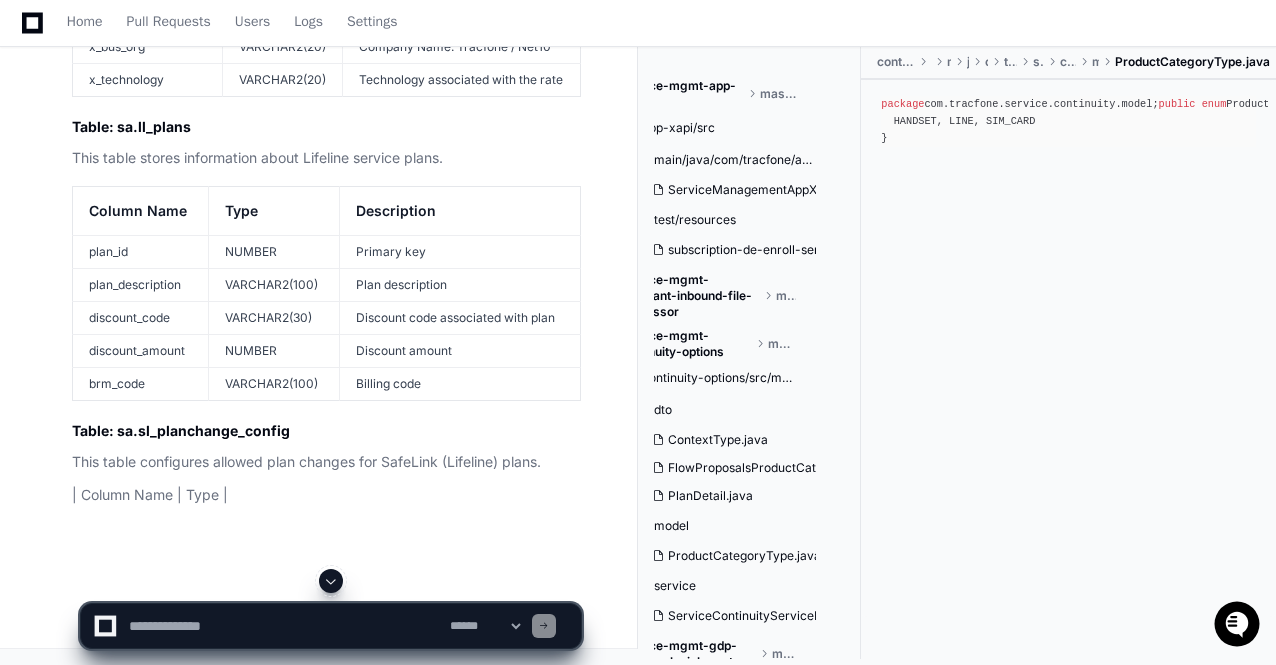 click 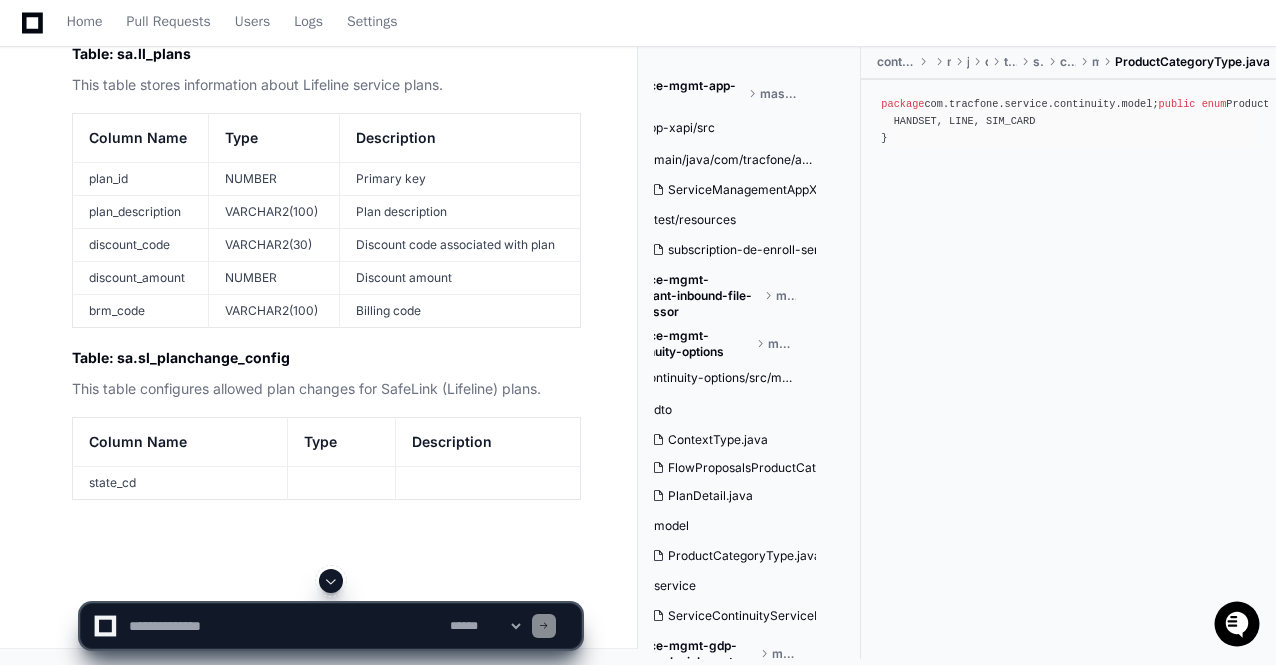 scroll, scrollTop: 26578, scrollLeft: 0, axis: vertical 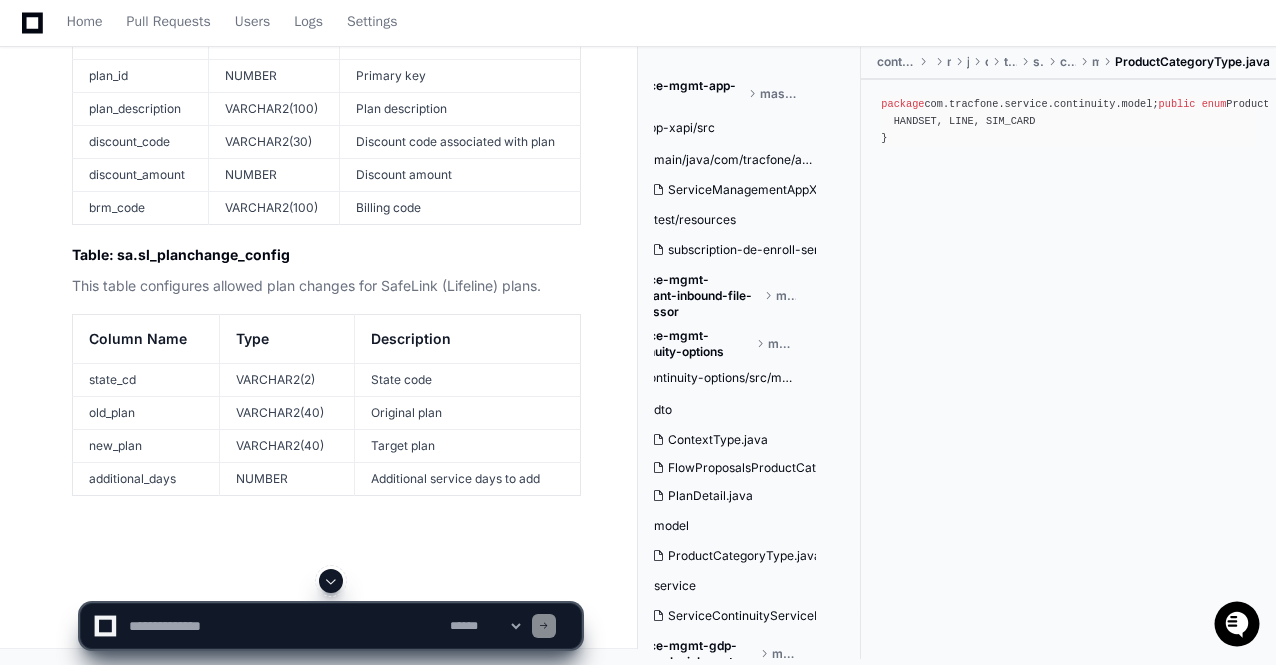 click 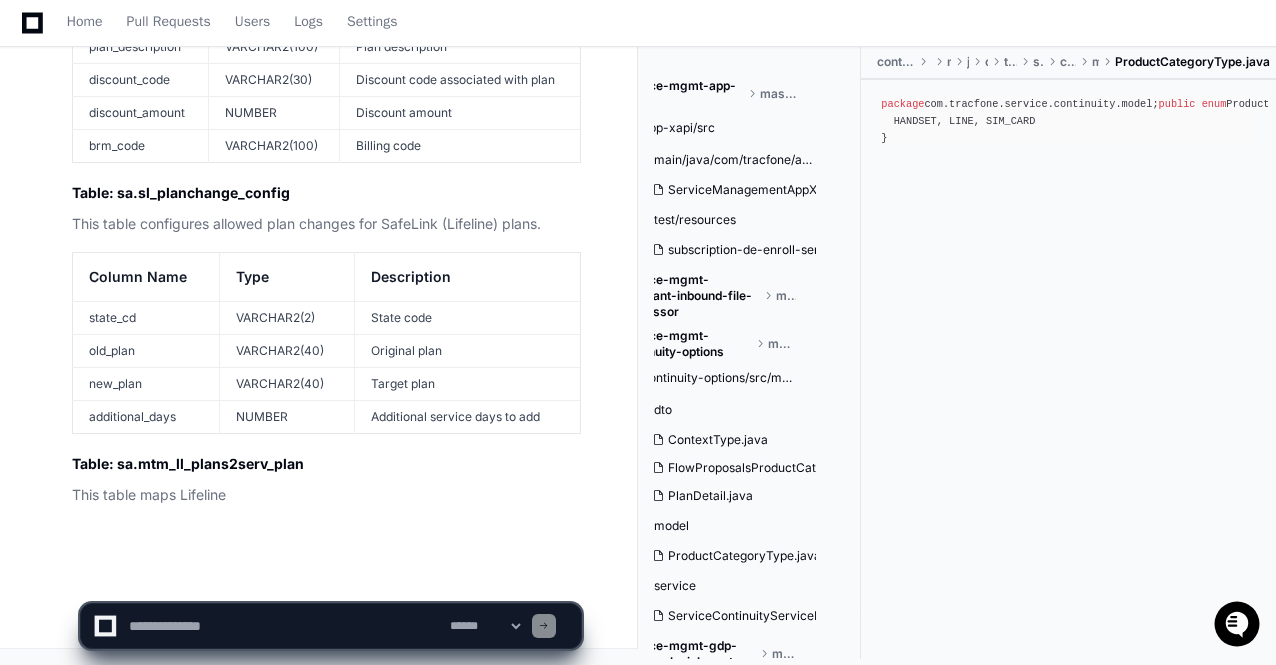 scroll, scrollTop: 26759, scrollLeft: 0, axis: vertical 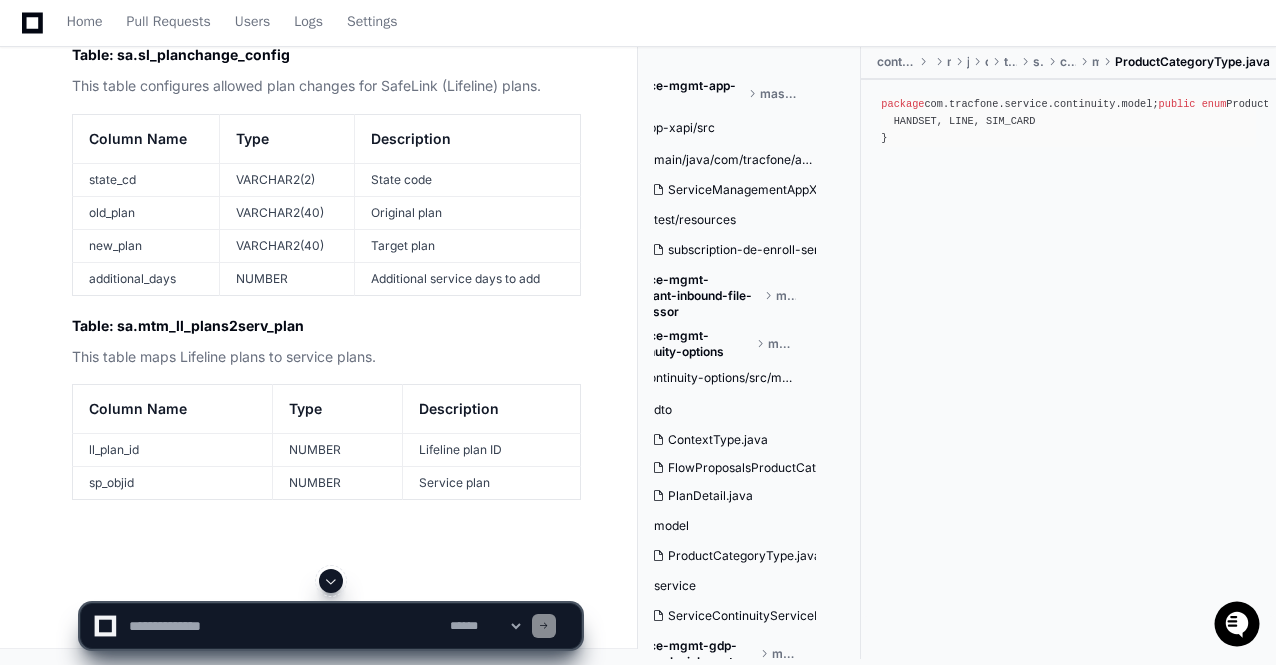 click 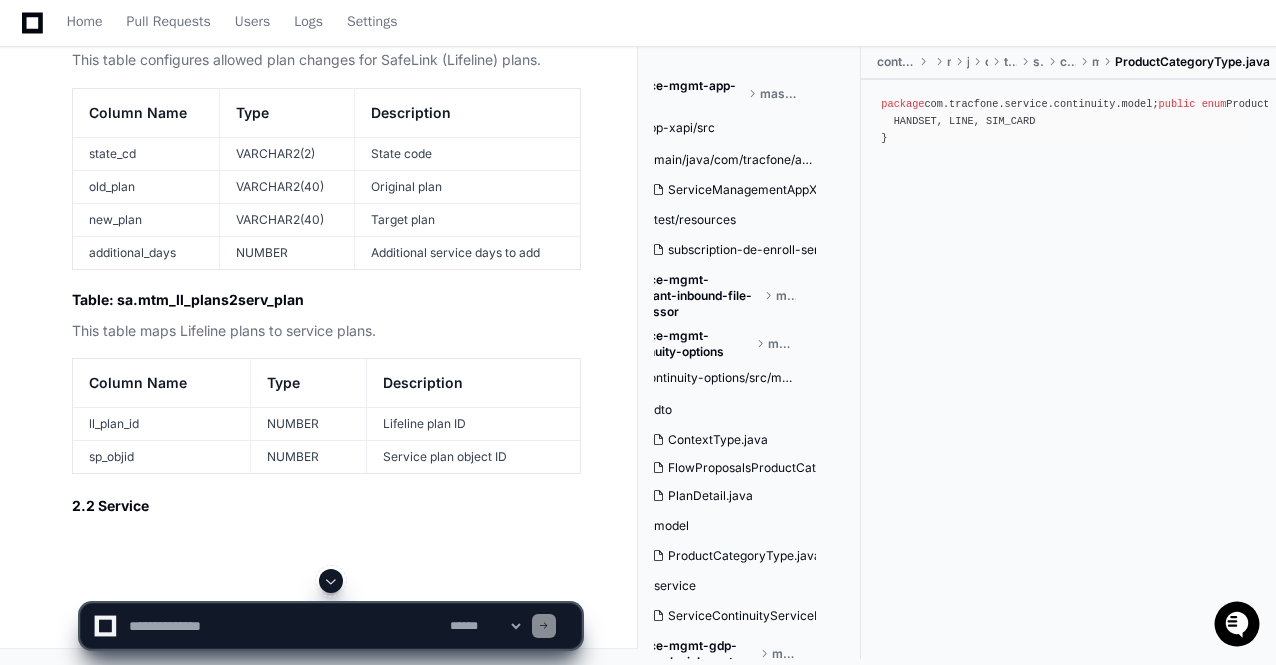 scroll, scrollTop: 26901, scrollLeft: 0, axis: vertical 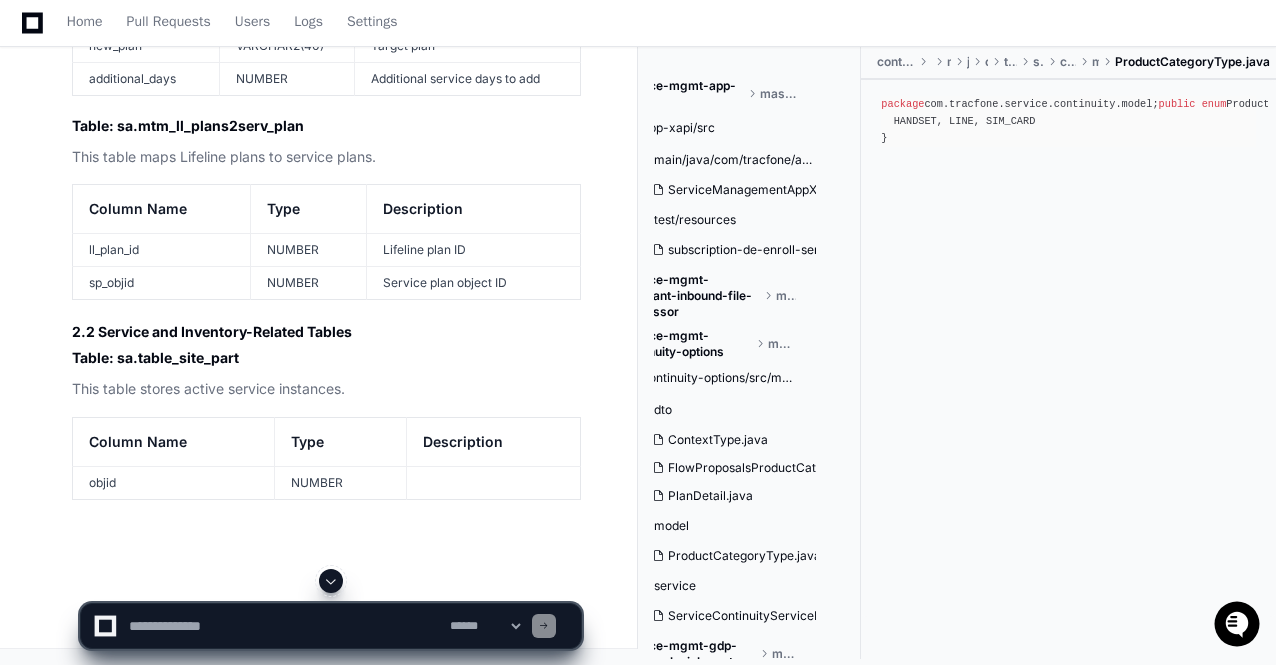 click 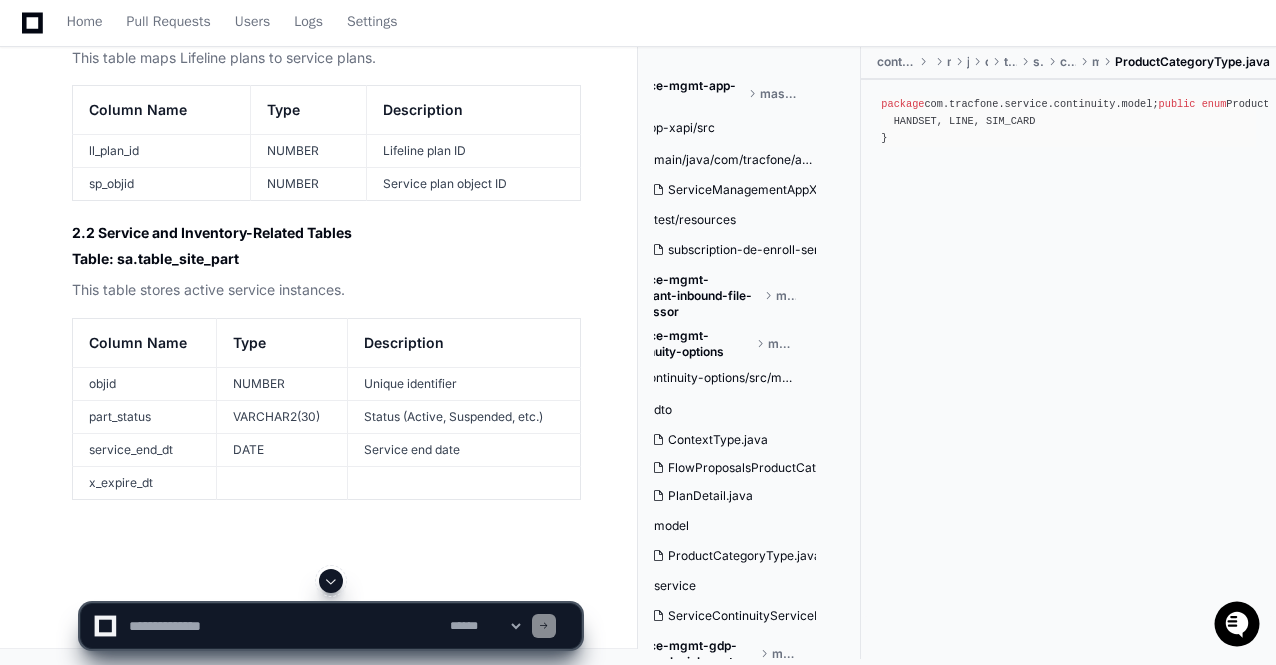 click 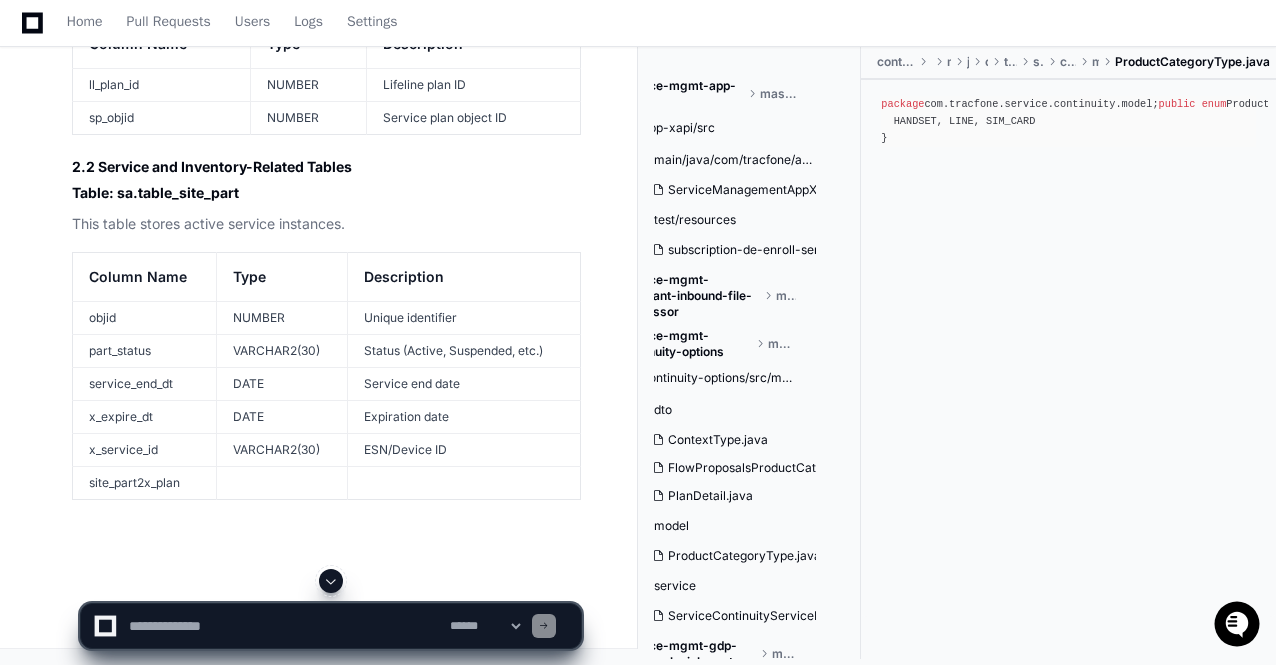 click 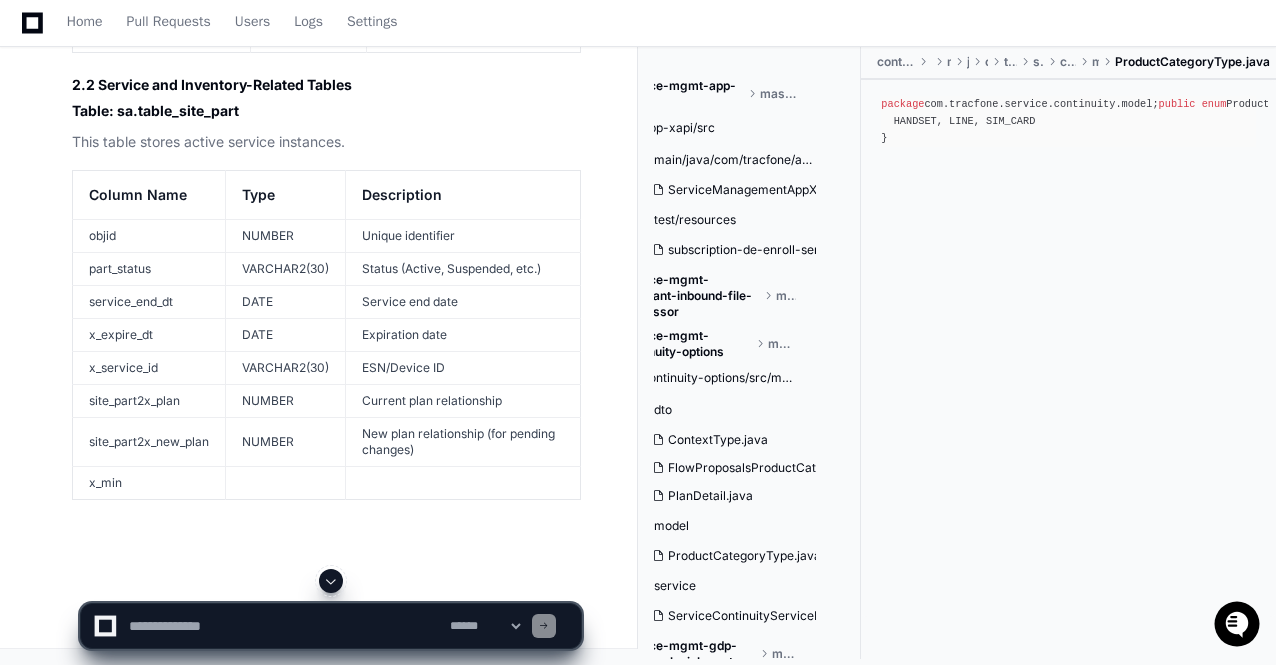 click 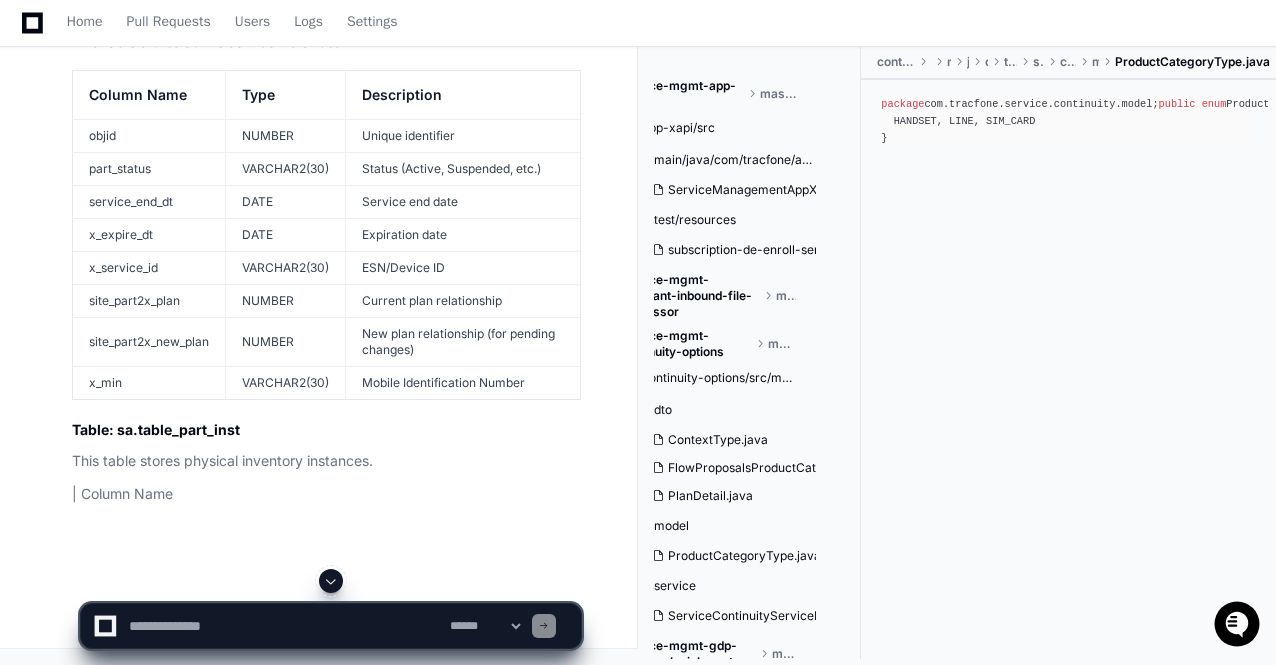click 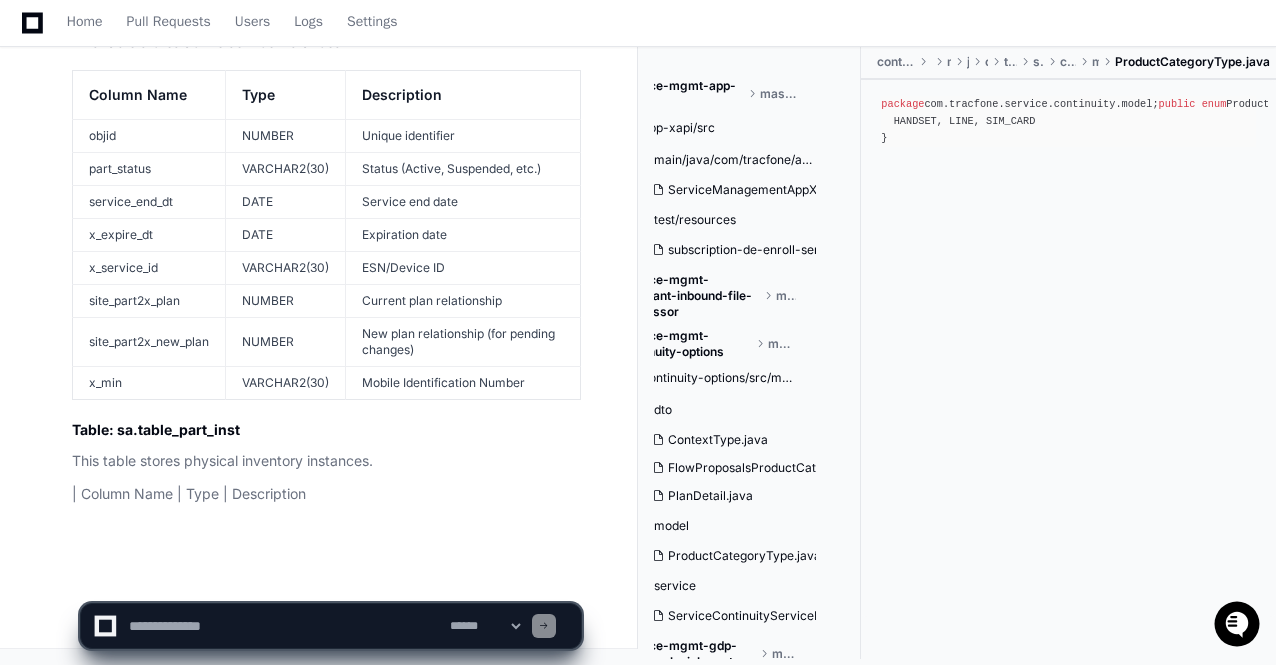 scroll, scrollTop: 27438, scrollLeft: 0, axis: vertical 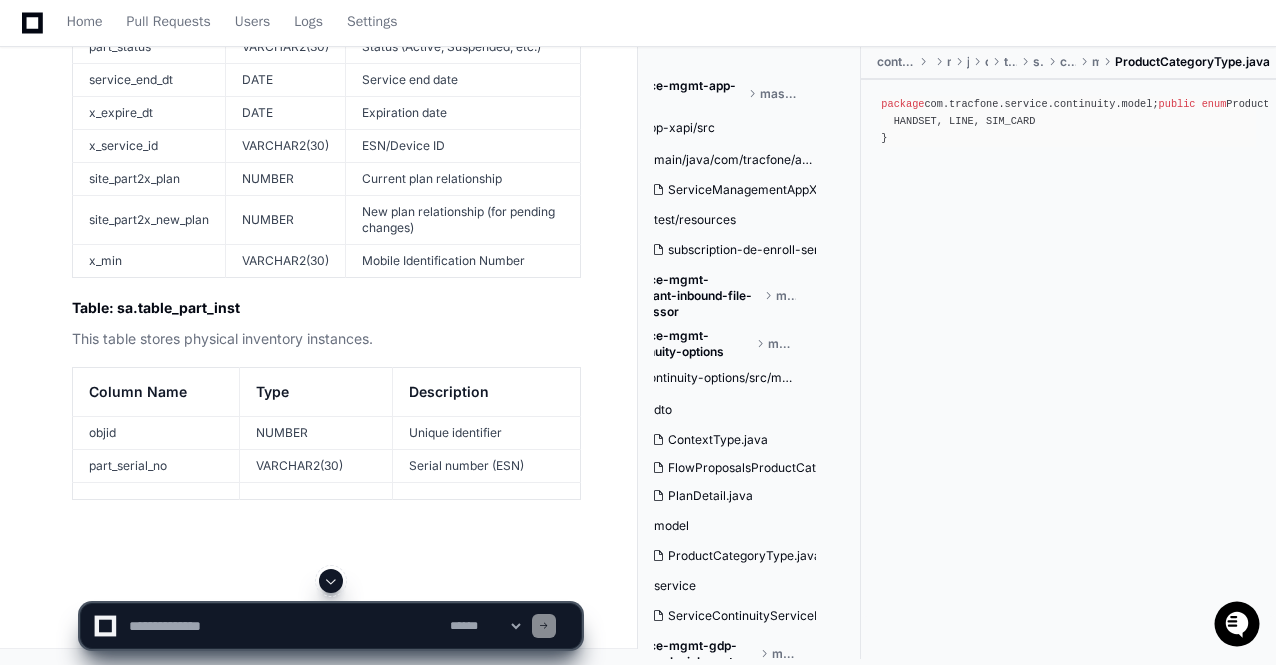 click 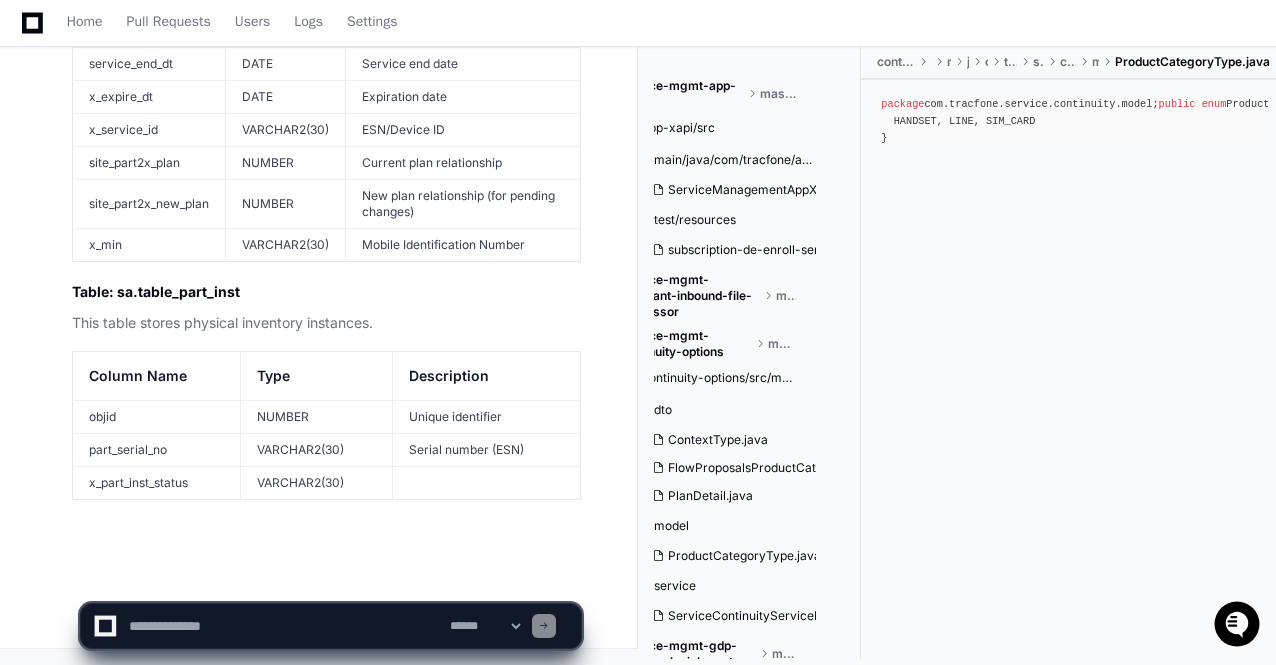 scroll, scrollTop: 27575, scrollLeft: 0, axis: vertical 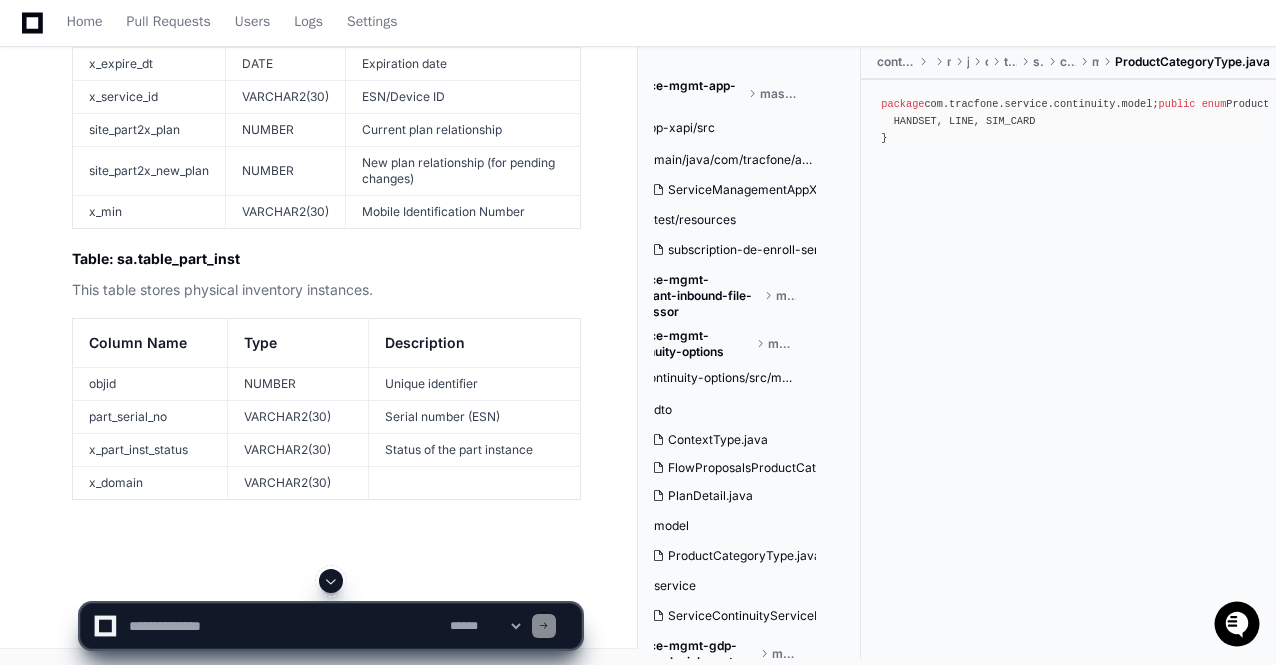 click 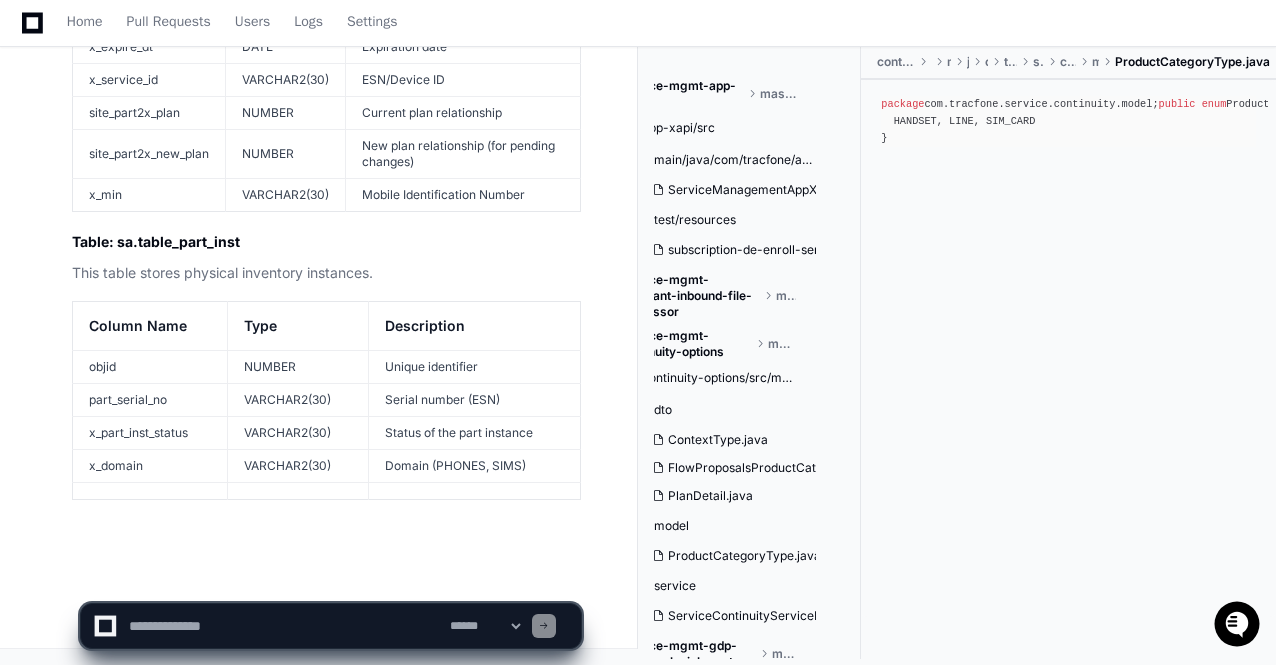 scroll, scrollTop: 27608, scrollLeft: 0, axis: vertical 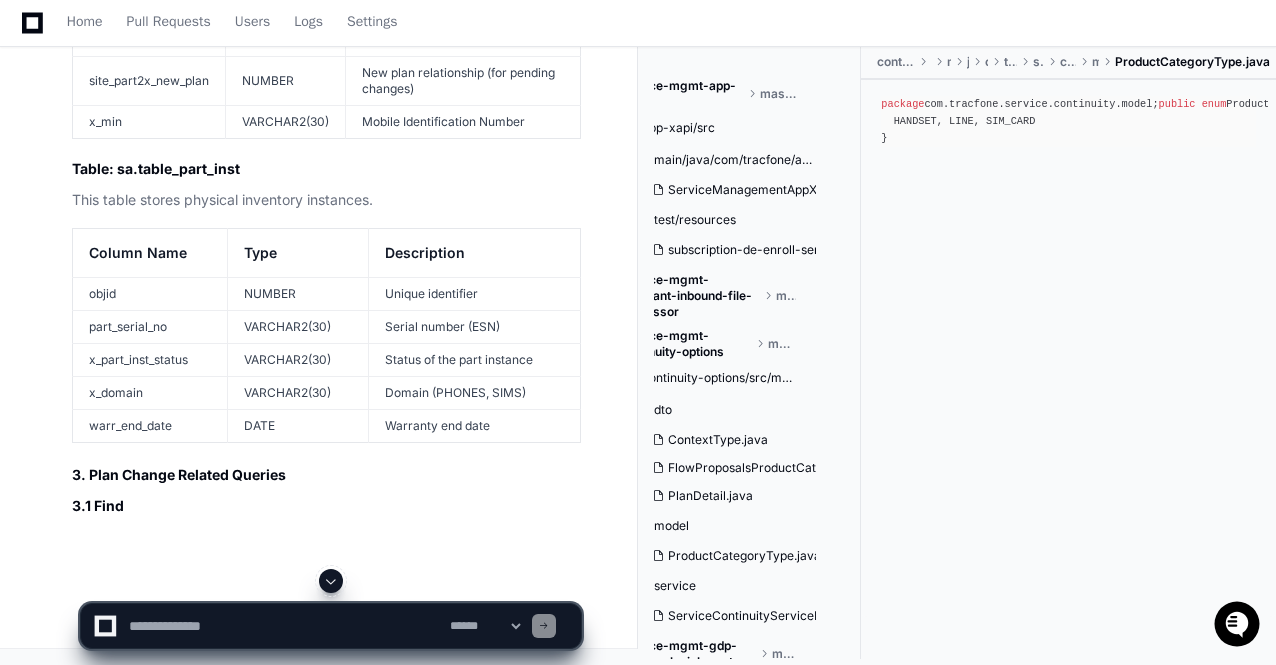 click 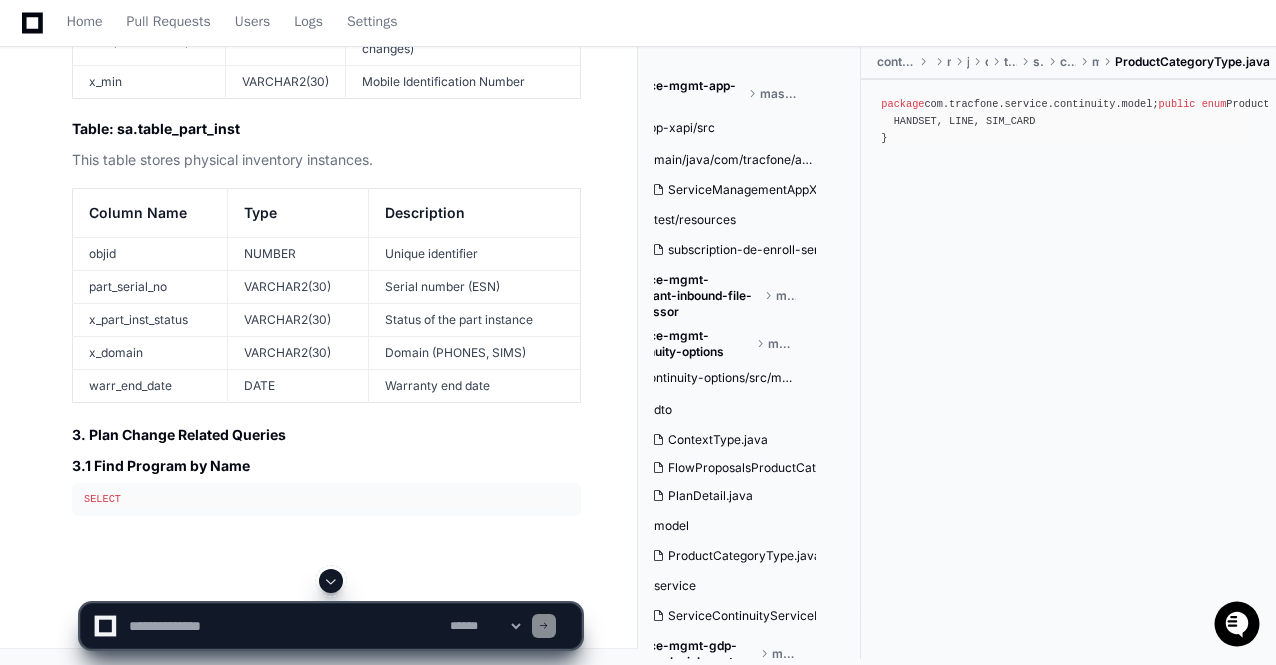 scroll, scrollTop: 27698, scrollLeft: 0, axis: vertical 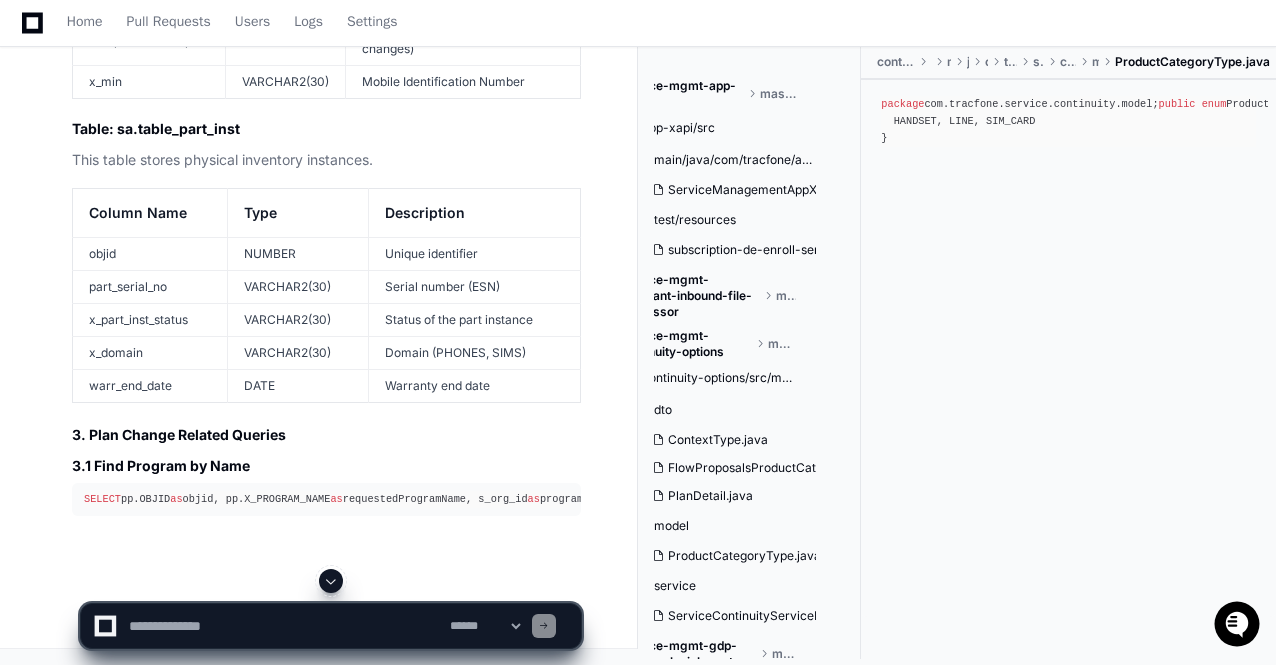 click 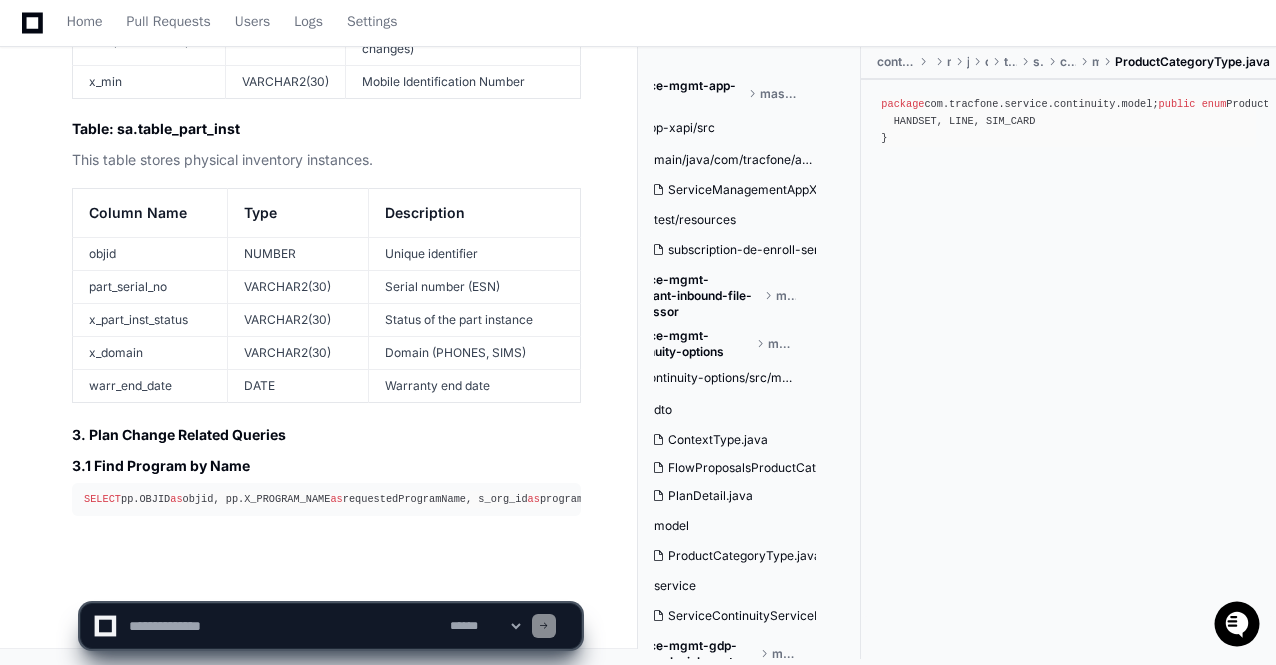 scroll, scrollTop: 27772, scrollLeft: 0, axis: vertical 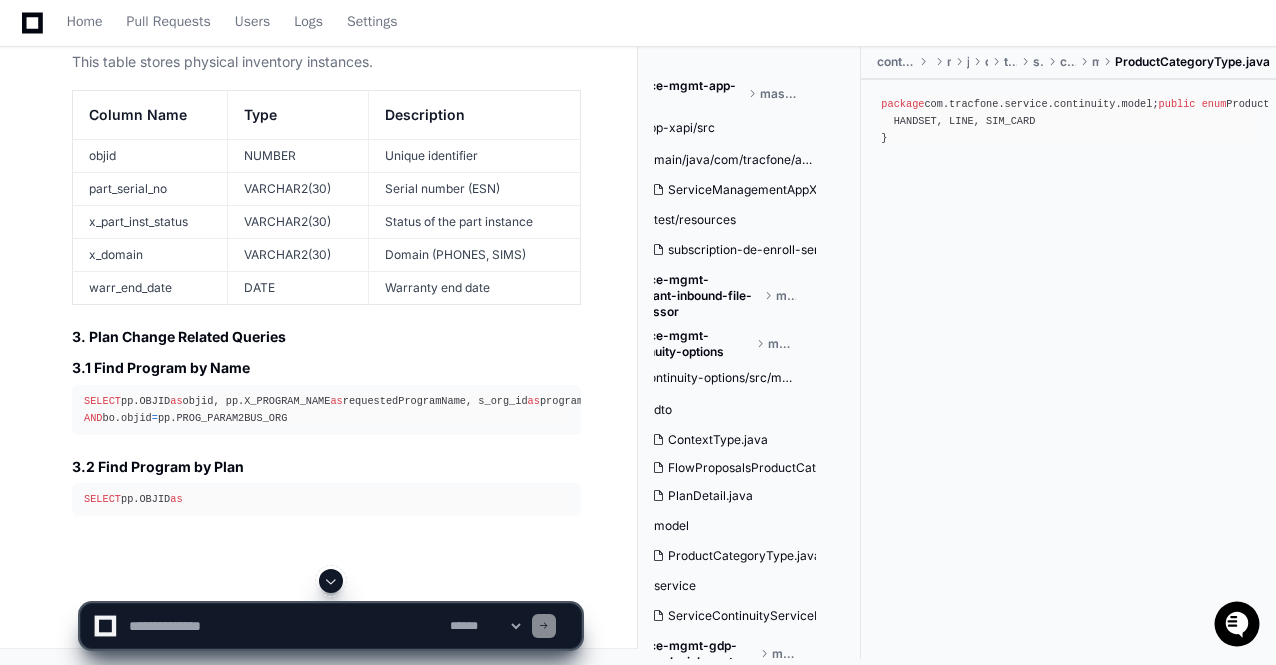 click 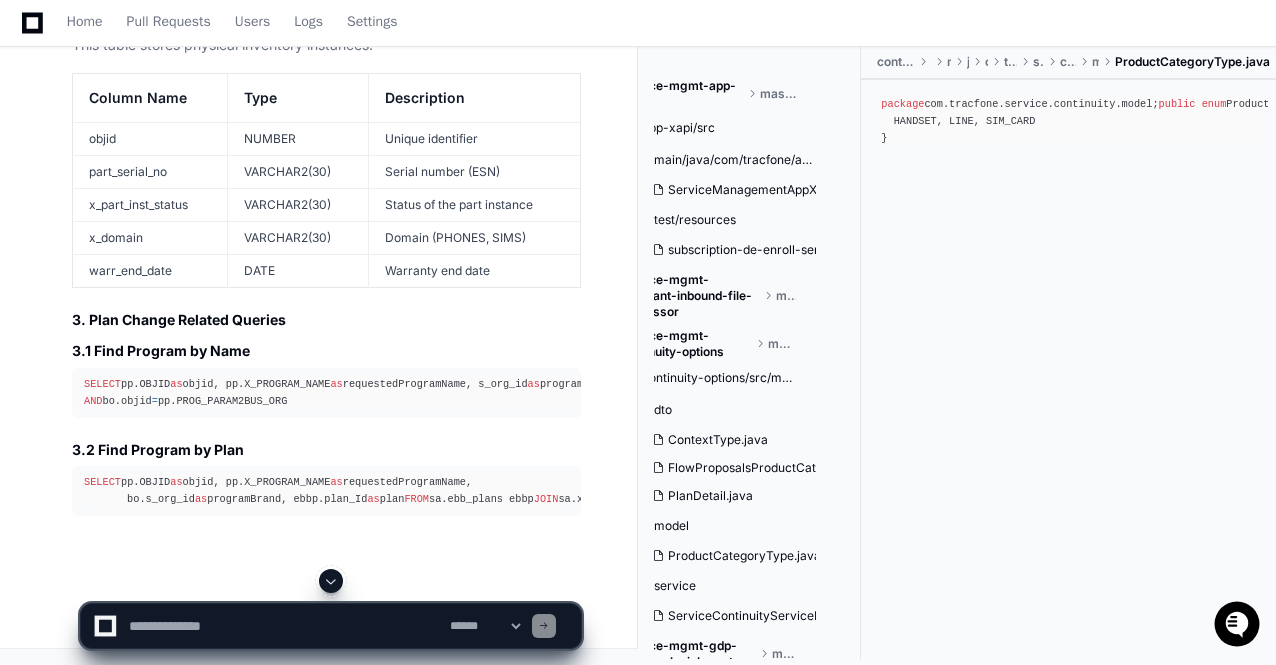 click 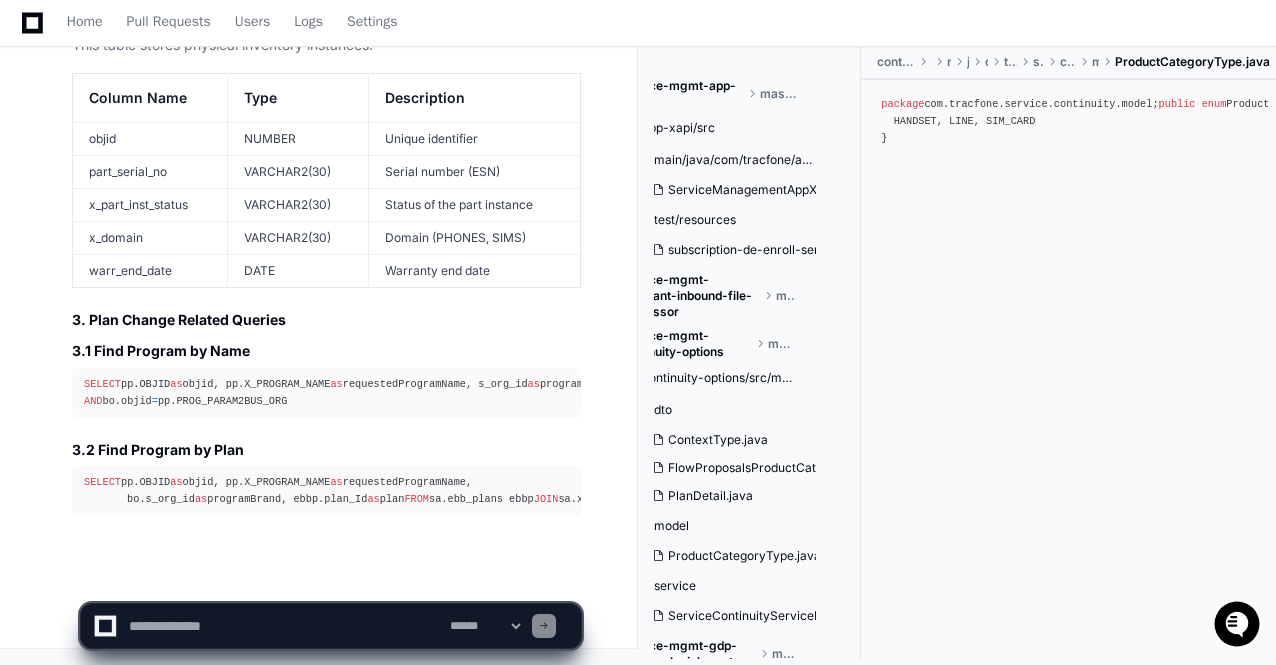 scroll, scrollTop: 27990, scrollLeft: 0, axis: vertical 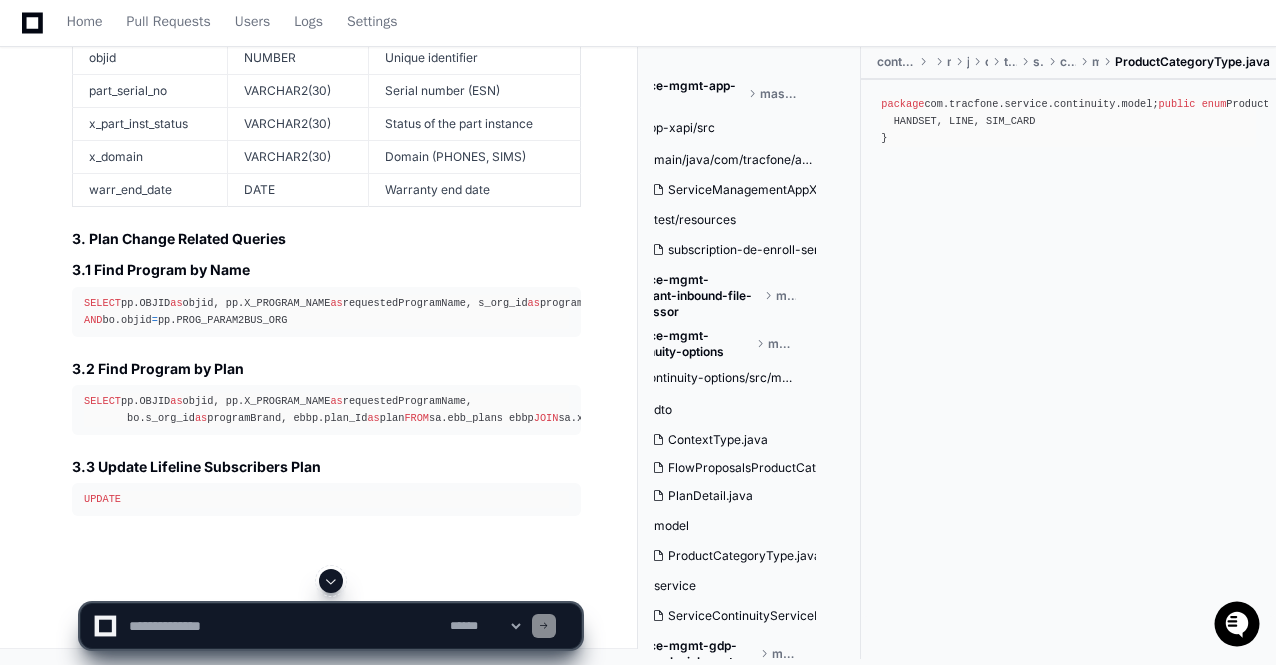 click 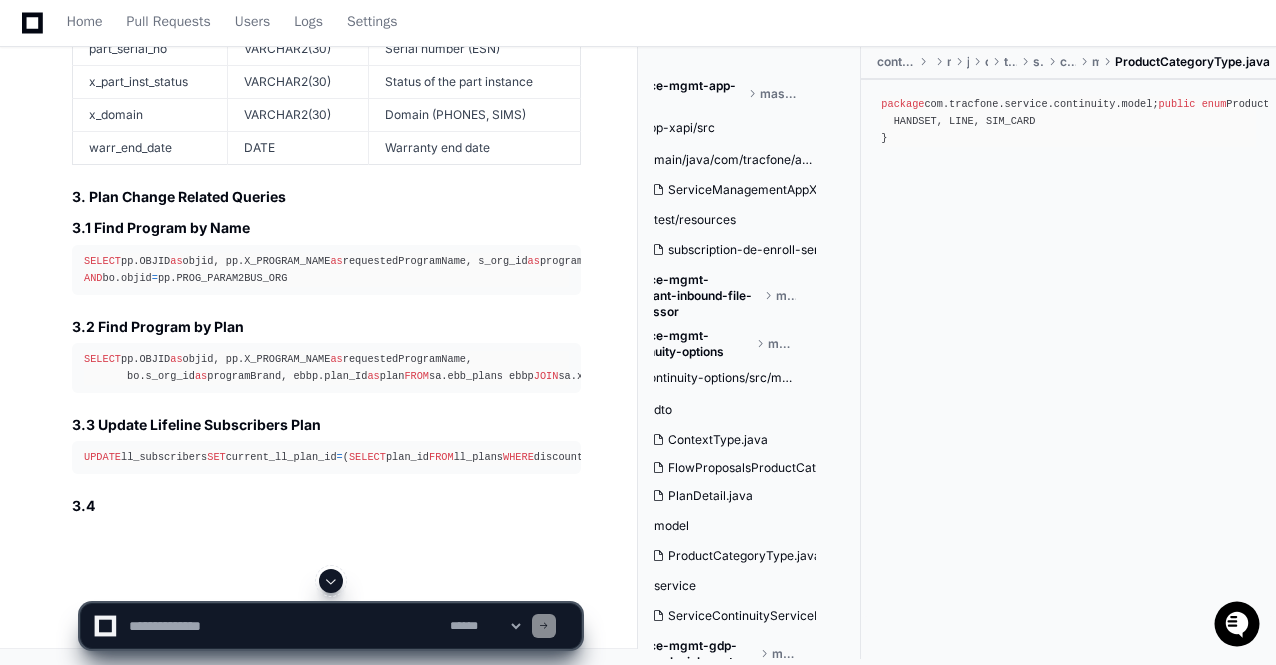 click 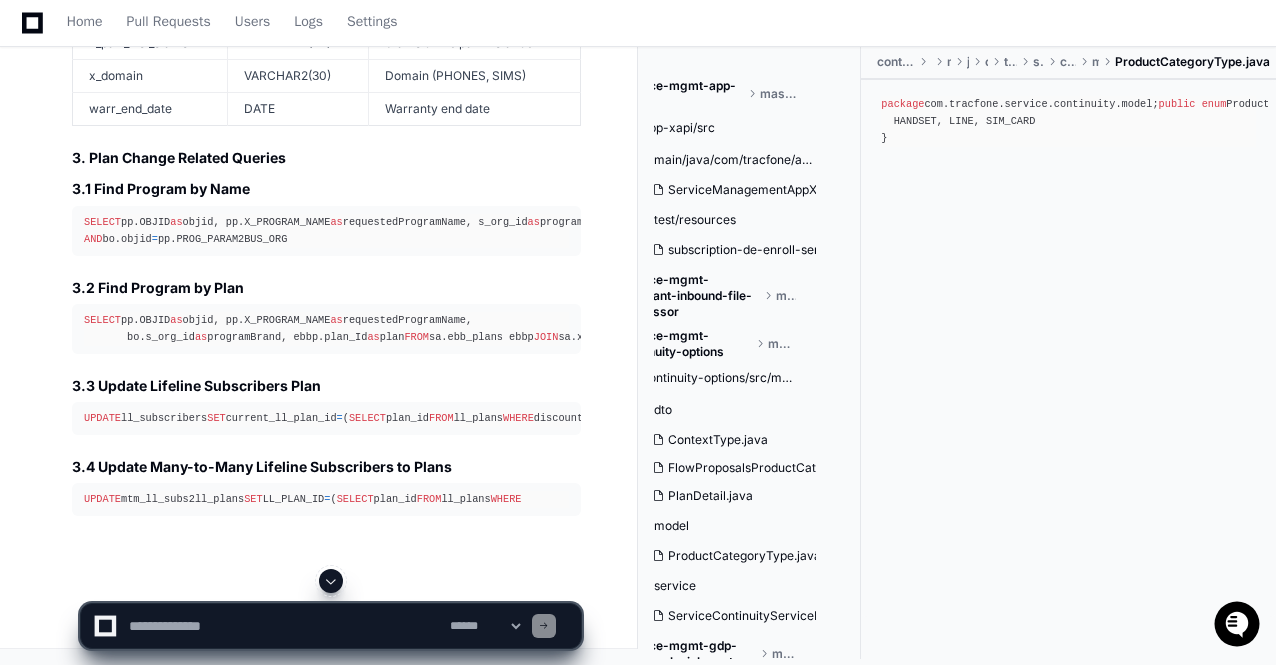click 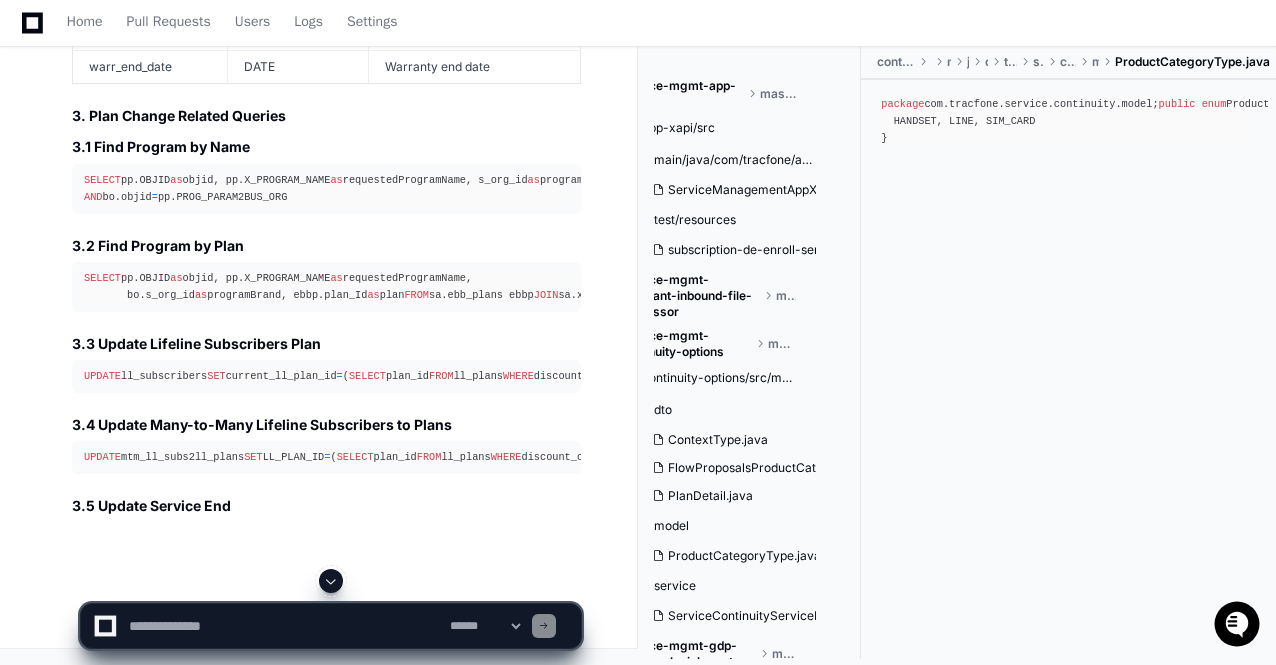 click 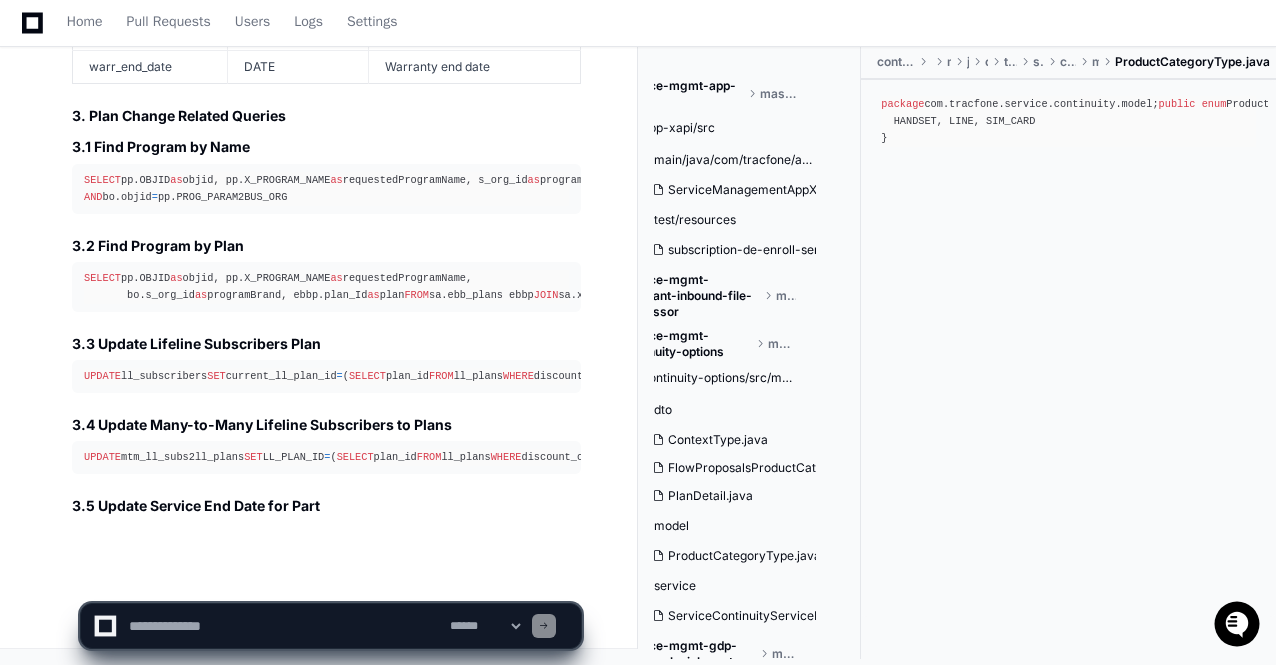 scroll, scrollTop: 28280, scrollLeft: 0, axis: vertical 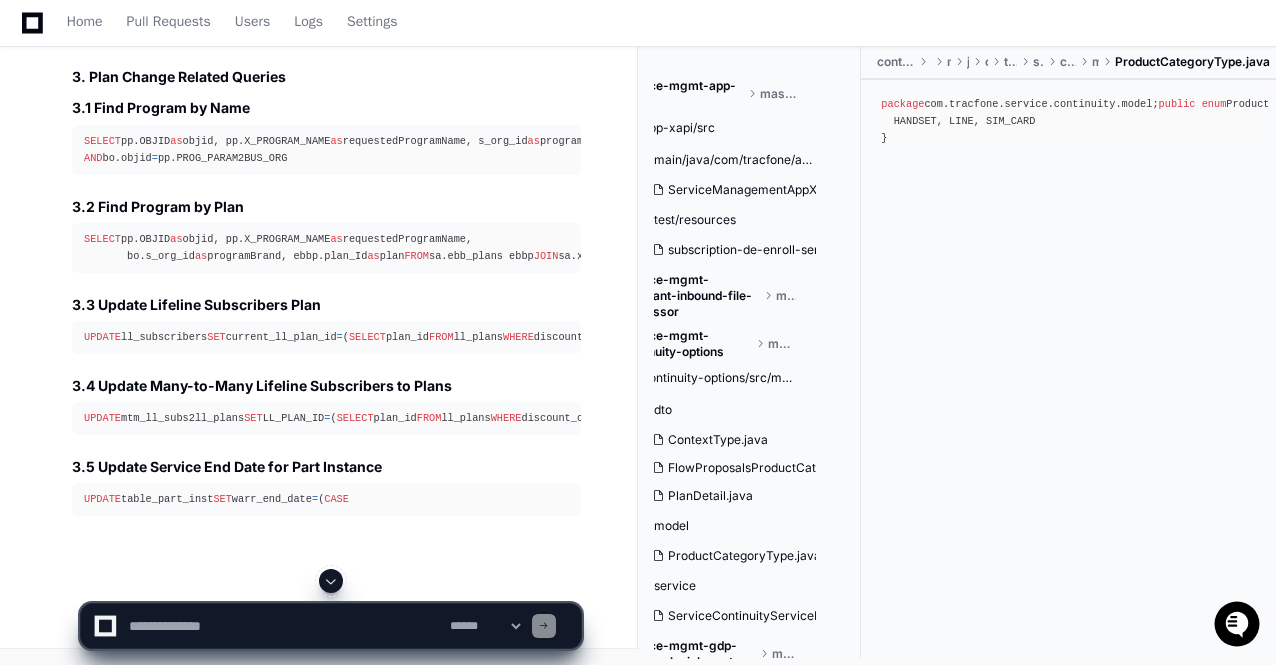 click 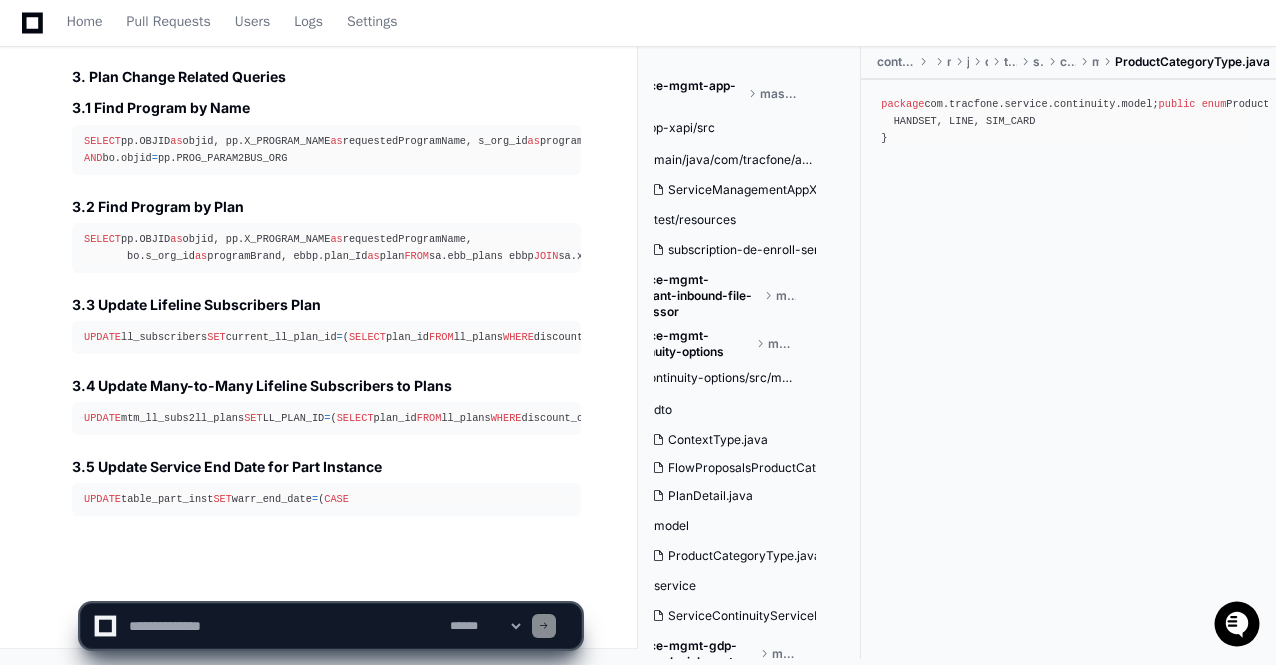 scroll, scrollTop: 28336, scrollLeft: 0, axis: vertical 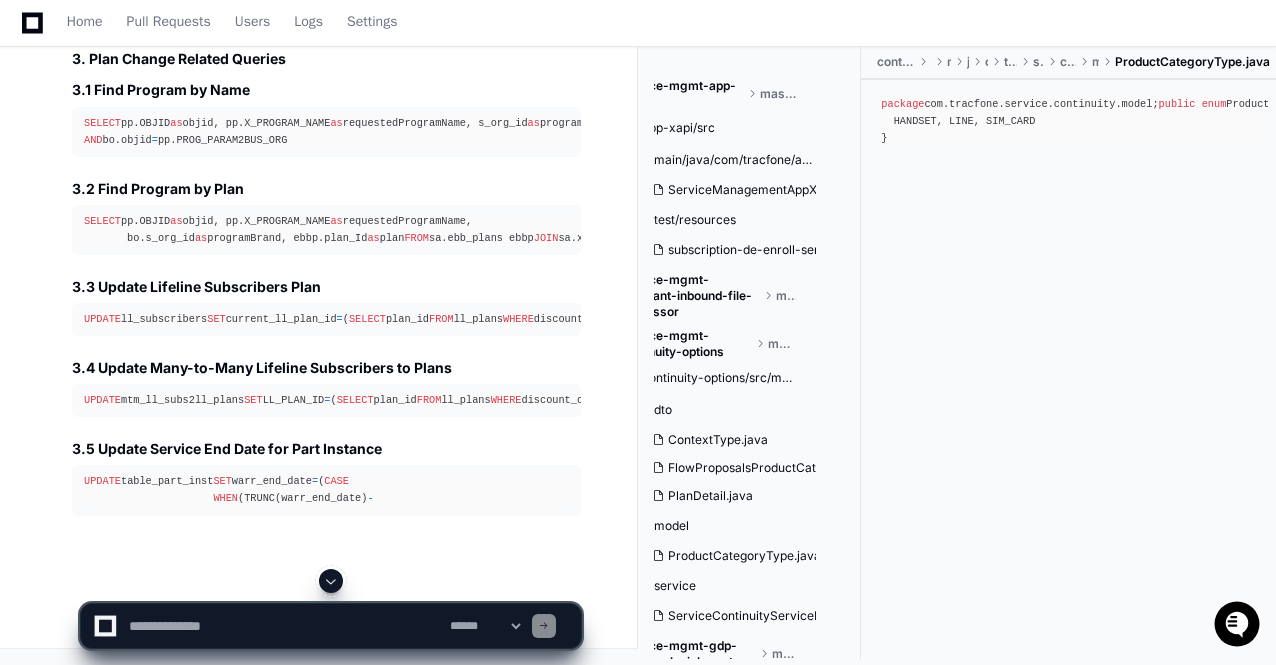 click 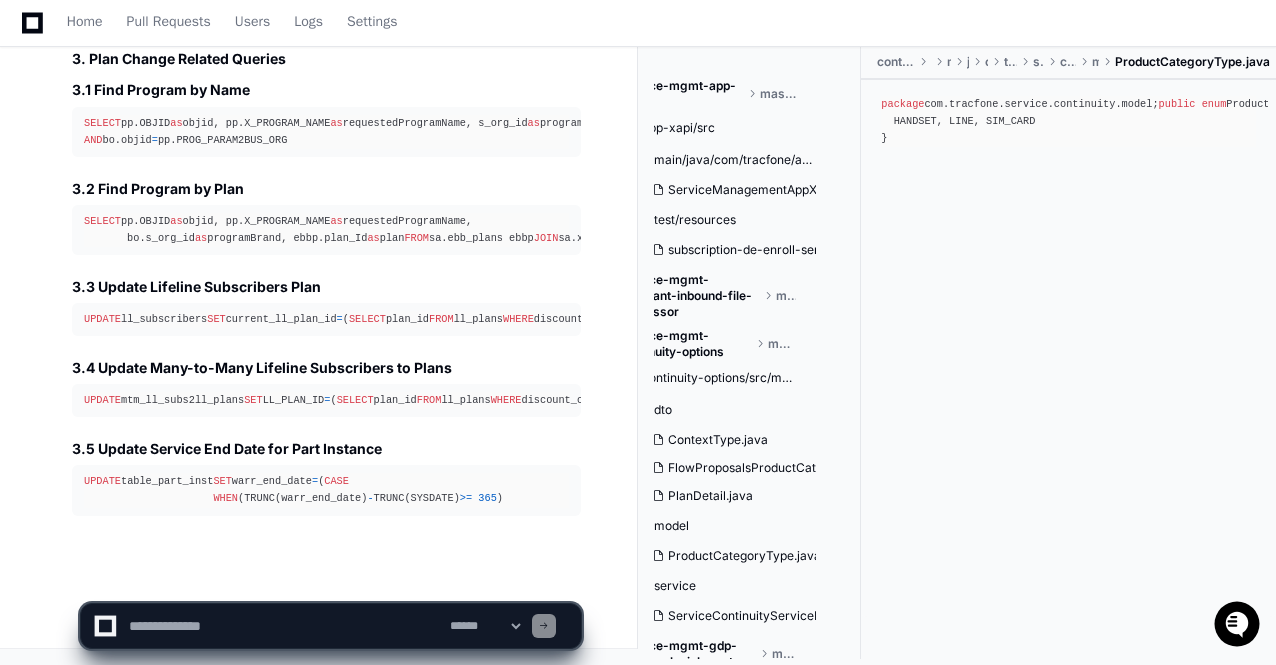 scroll, scrollTop: 28353, scrollLeft: 0, axis: vertical 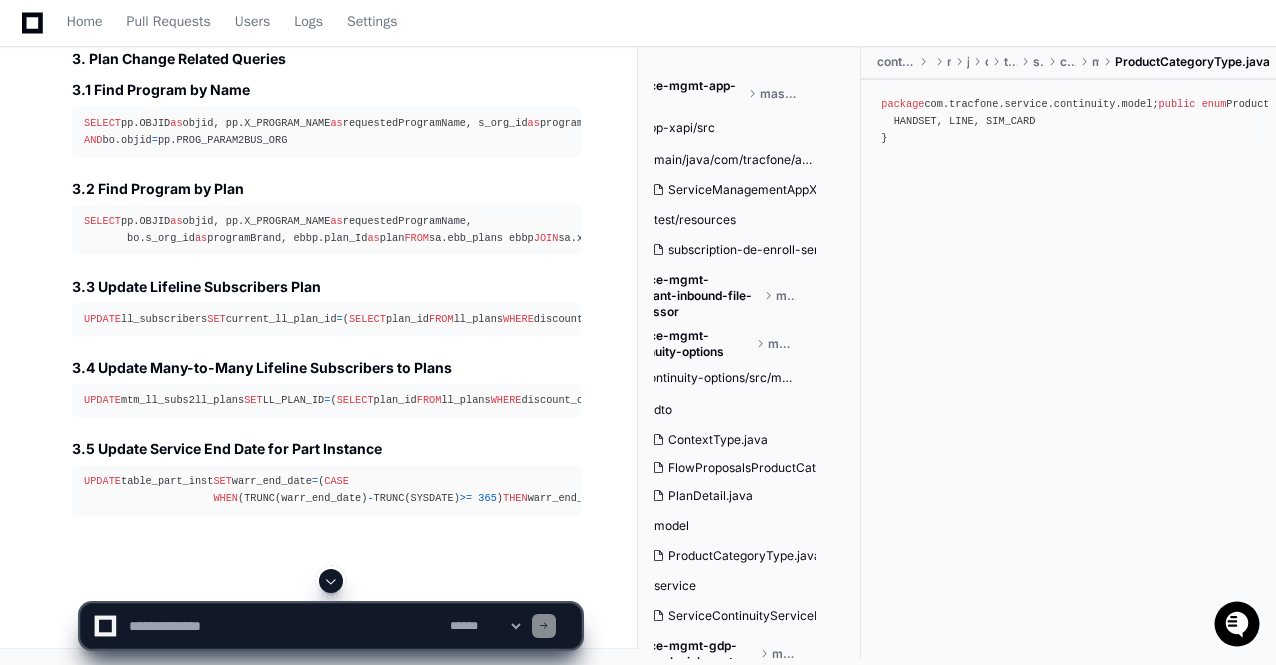 click 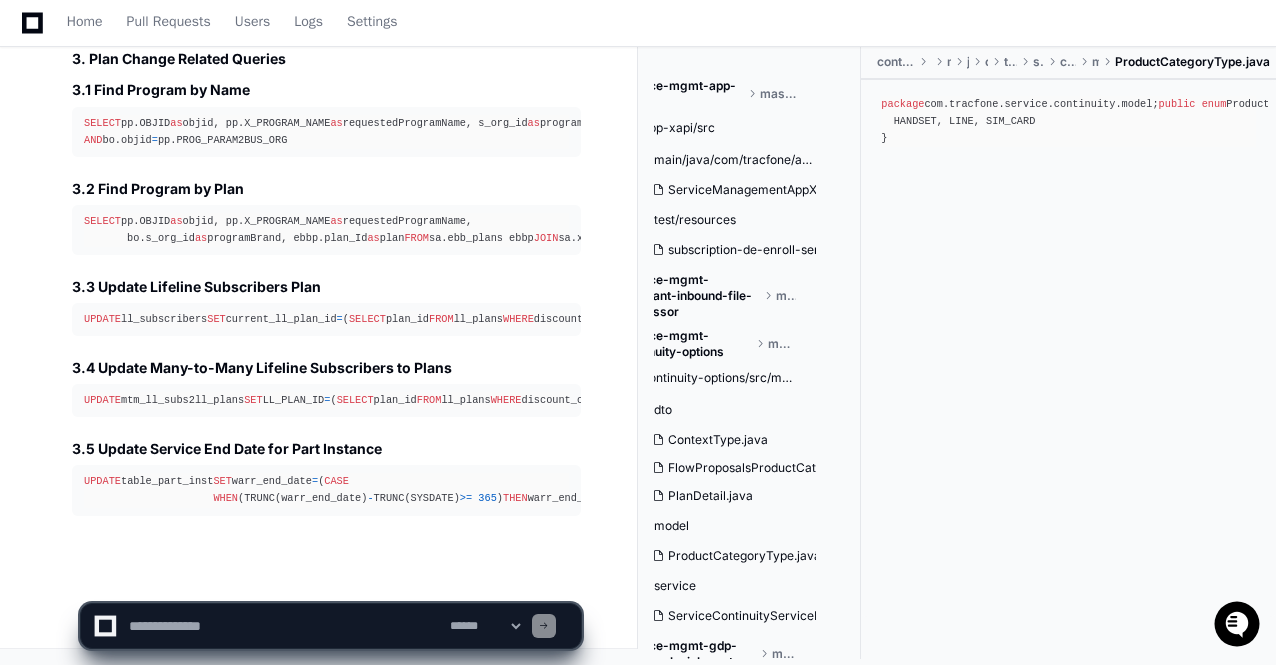 scroll 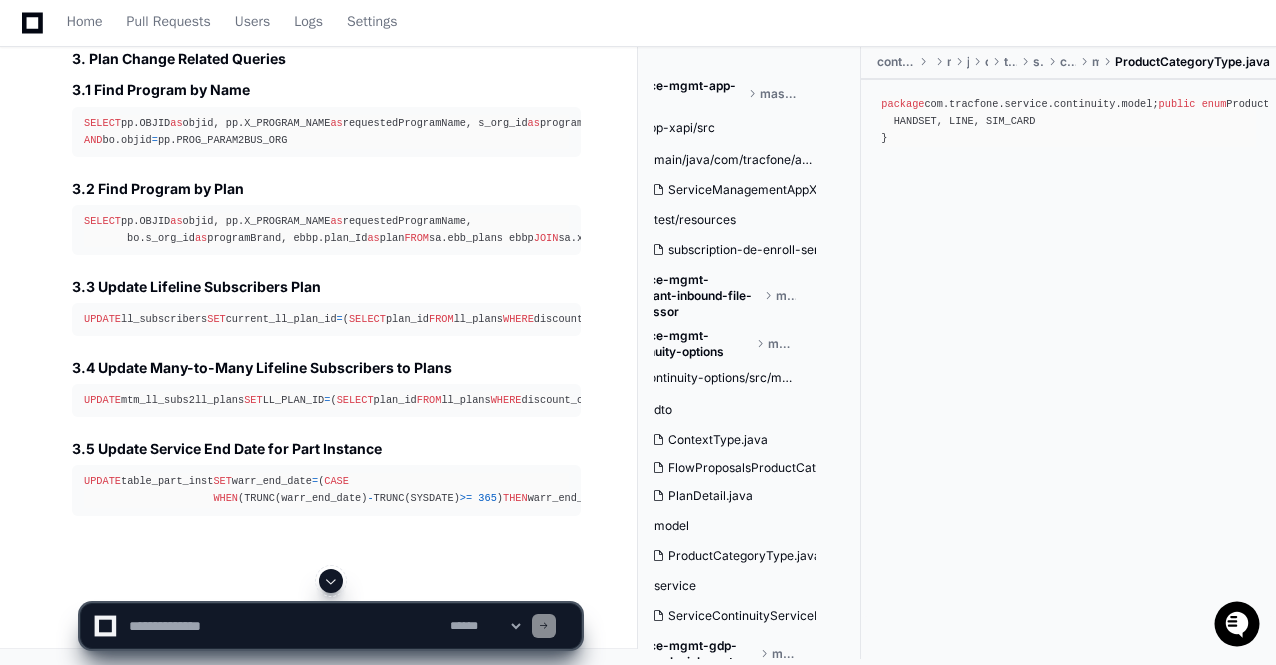 click 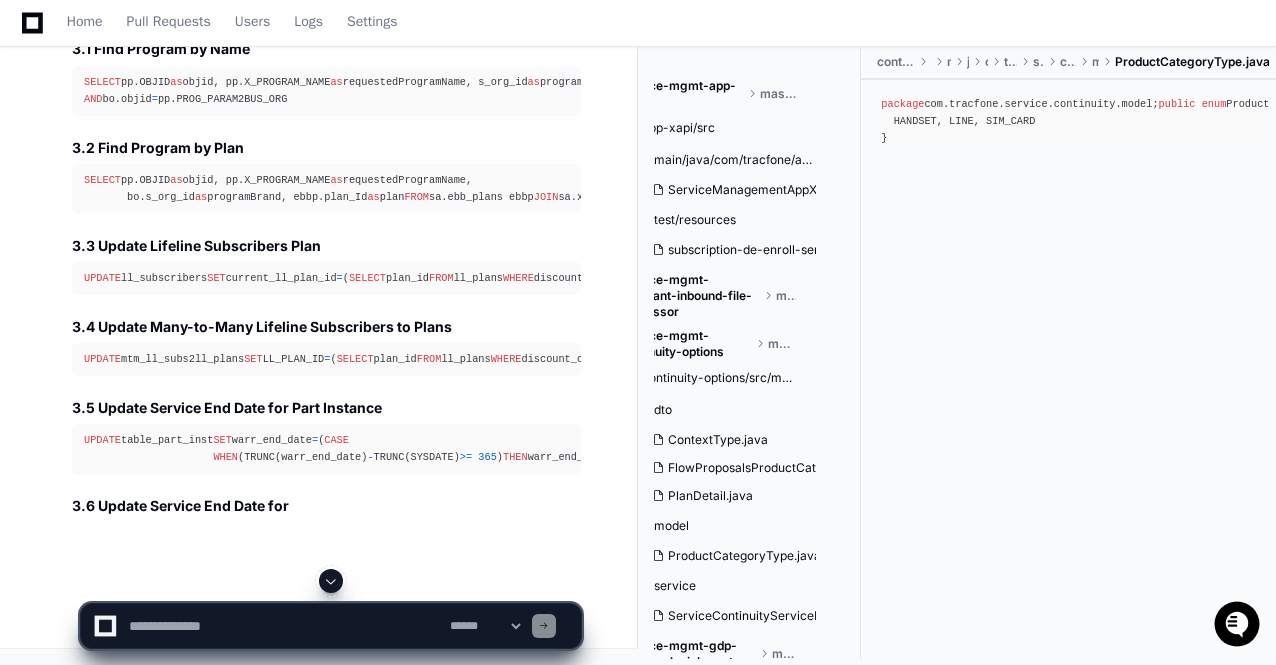 click 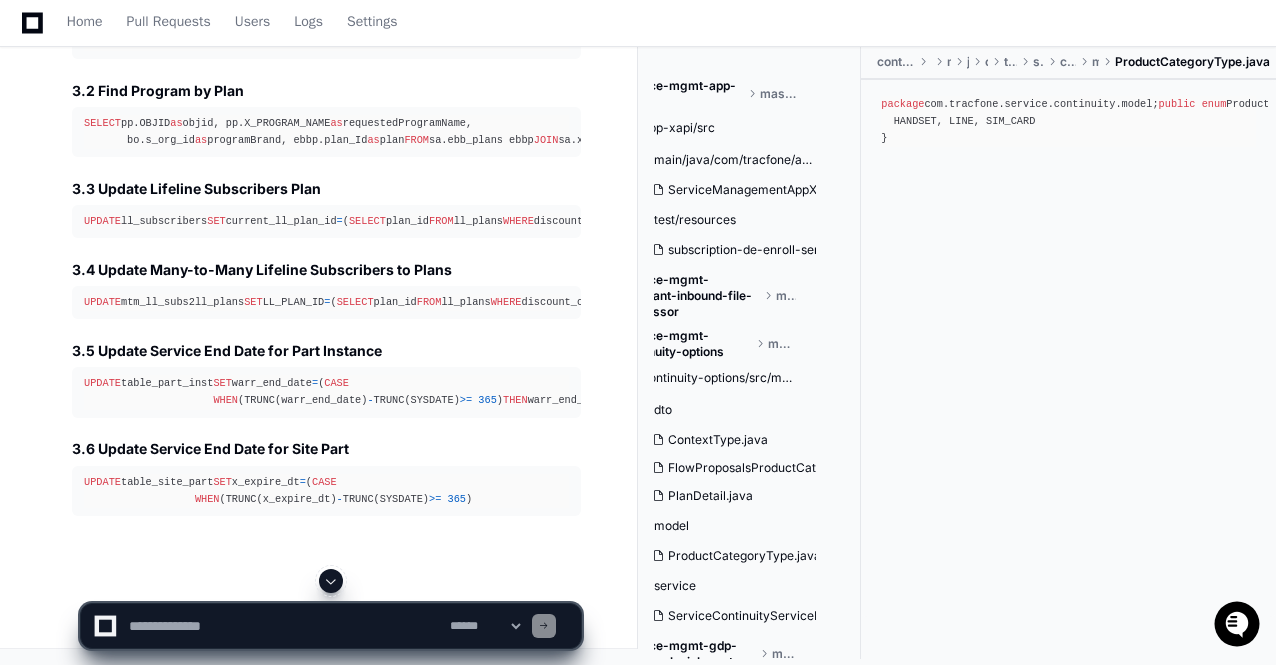 click 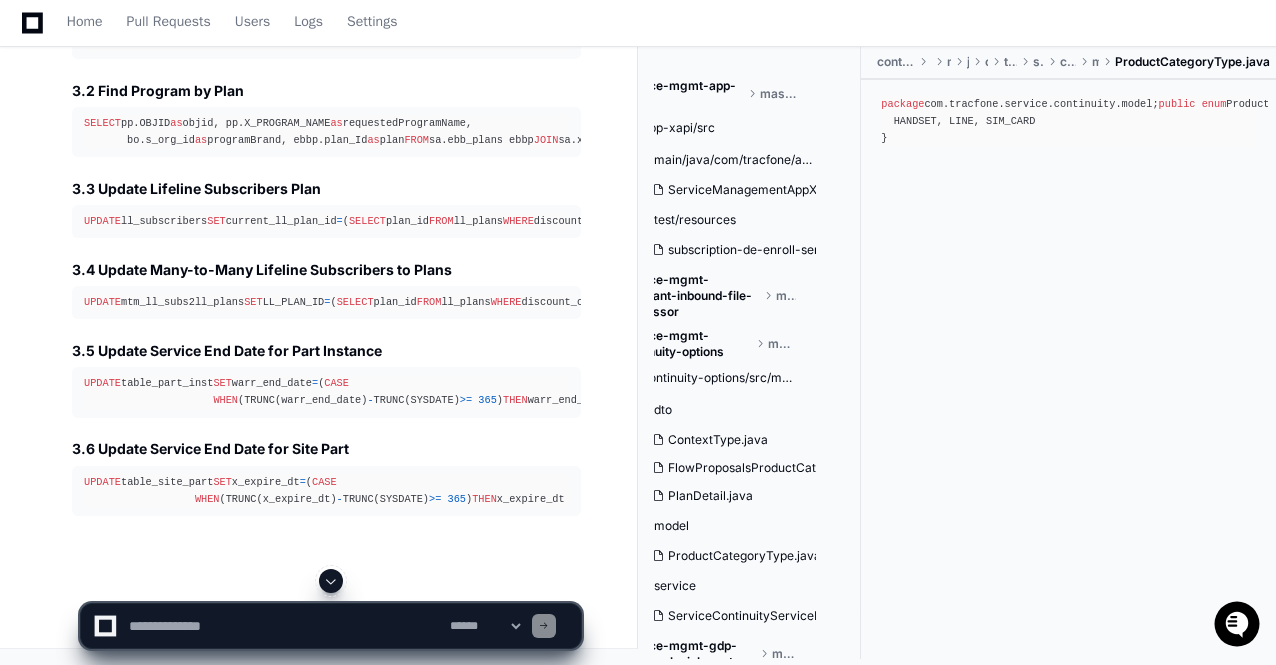 click 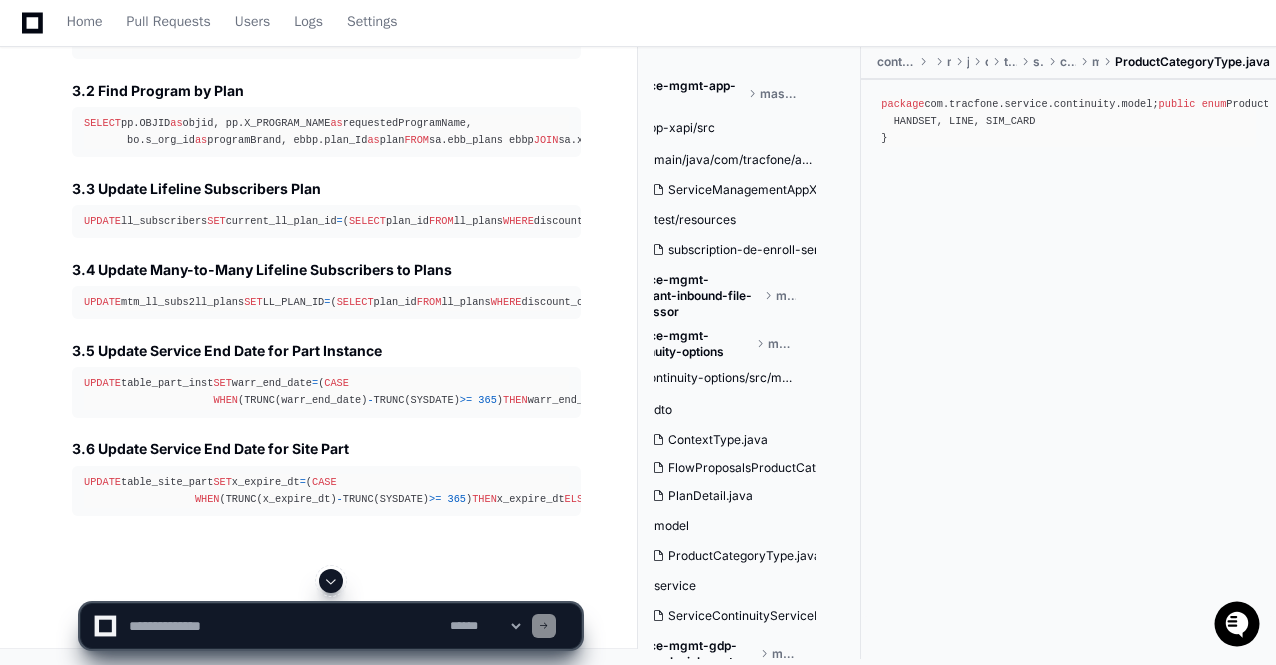click 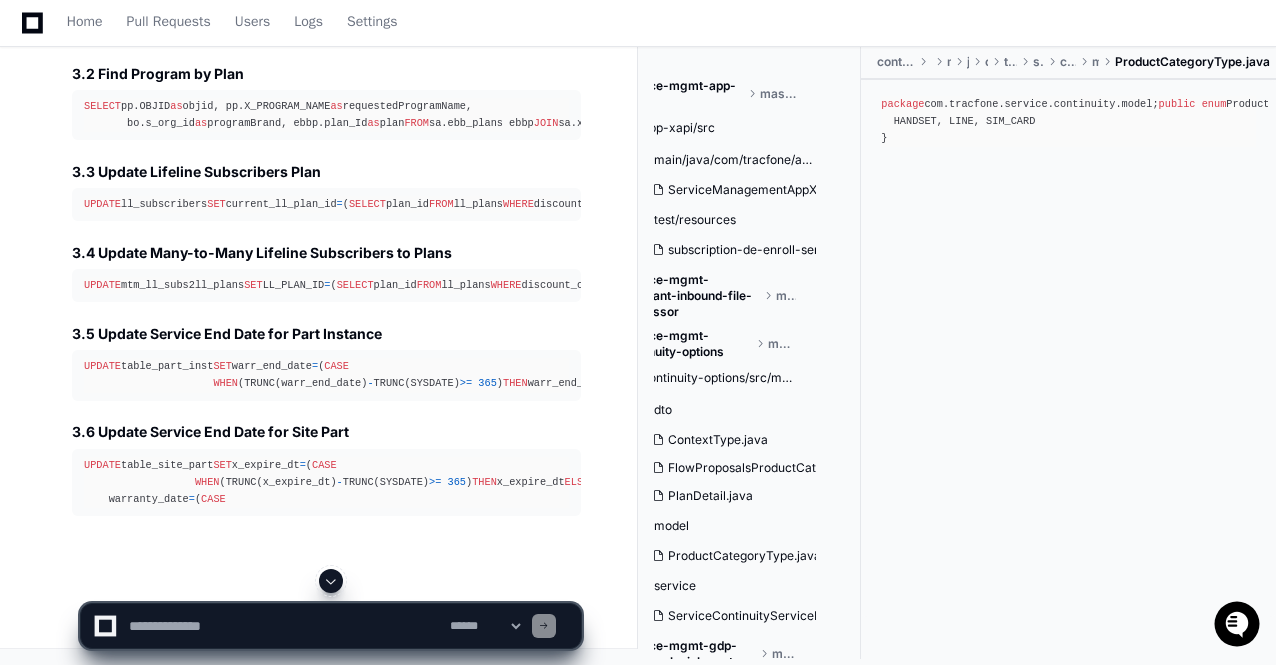 click 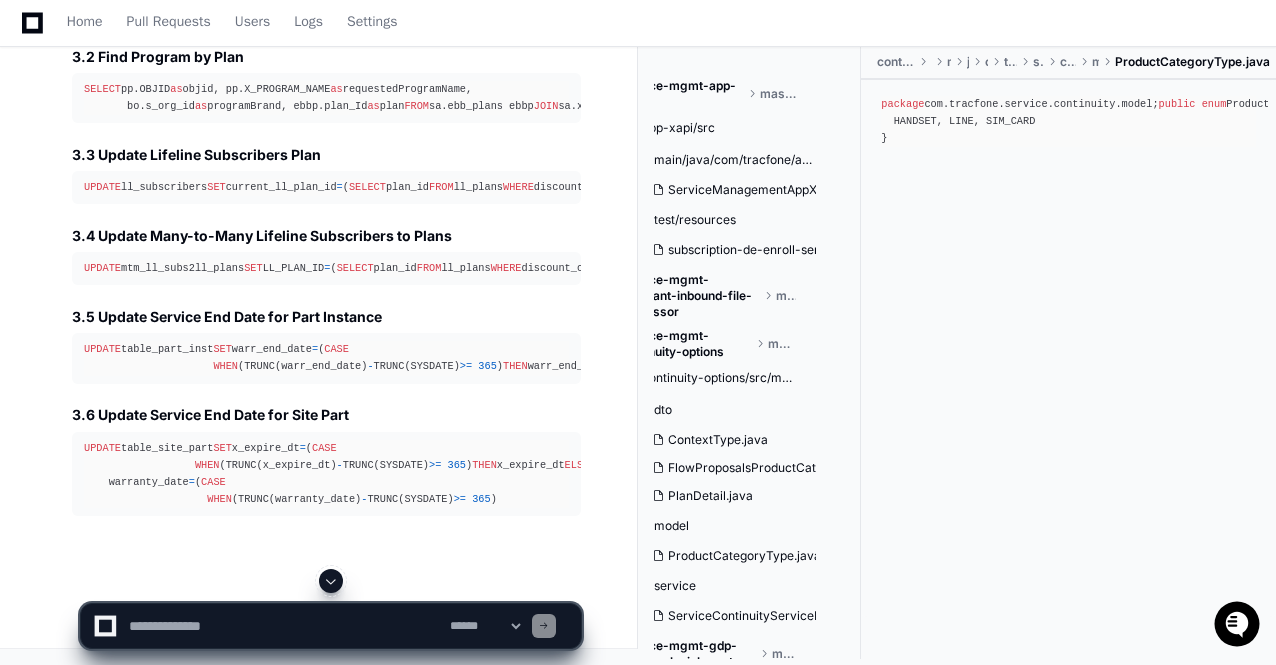 click 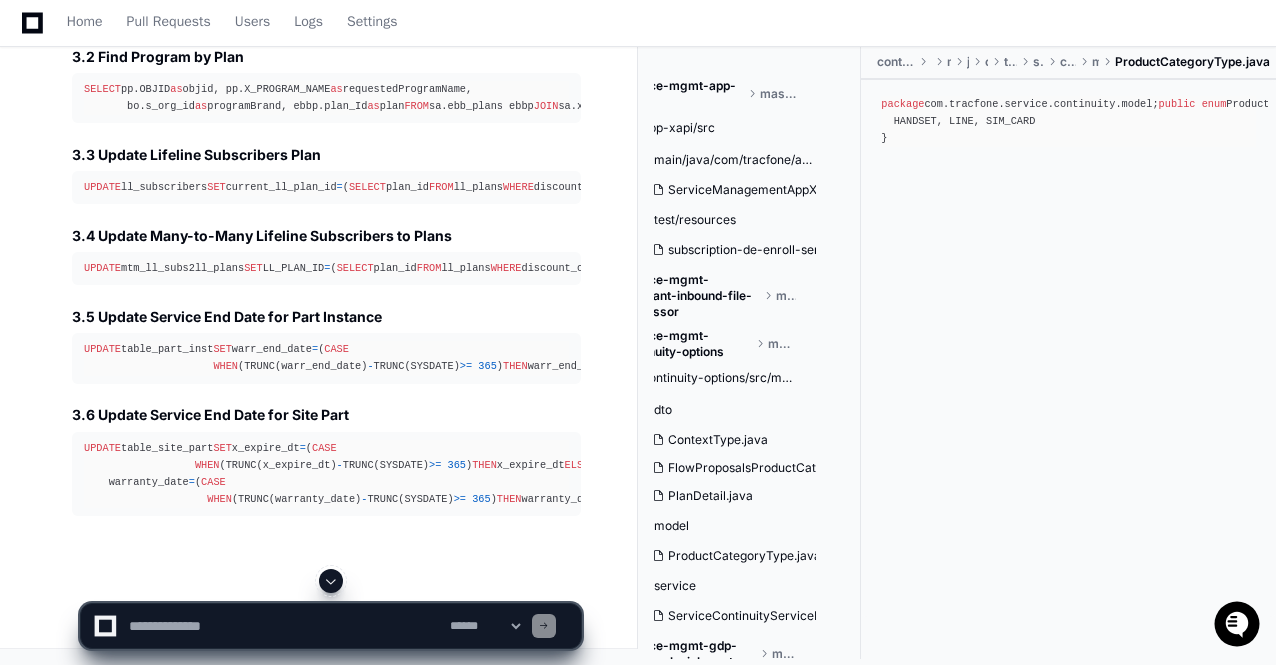click 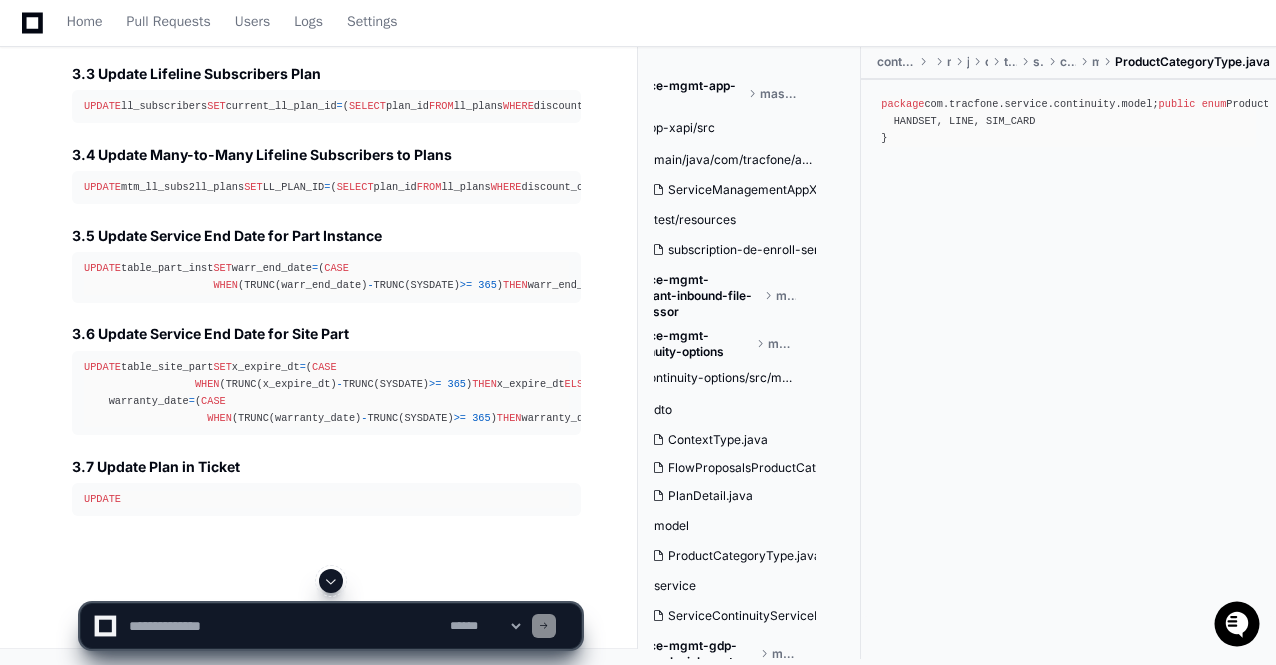 click 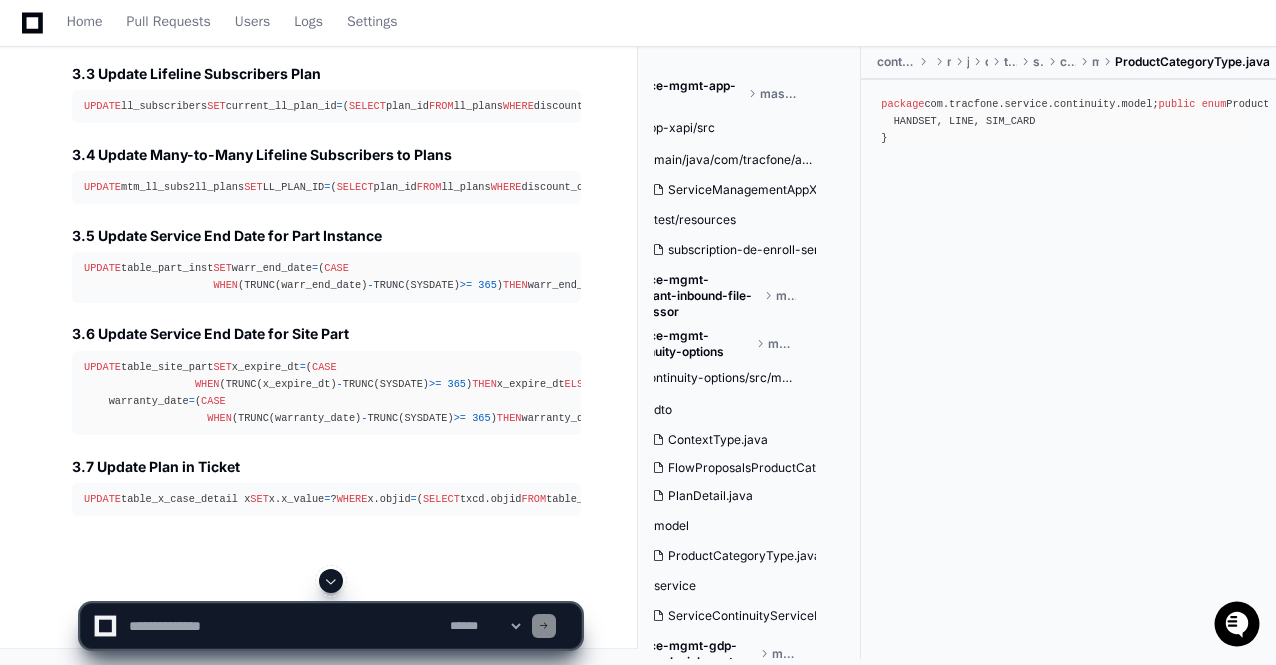 click 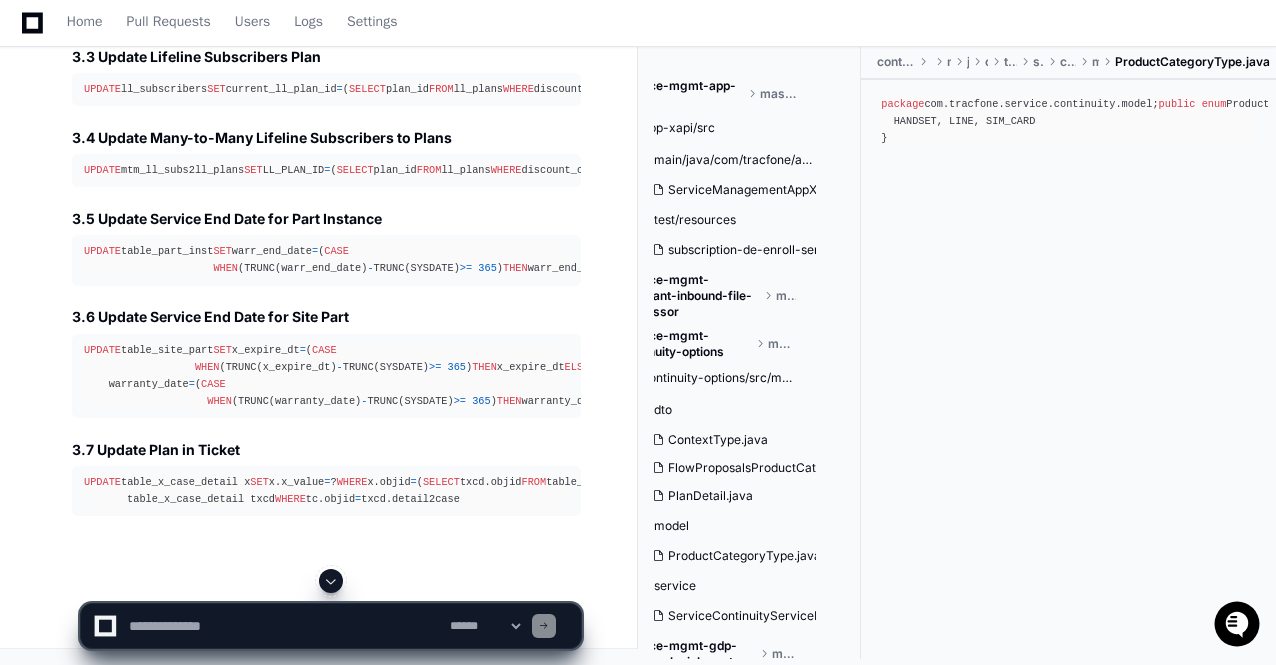 click 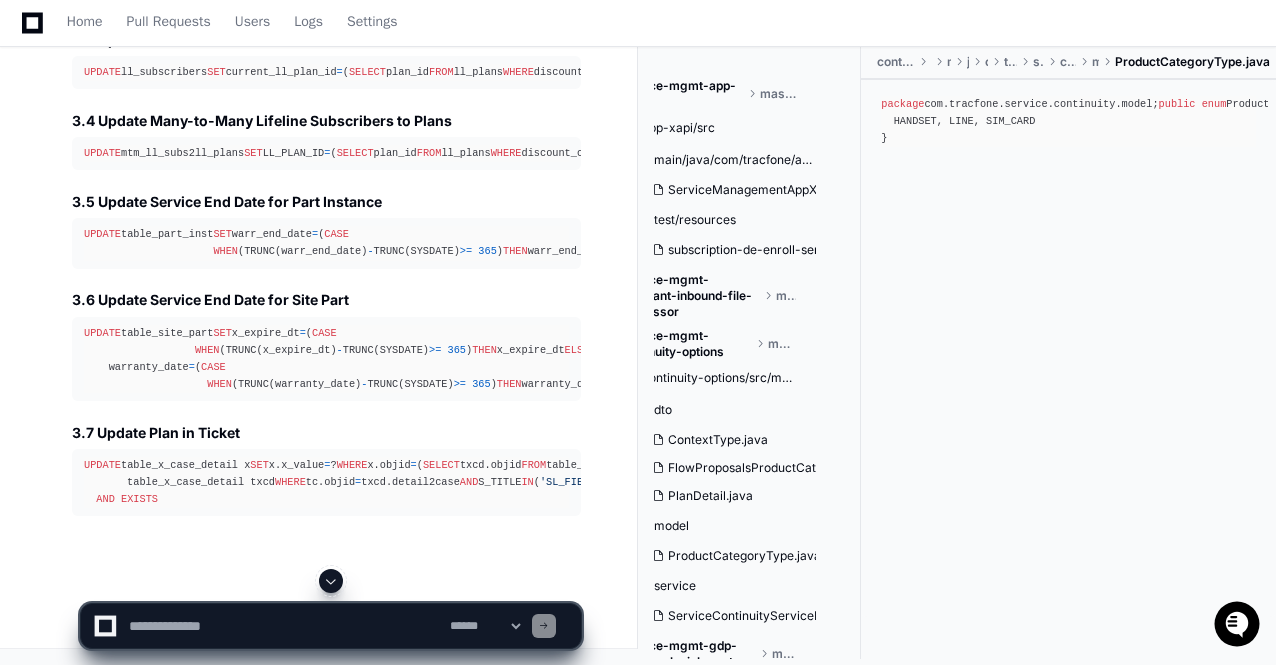 click 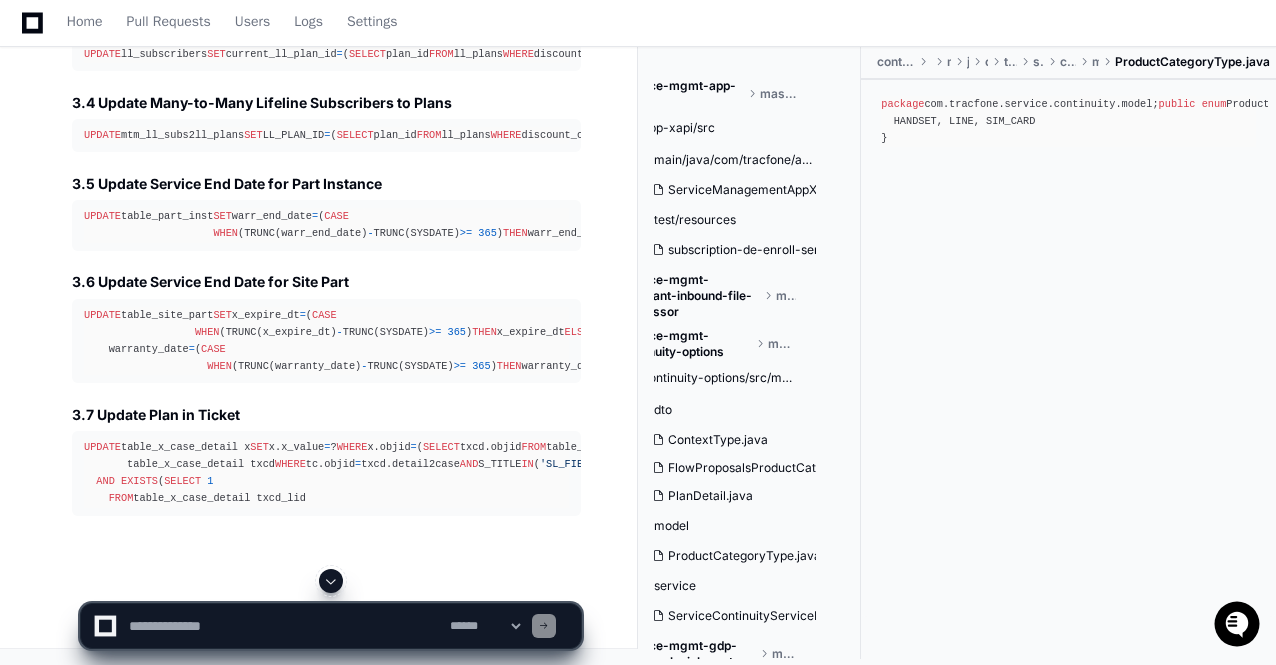 click 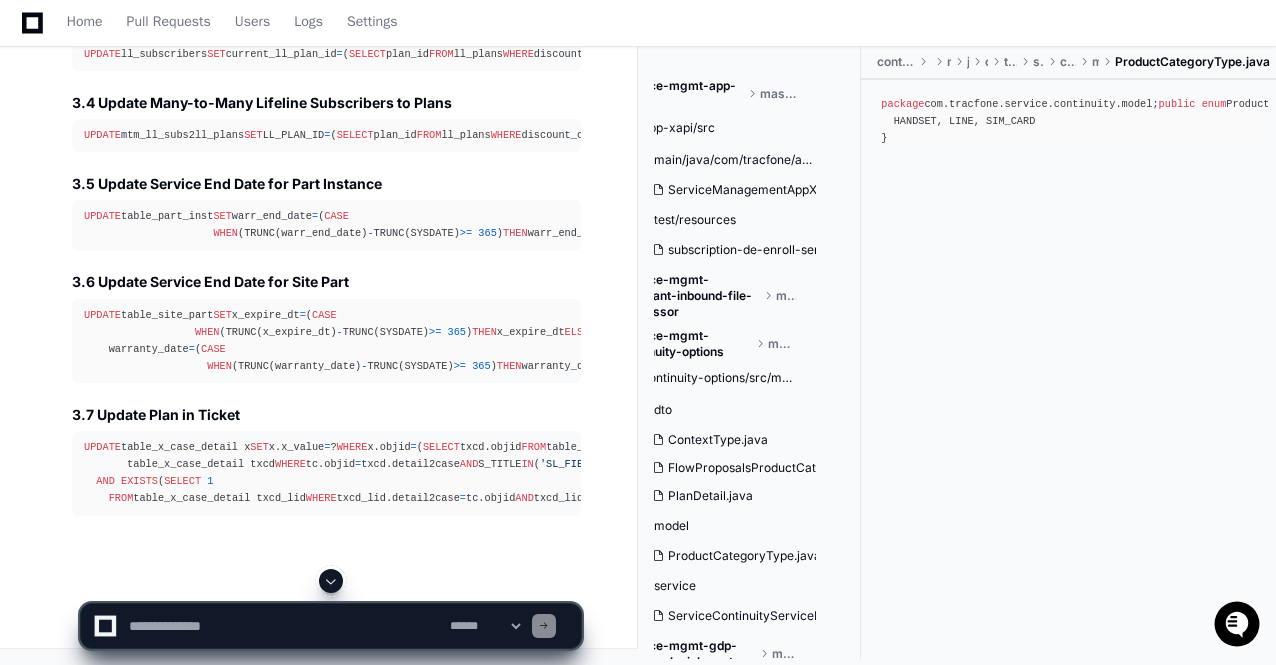 click 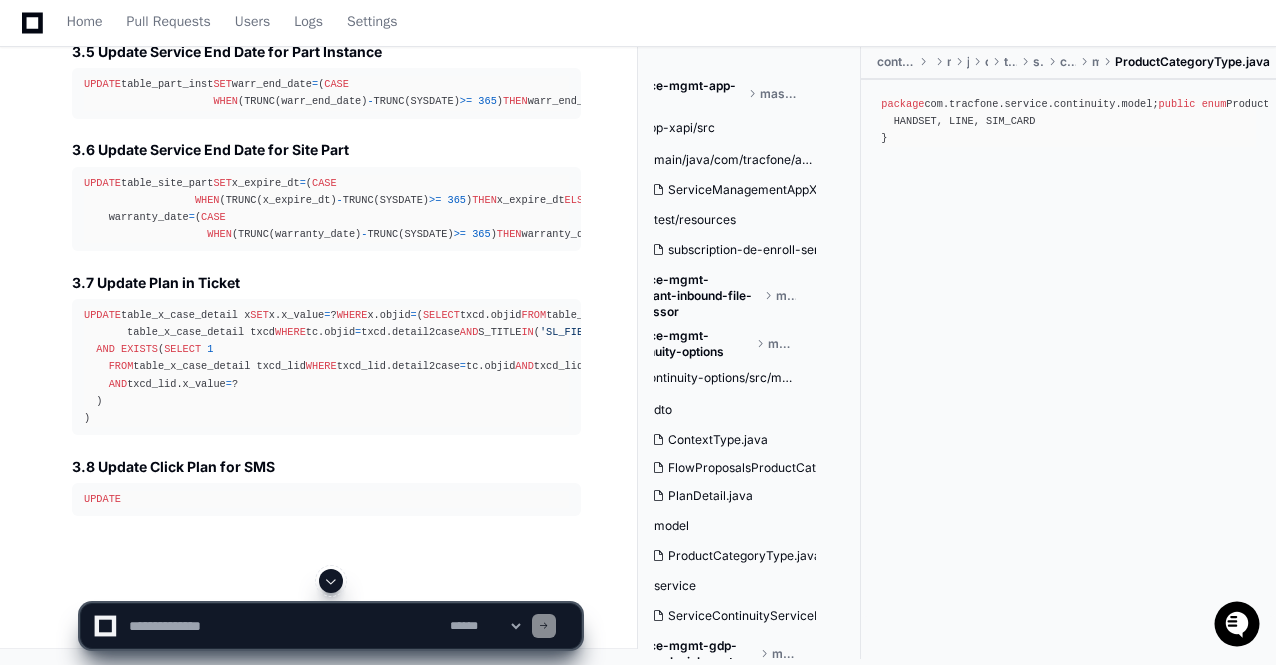 click 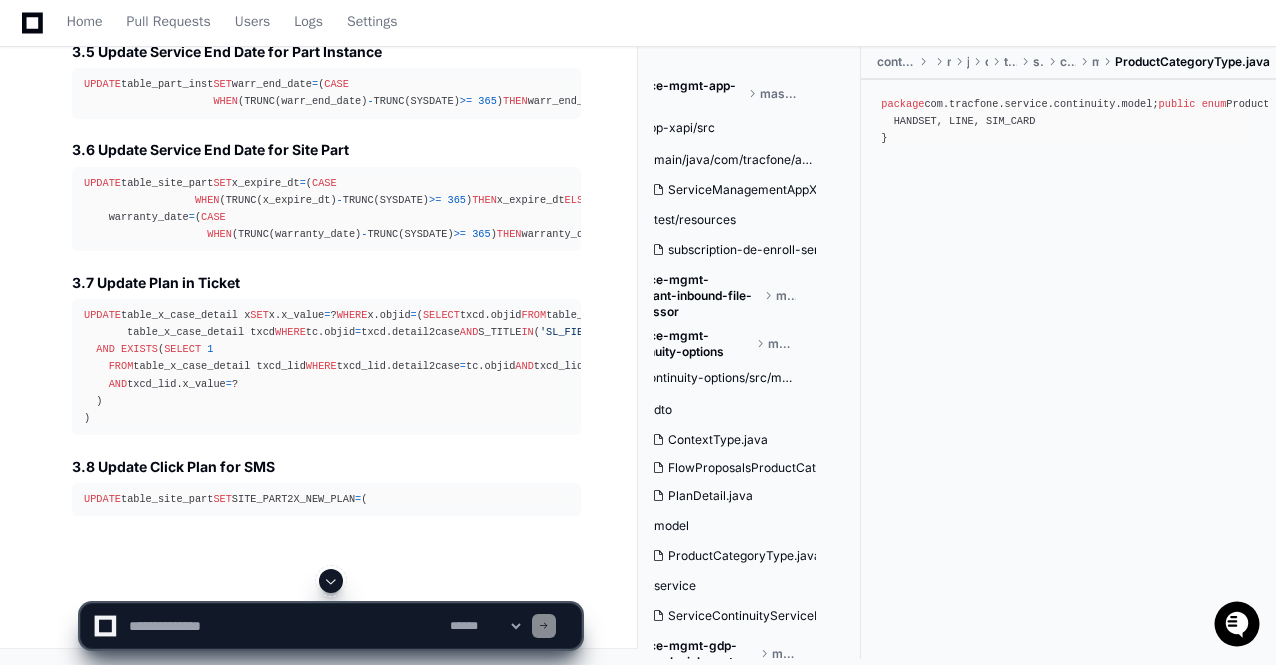 click 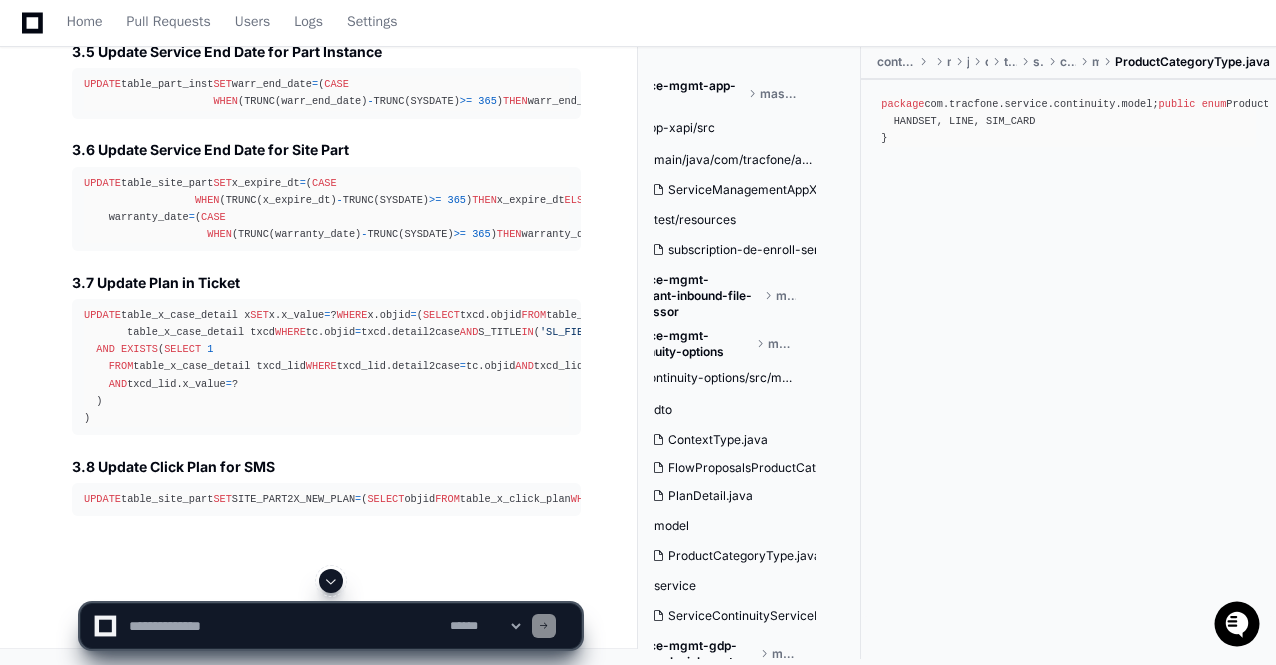 click 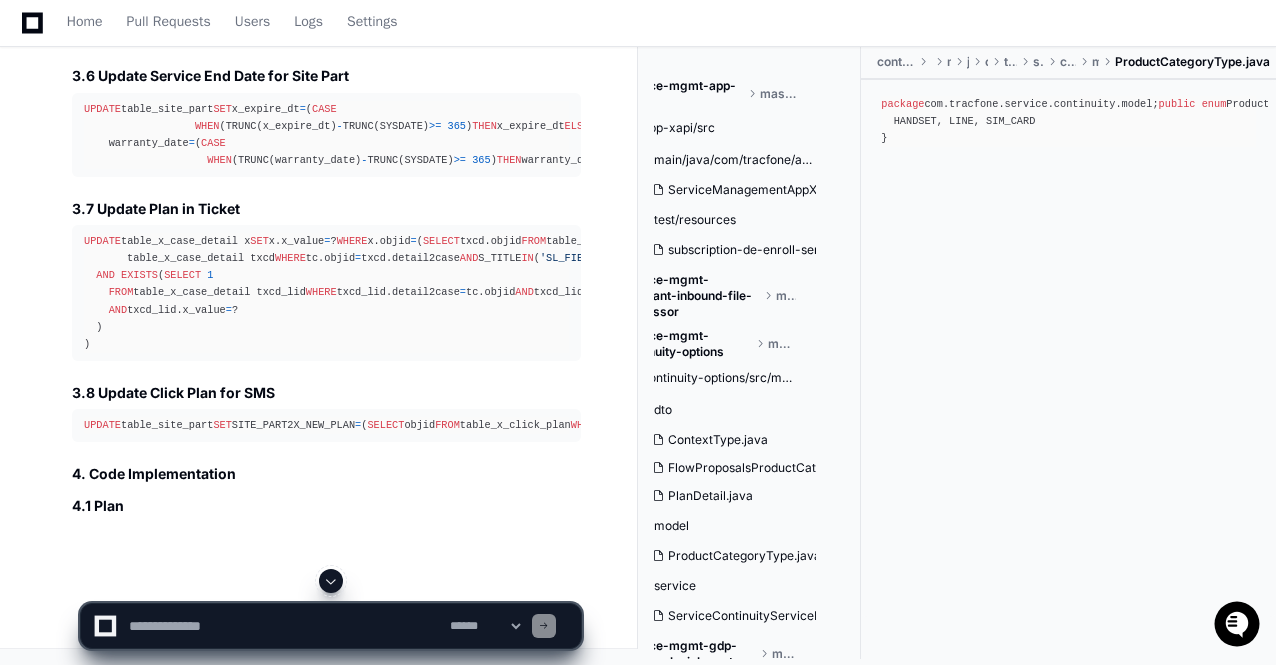 click 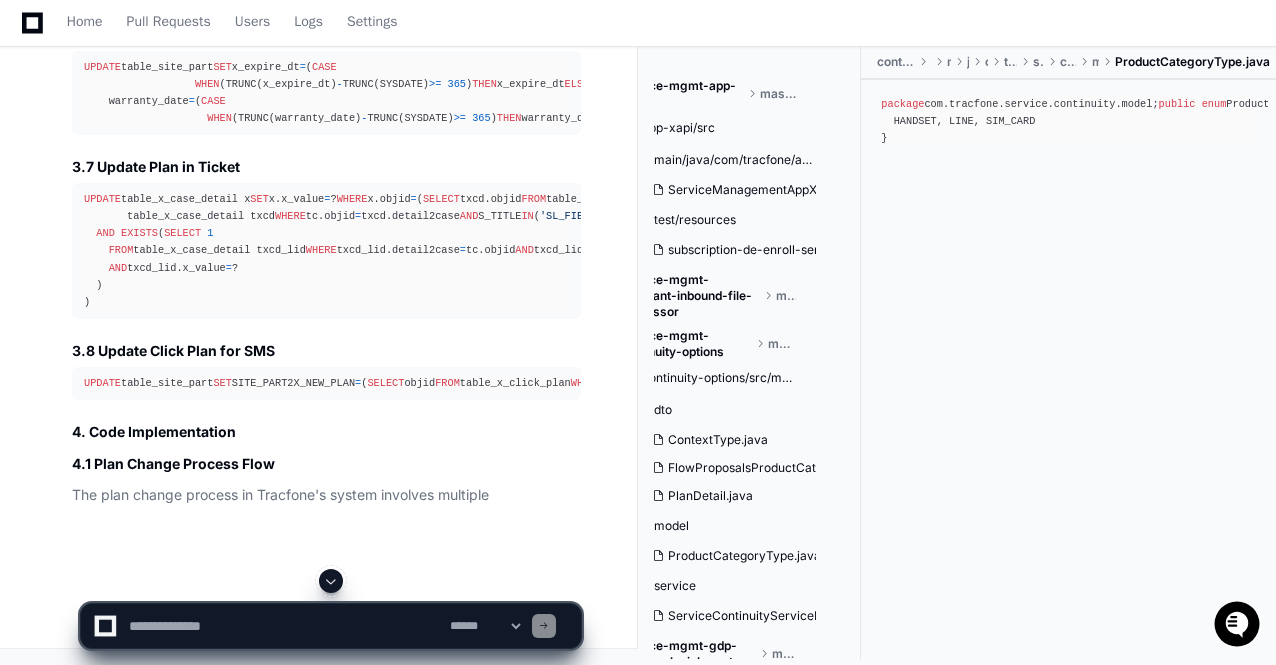 click 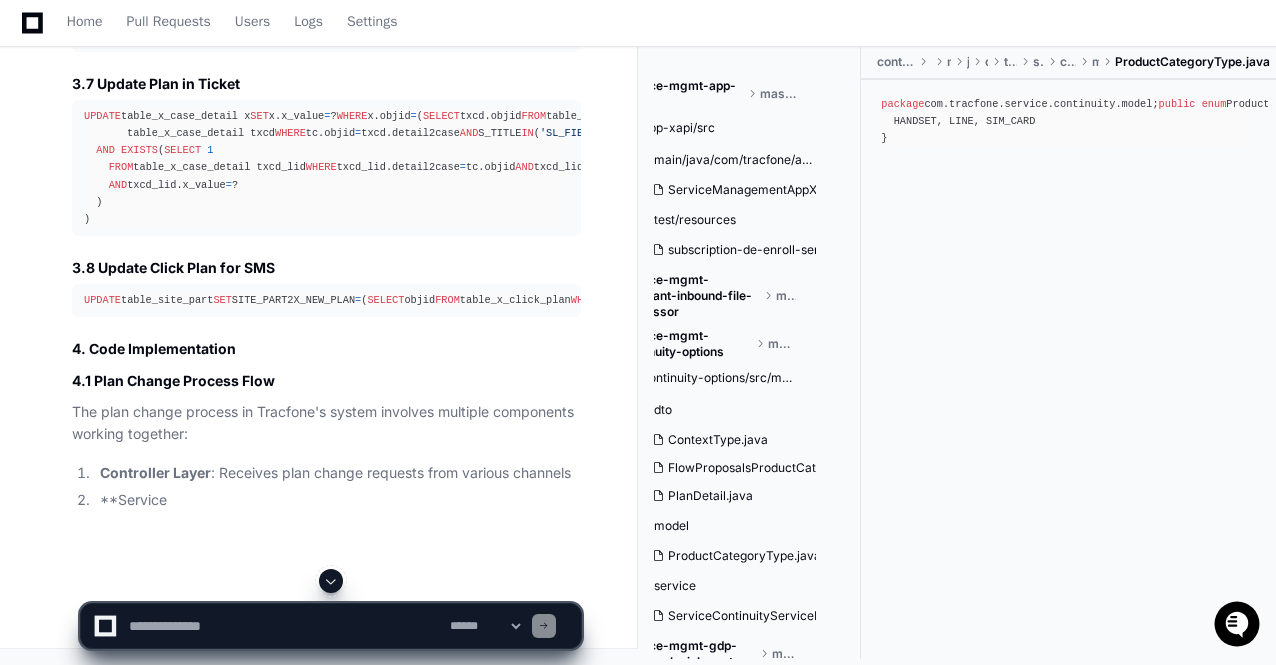 click 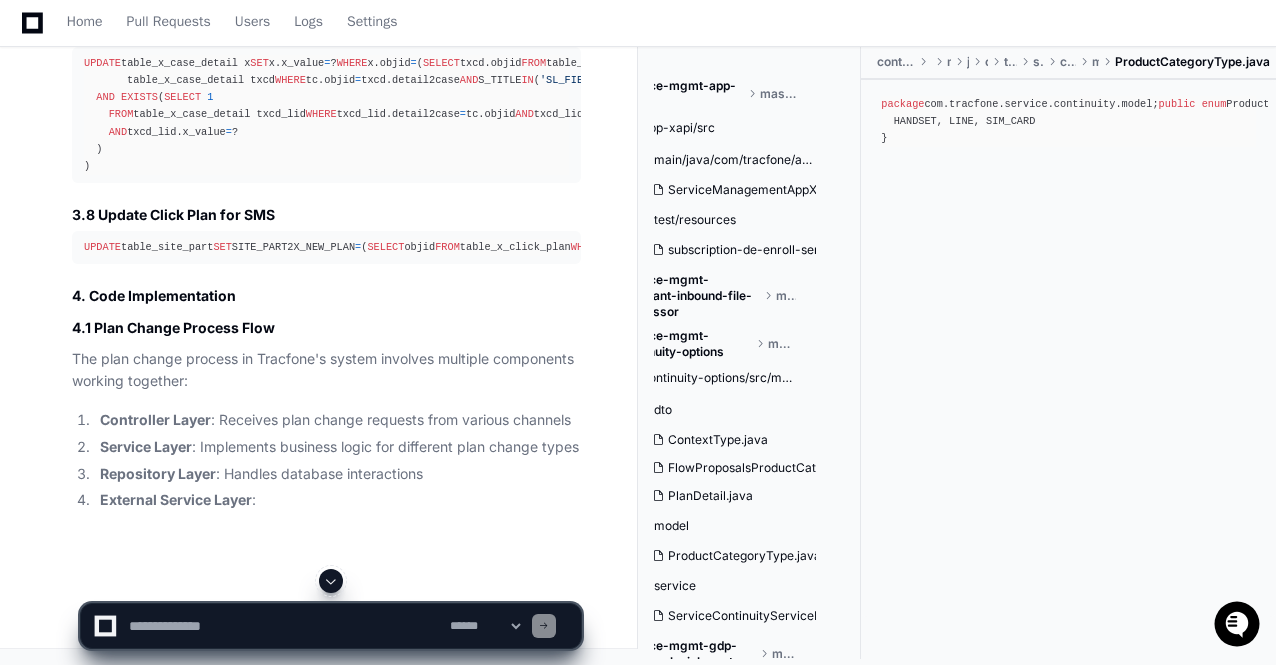 click 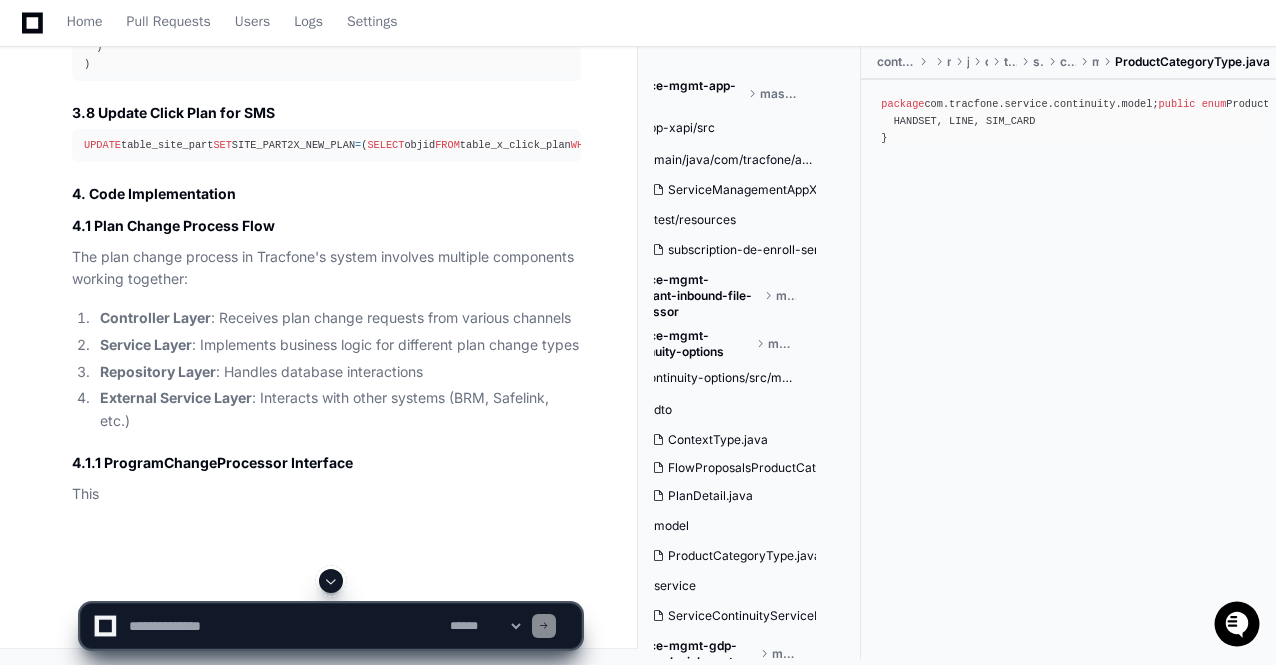click 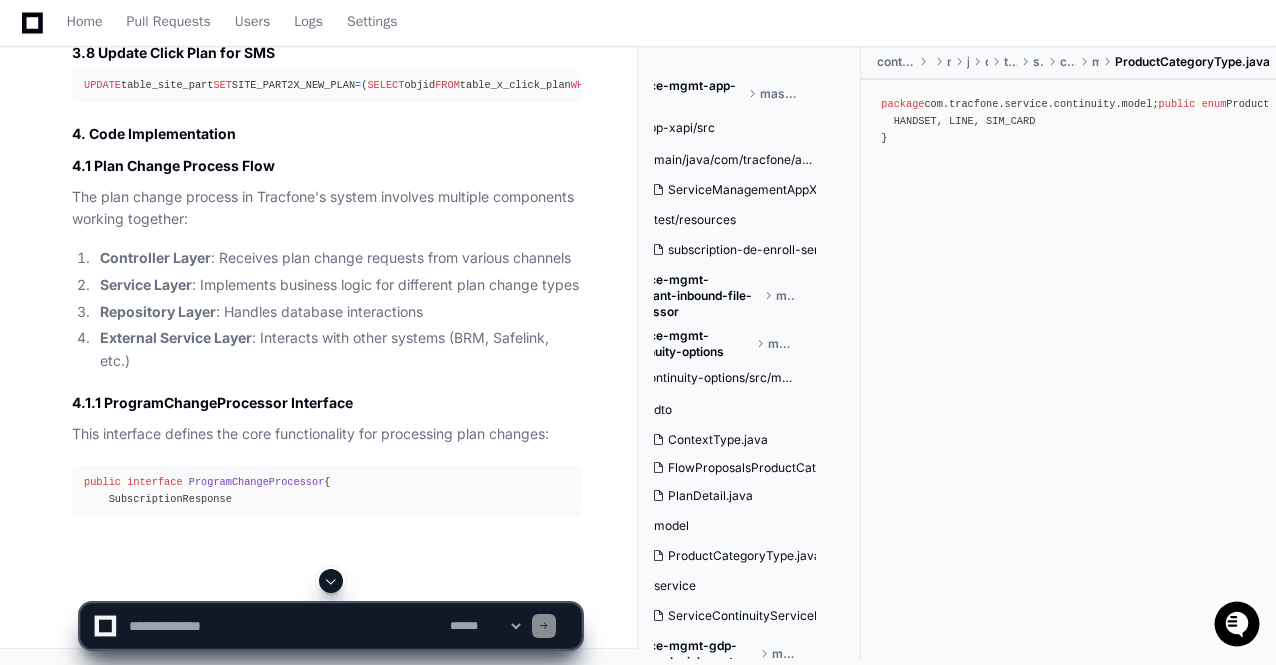 click 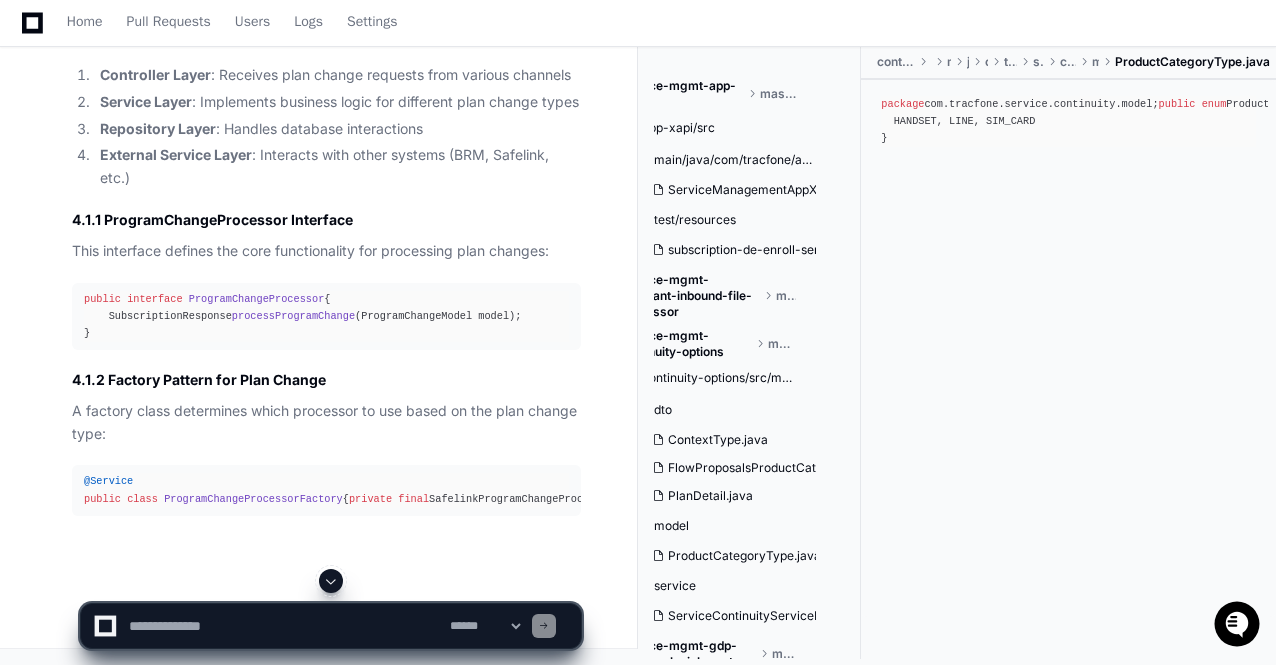 click 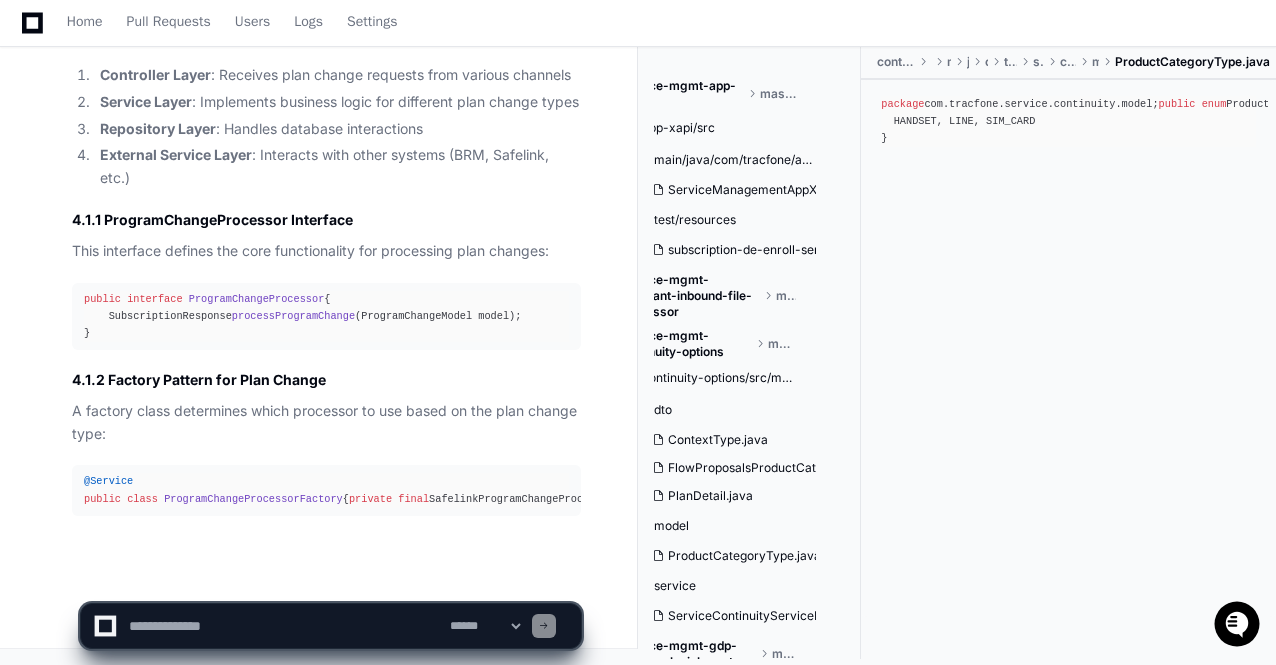 click on "**********" 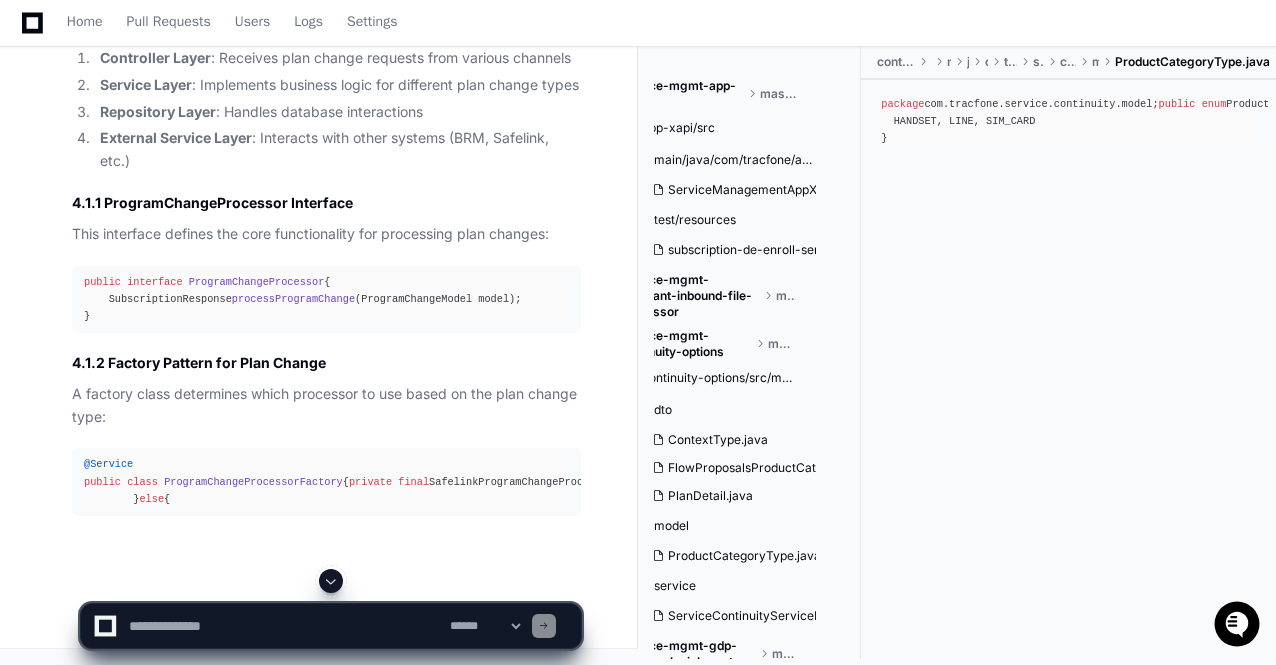 click 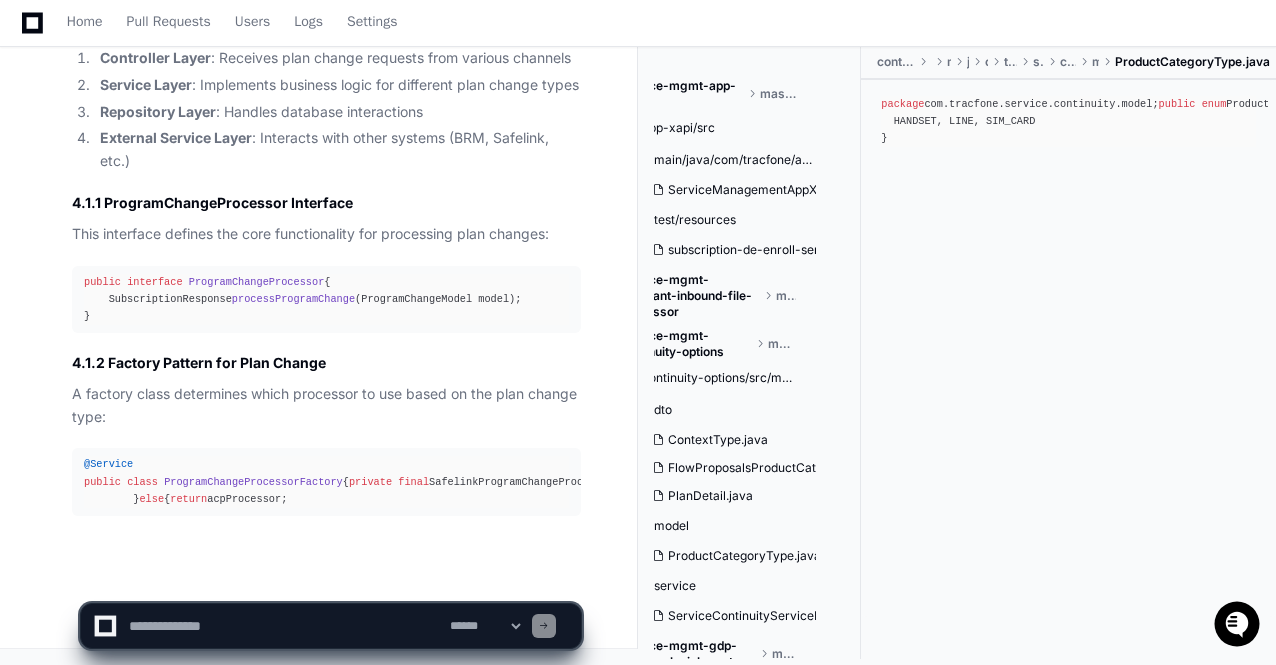 click on "**********" 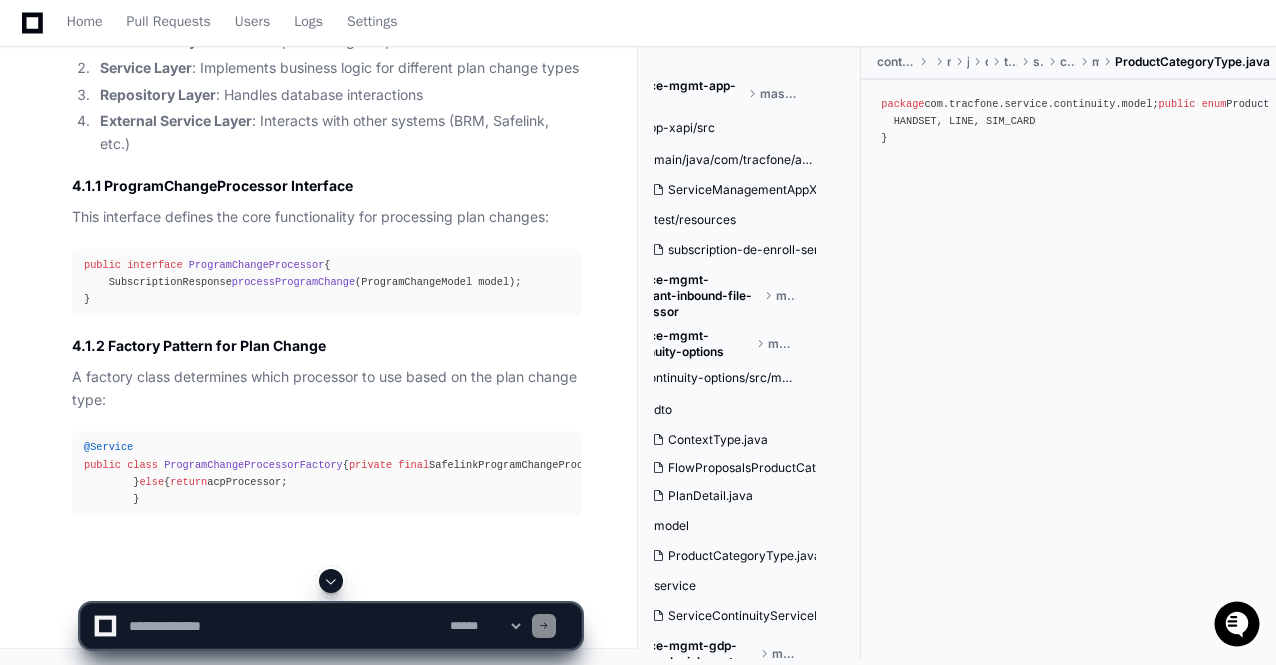 click 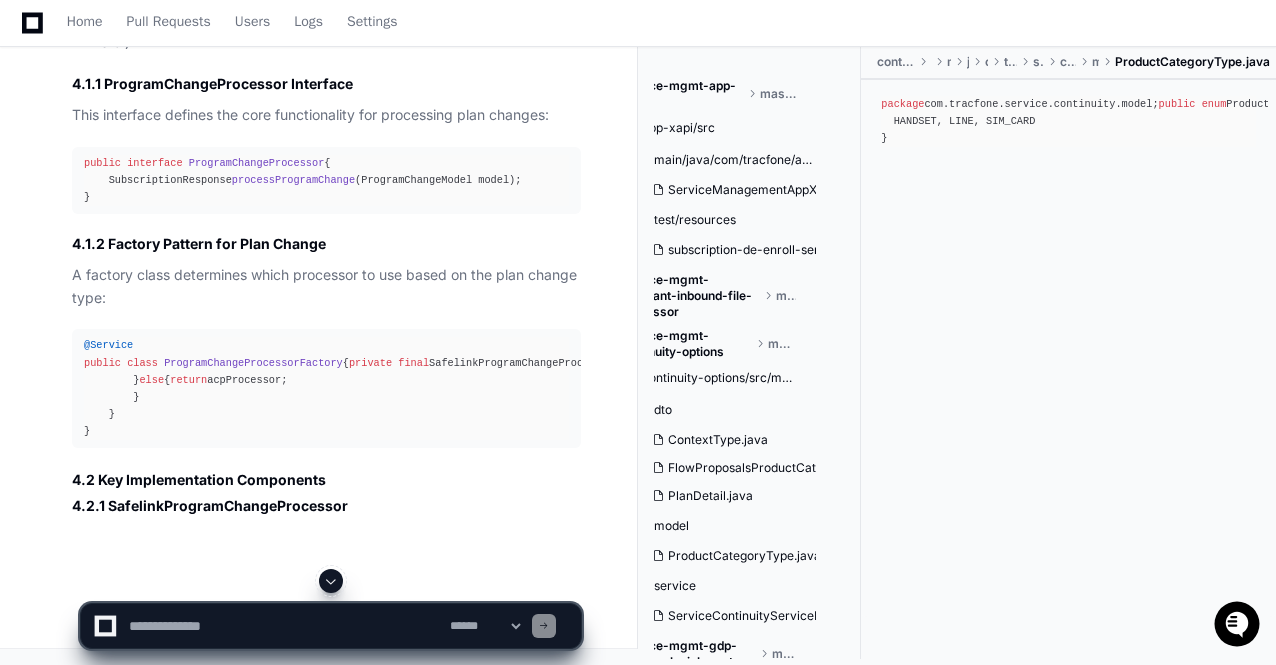 click 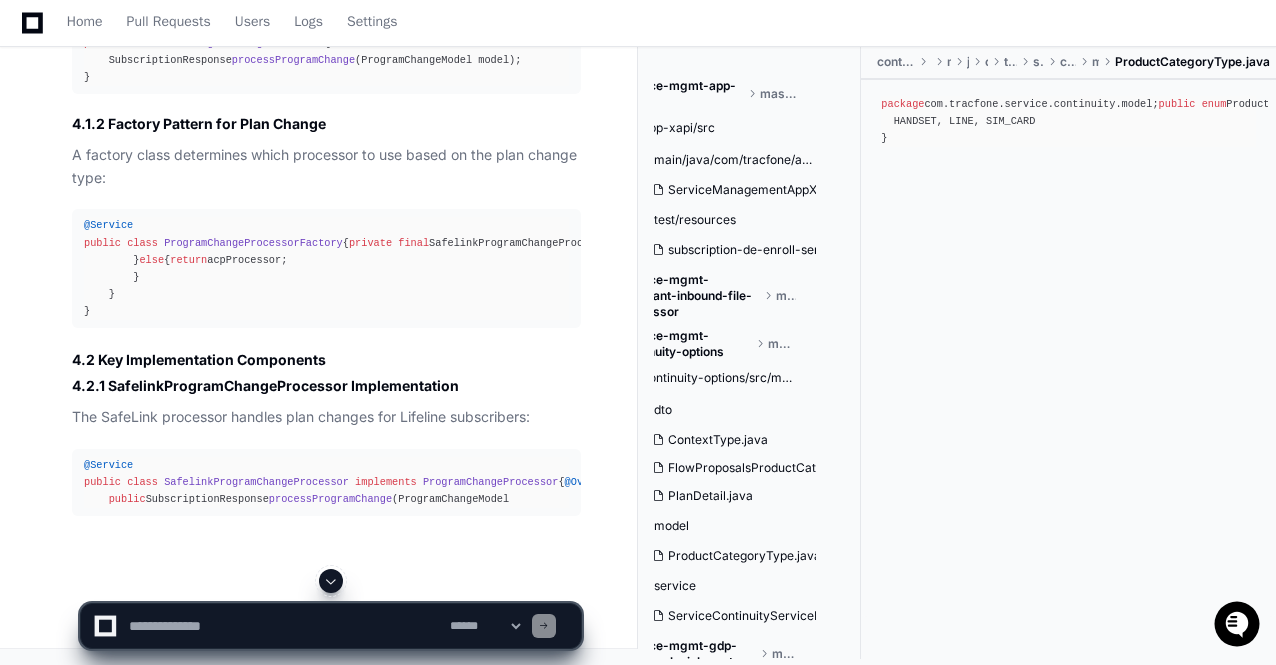click 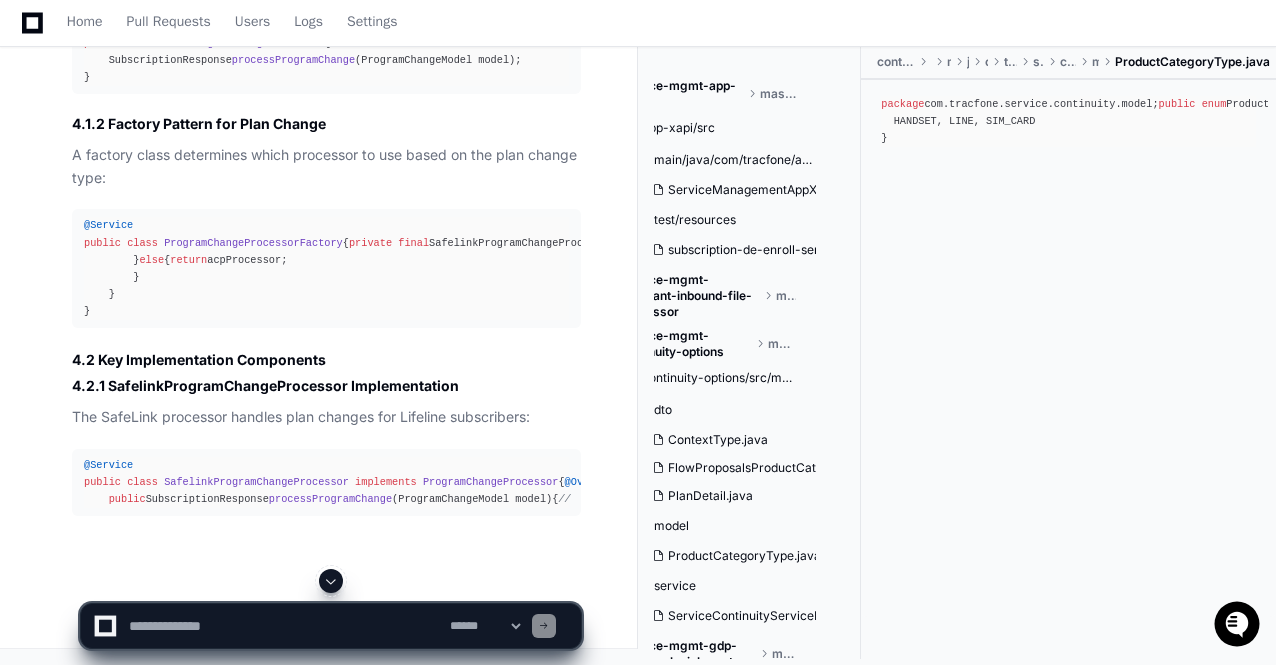 click on "**********" 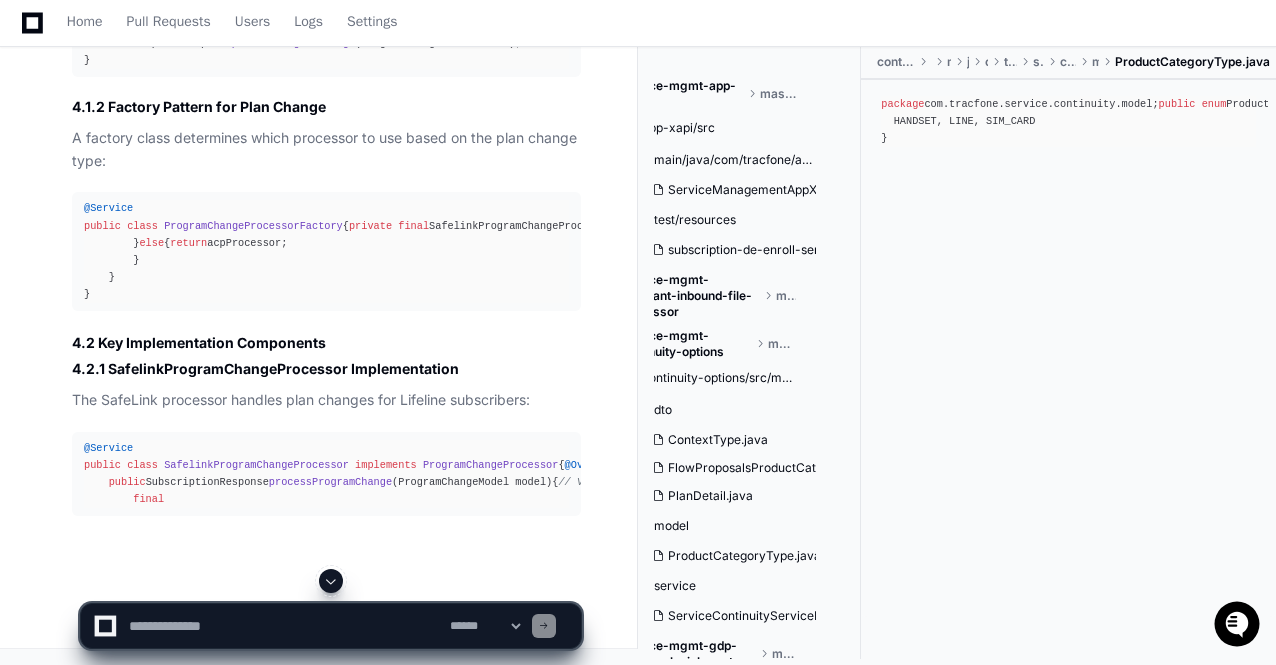 click 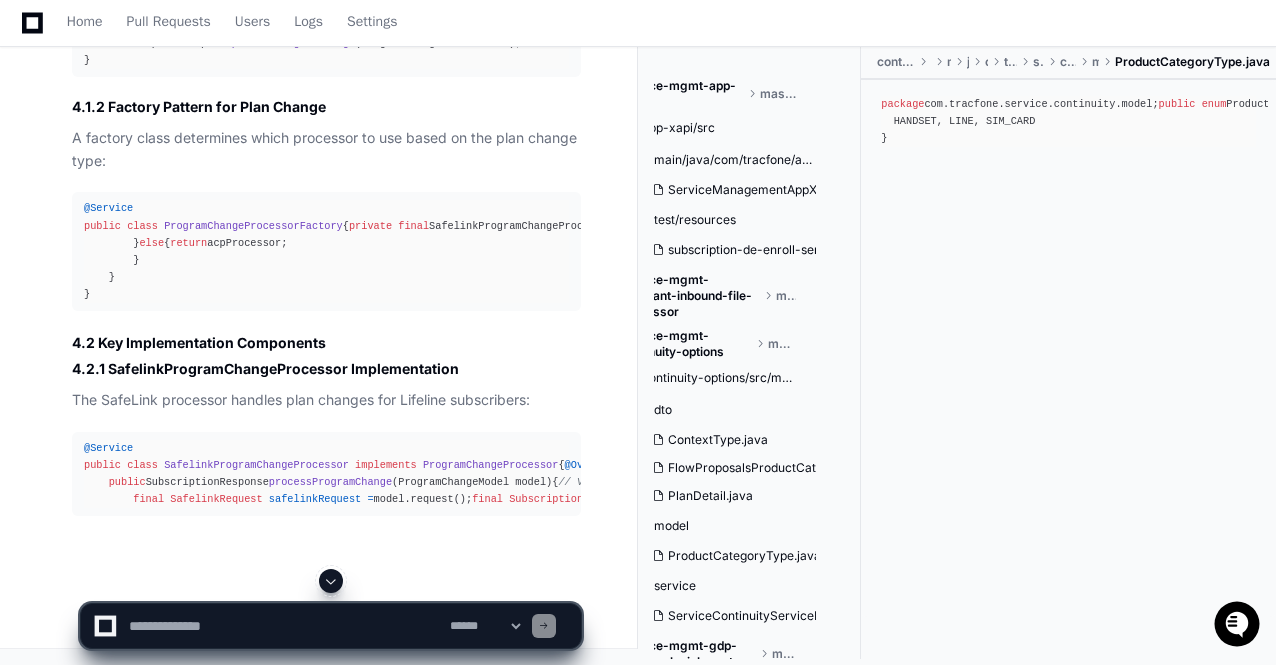 click 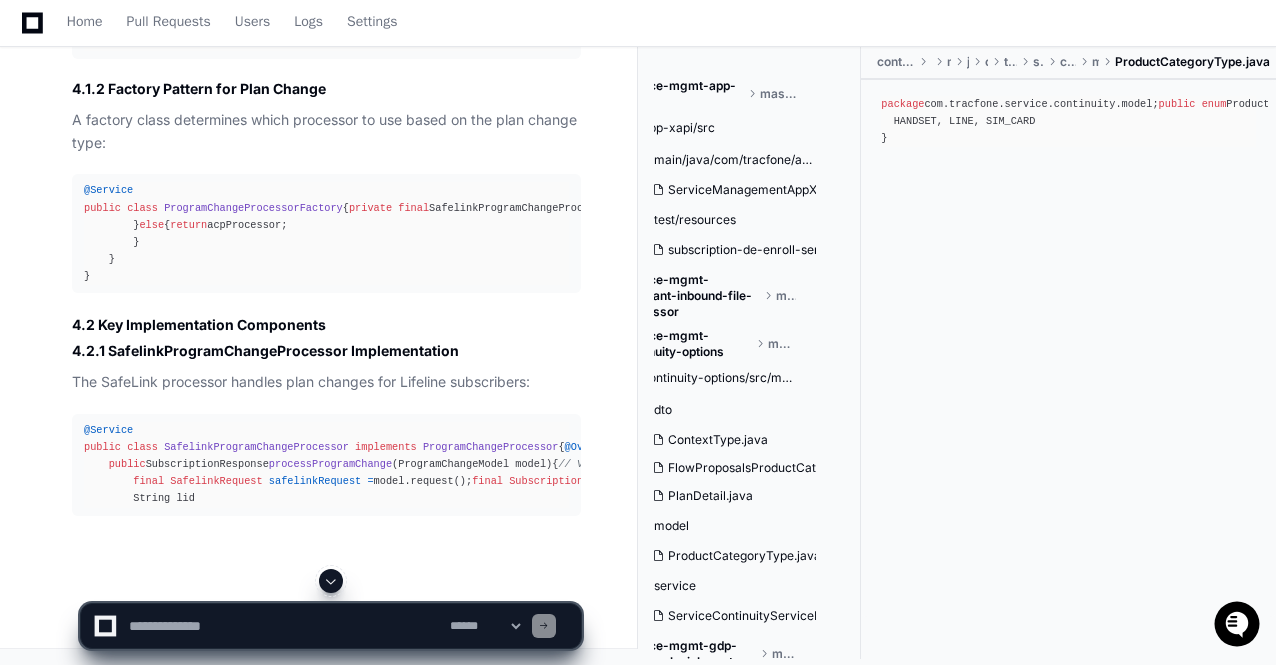 click on "**********" 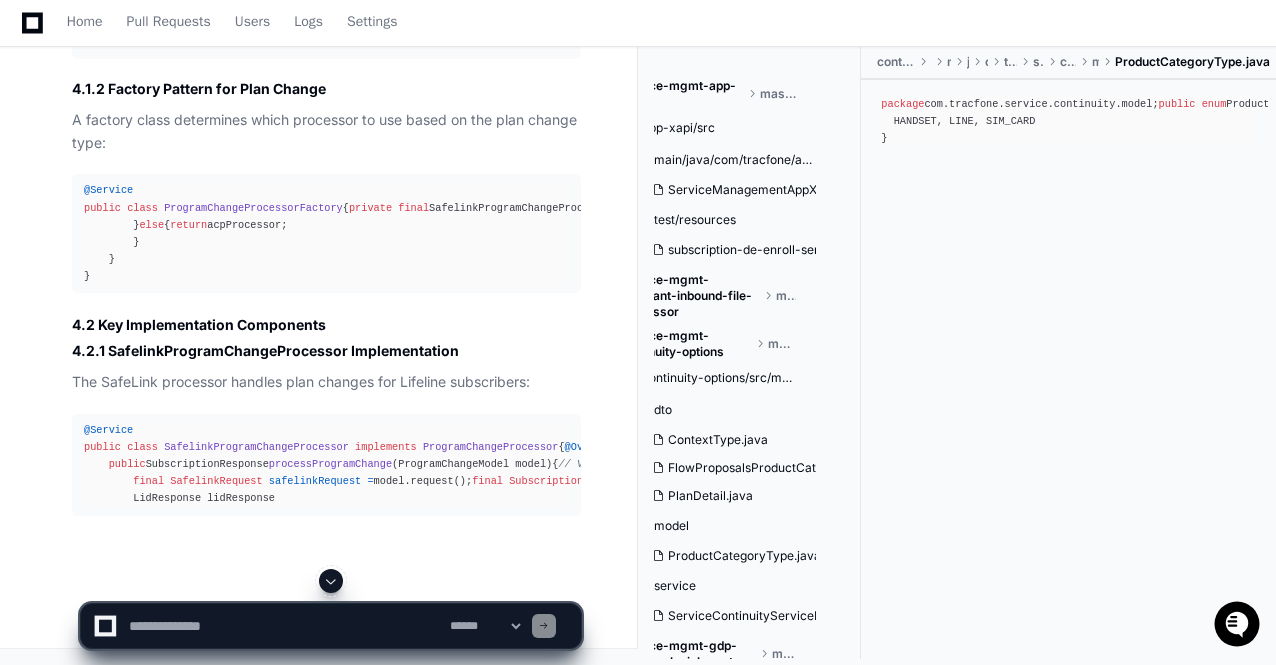 click 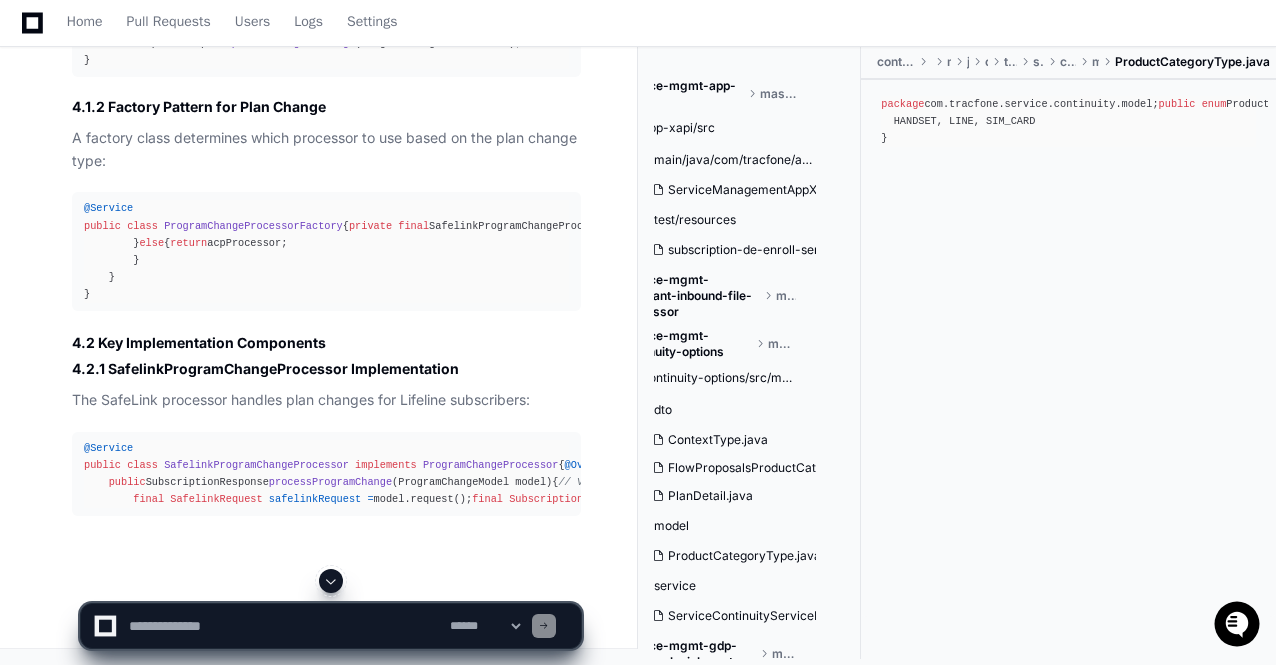 click on "**********" 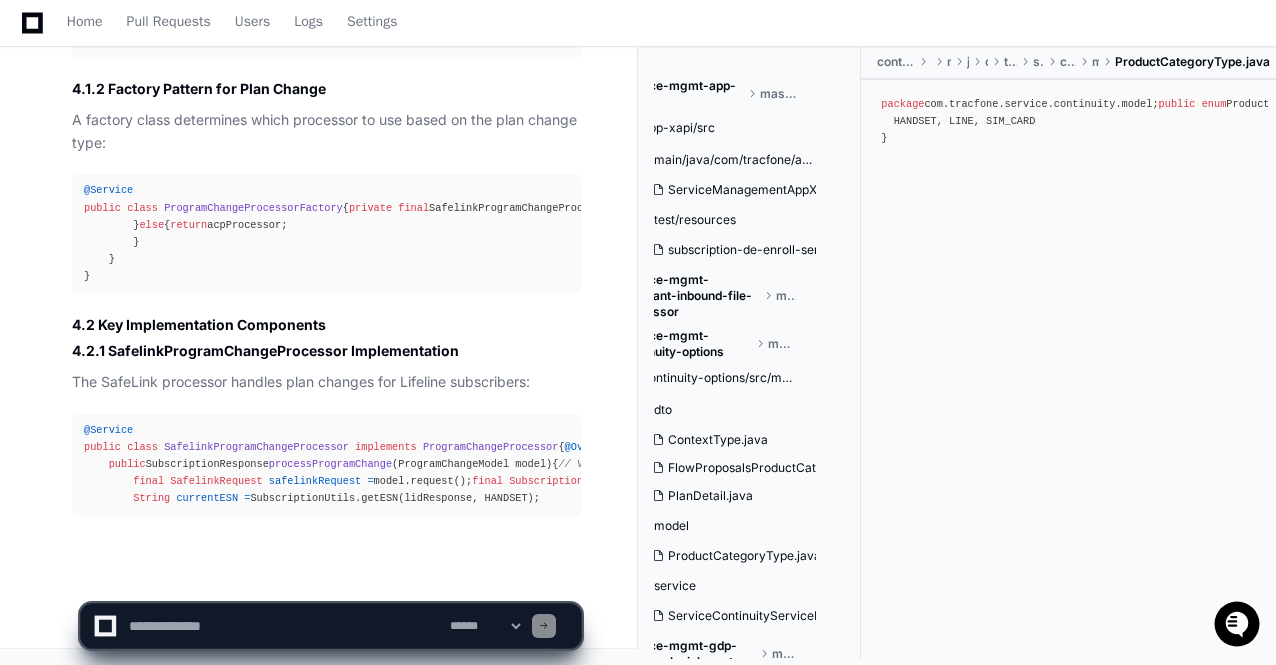 click on "**********" 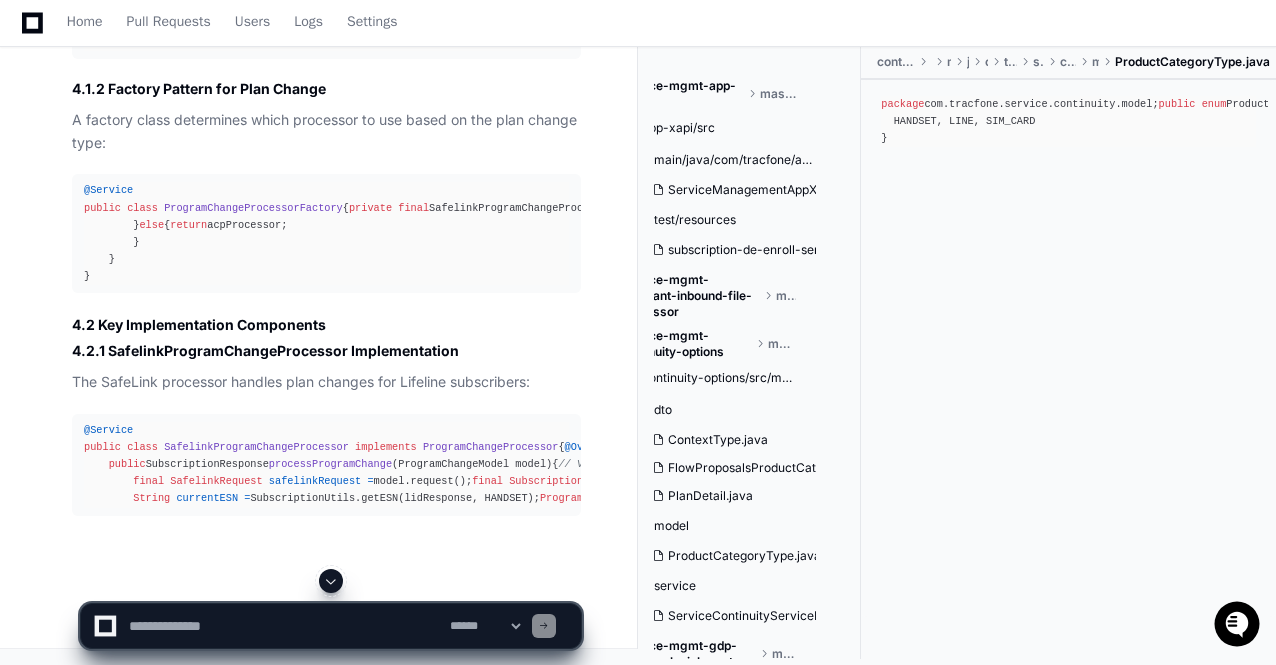 click 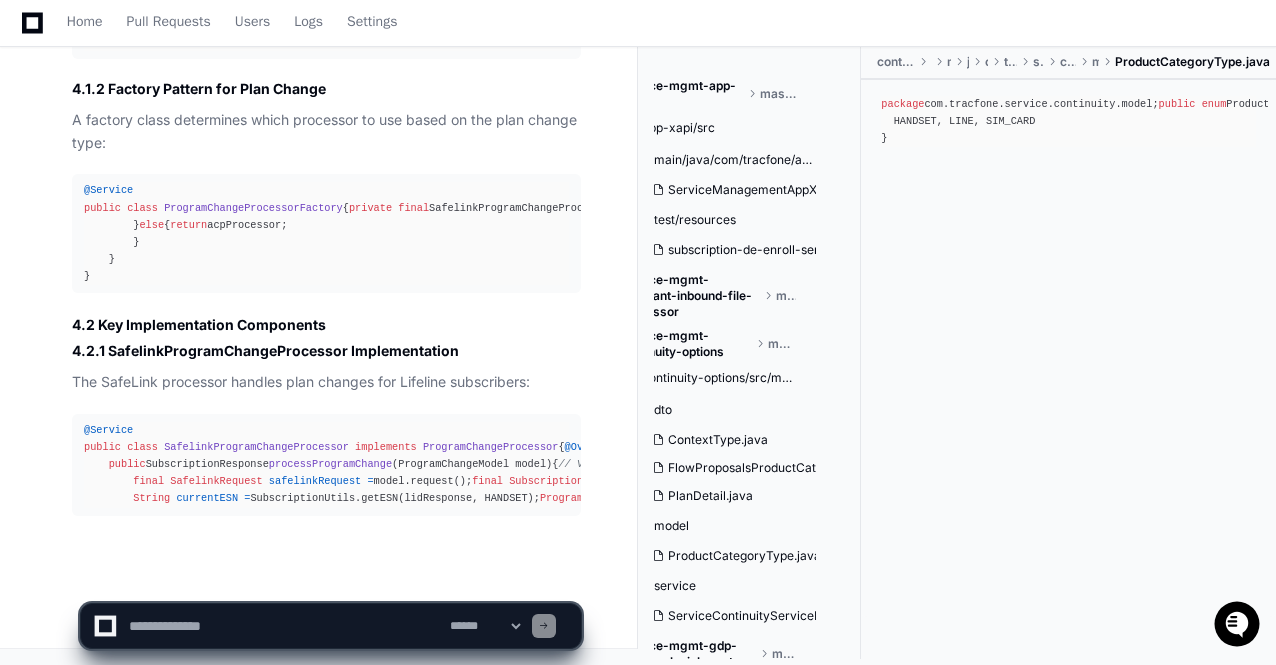 click on "**********" 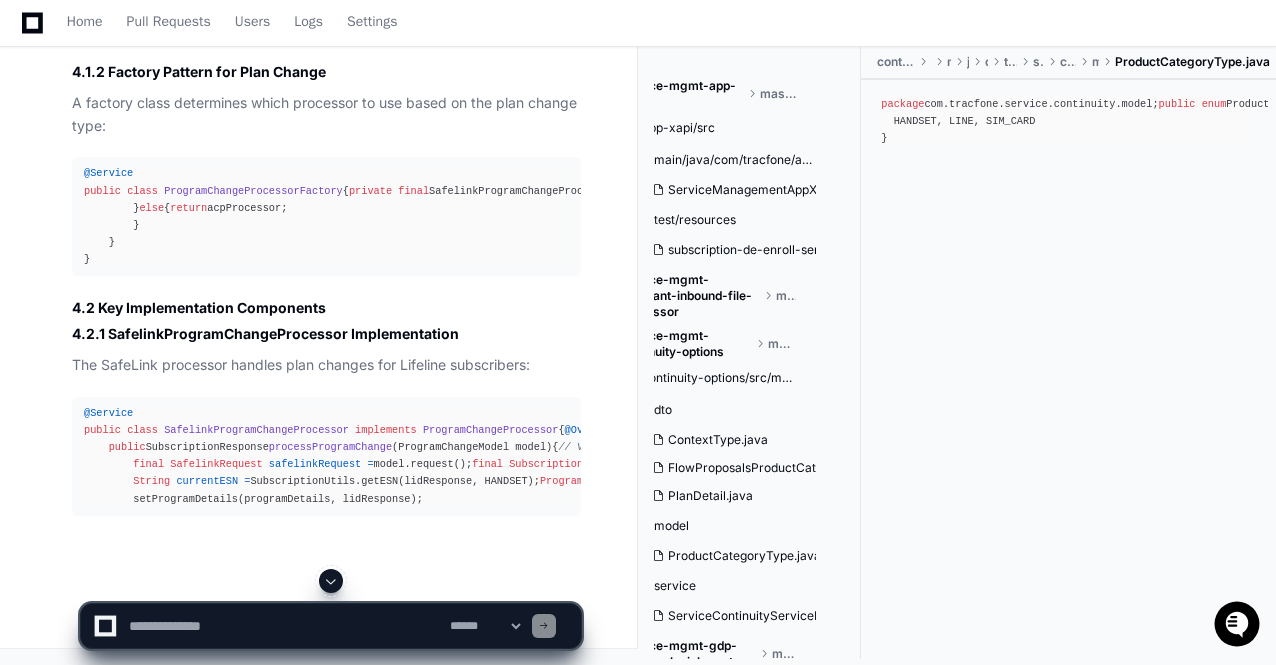click on "**********" 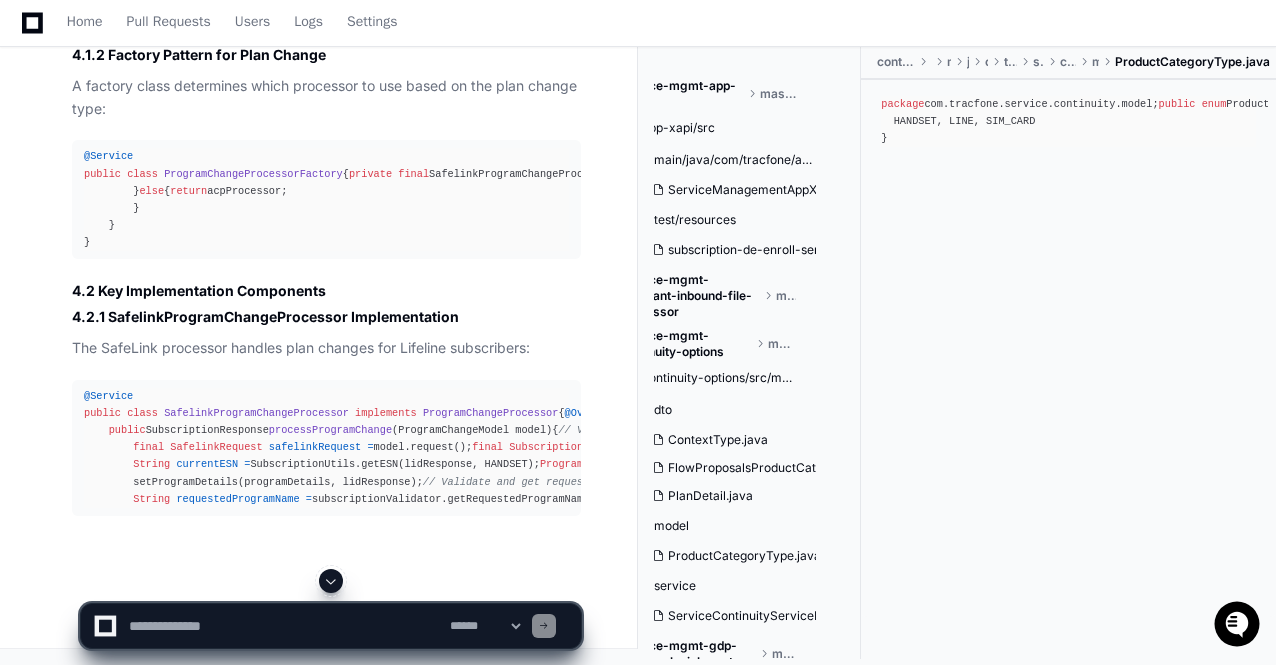 click 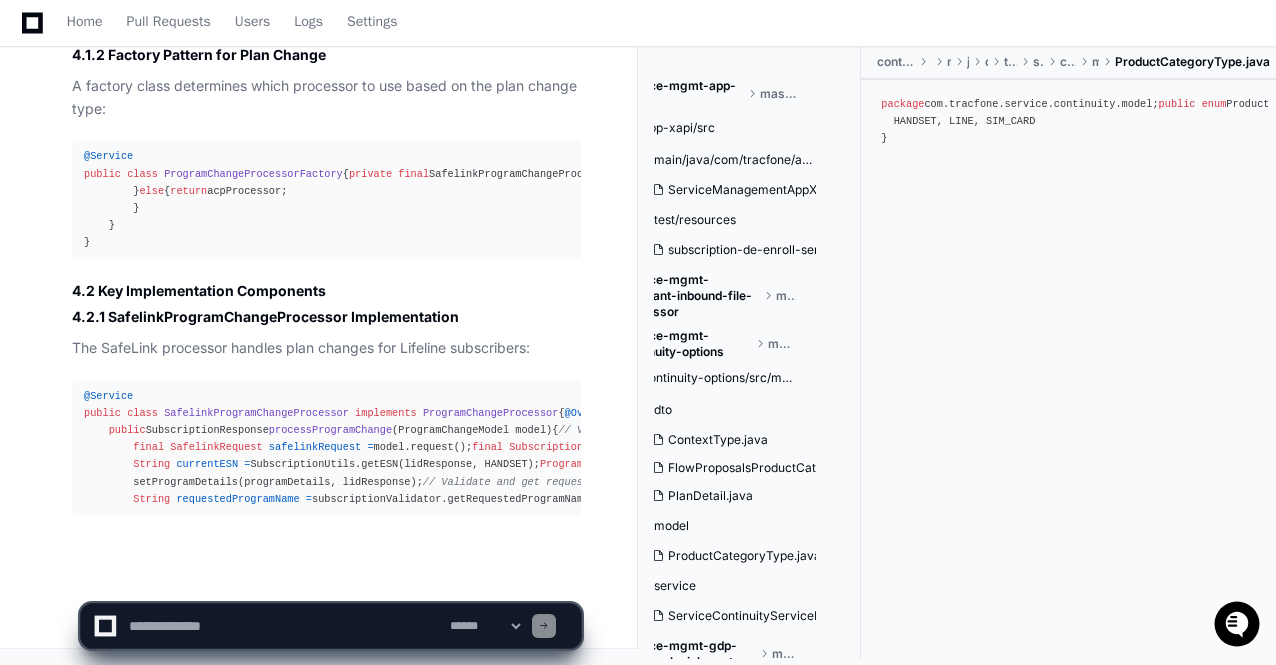 click on "**********" 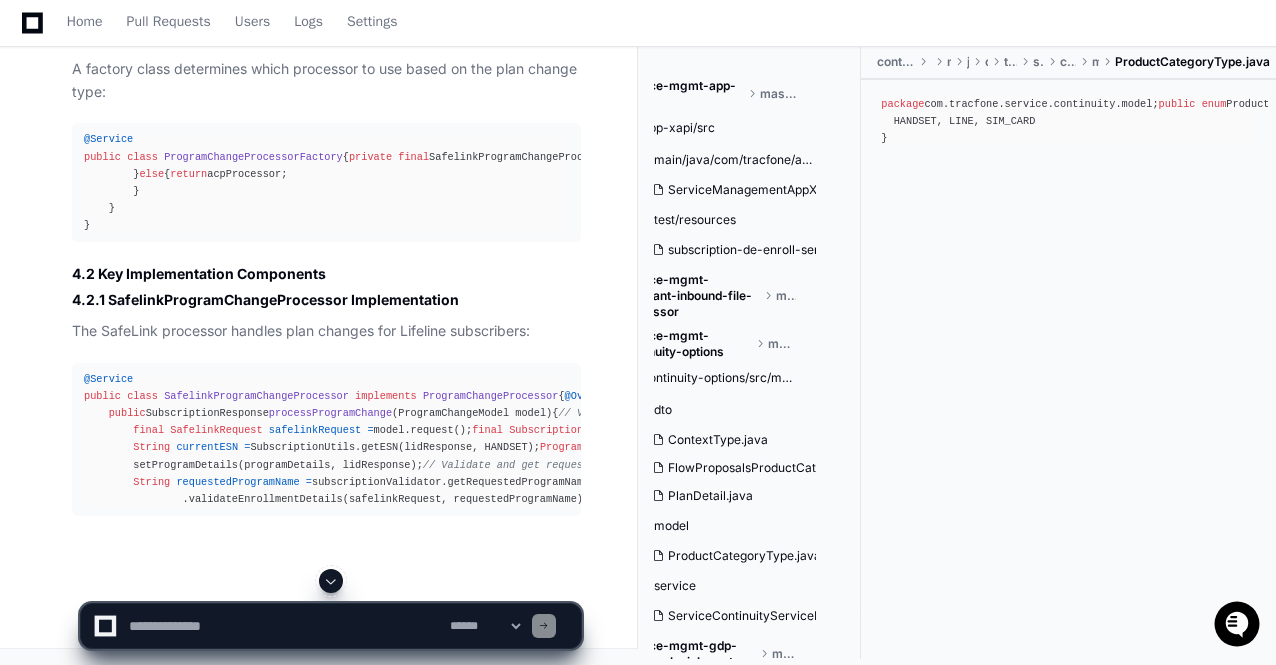 click 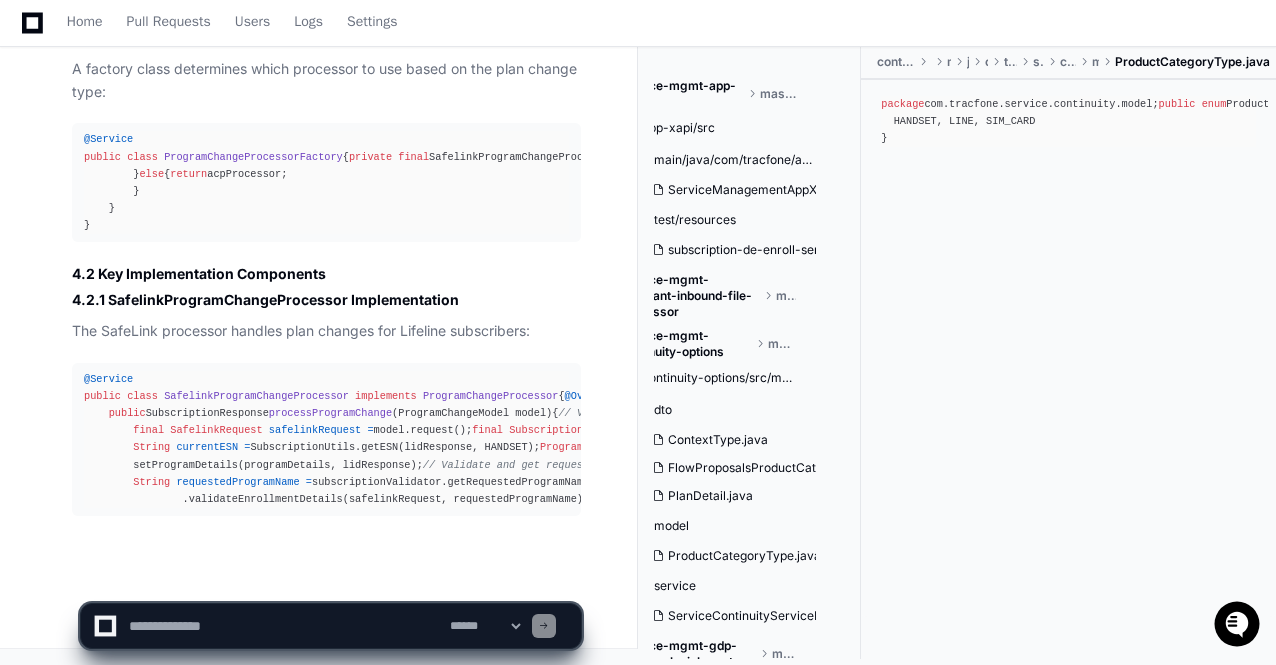 click on "**********" 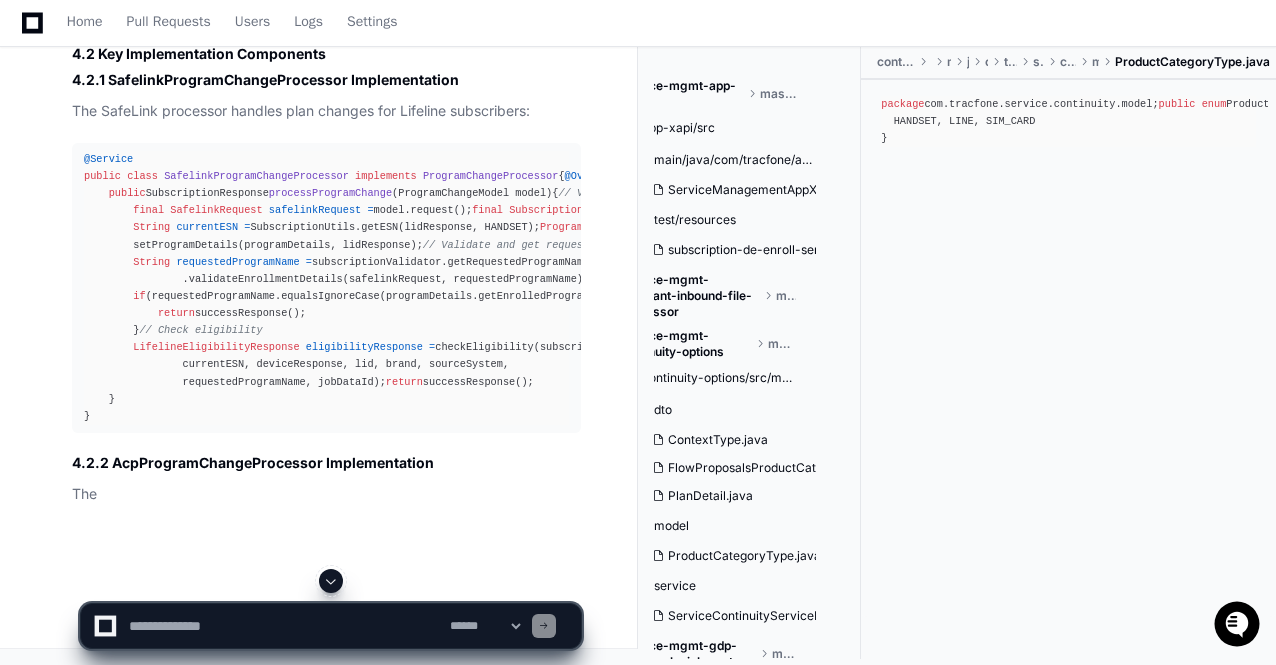 click 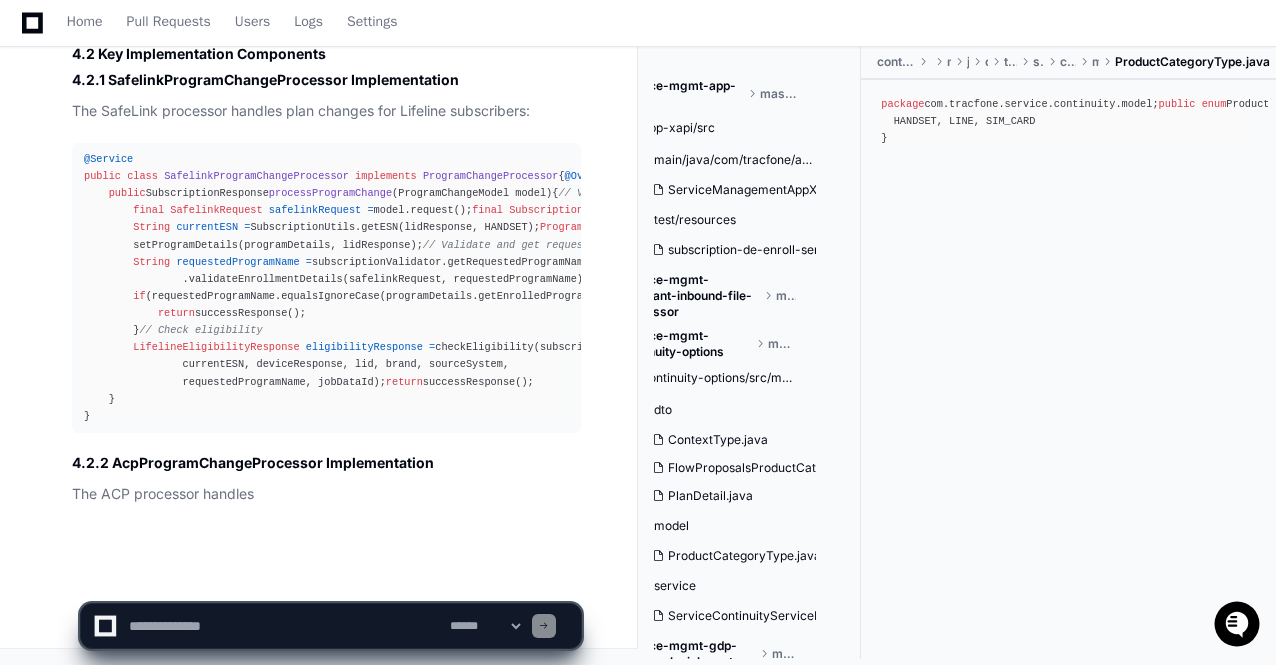 scroll, scrollTop: 30943, scrollLeft: 0, axis: vertical 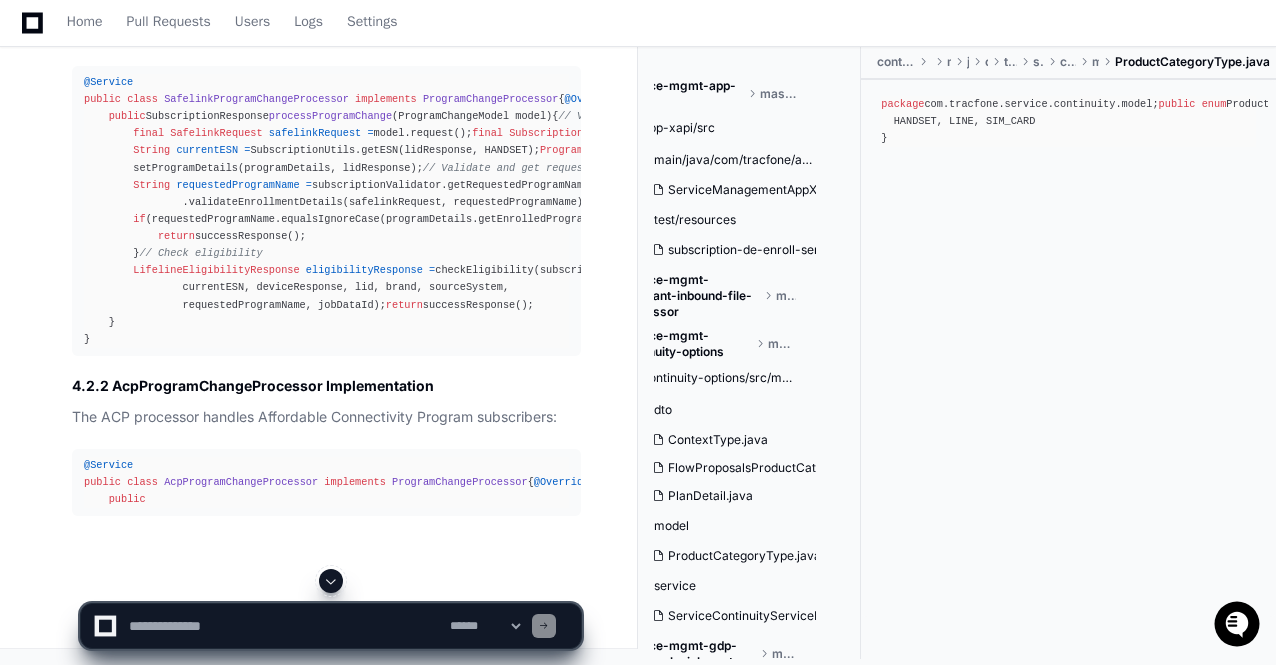 click 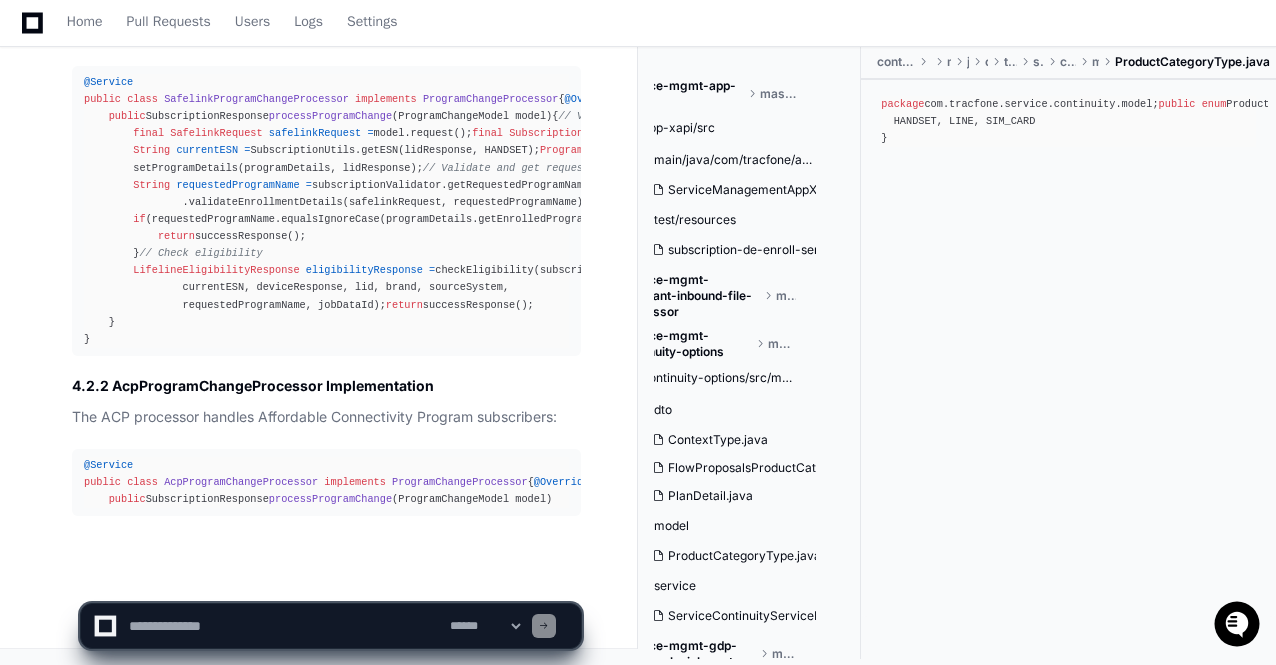 scroll, scrollTop: 31038, scrollLeft: 0, axis: vertical 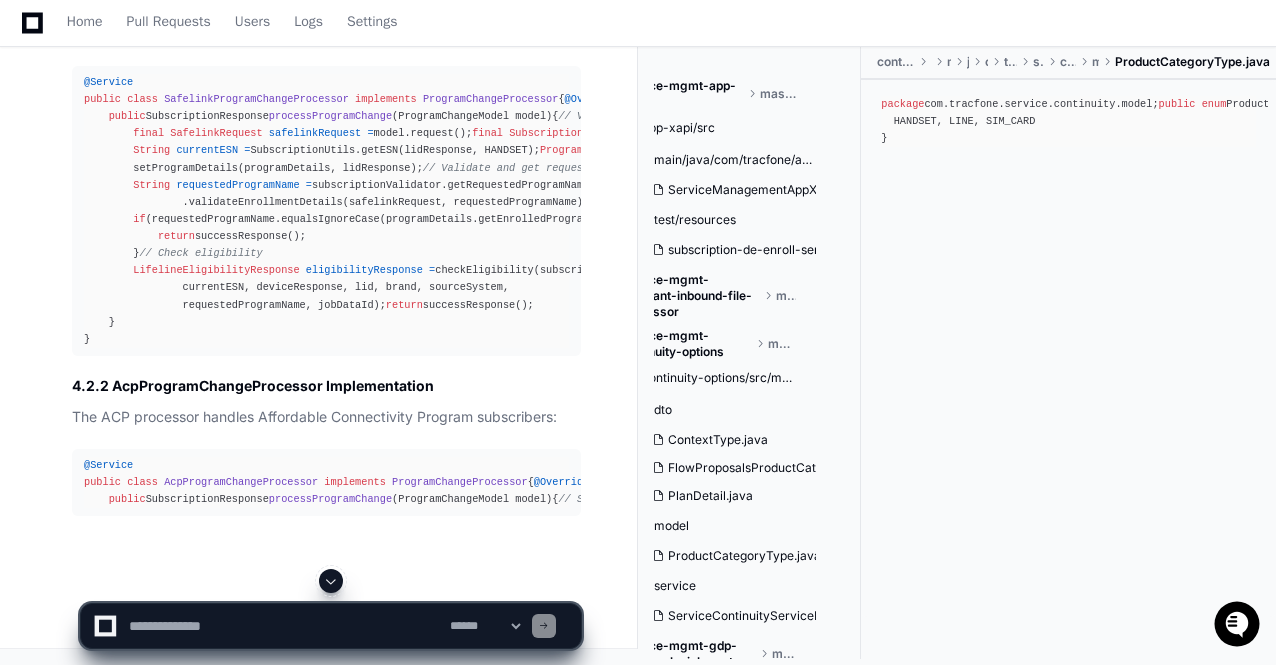 click 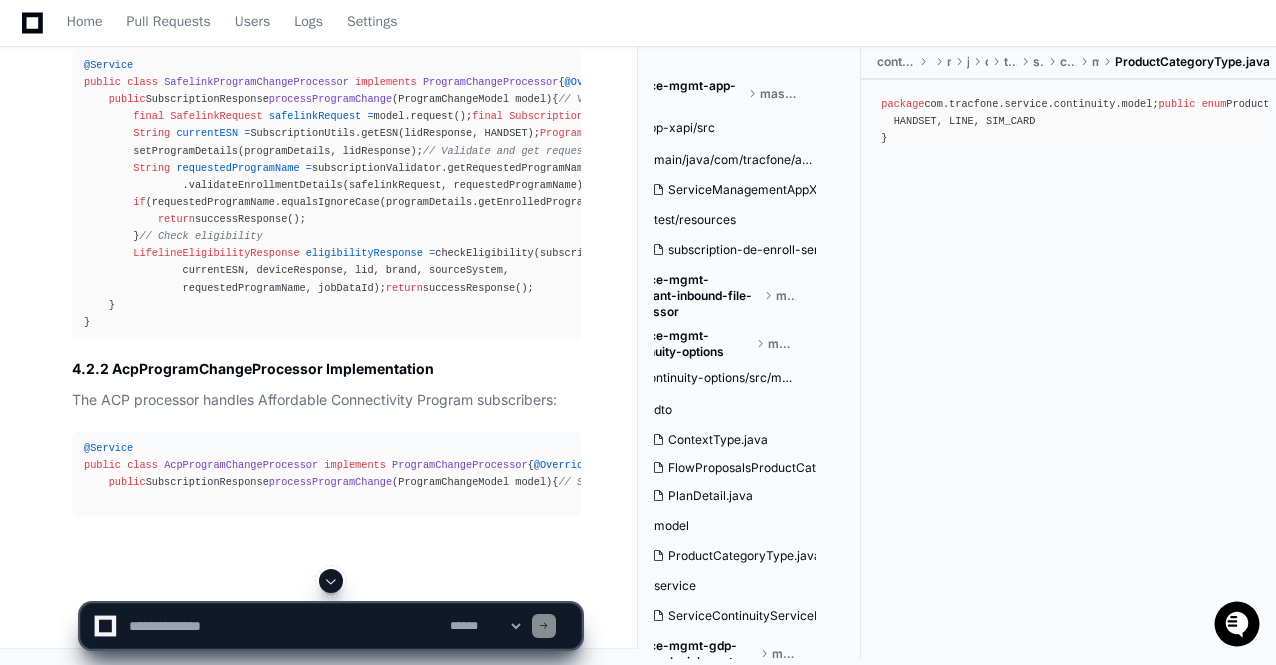click 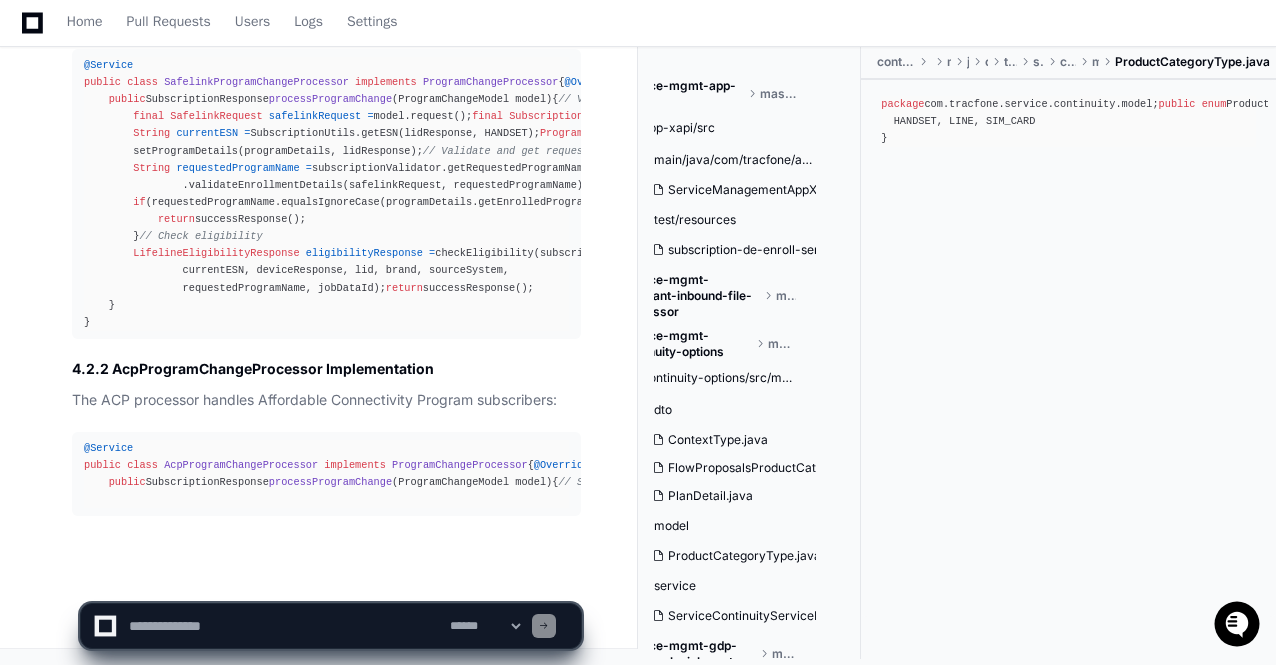 scroll, scrollTop: 31072, scrollLeft: 0, axis: vertical 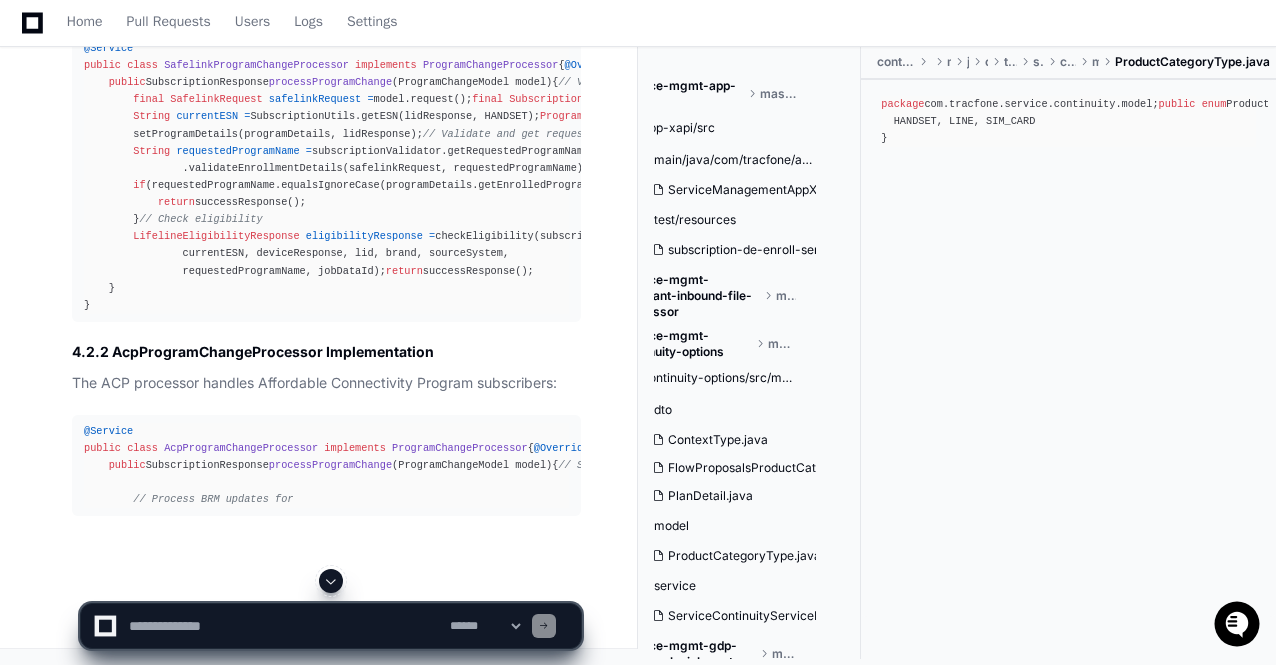 click 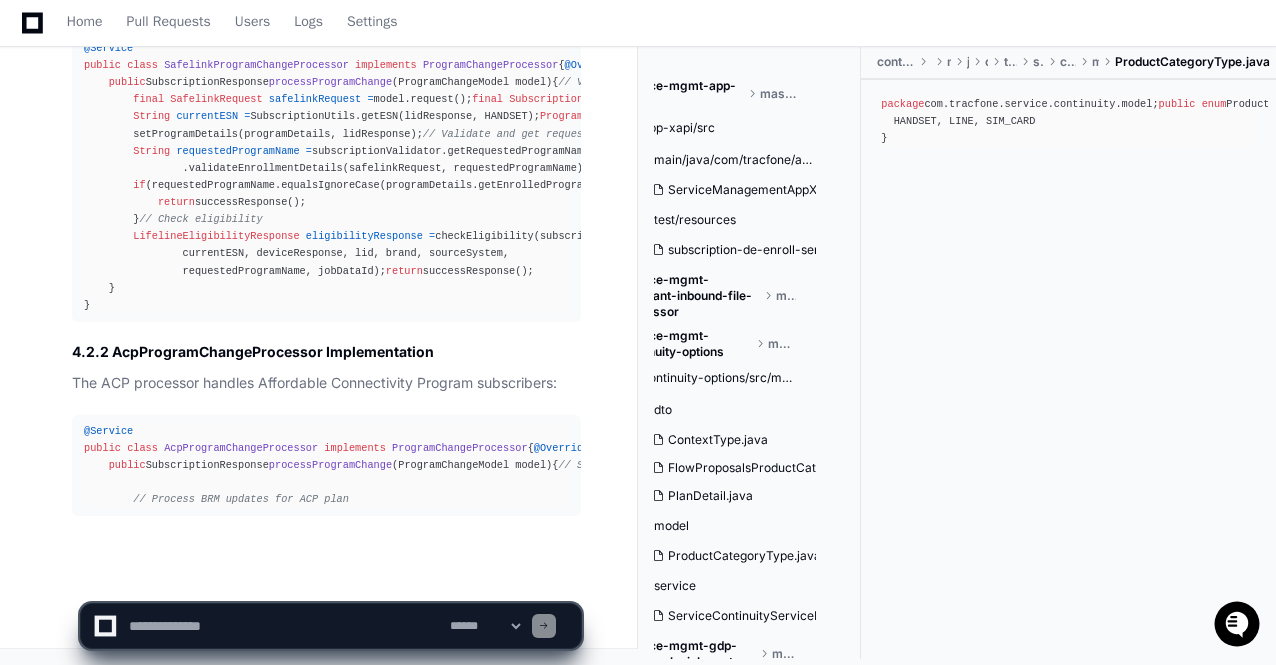 scroll, scrollTop: 31089, scrollLeft: 0, axis: vertical 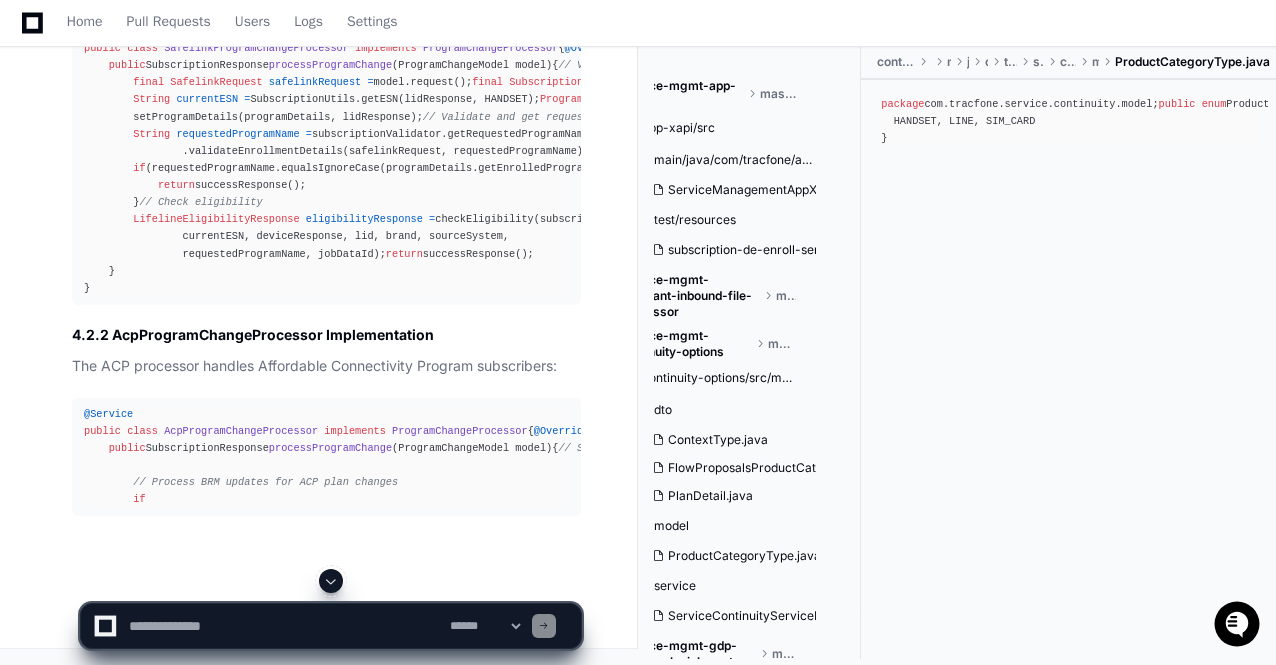 click 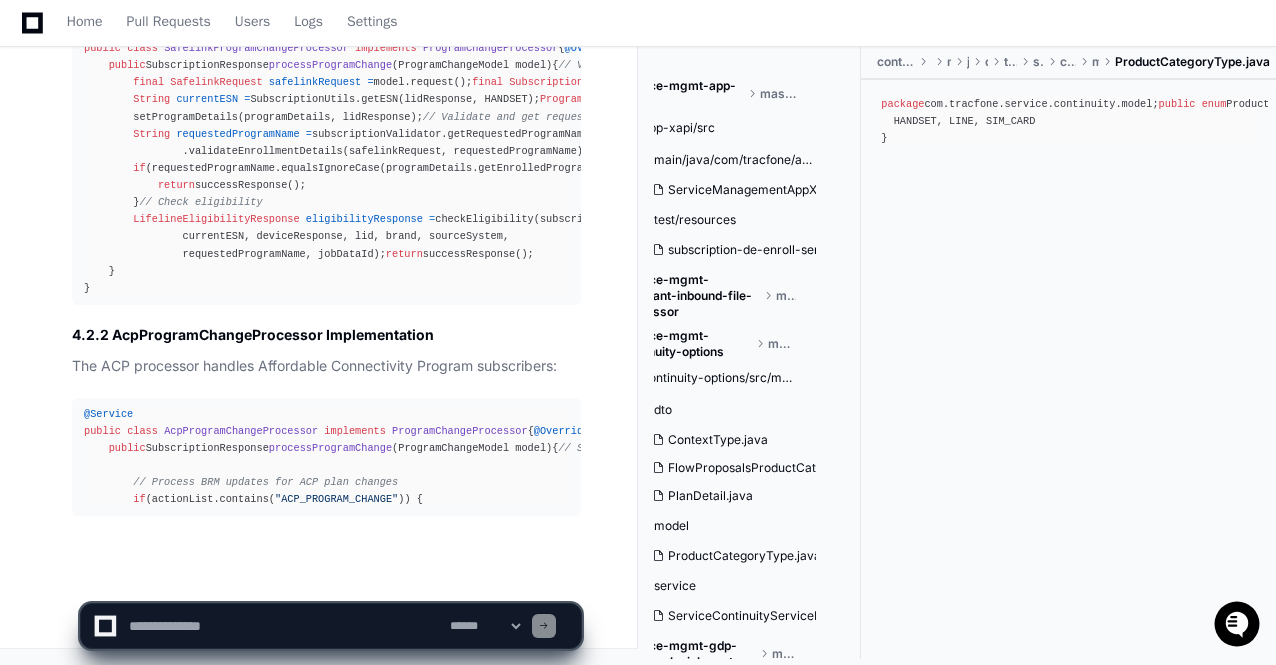 scroll, scrollTop: 31106, scrollLeft: 0, axis: vertical 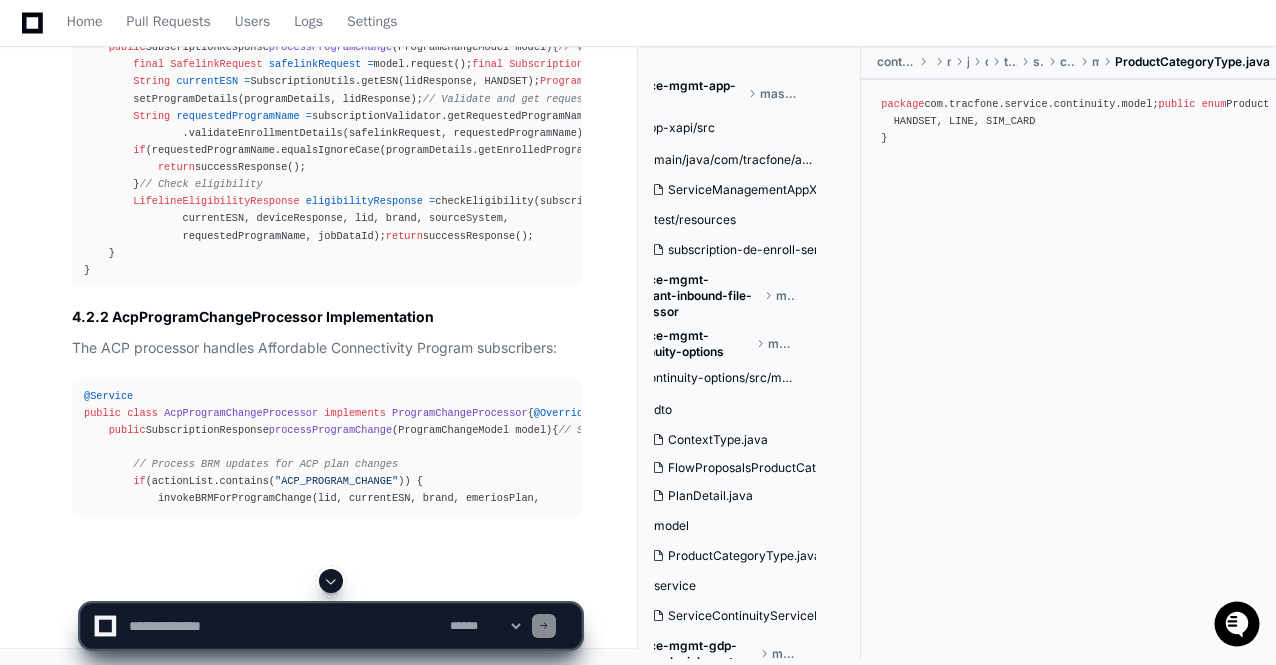click 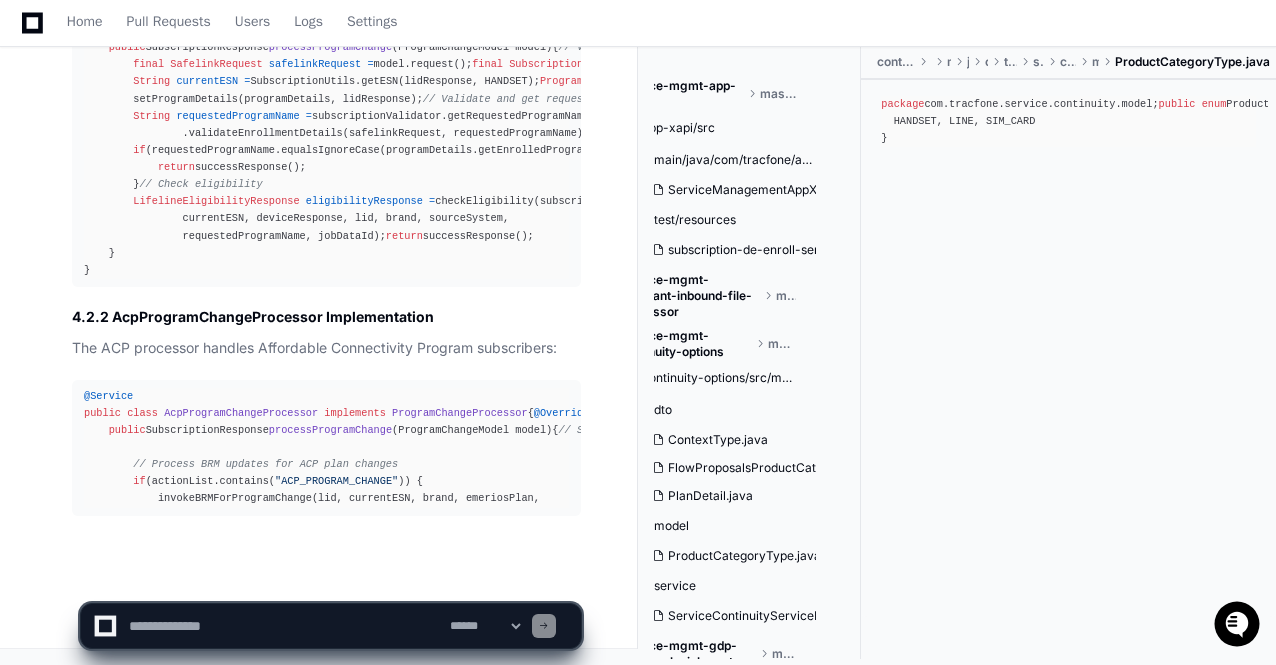 scroll, scrollTop: 31124, scrollLeft: 0, axis: vertical 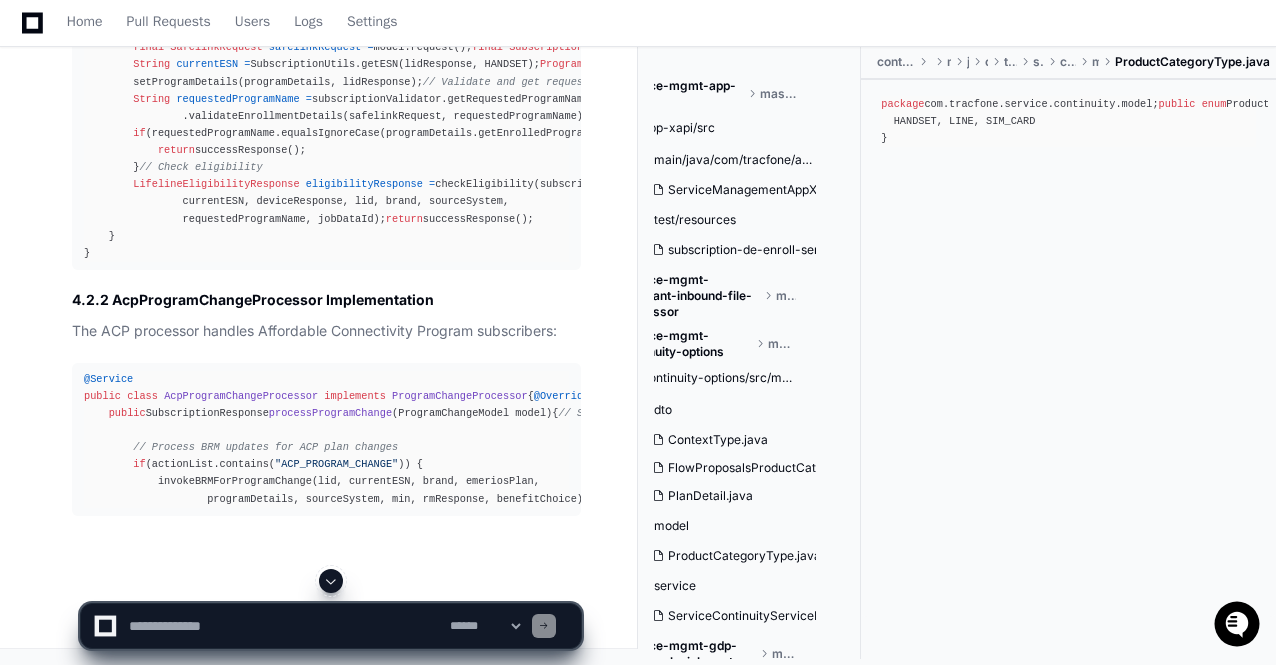 click 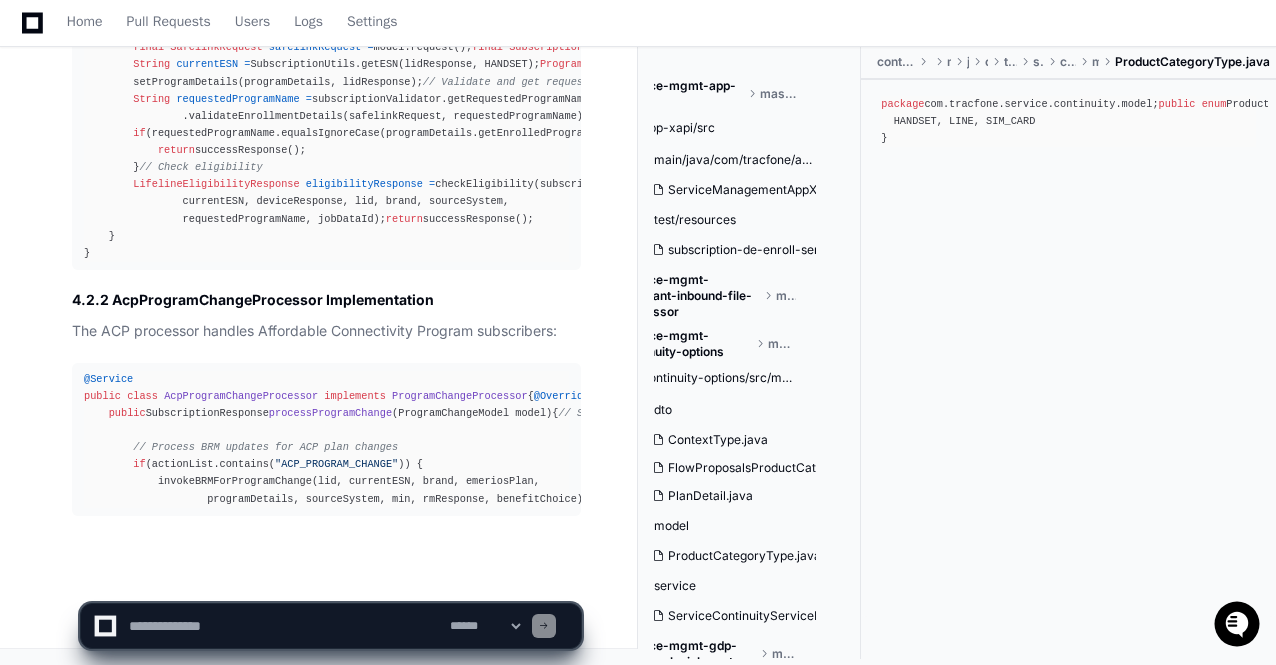 scroll, scrollTop: 31140, scrollLeft: 0, axis: vertical 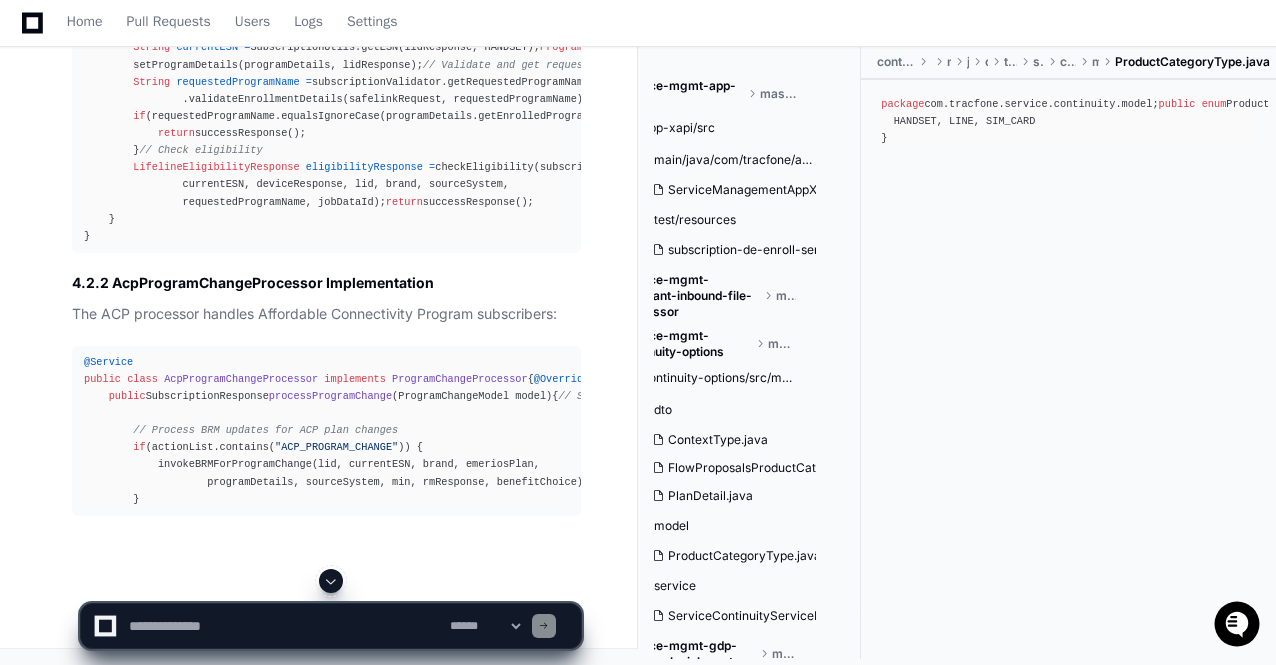 click 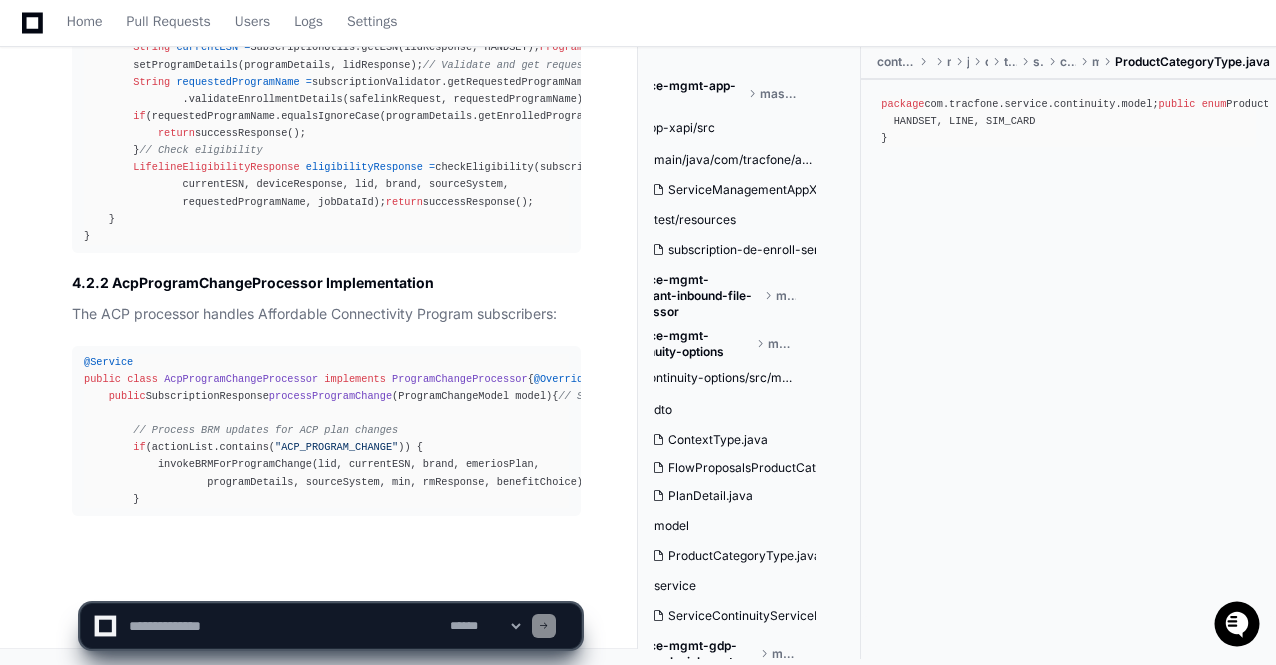 scroll, scrollTop: 31158, scrollLeft: 0, axis: vertical 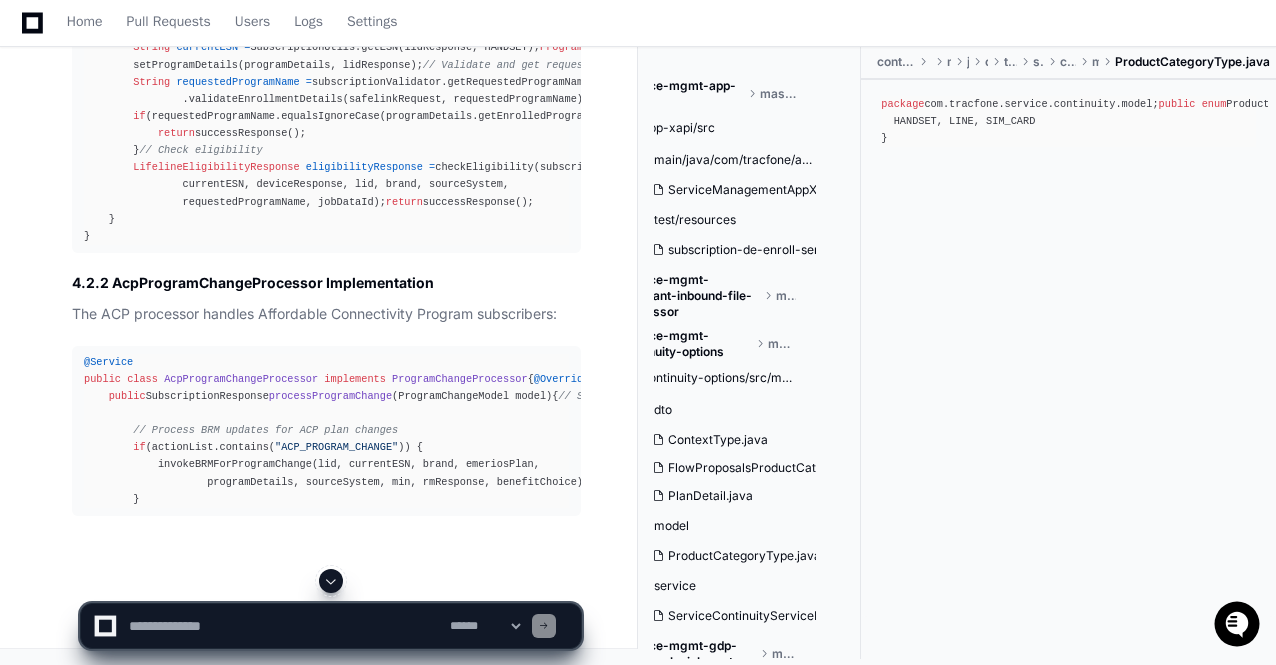 click 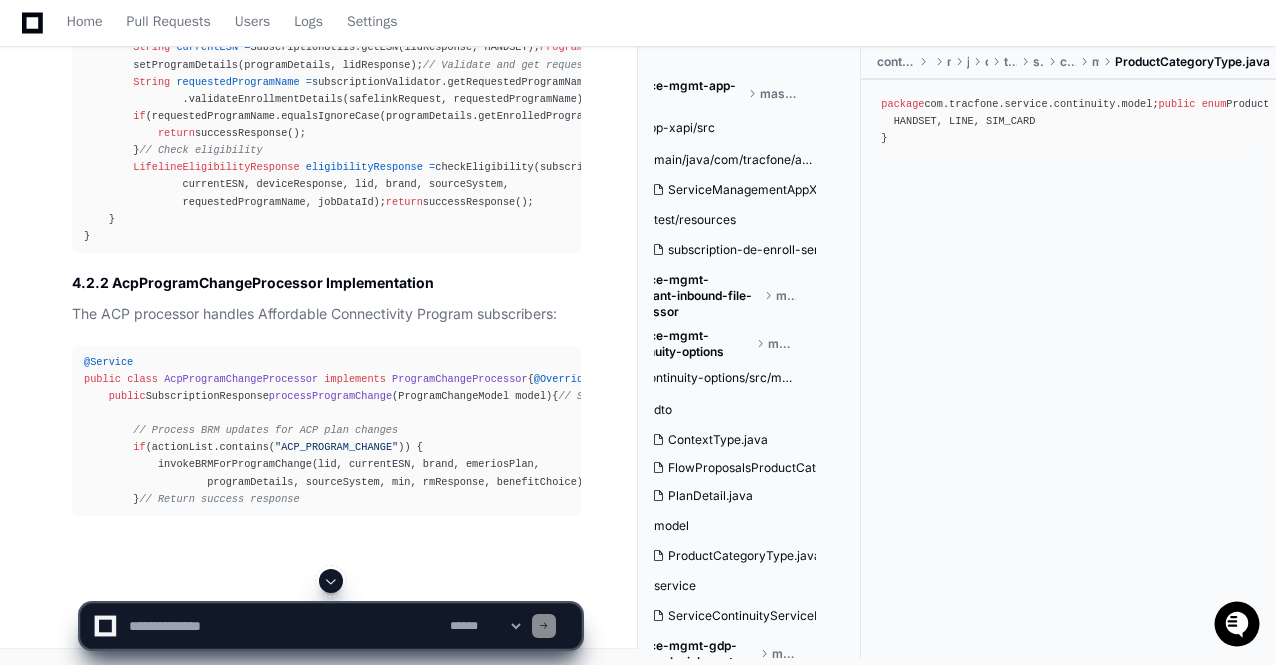 click 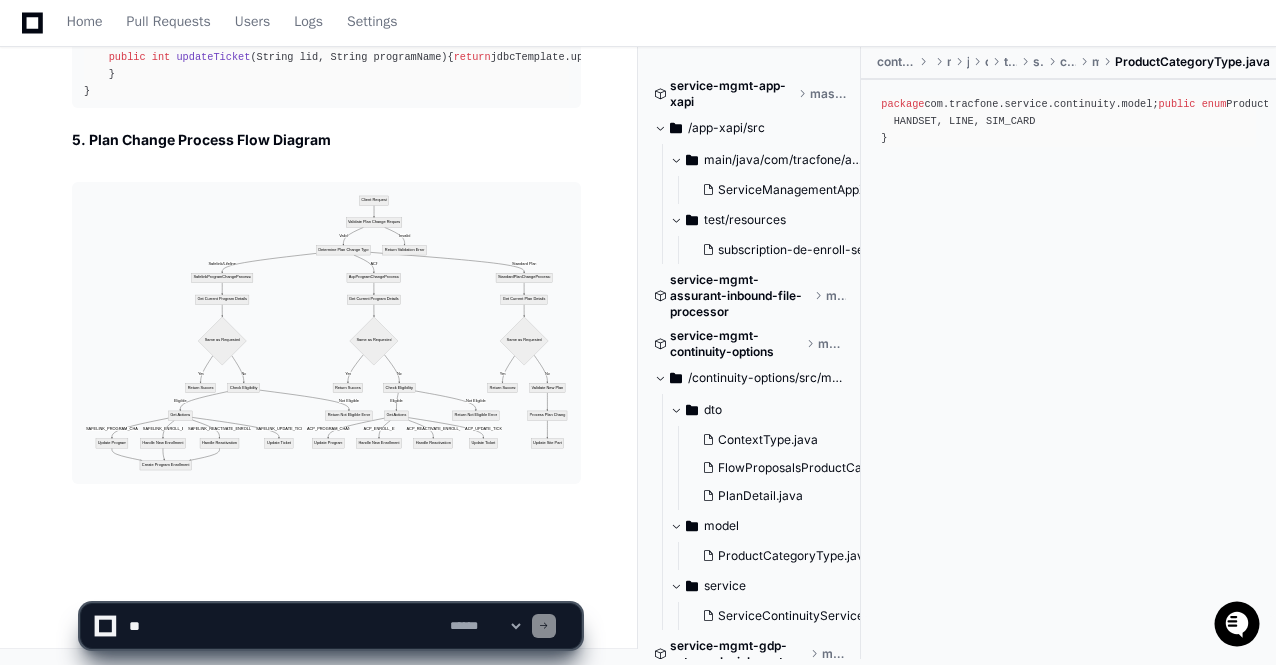 scroll, scrollTop: 0, scrollLeft: 0, axis: both 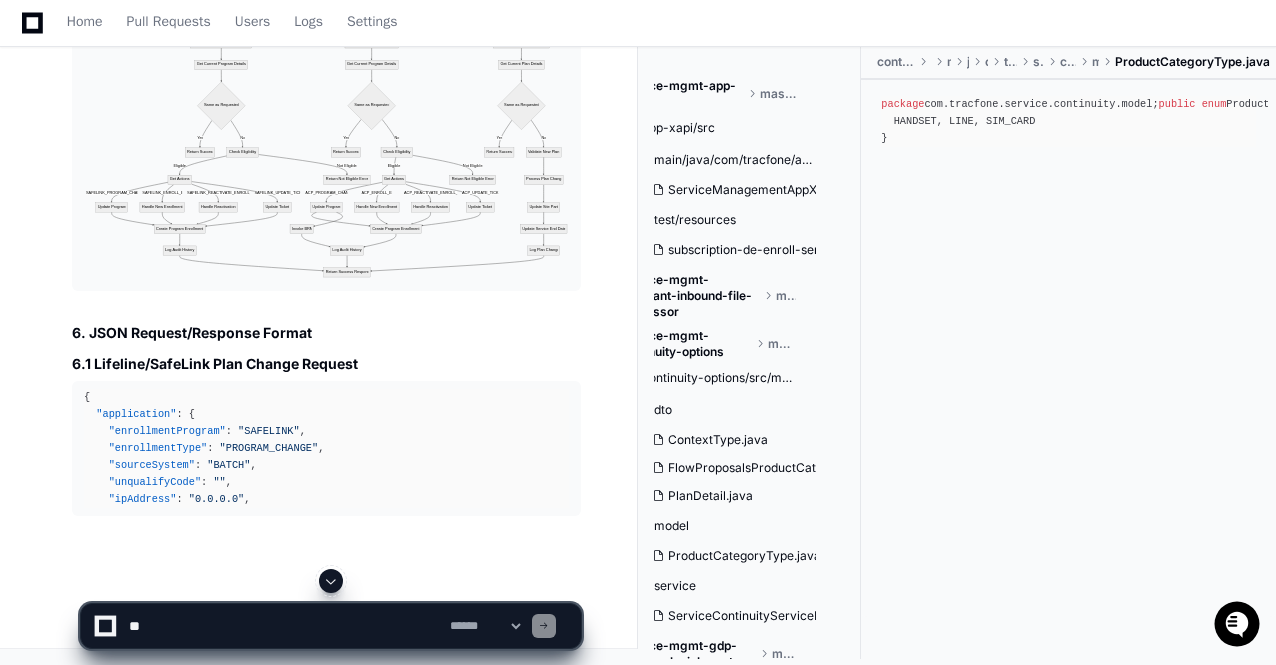 click 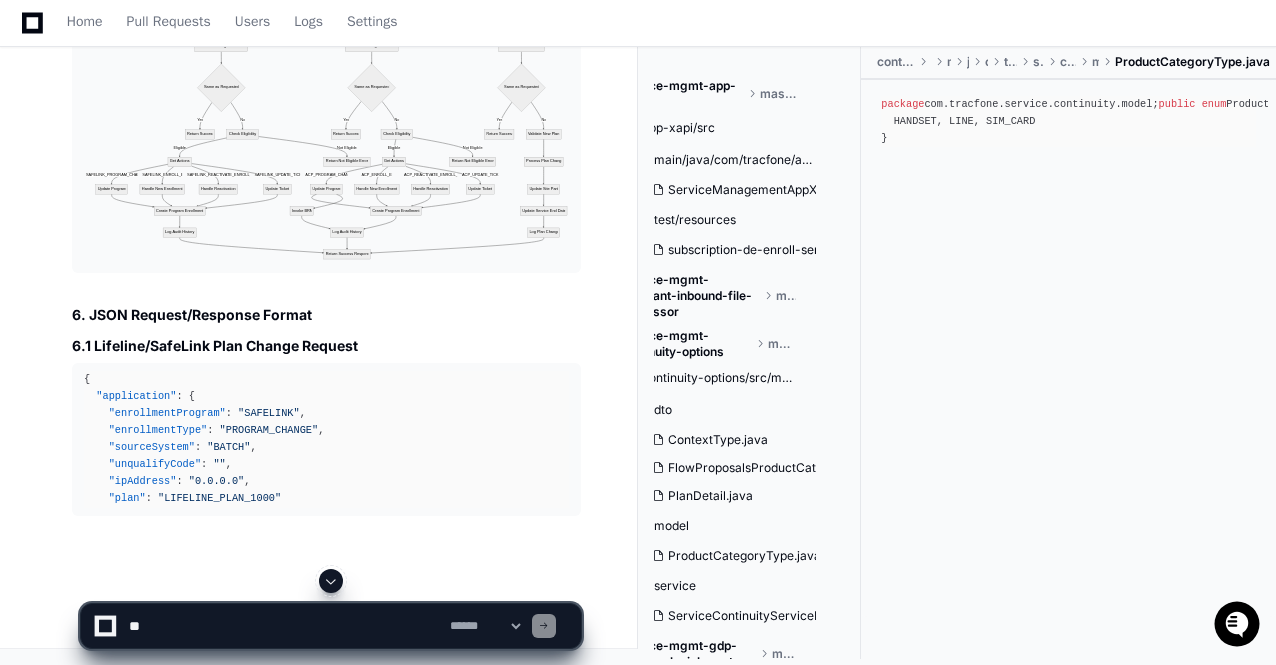 scroll, scrollTop: 33007, scrollLeft: 0, axis: vertical 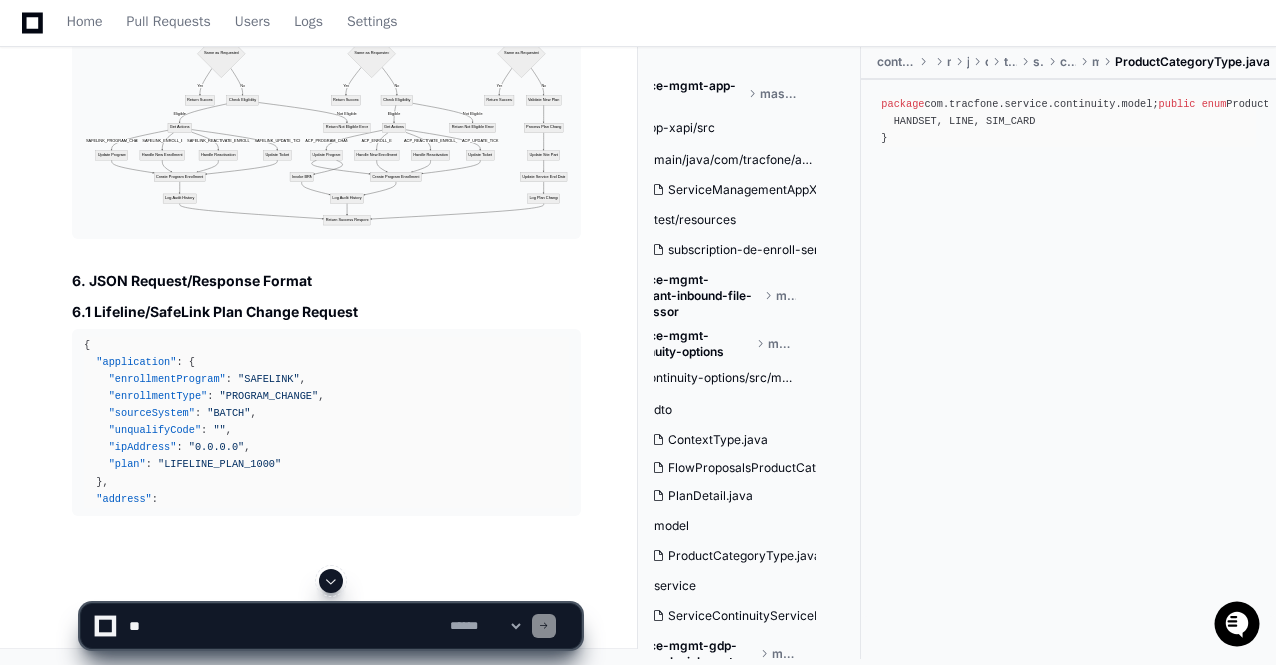 click 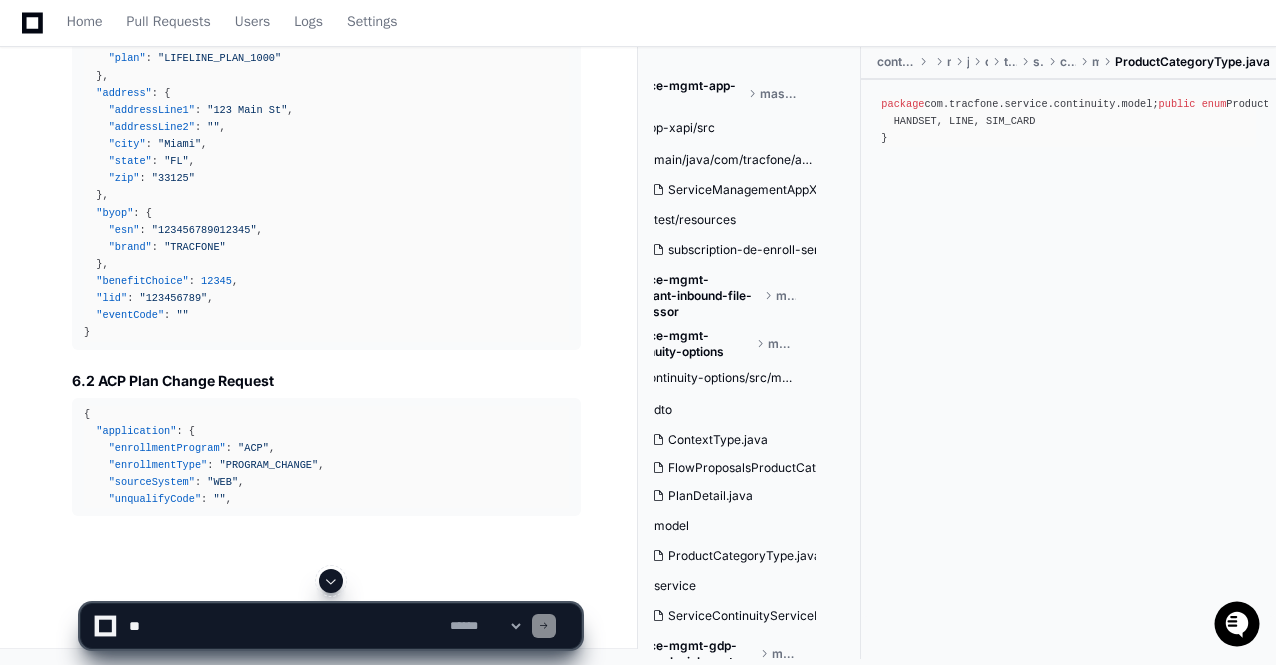 click 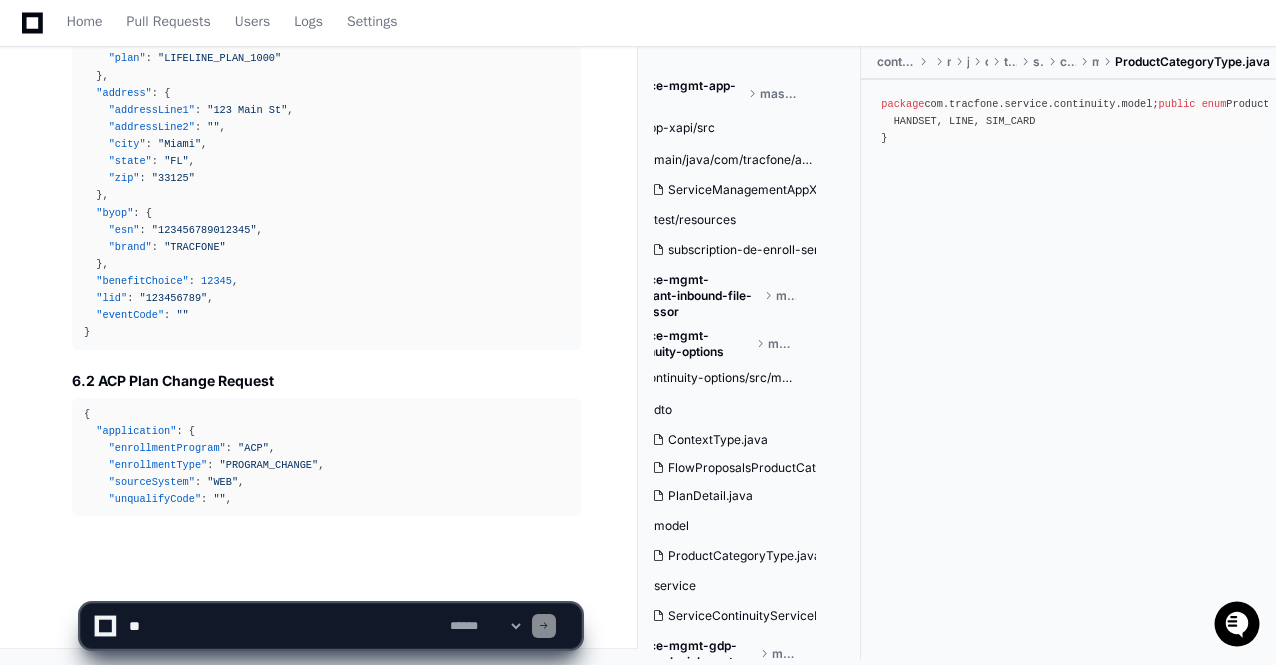 scroll, scrollTop: 33448, scrollLeft: 0, axis: vertical 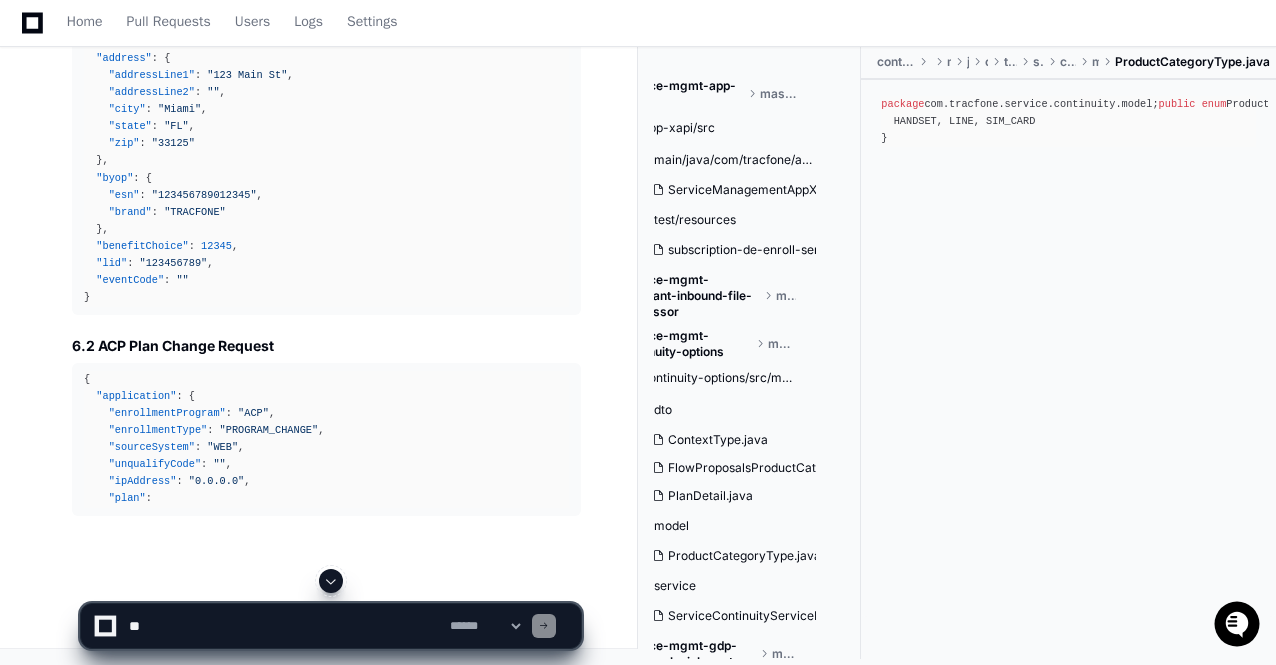 click 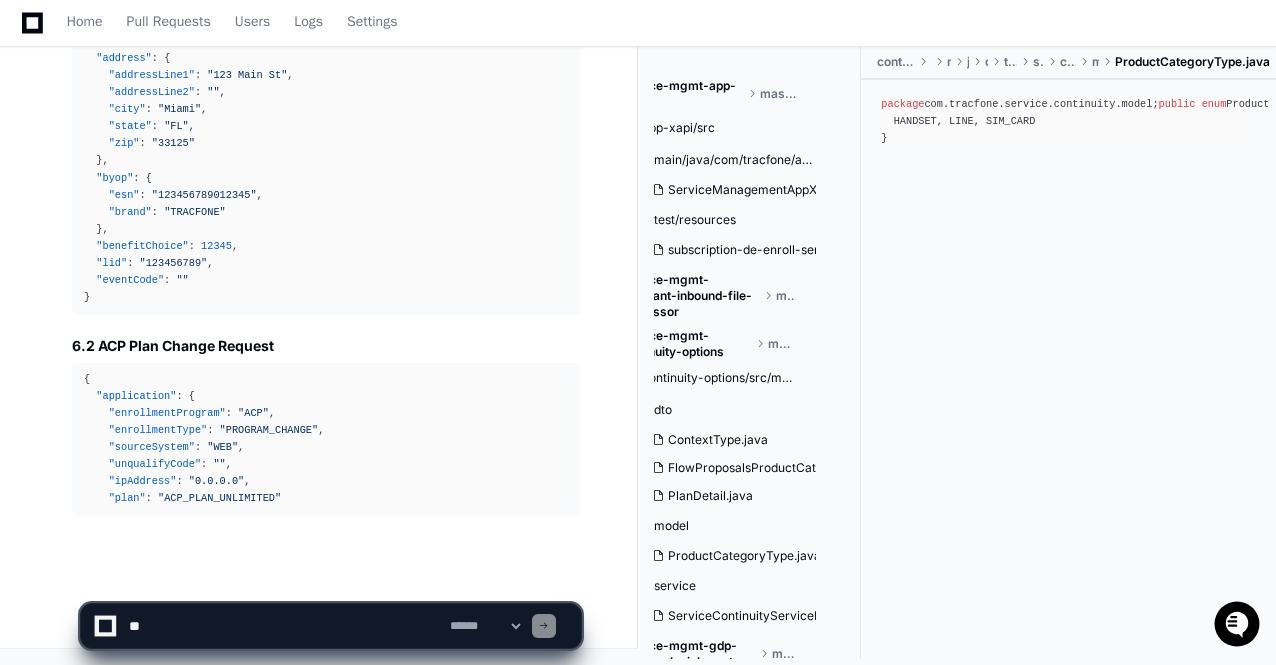 scroll, scrollTop: 33482, scrollLeft: 0, axis: vertical 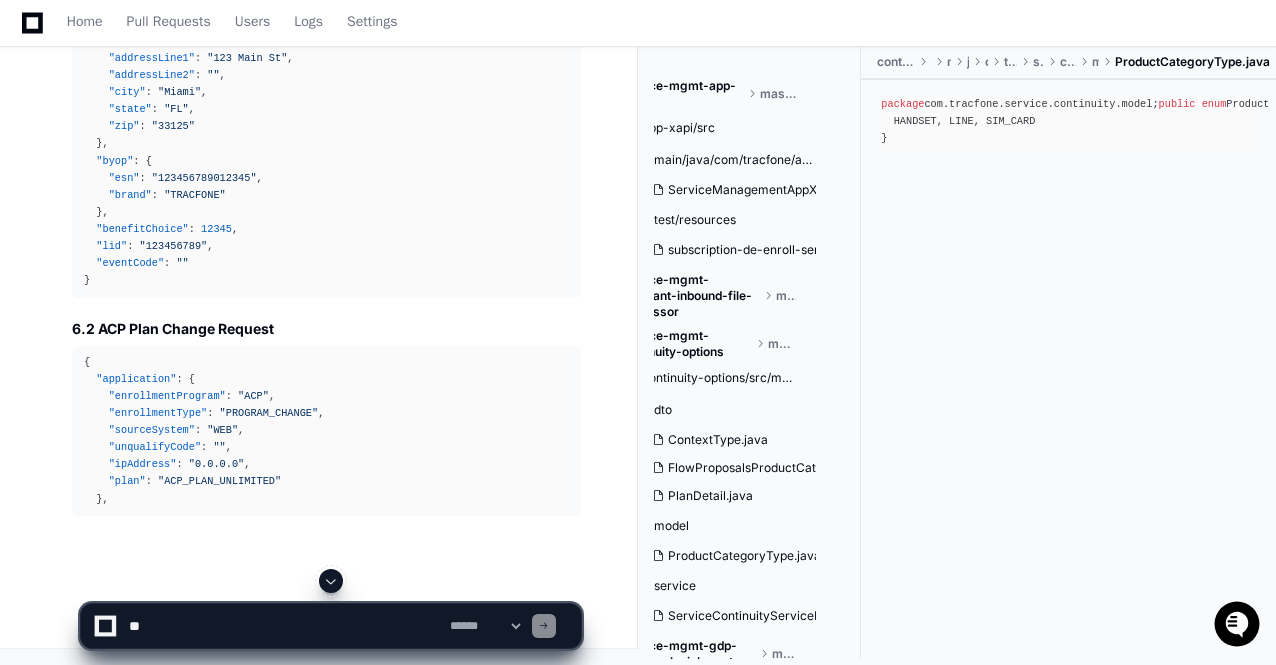 click 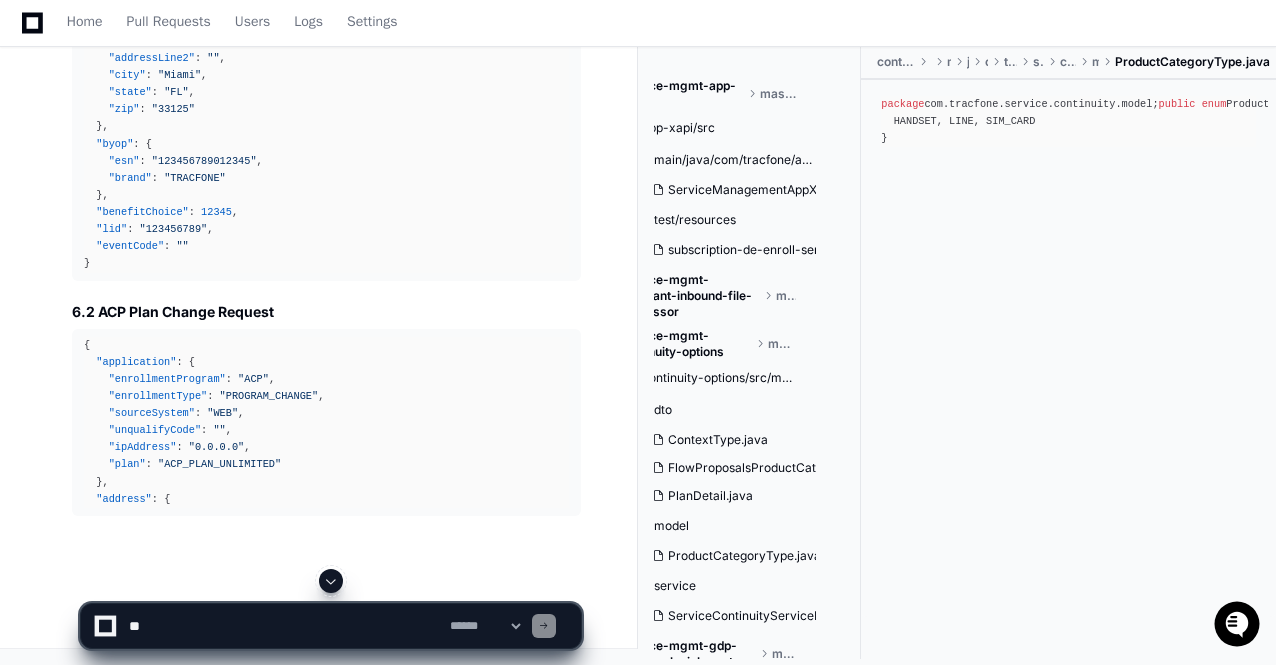 scroll, scrollTop: 33517, scrollLeft: 0, axis: vertical 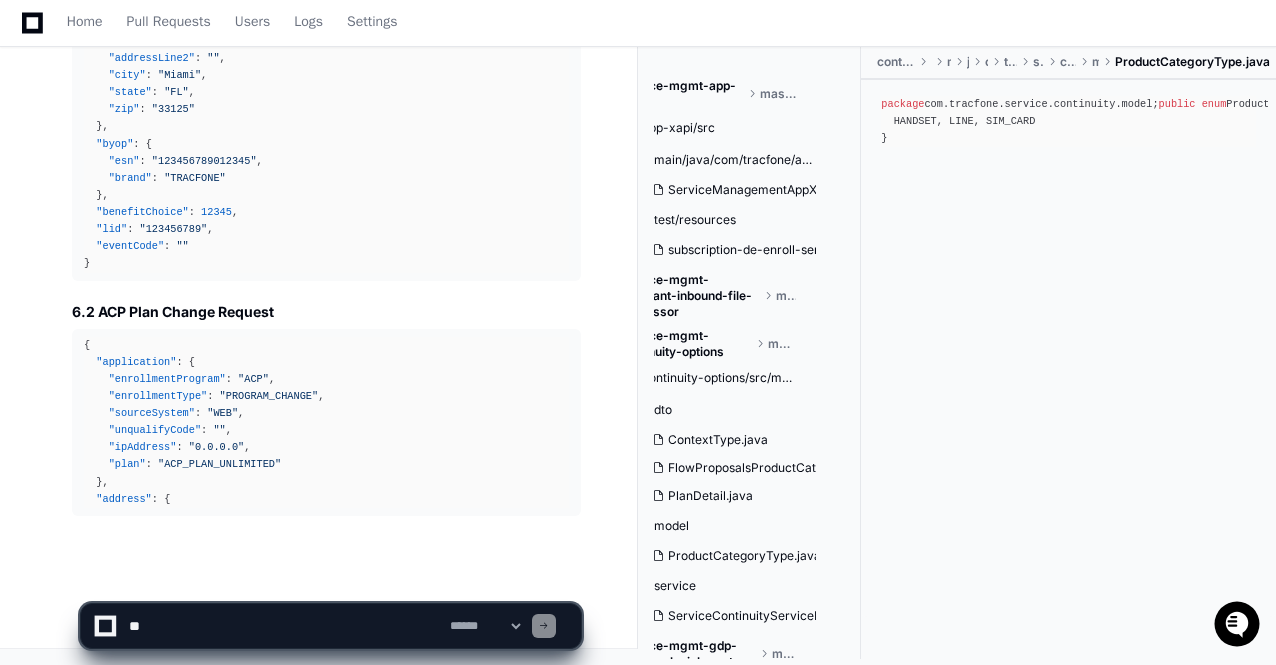 click on "**********" 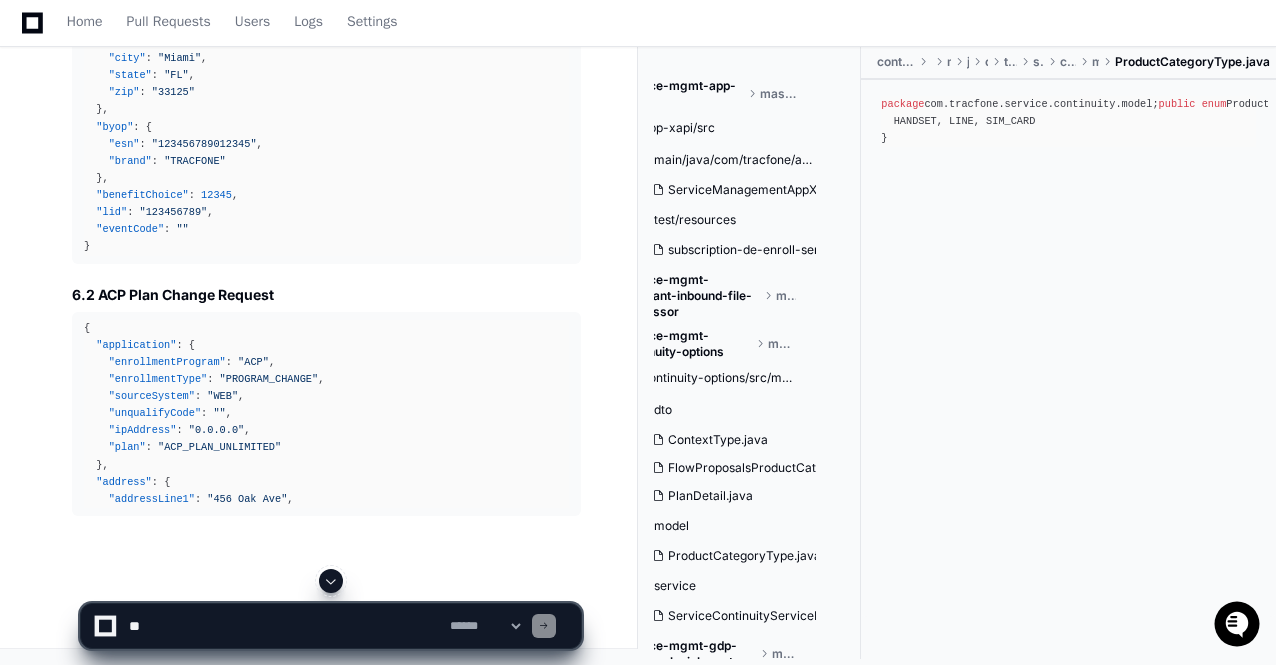 click 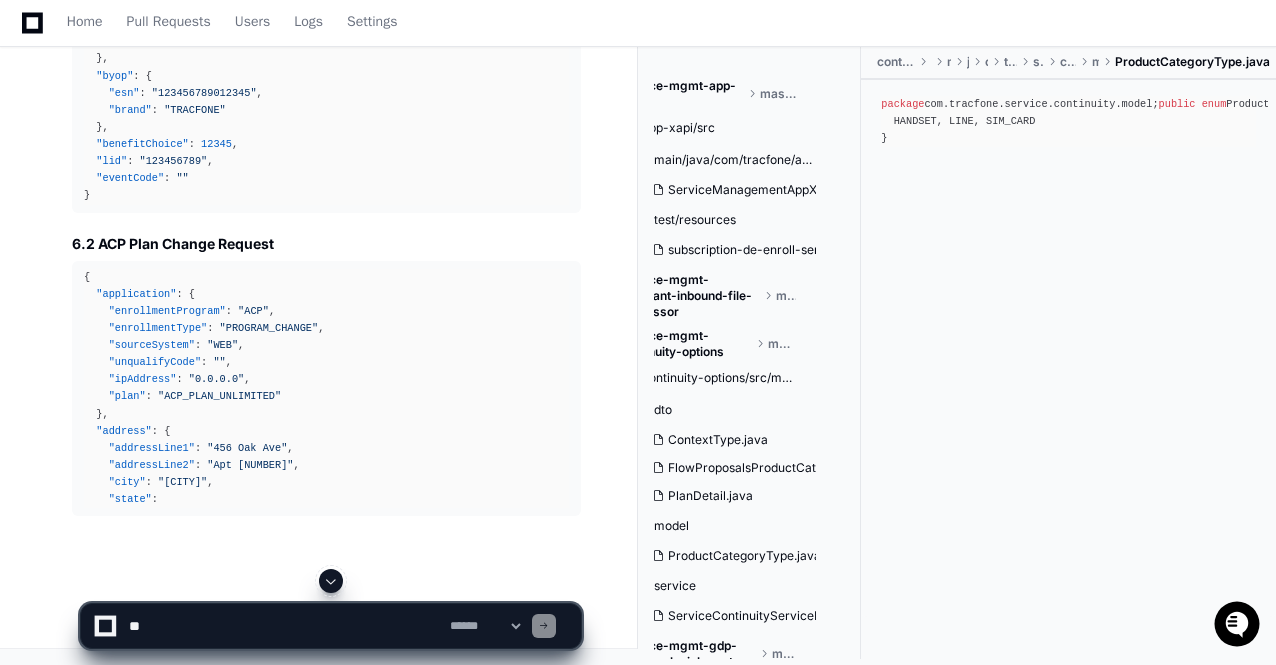 click 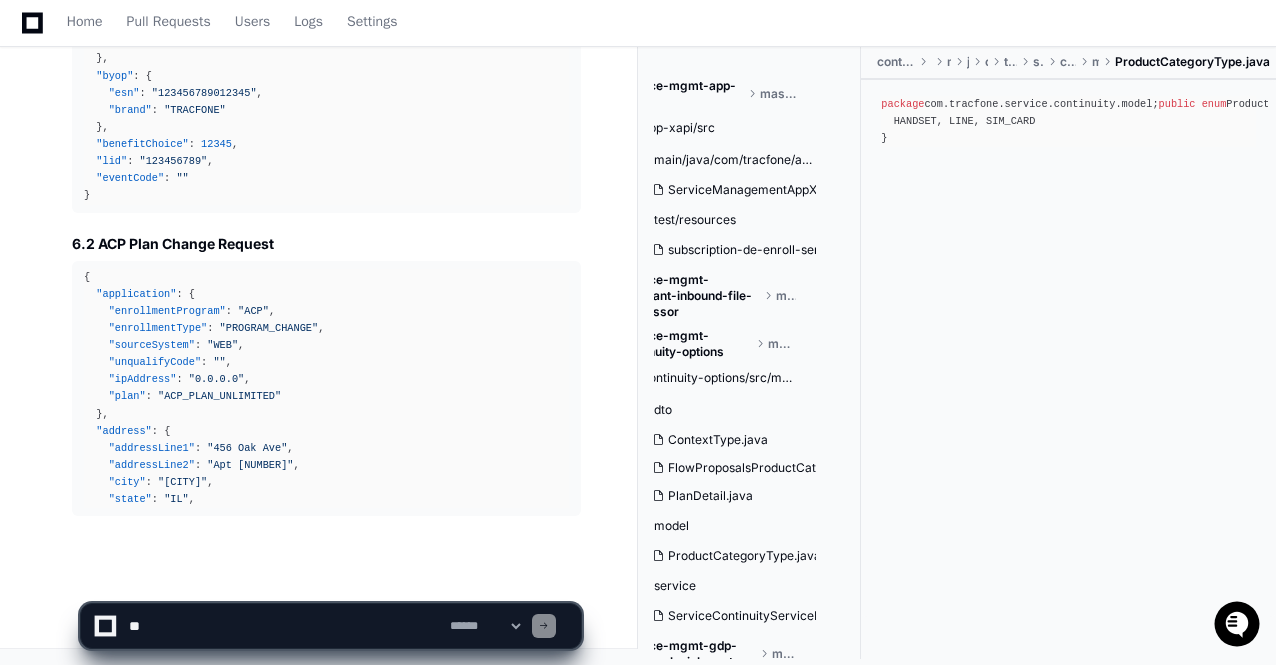 click on "**********" 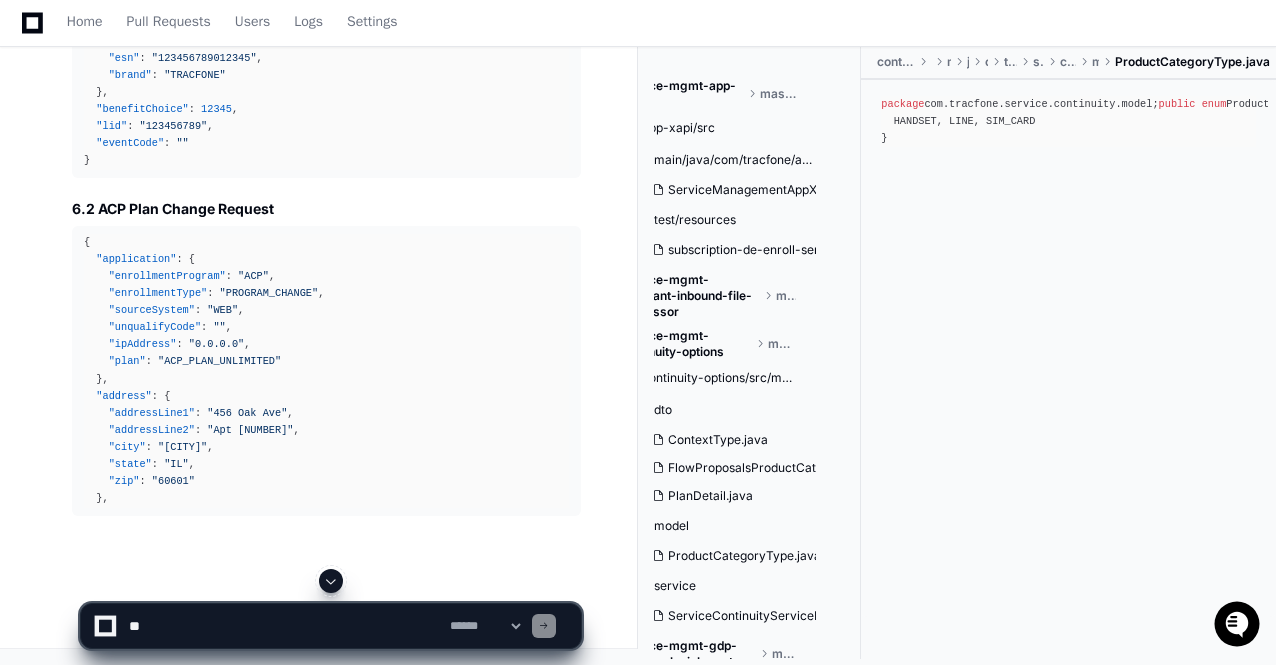 click 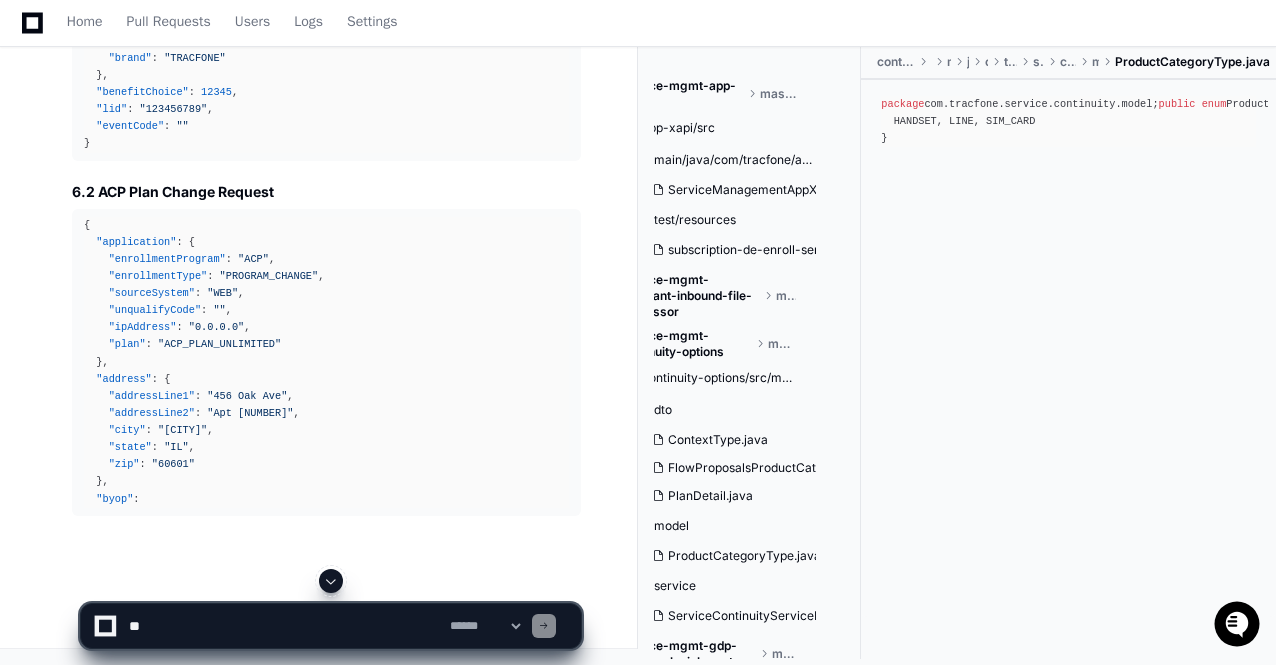 scroll, scrollTop: 33620, scrollLeft: 0, axis: vertical 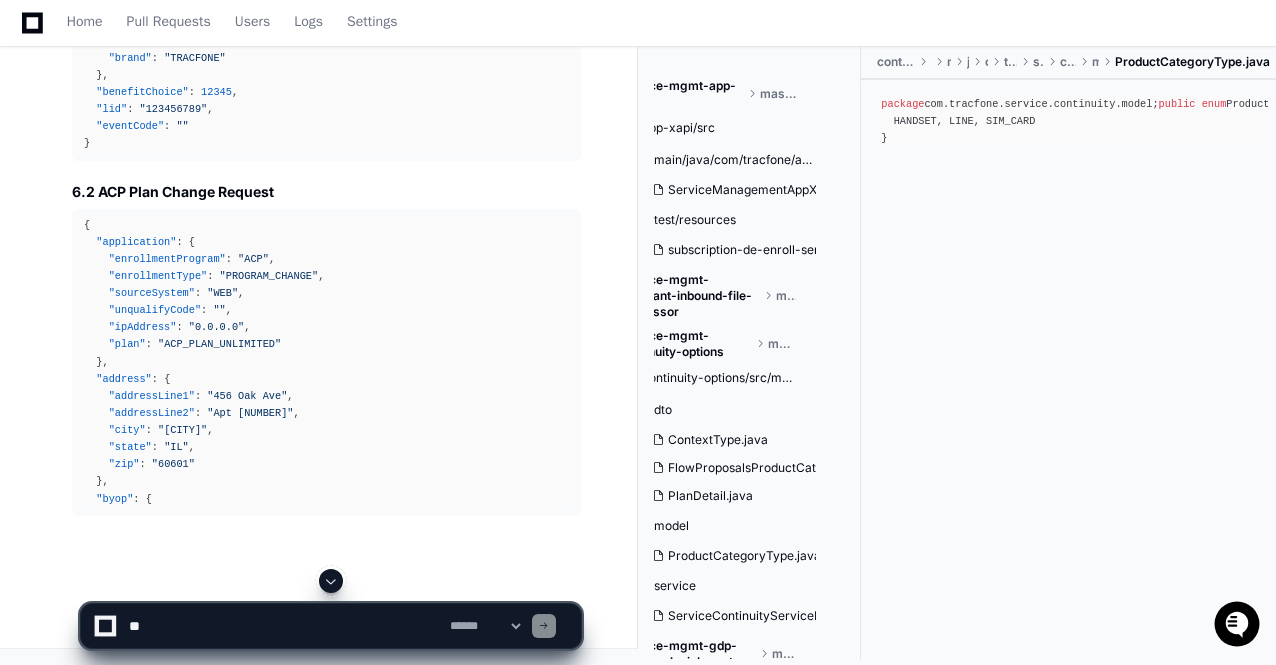 click 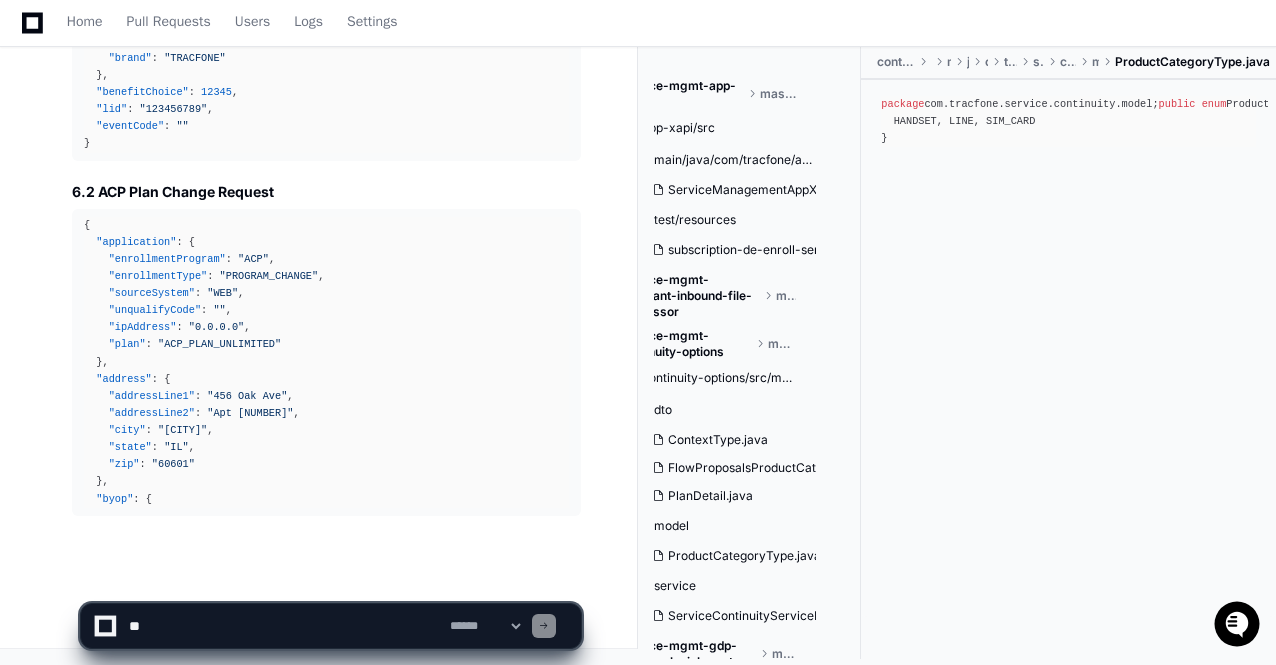 click on "**********" 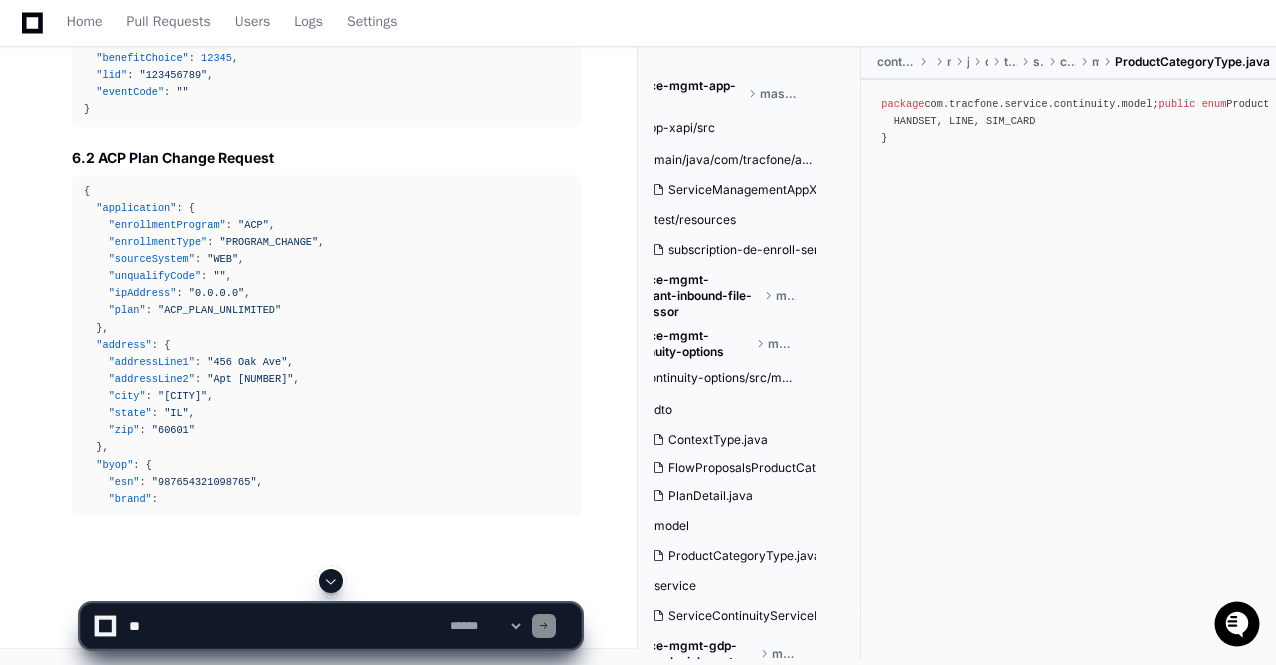 click 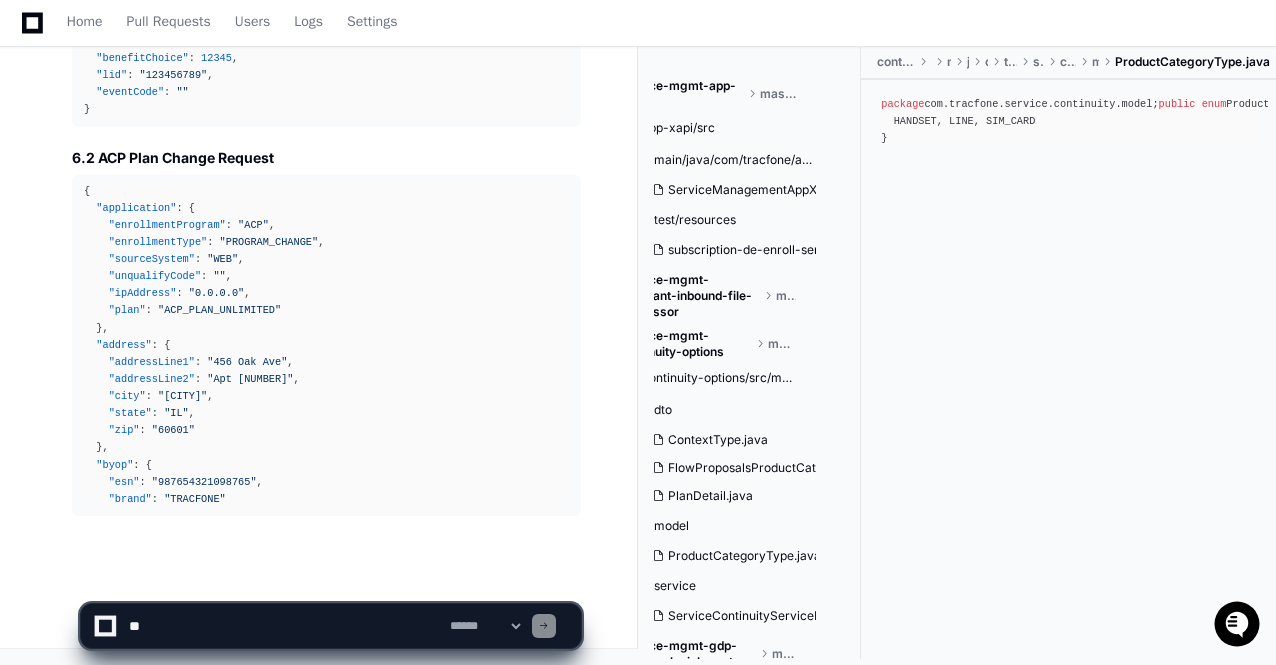 scroll, scrollTop: 33671, scrollLeft: 0, axis: vertical 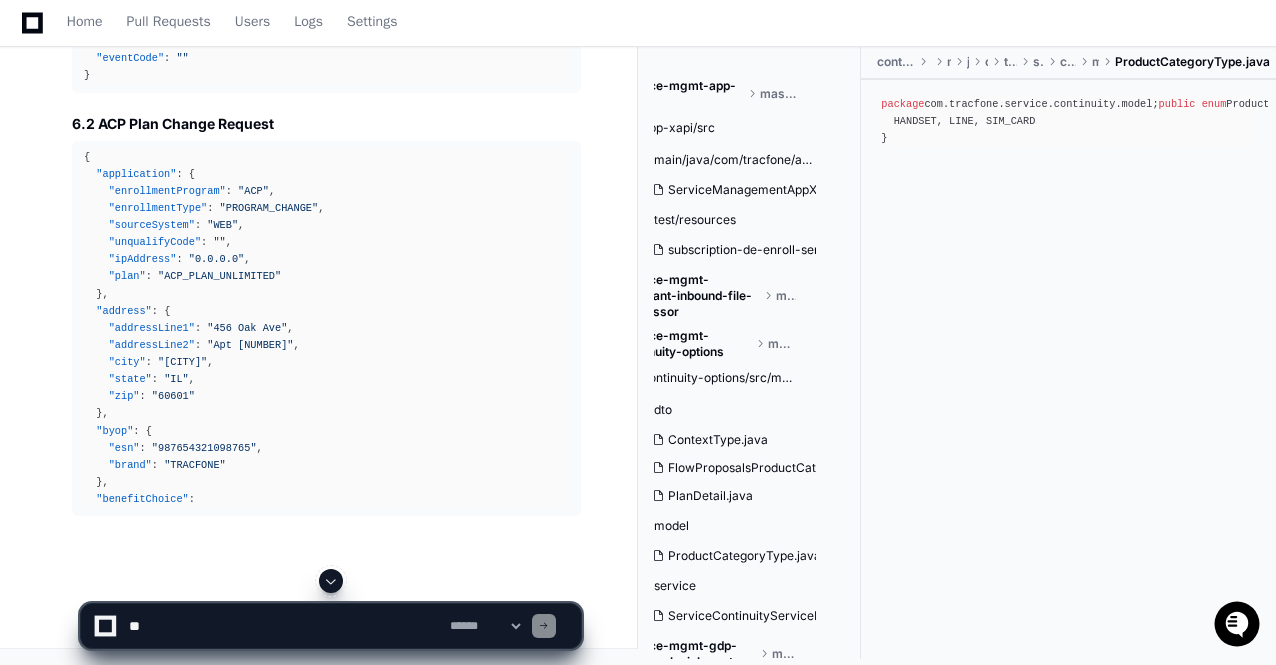 click 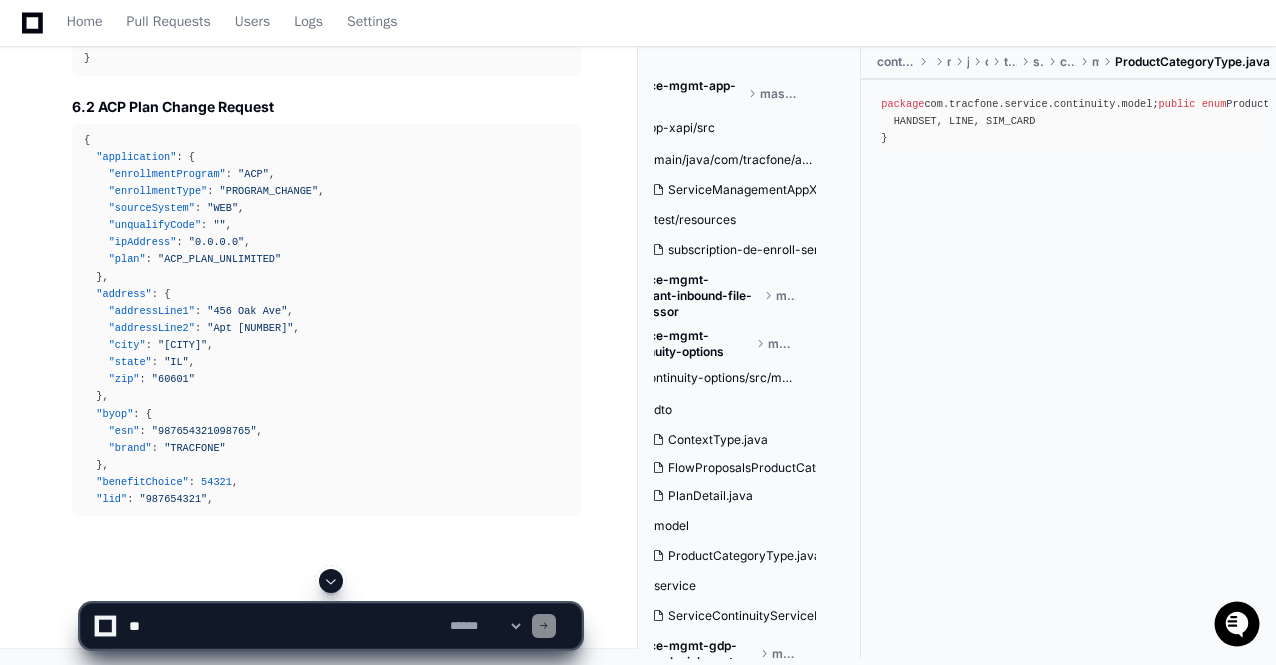 click 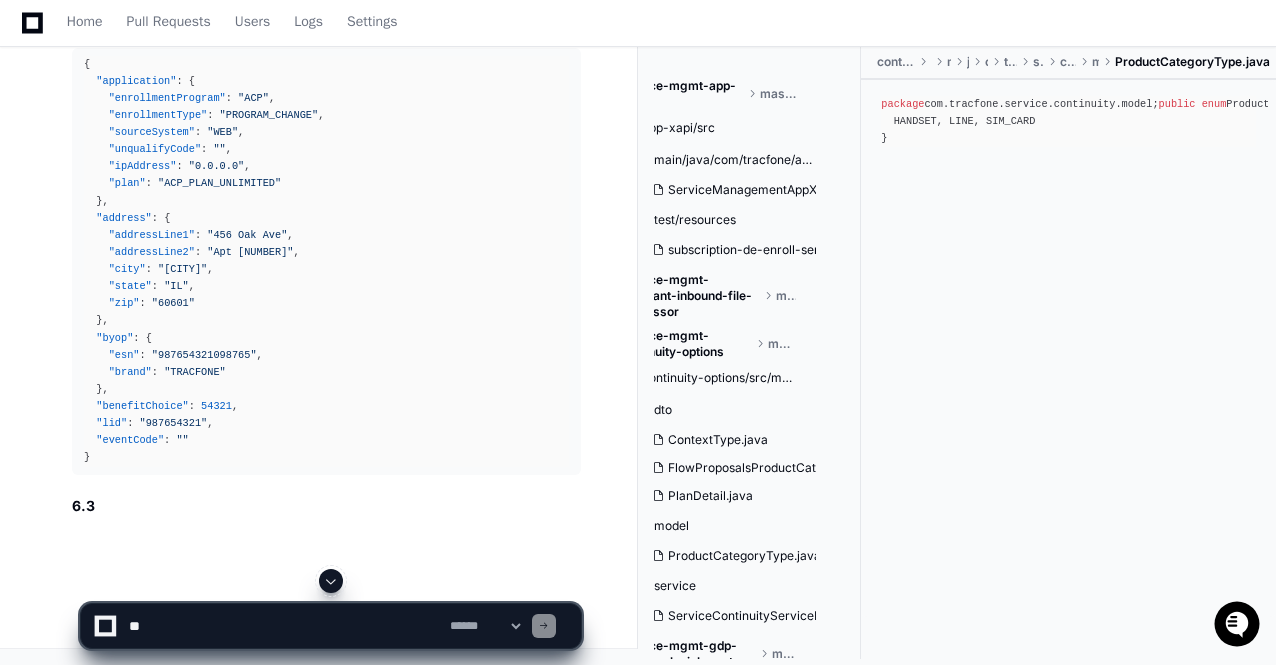 click 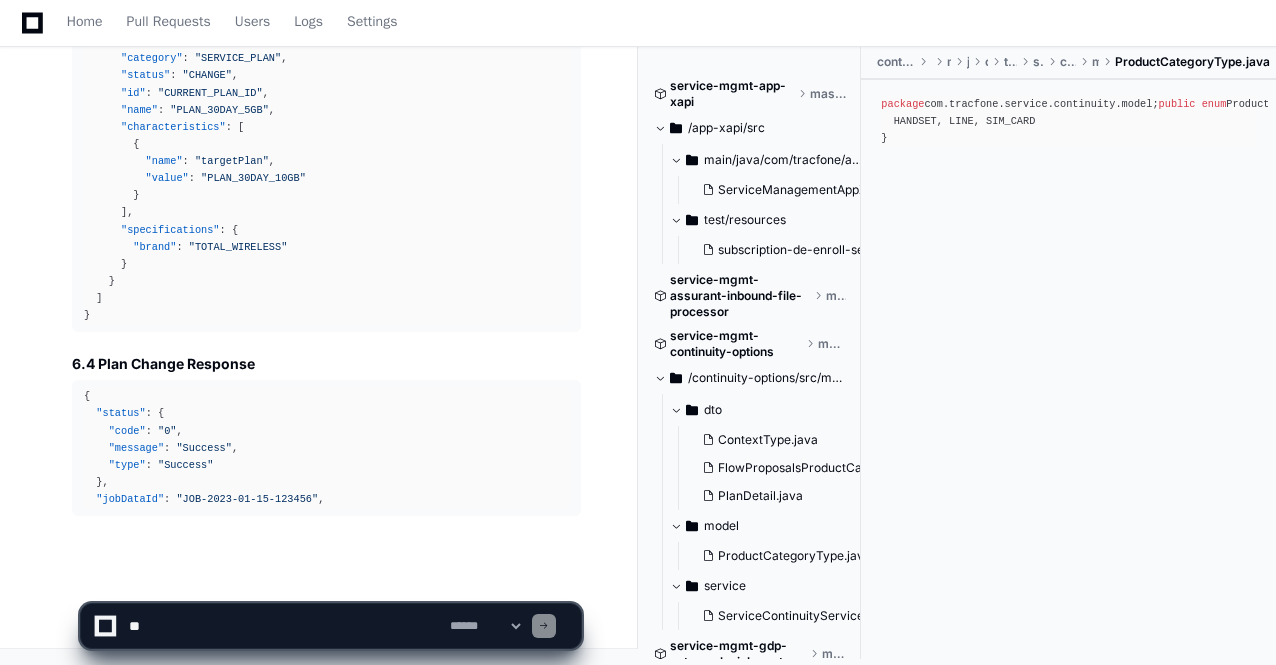 click 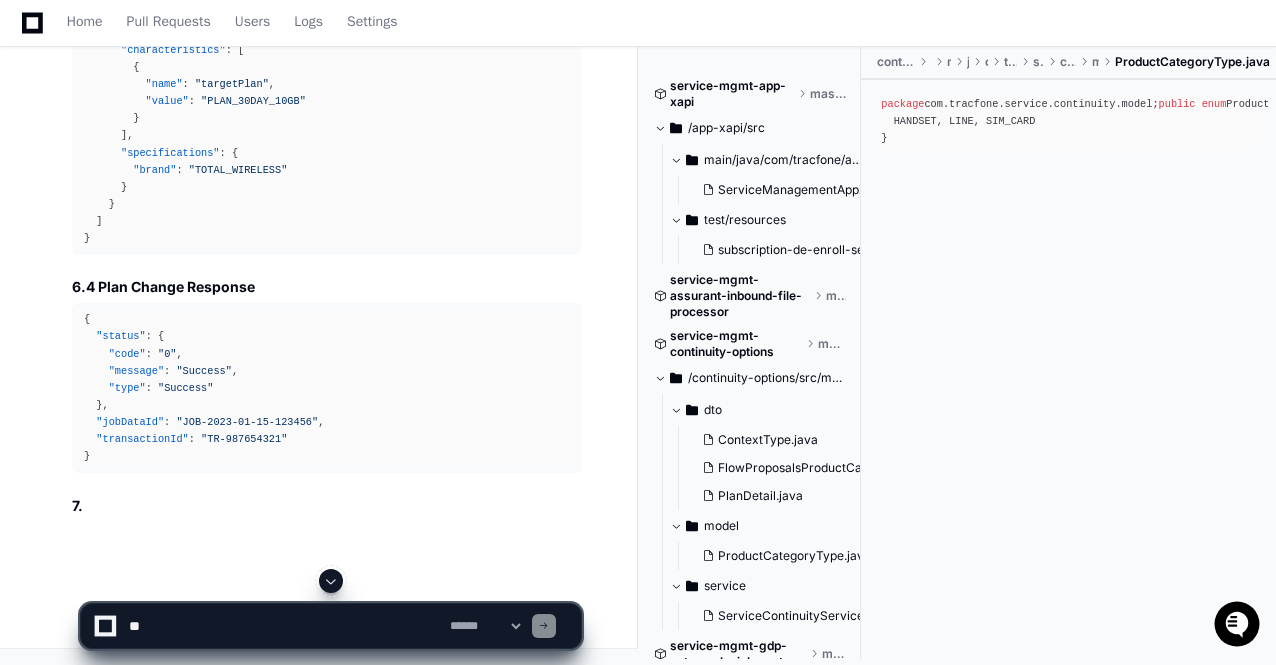 scroll, scrollTop: 34870, scrollLeft: 0, axis: vertical 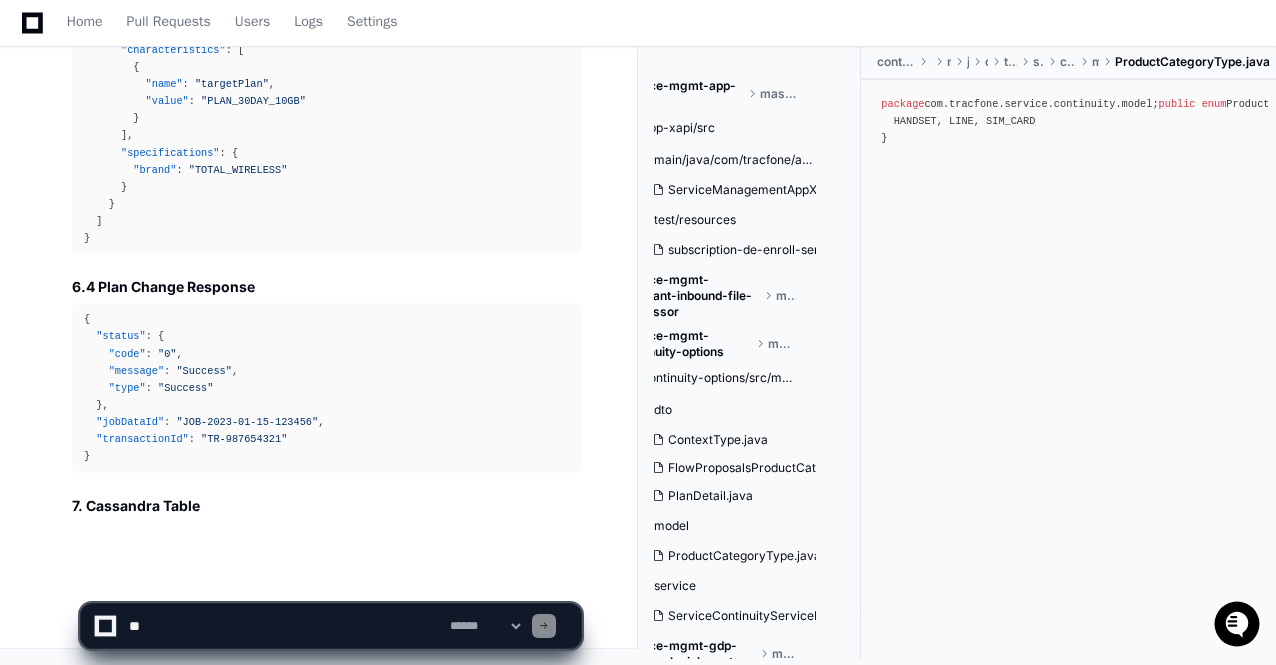 click on "**********" 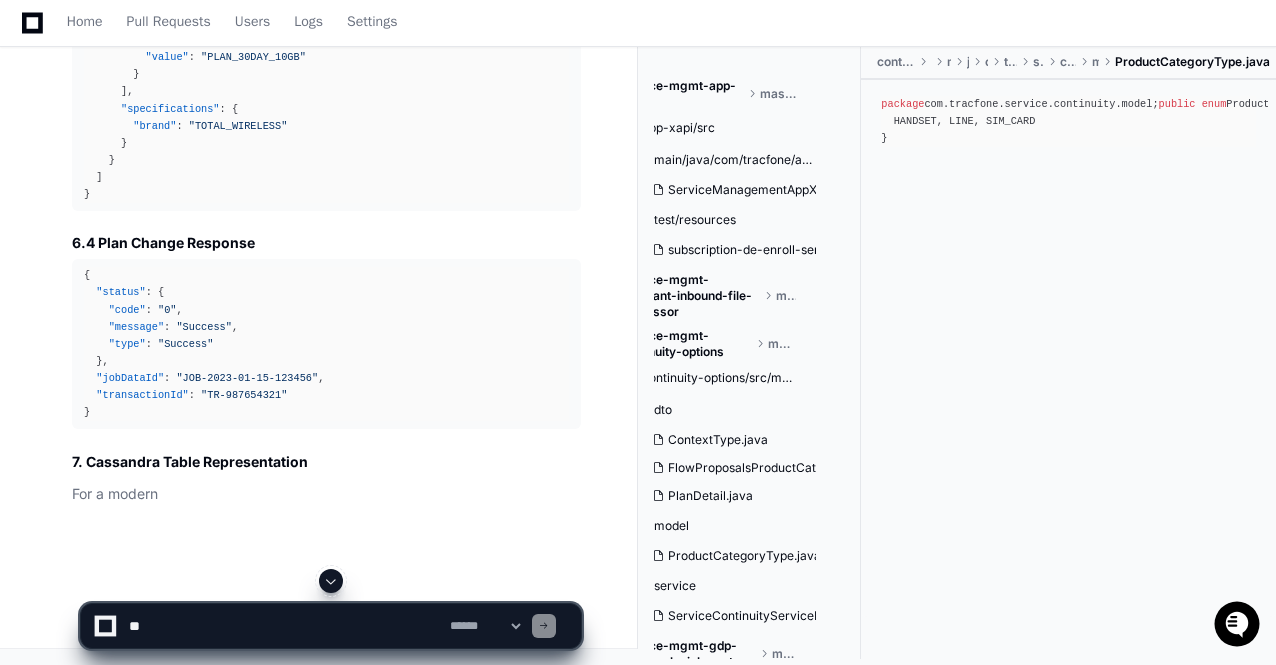 click 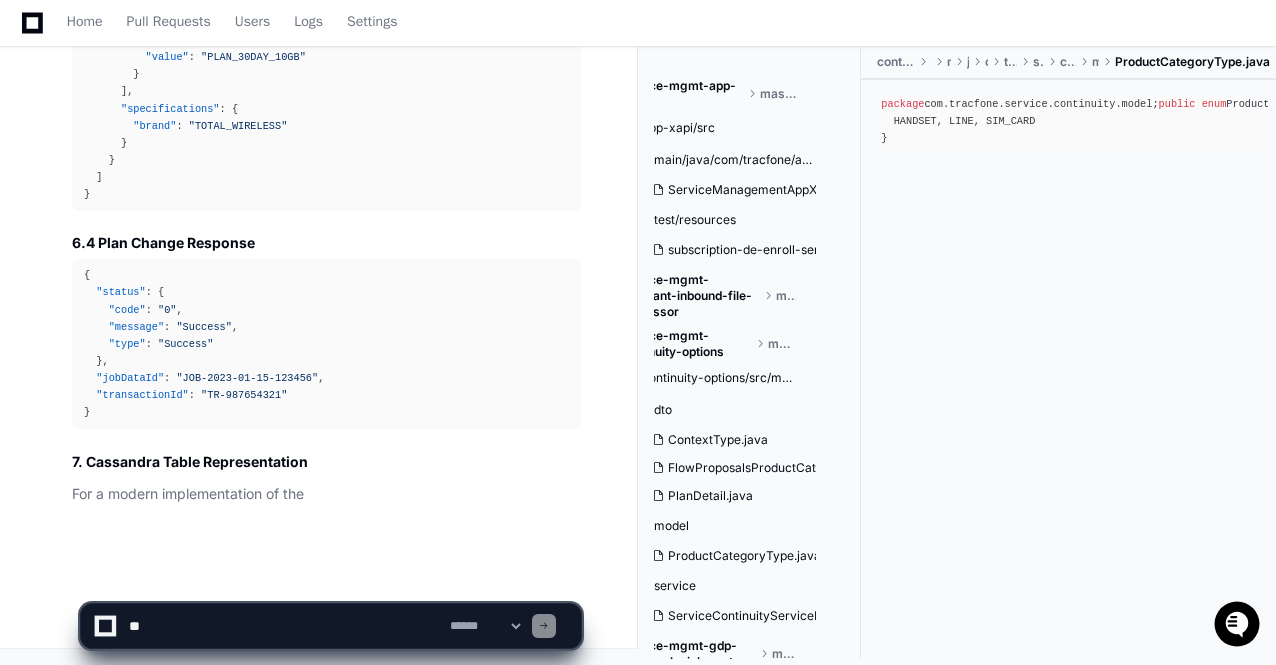 click on "**********" 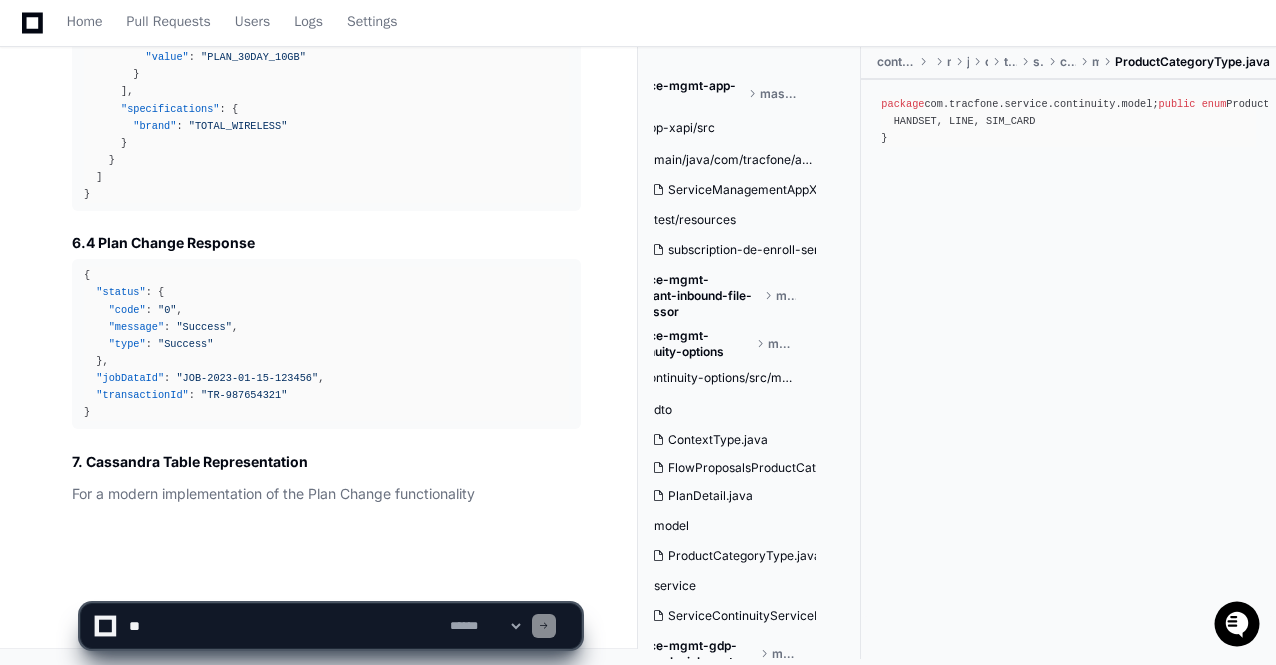 click on "**********" 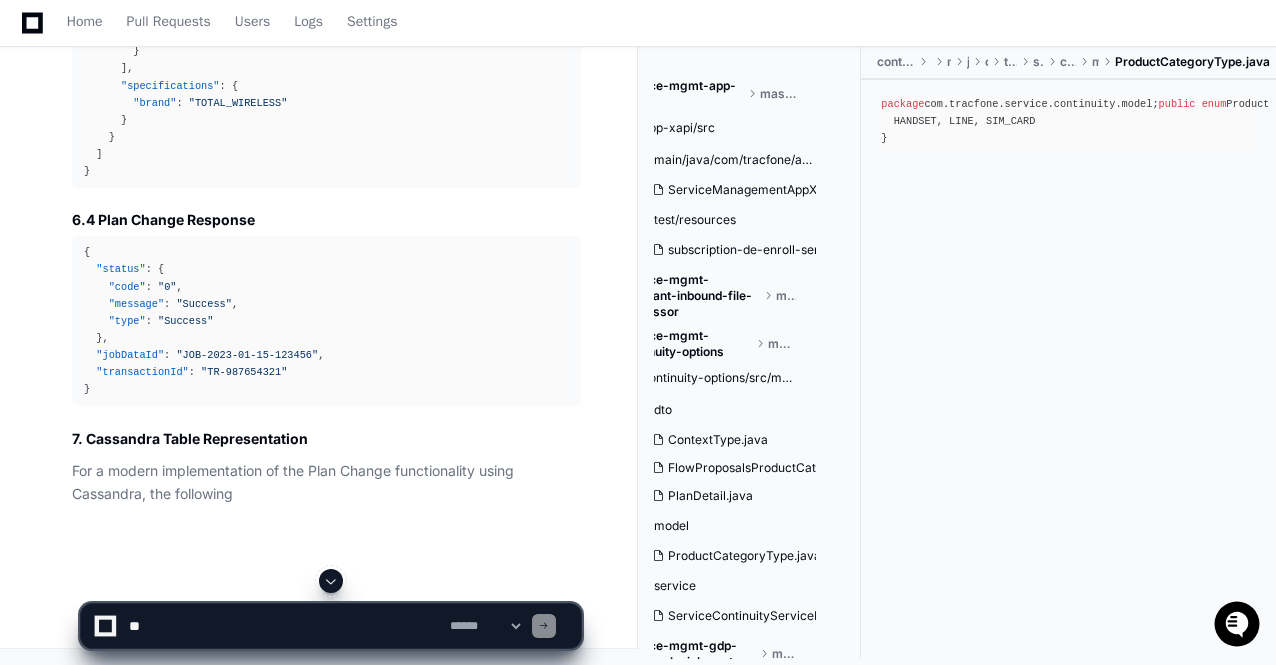 click 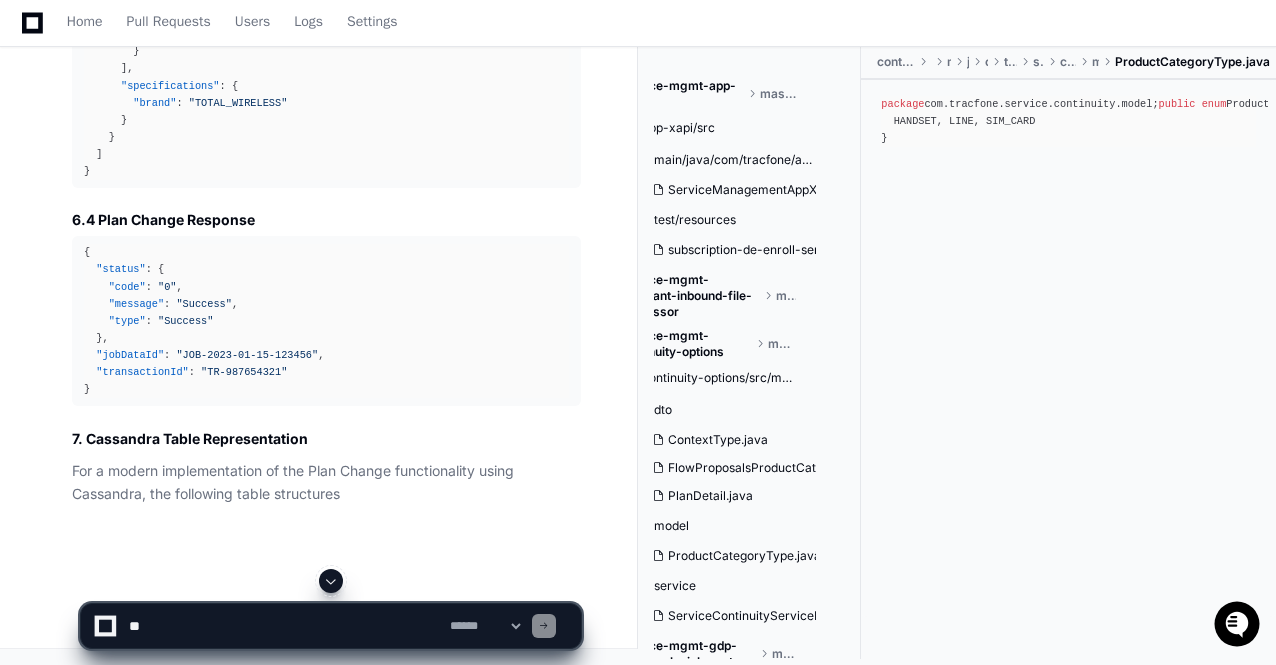 scroll, scrollTop: 34936, scrollLeft: 0, axis: vertical 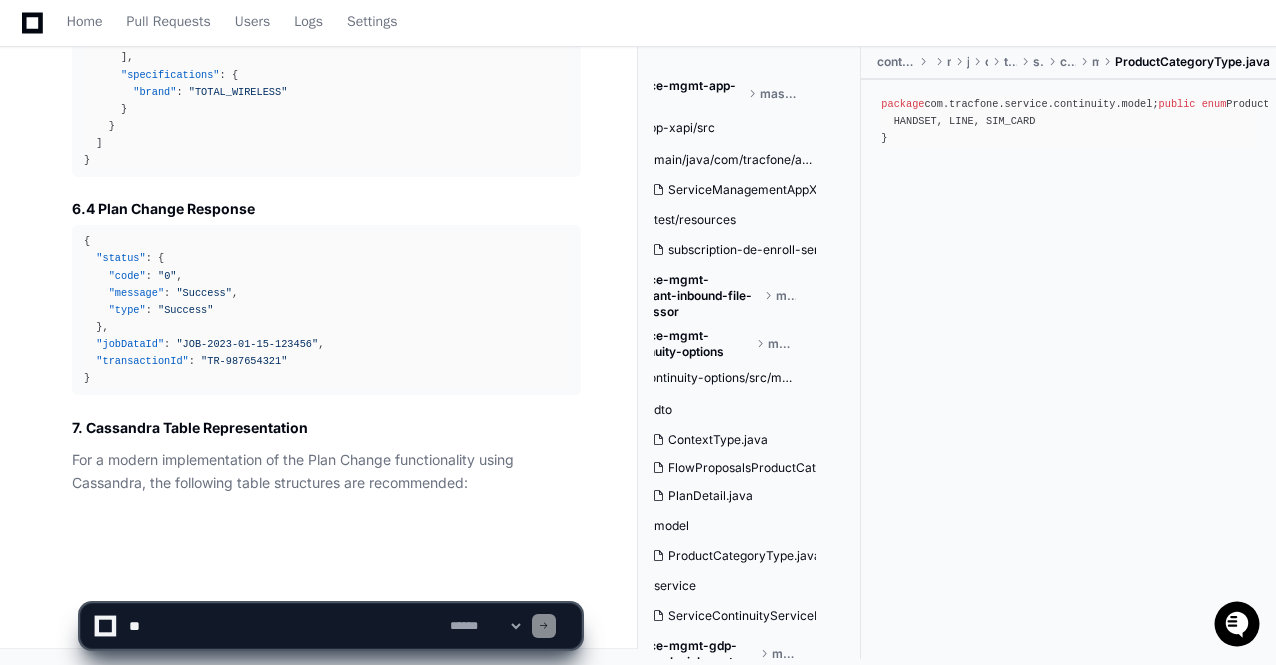click on "**********" 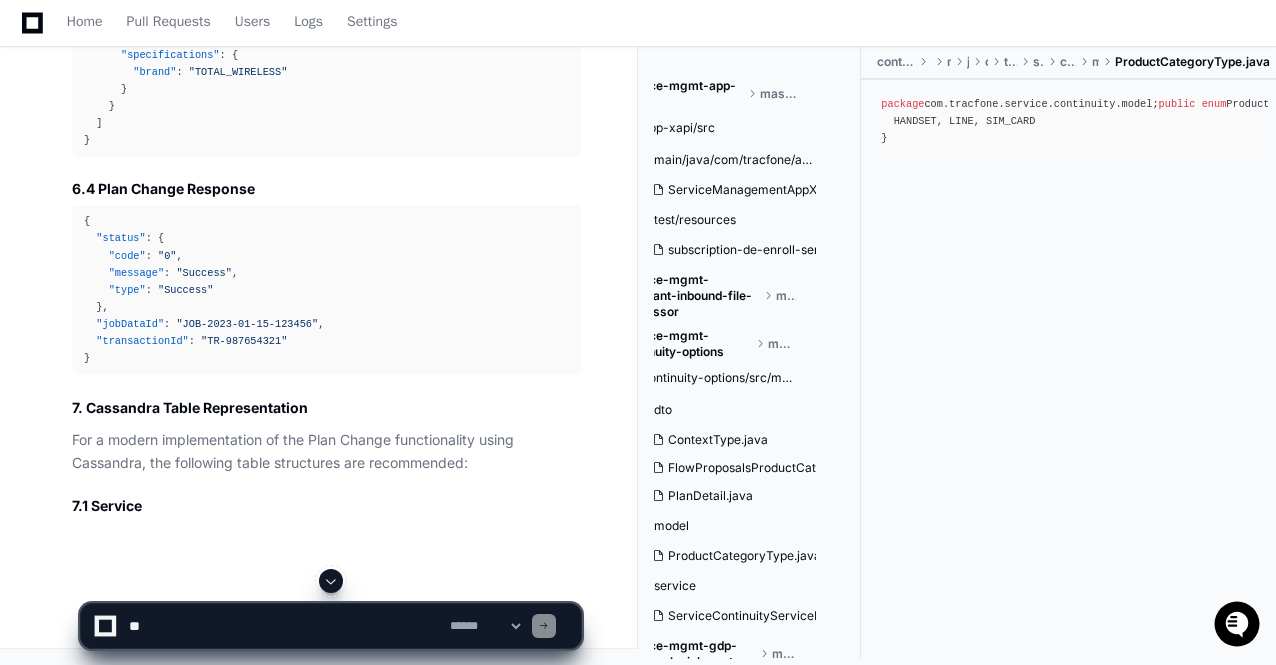 click 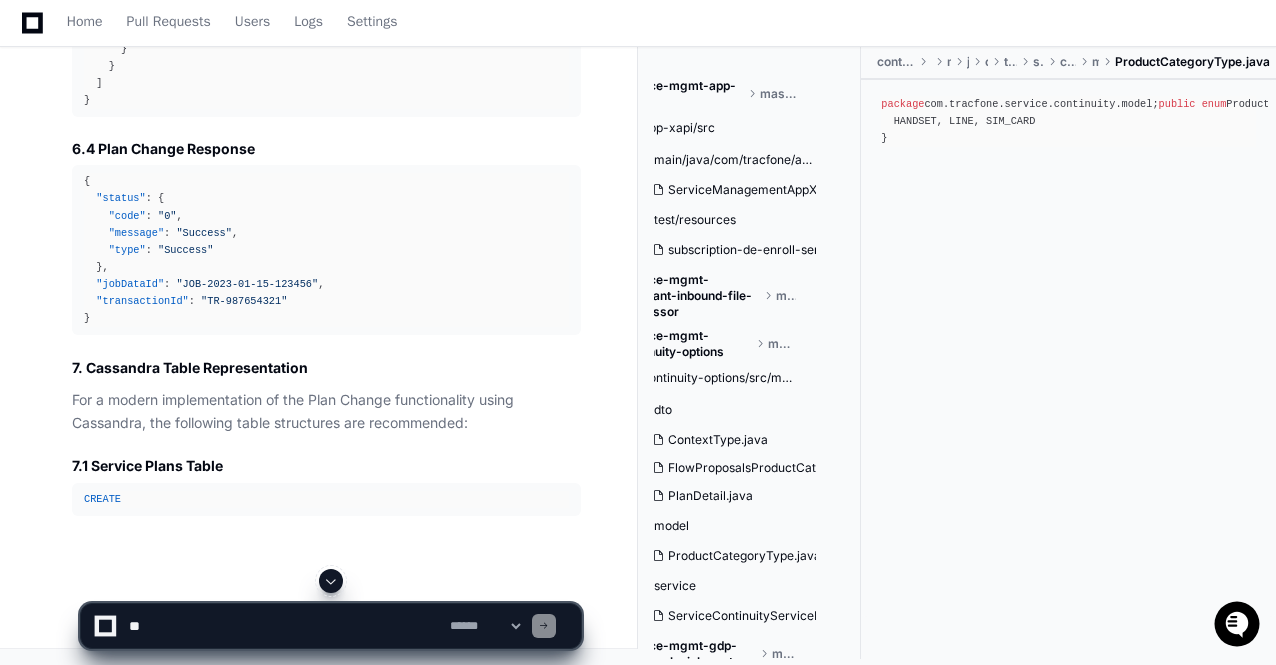 scroll, scrollTop: 35007, scrollLeft: 0, axis: vertical 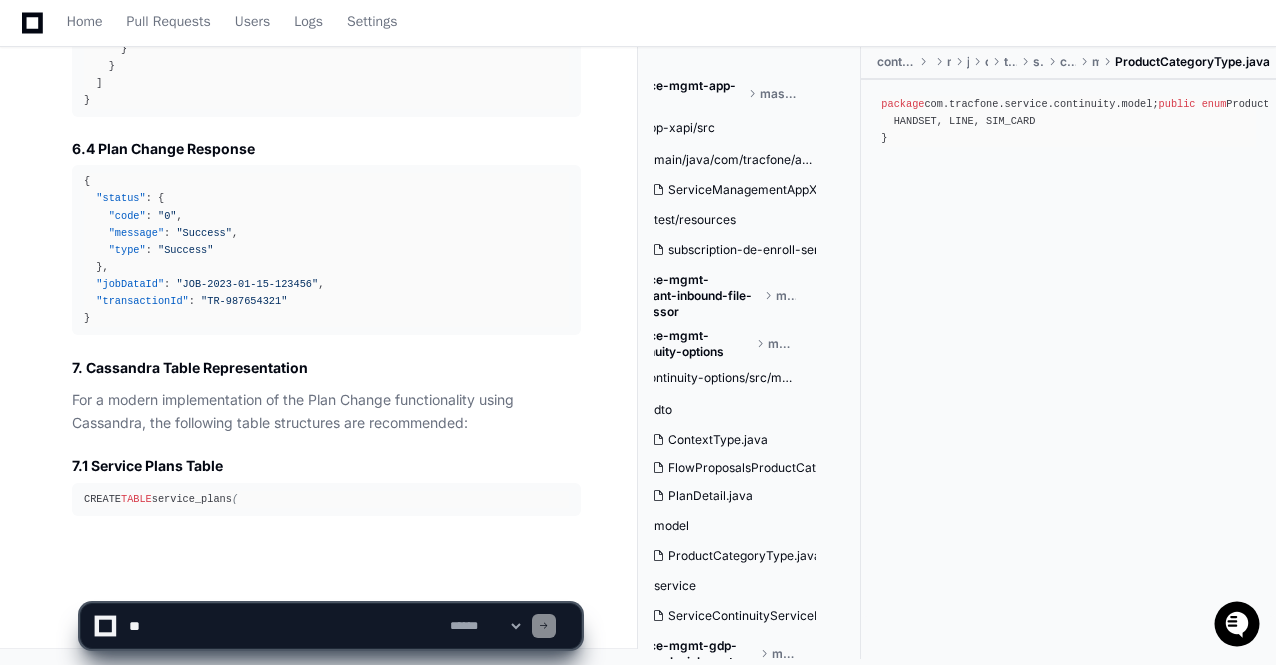 click on "**********" 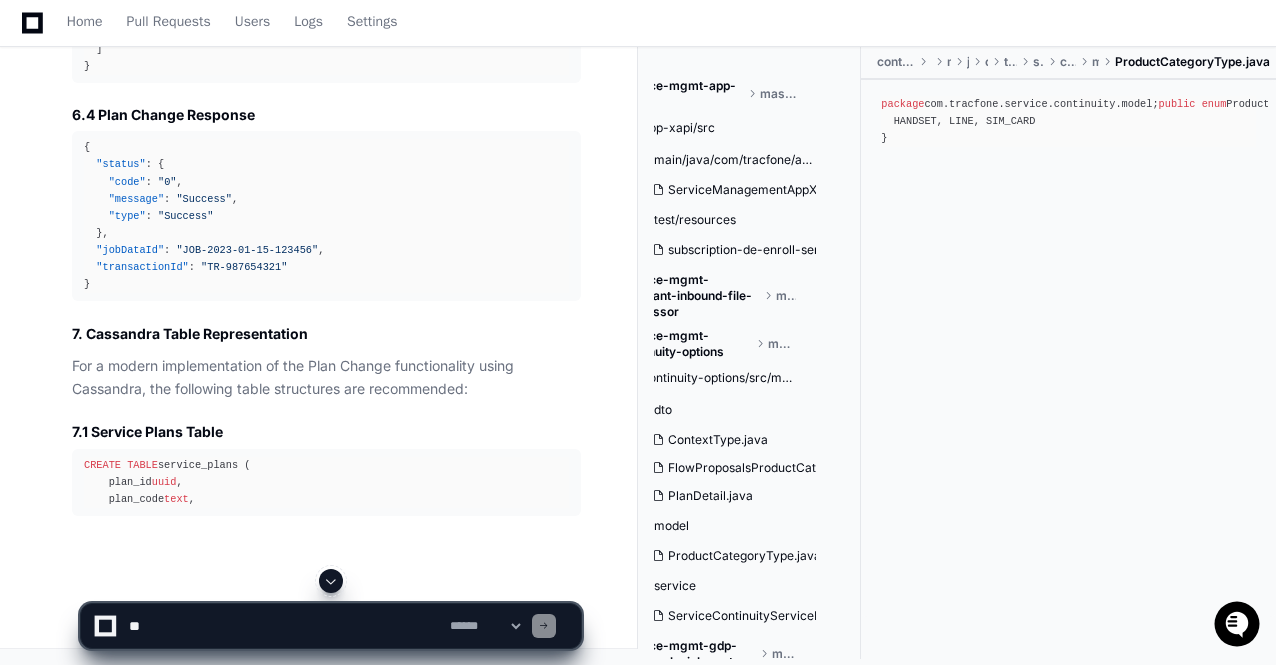 click 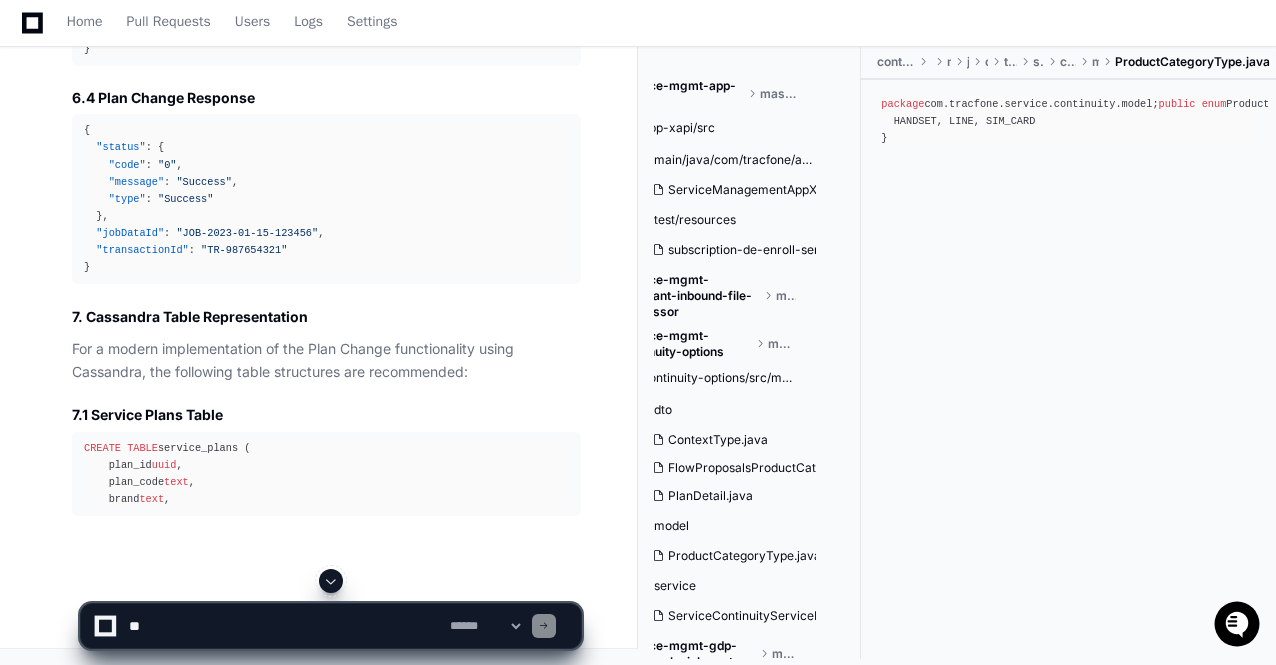 click 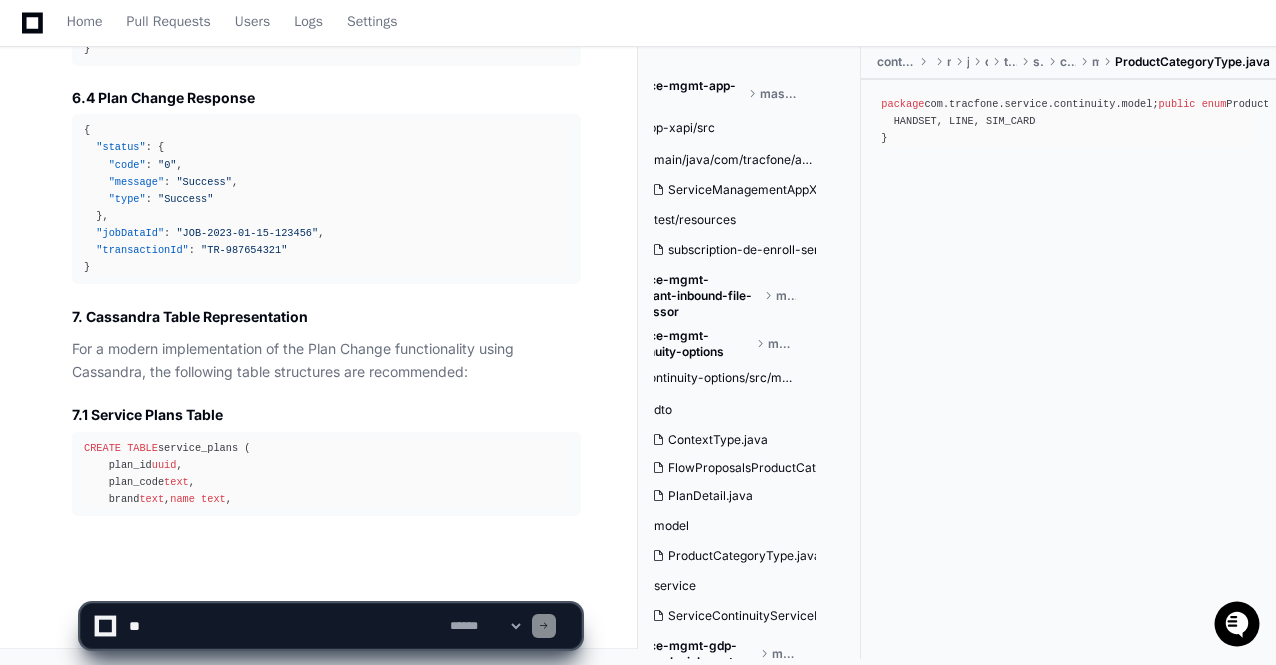 scroll, scrollTop: 35076, scrollLeft: 0, axis: vertical 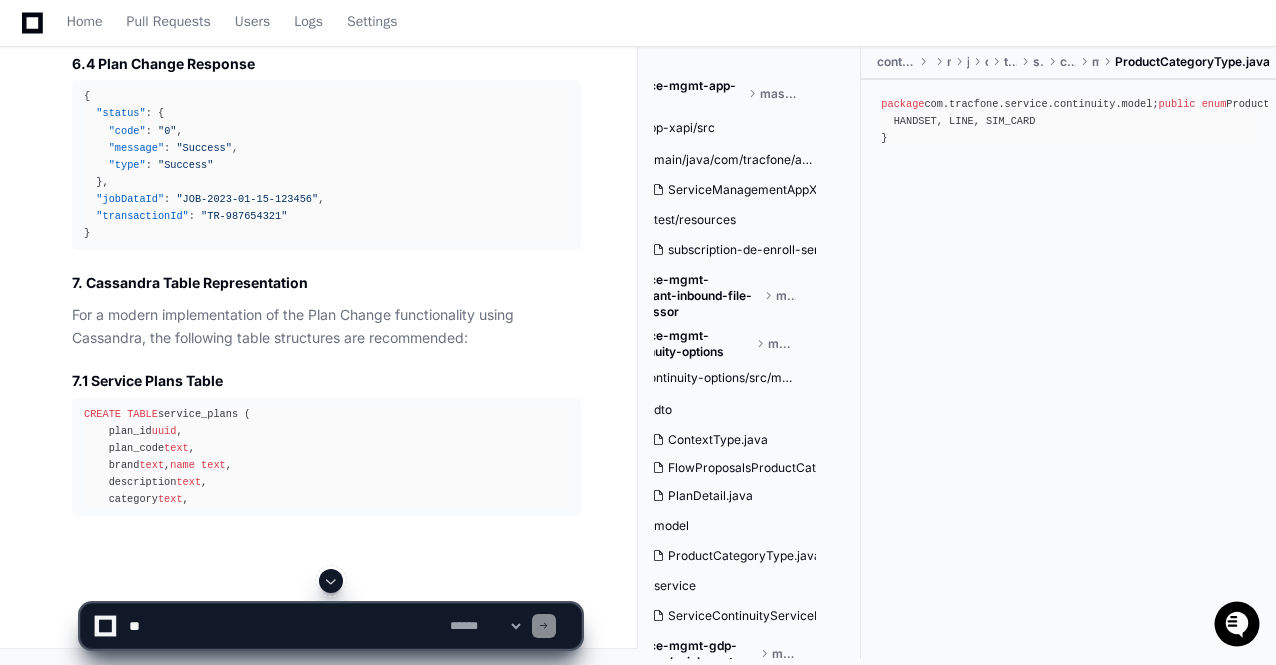 click 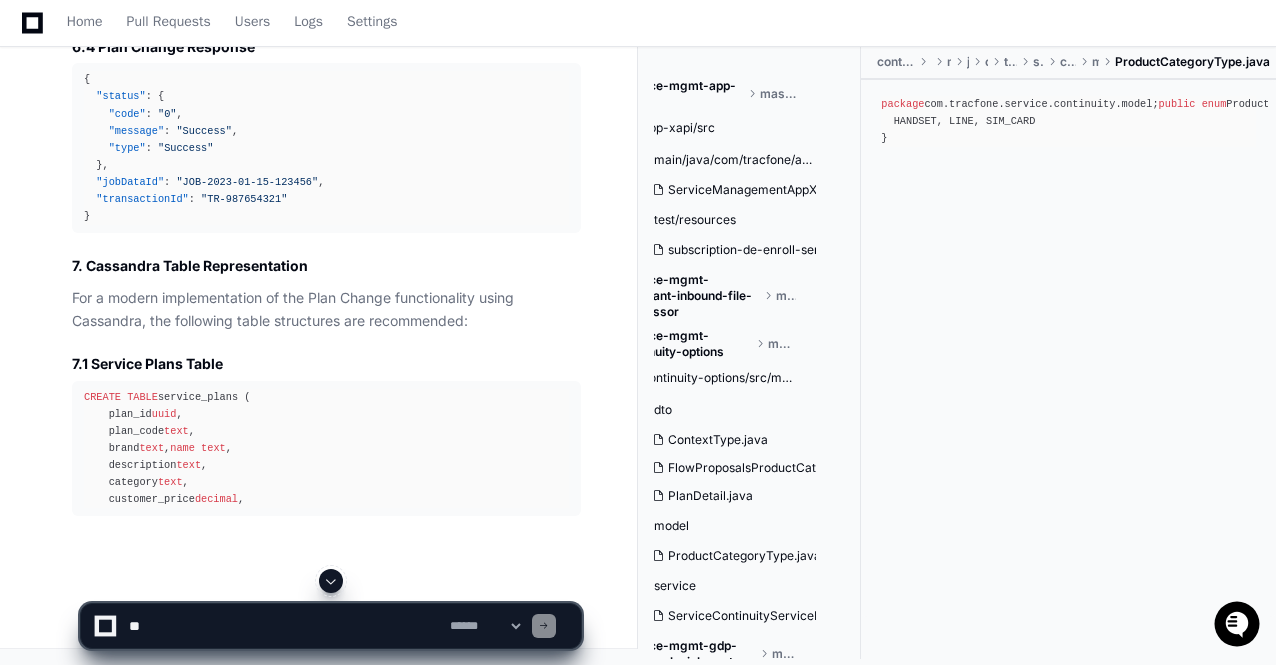 click 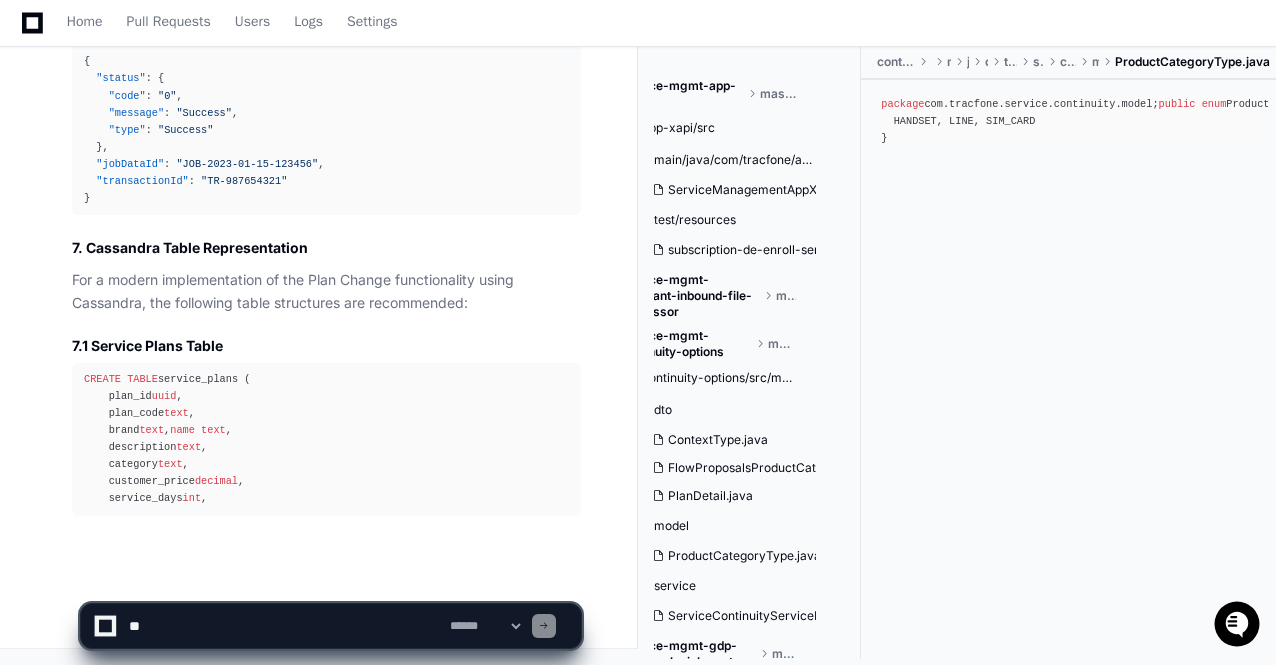scroll, scrollTop: 35144, scrollLeft: 0, axis: vertical 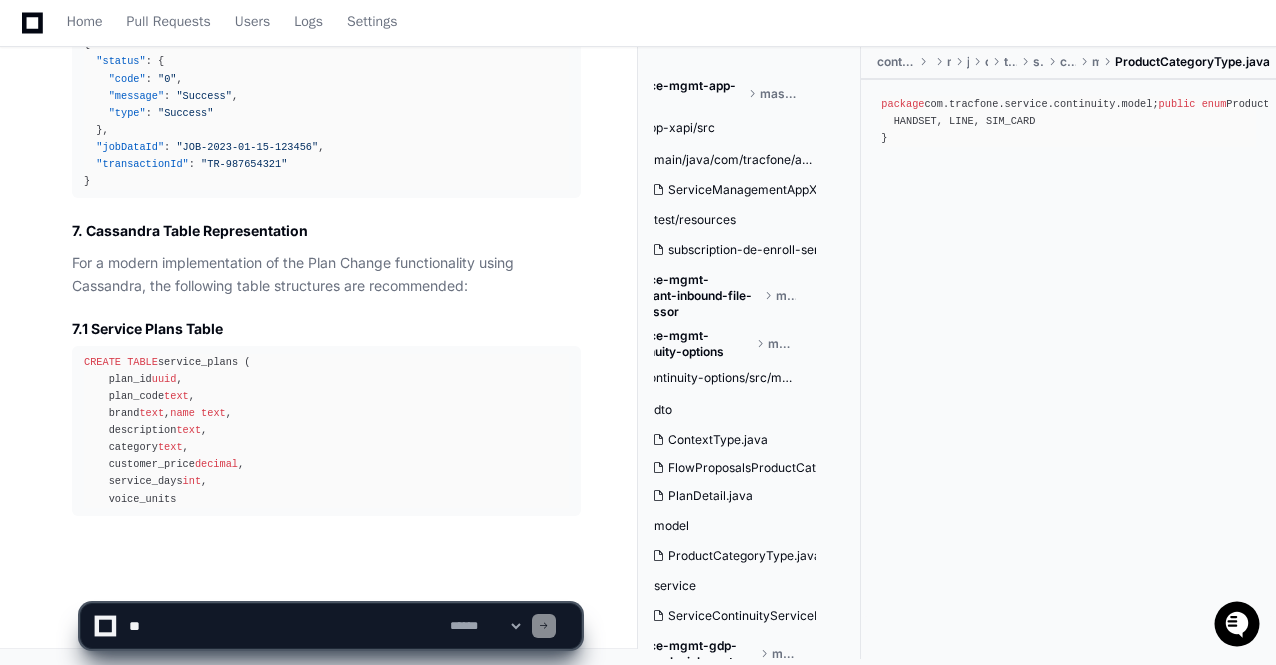 click on "**********" 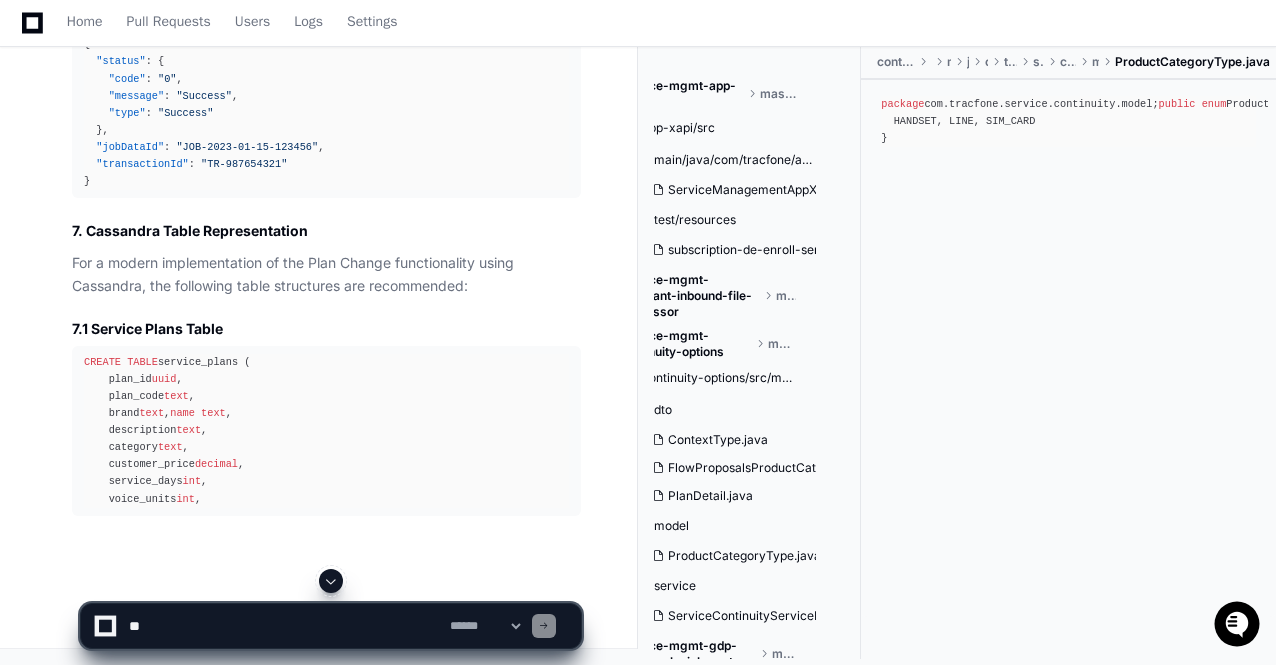 click 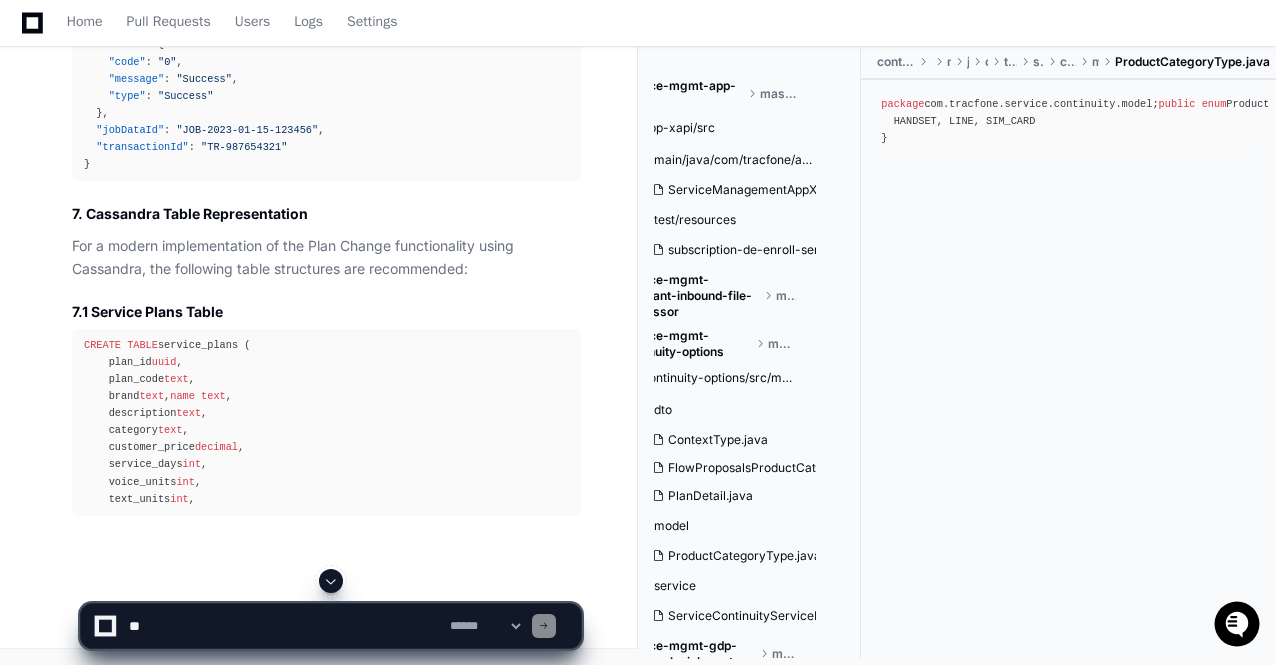 click 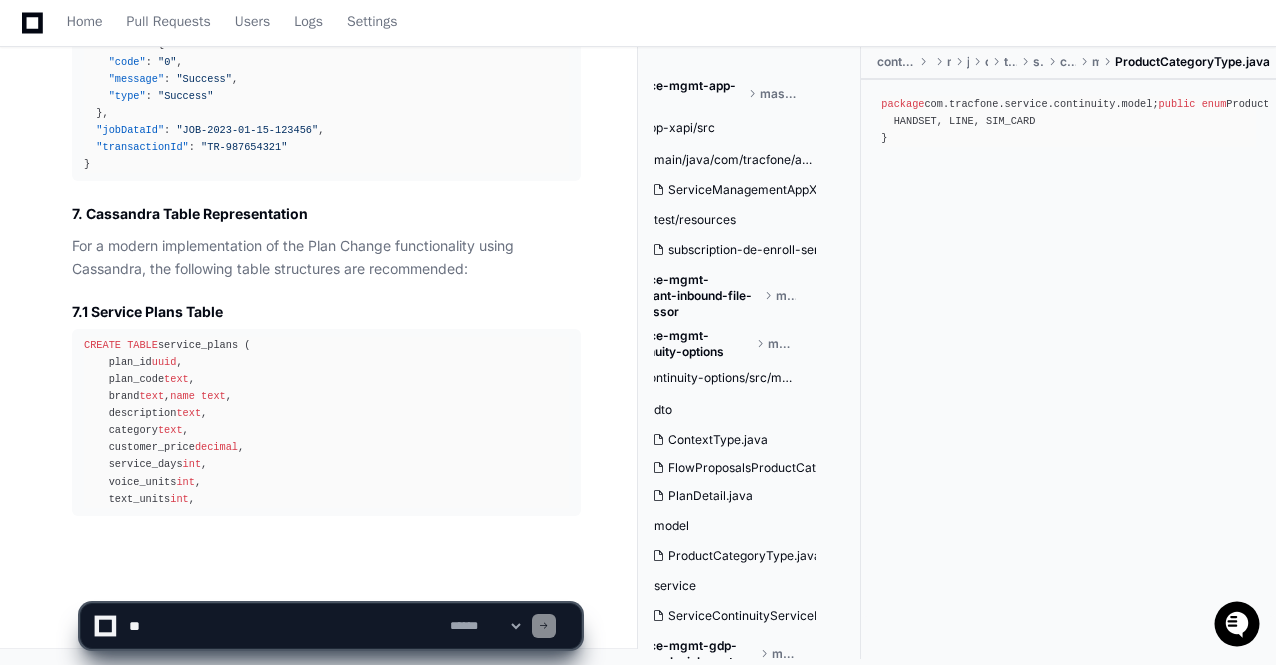 scroll, scrollTop: 35178, scrollLeft: 0, axis: vertical 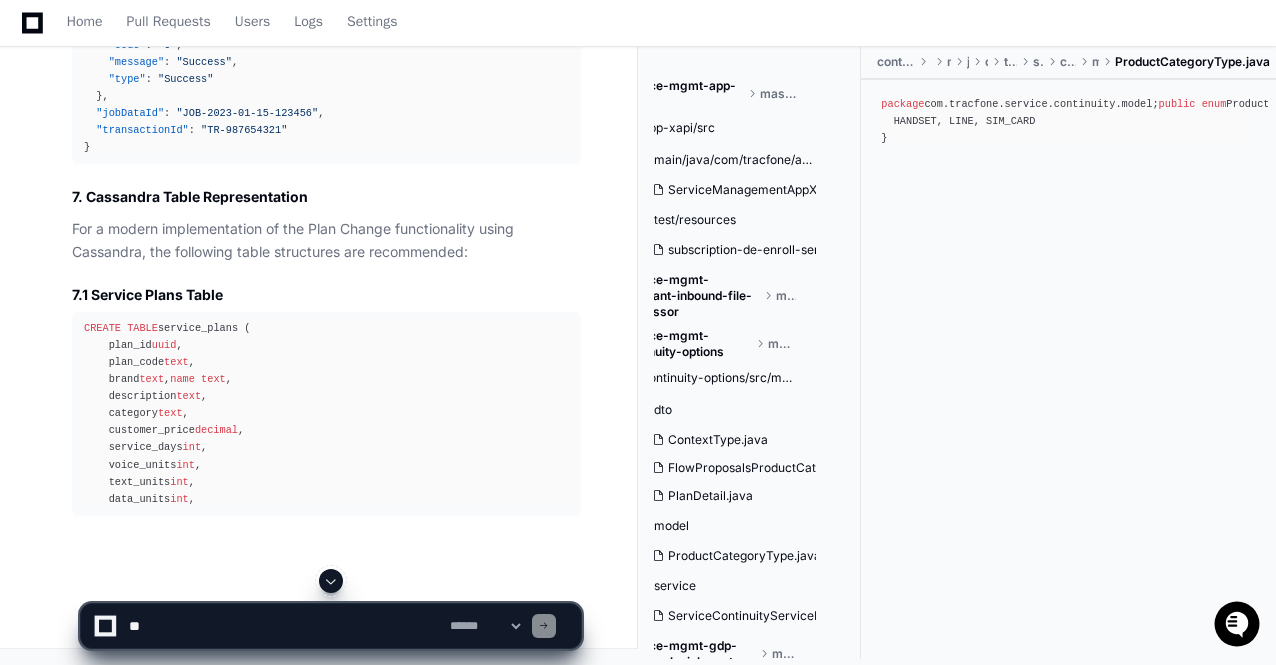 click 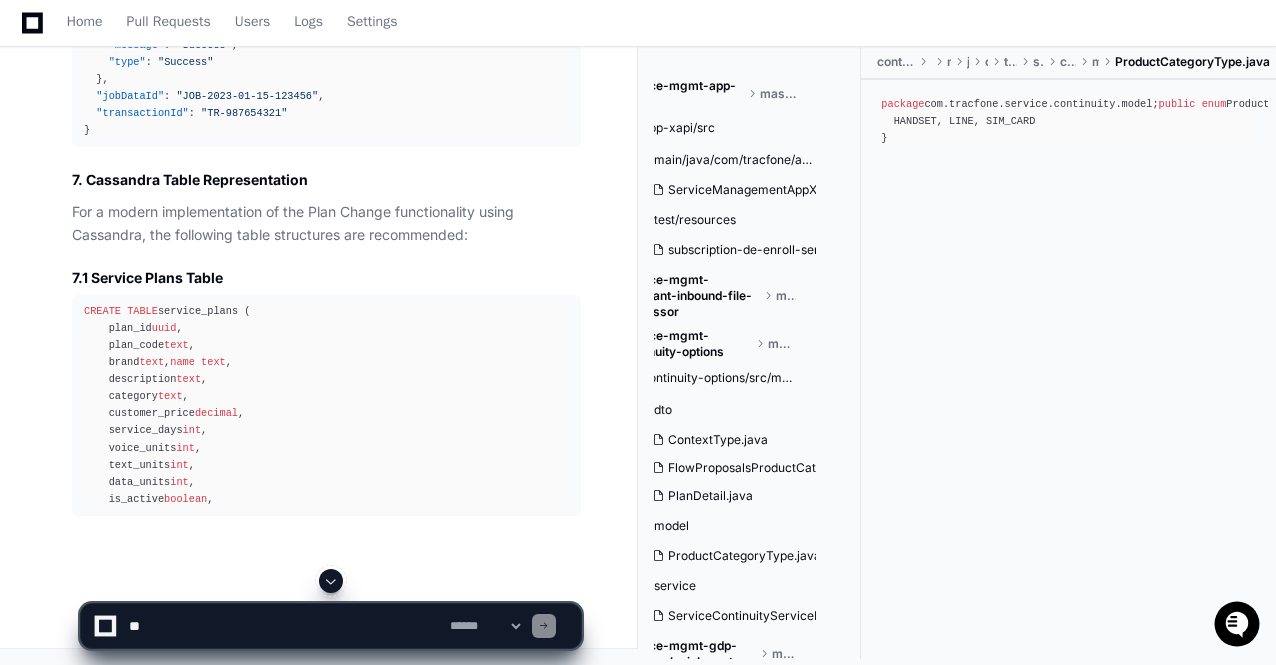 click 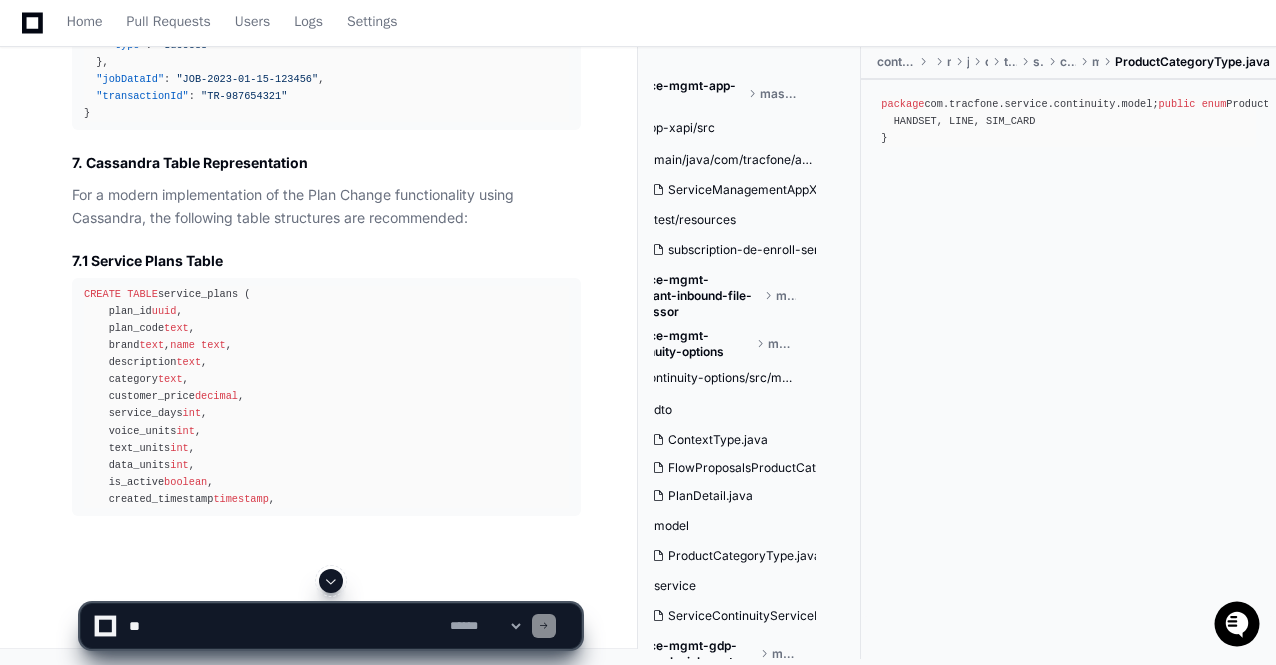 click 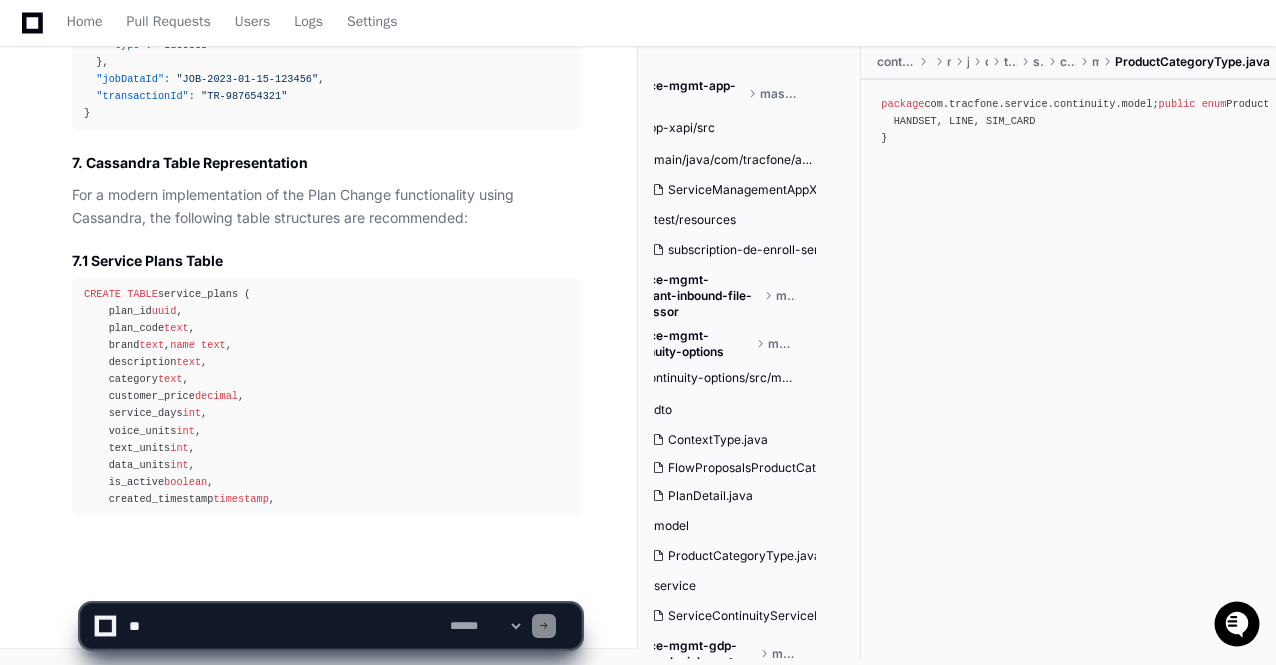 scroll, scrollTop: 35230, scrollLeft: 0, axis: vertical 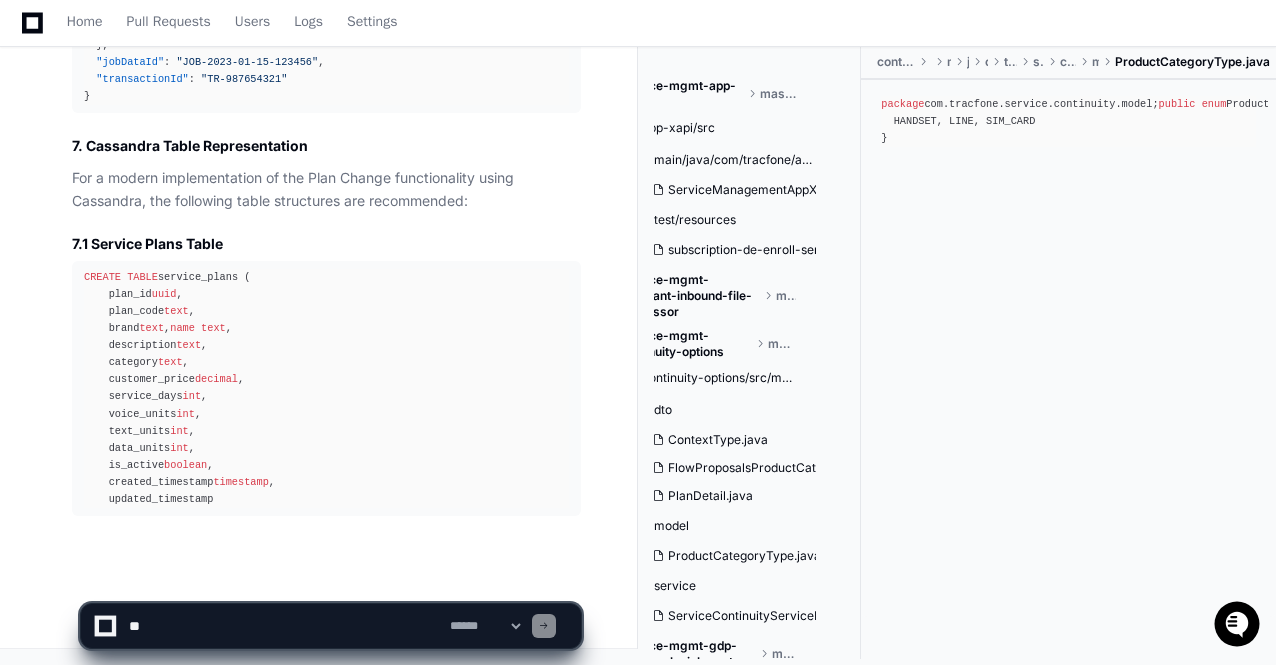 click on "**********" 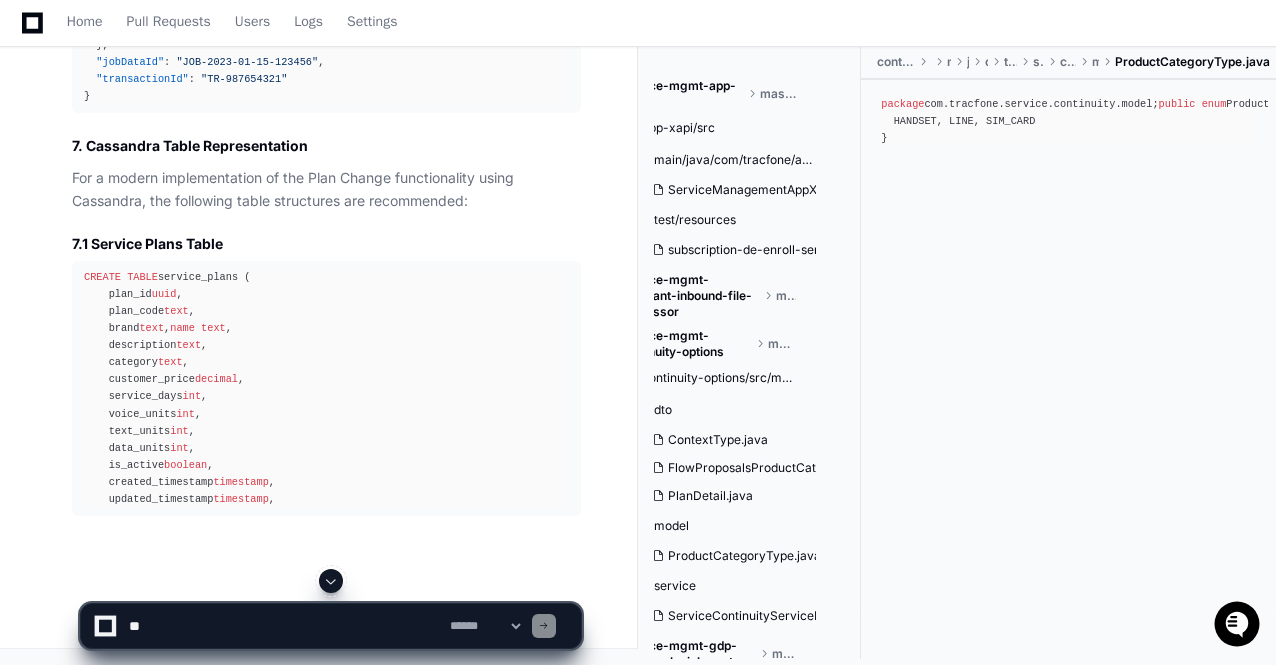 click 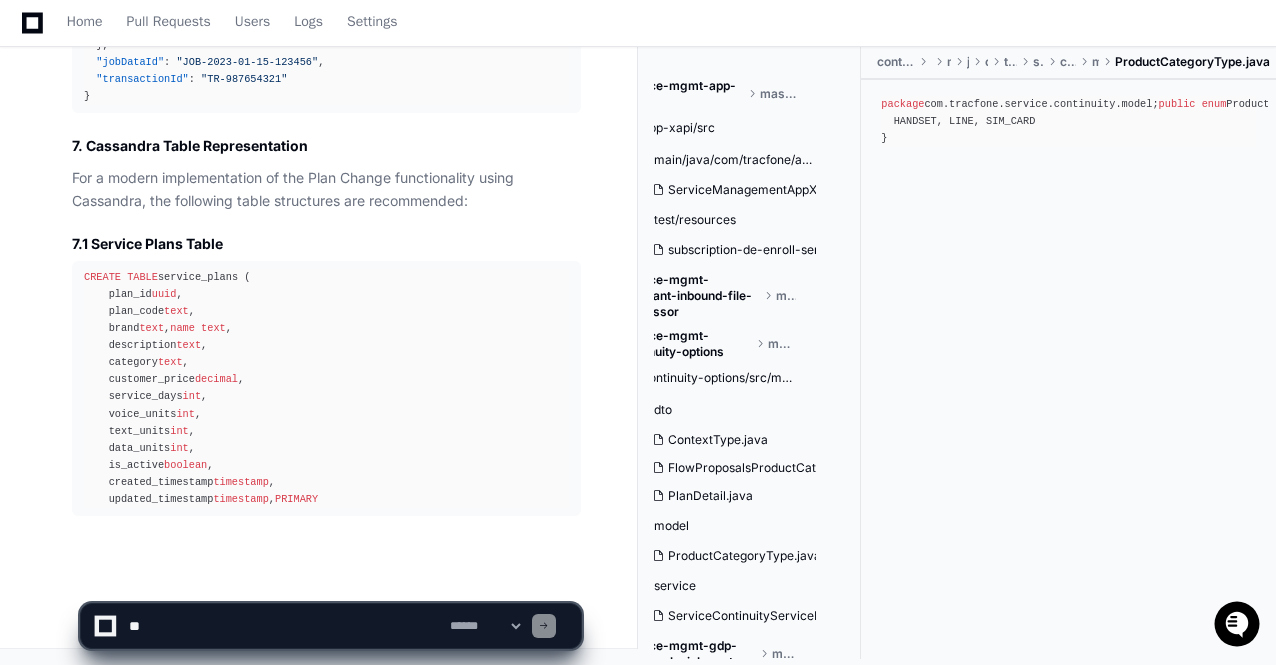 click 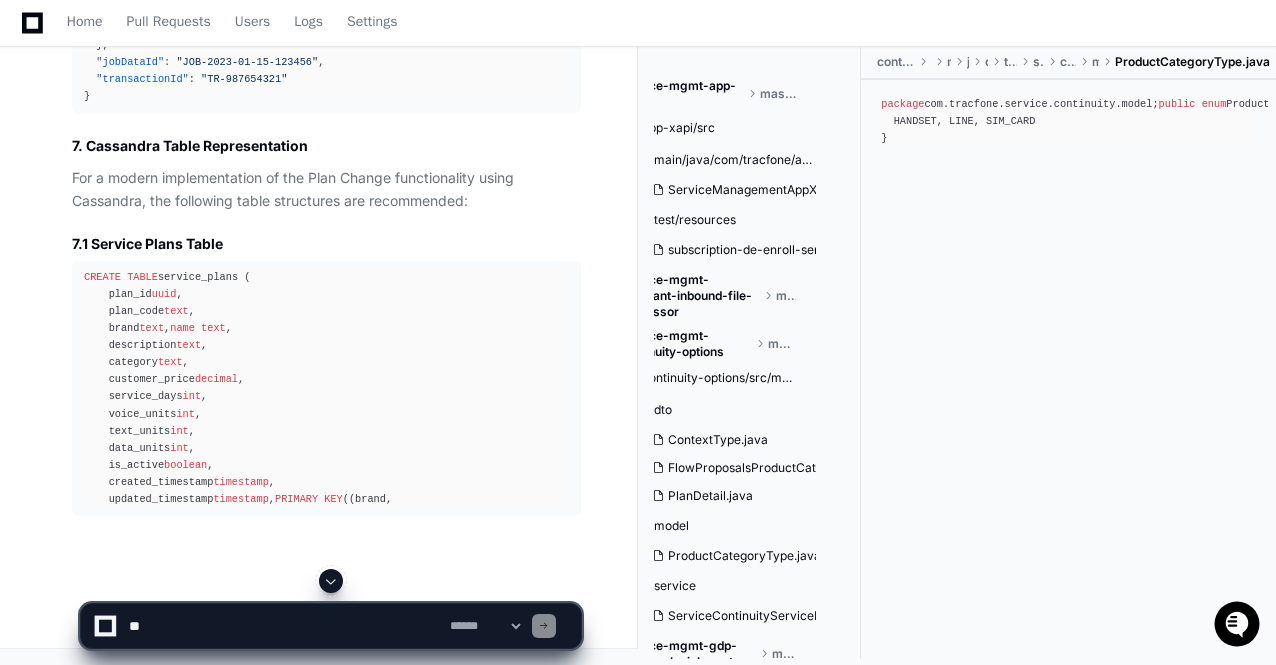 scroll, scrollTop: 35264, scrollLeft: 0, axis: vertical 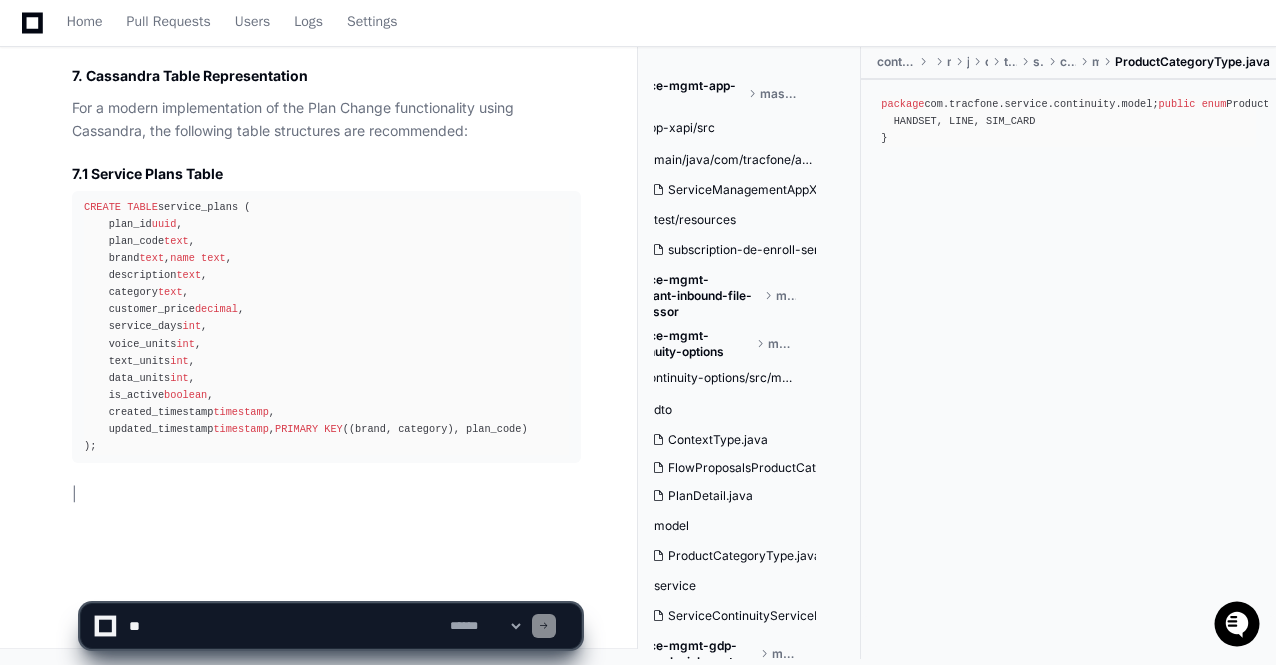 click 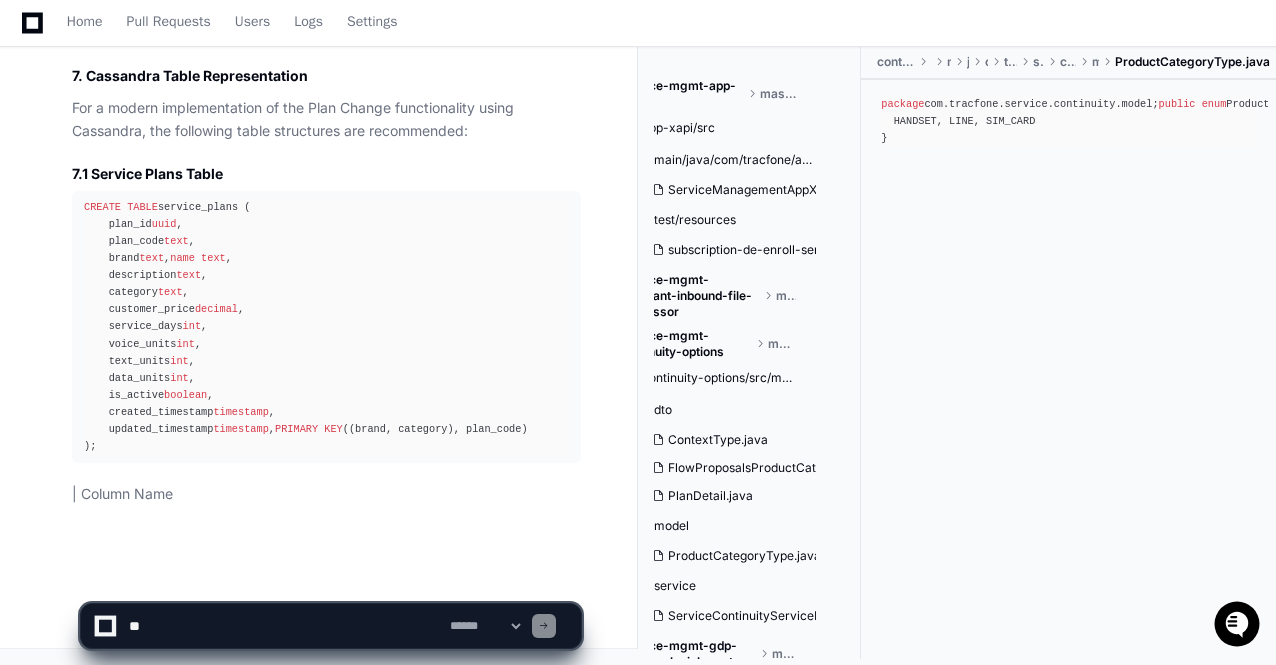 scroll, scrollTop: 35334, scrollLeft: 0, axis: vertical 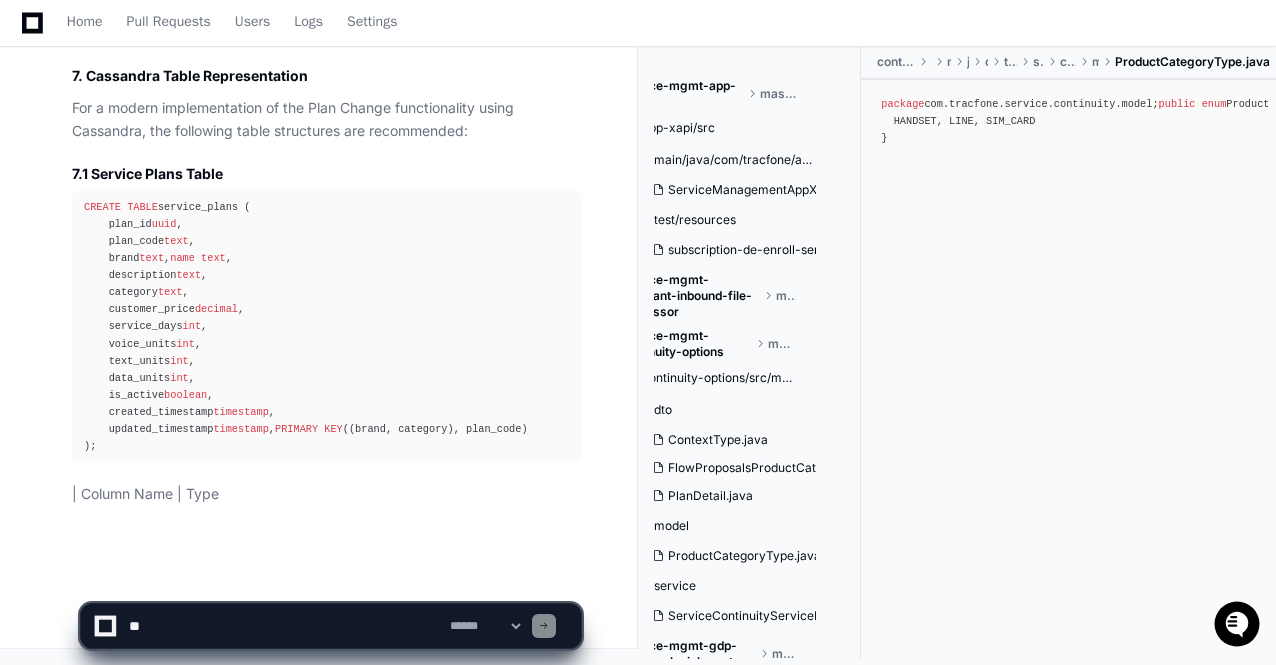click on "**********" 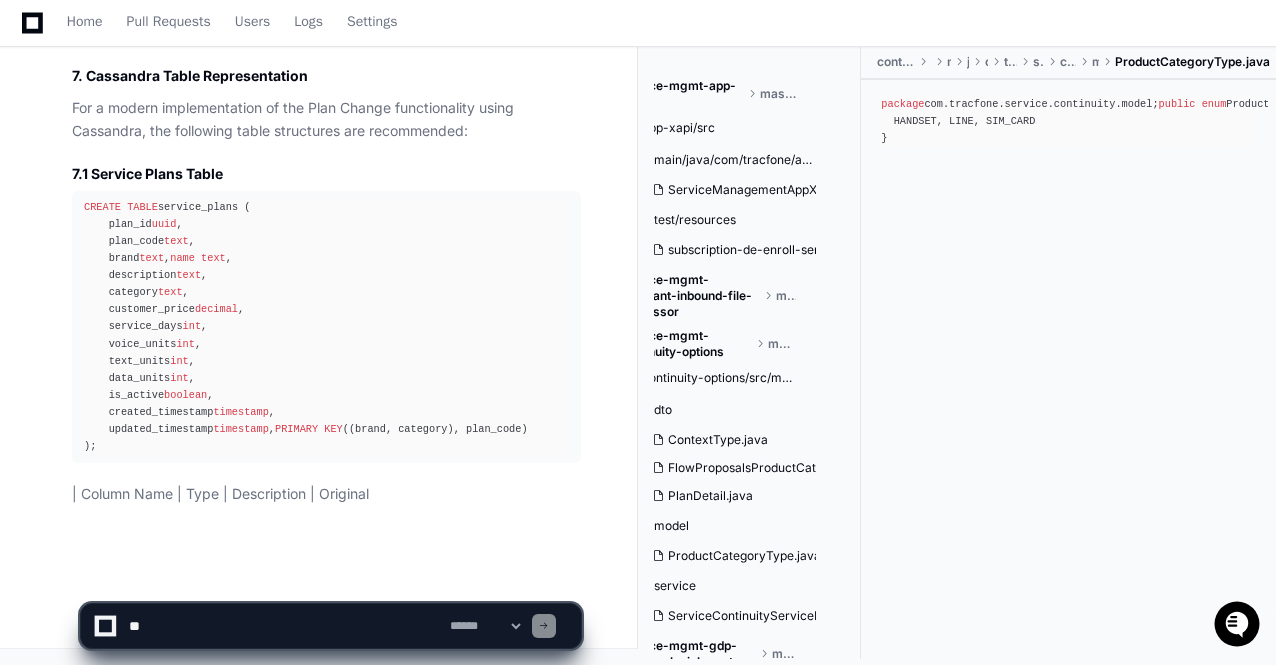 click on "**********" 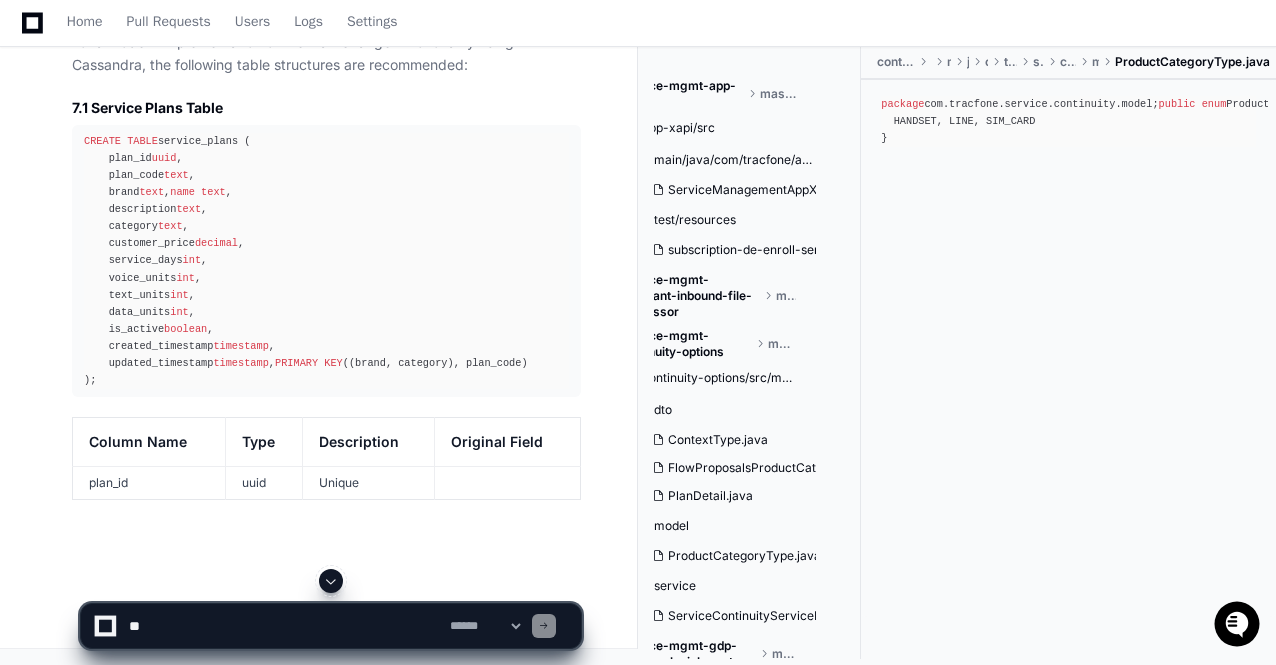 click 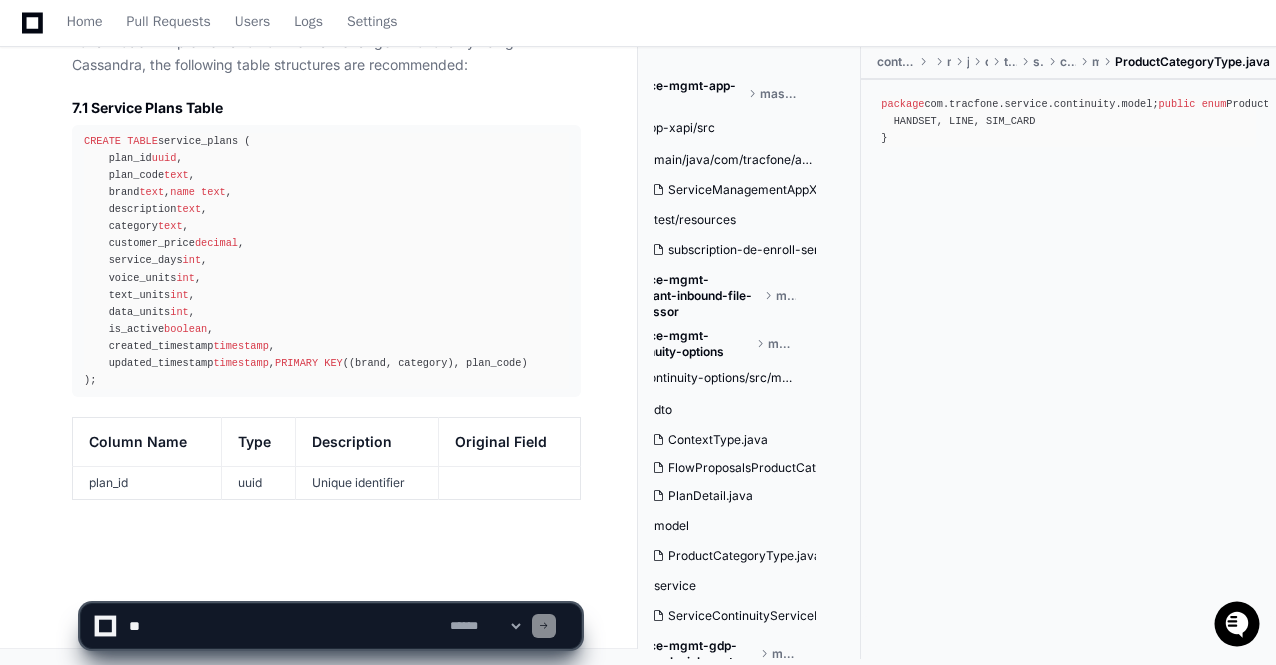 scroll, scrollTop: 35400, scrollLeft: 0, axis: vertical 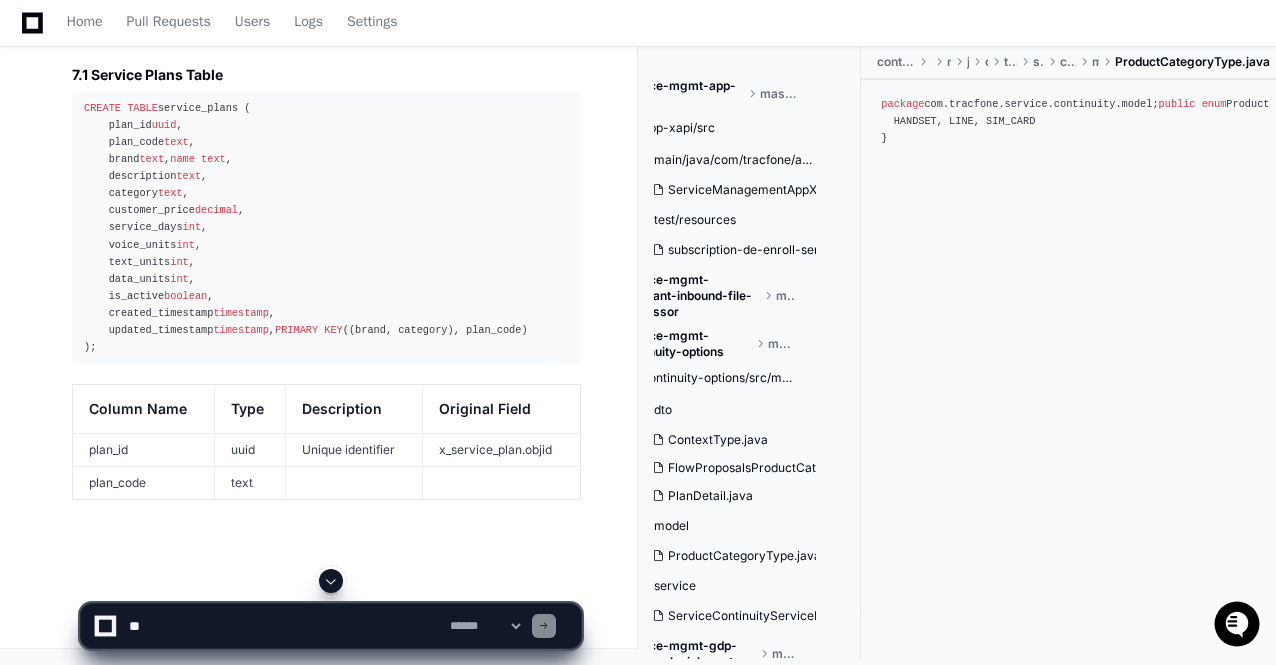 click 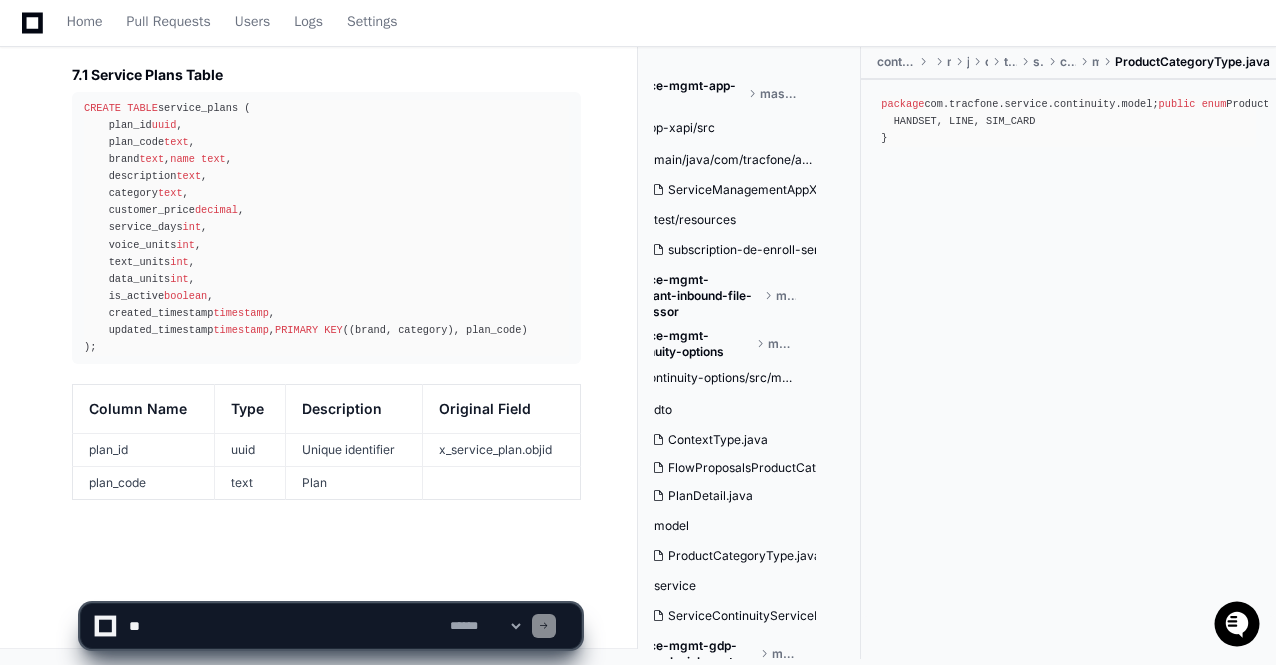 scroll, scrollTop: 35432, scrollLeft: 0, axis: vertical 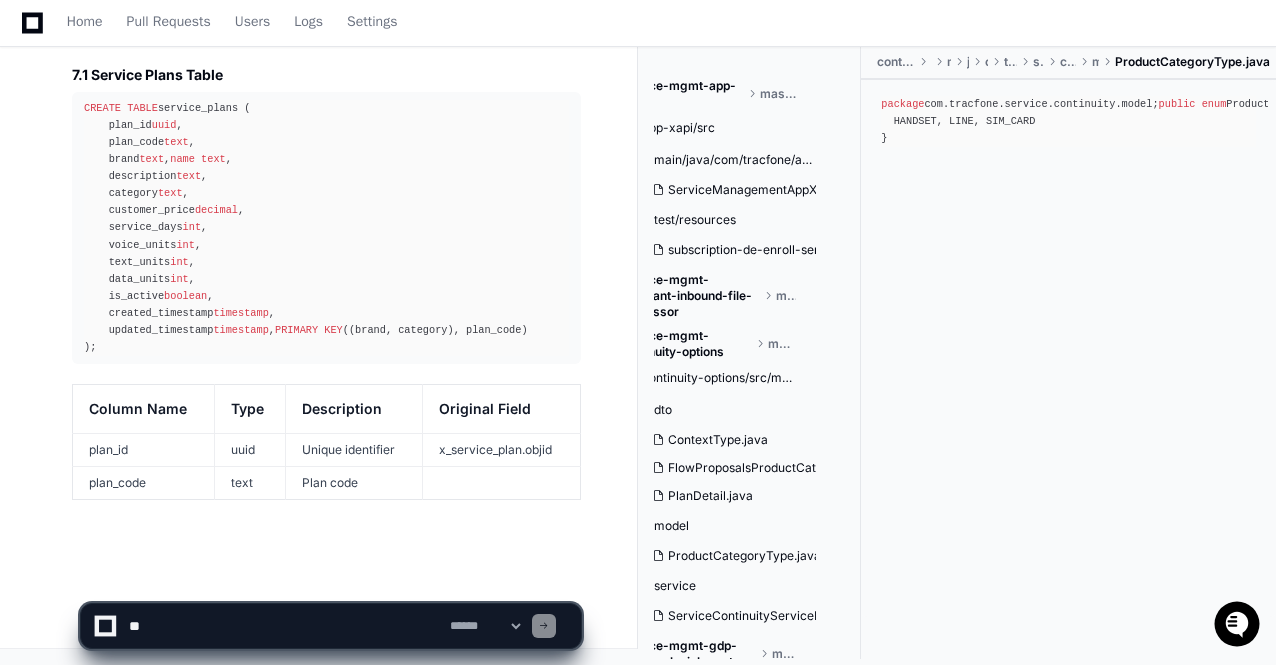 click on "**********" 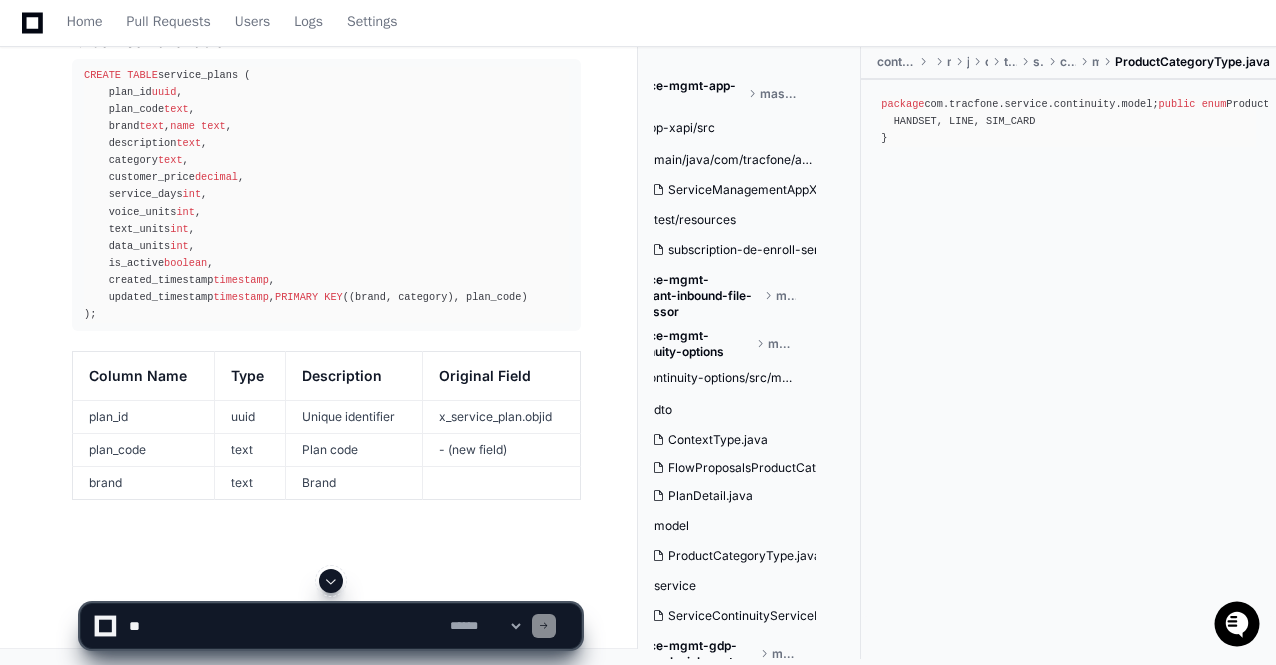 click 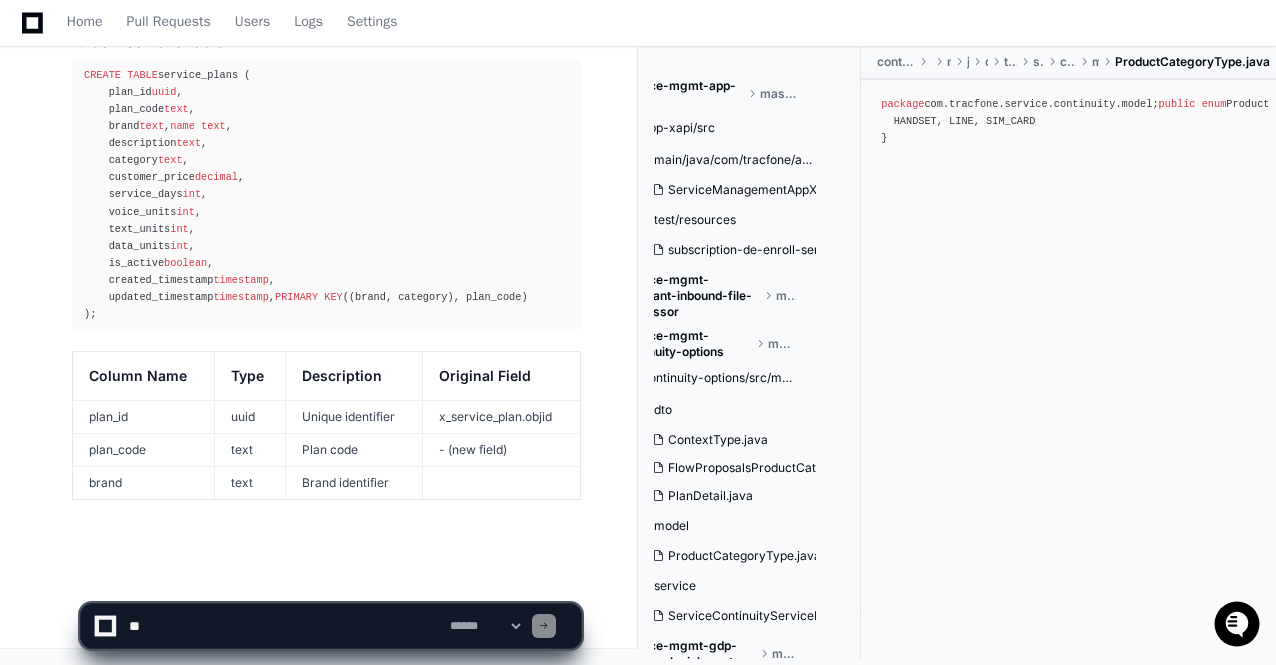 scroll, scrollTop: 35465, scrollLeft: 0, axis: vertical 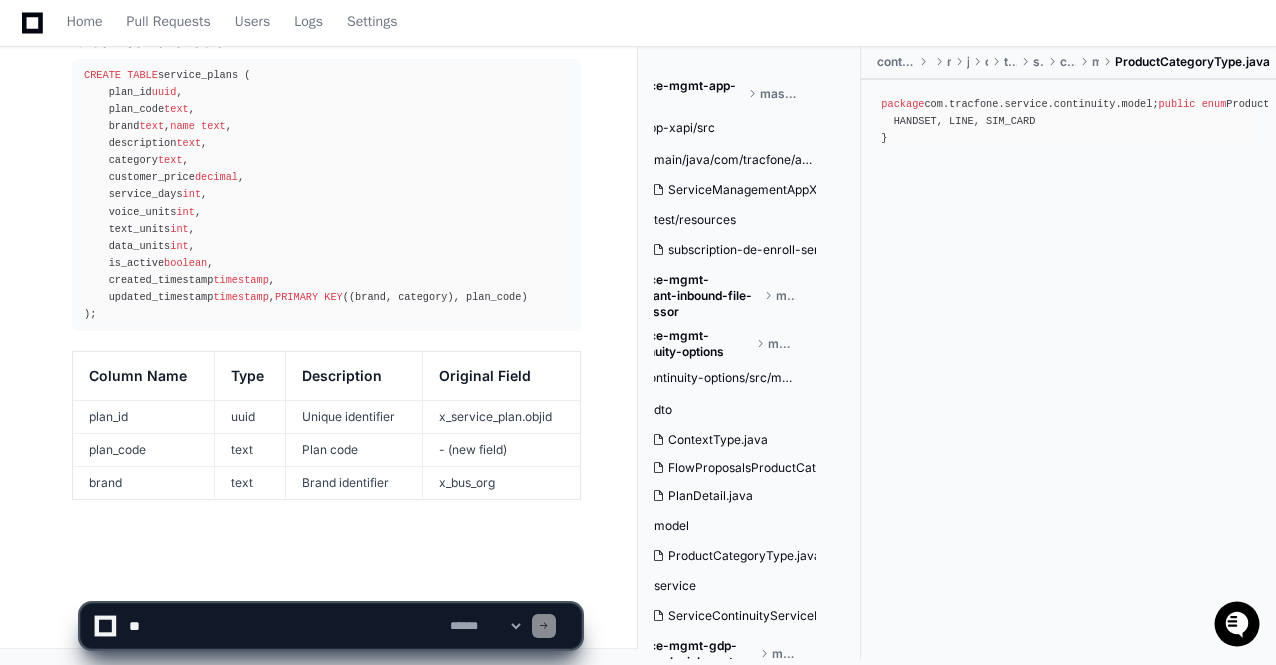 click on "**********" 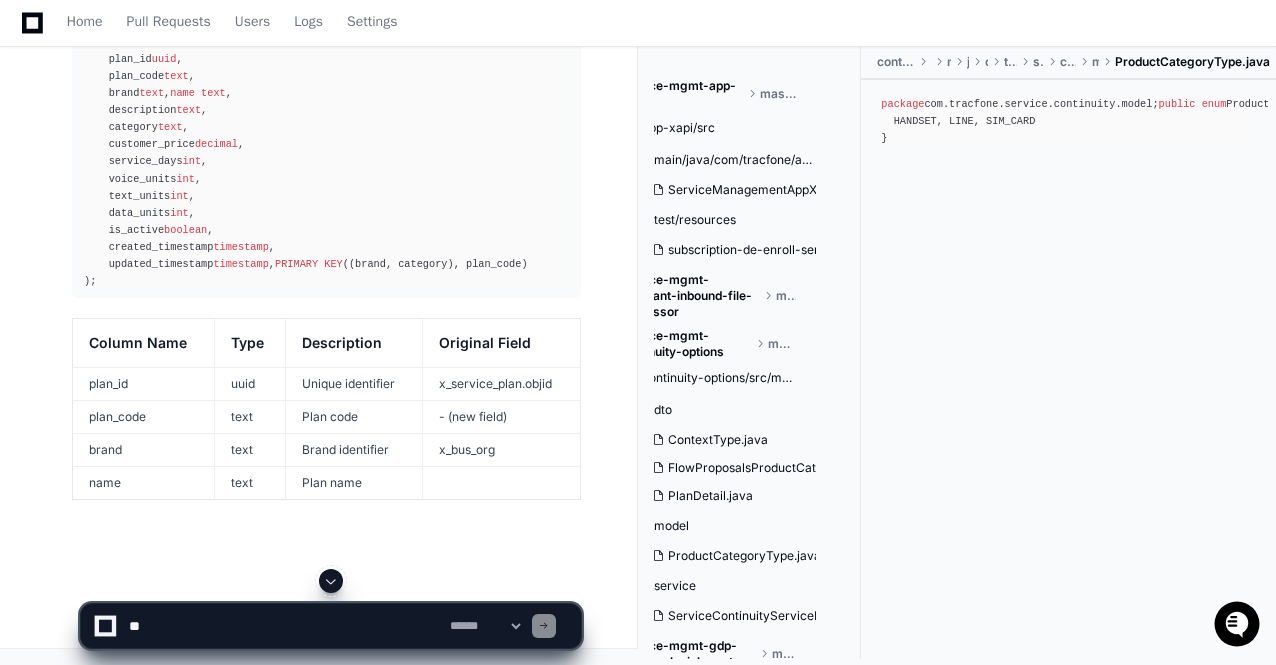 click 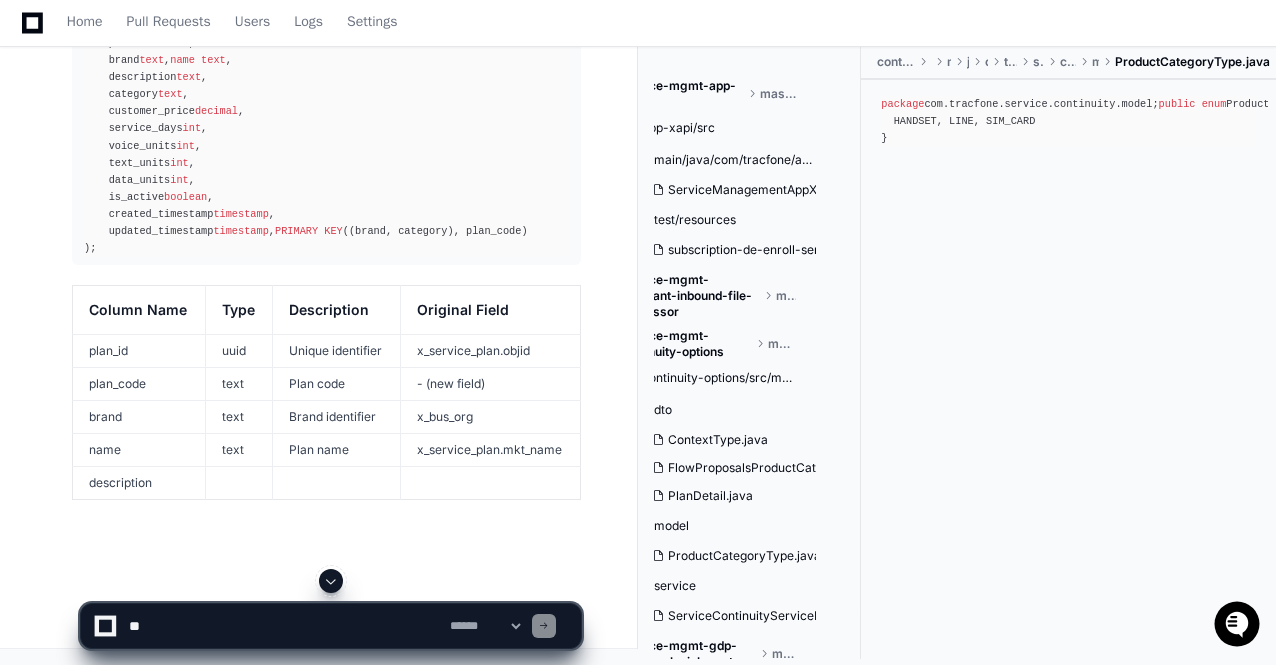 click on "**********" 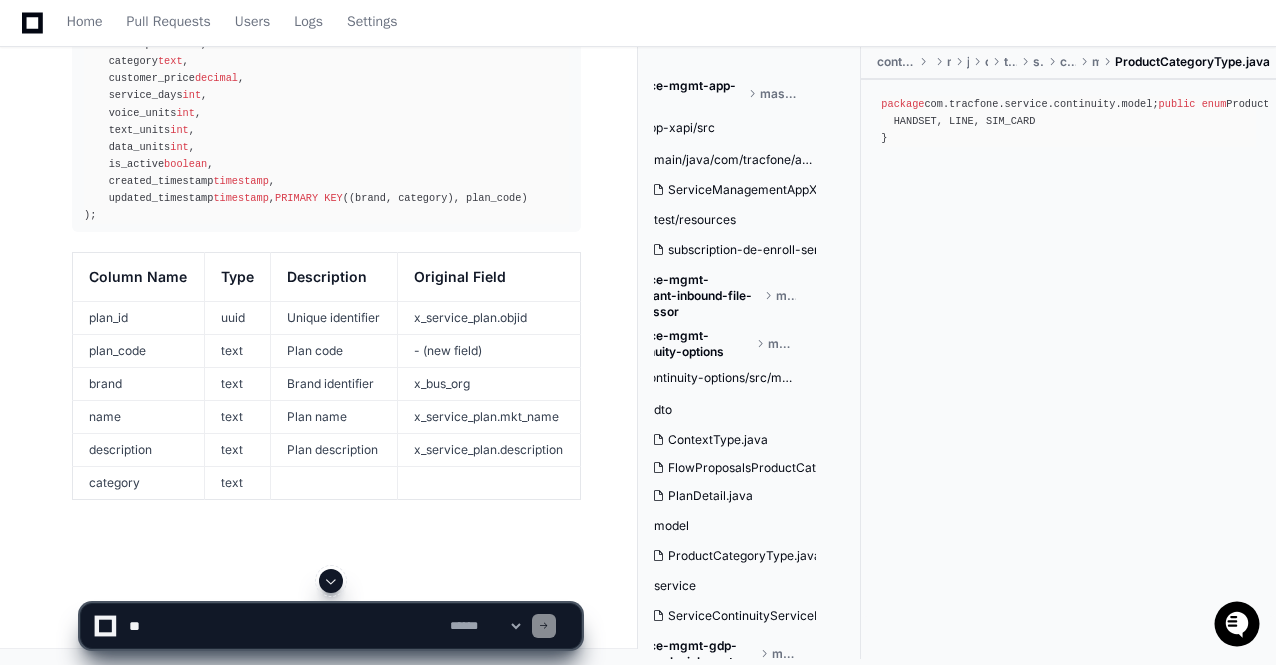 click 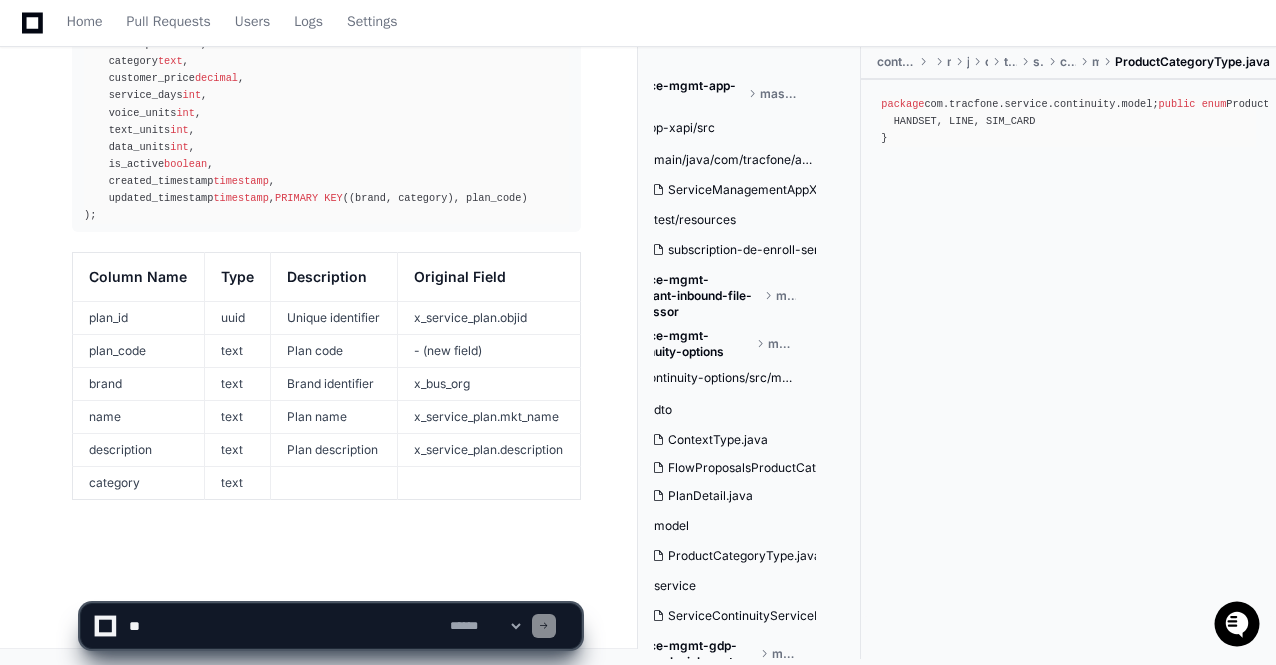 scroll, scrollTop: 35563, scrollLeft: 0, axis: vertical 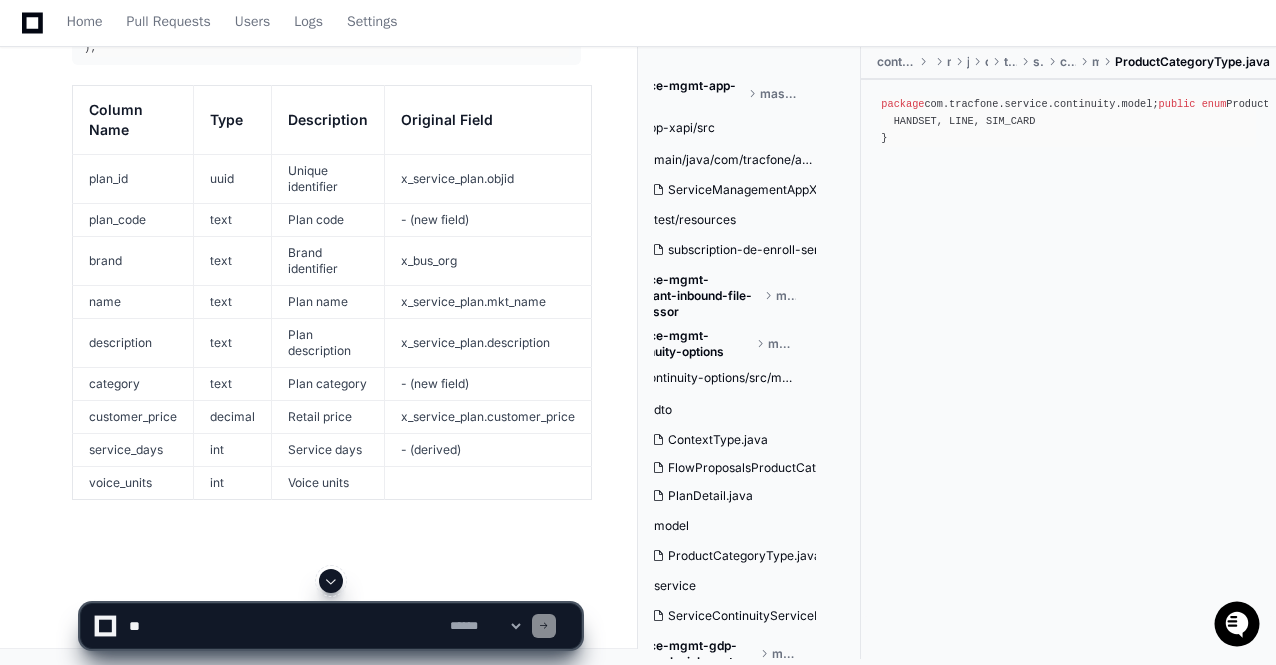 click 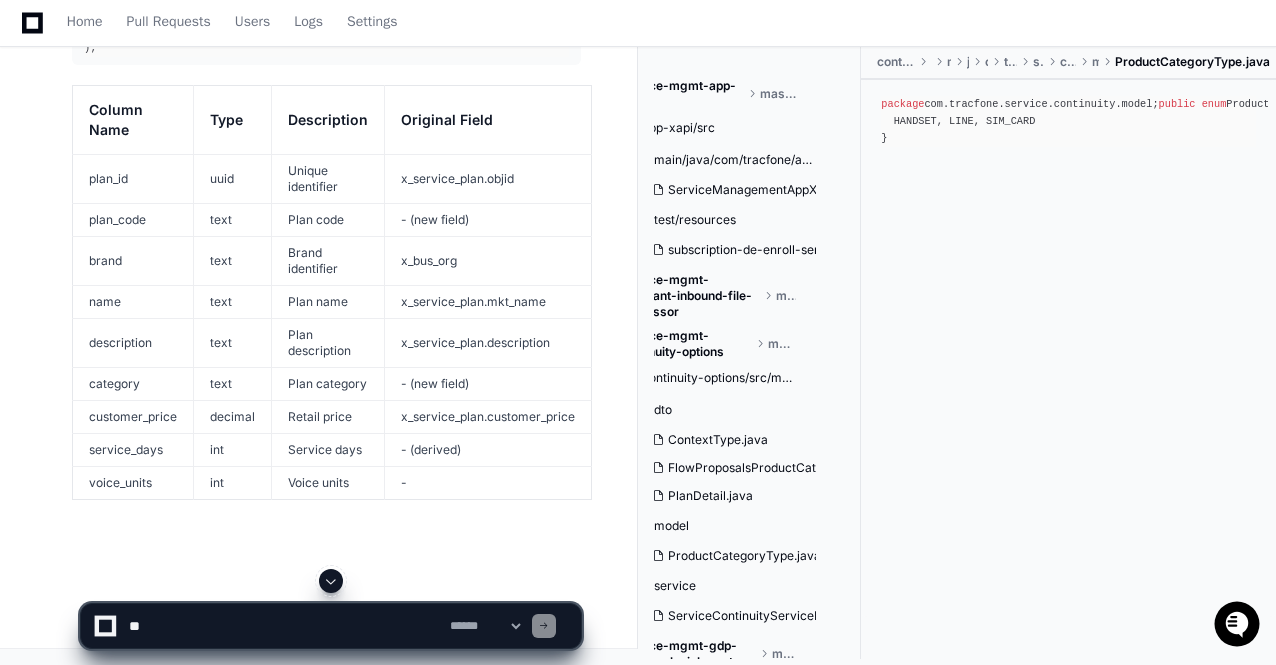 scroll, scrollTop: 35745, scrollLeft: 0, axis: vertical 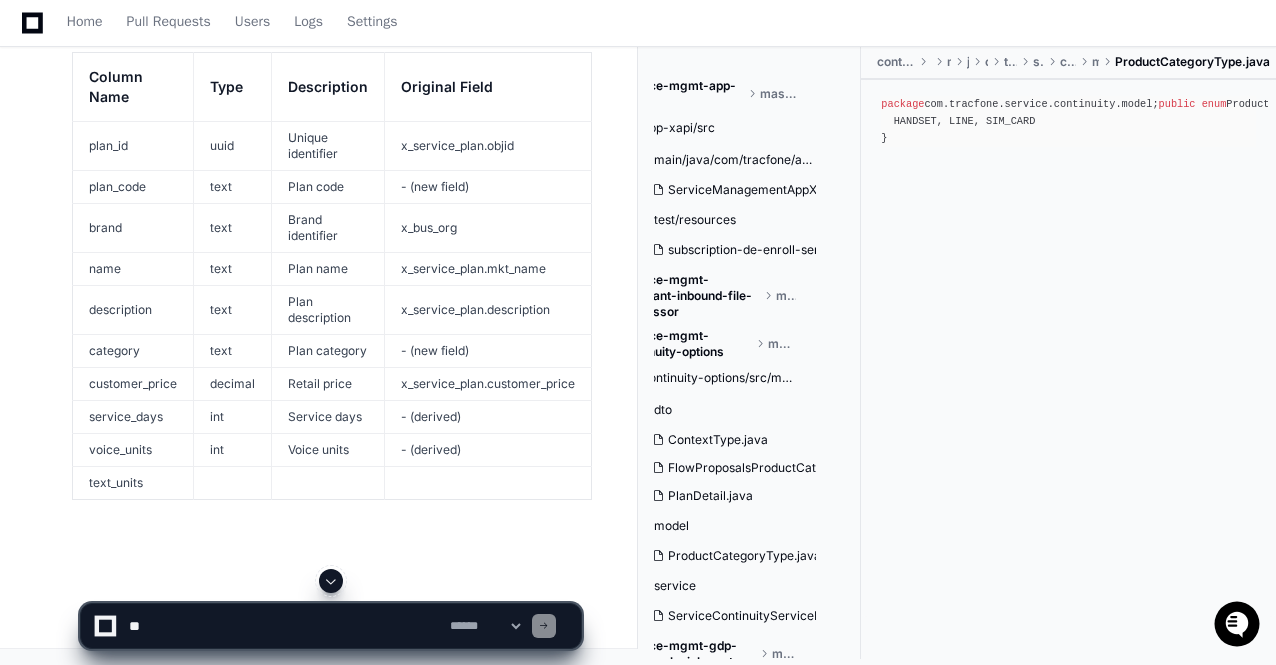 click 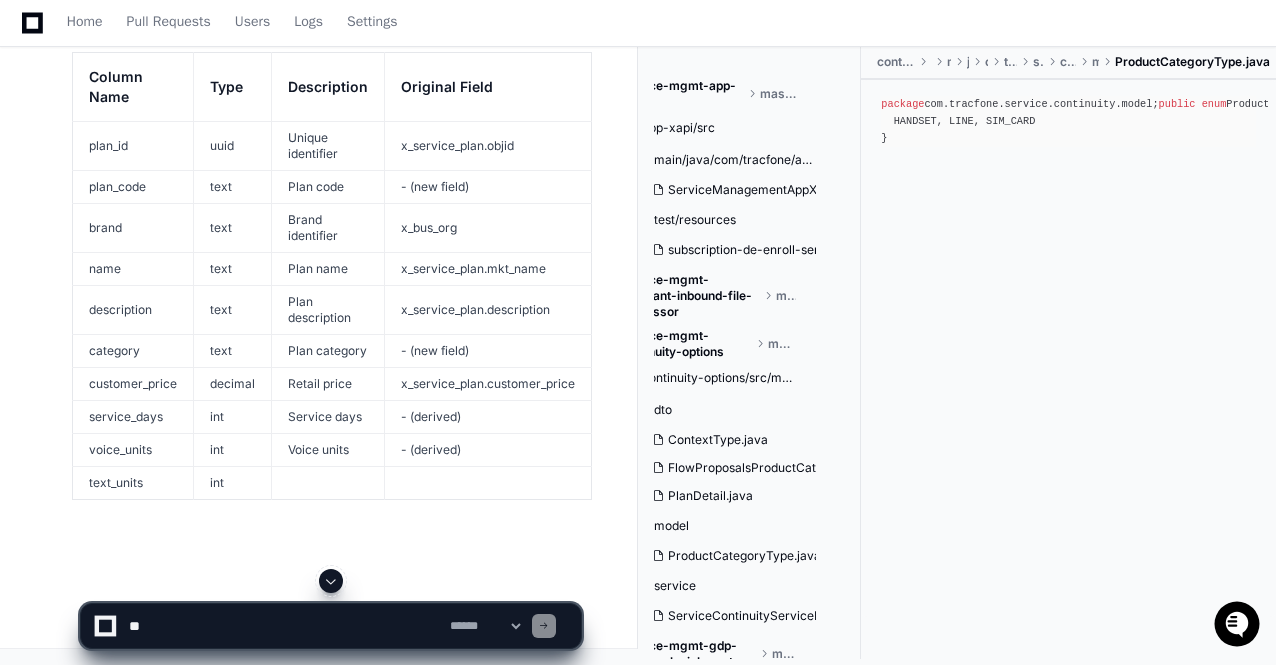 scroll, scrollTop: 35778, scrollLeft: 0, axis: vertical 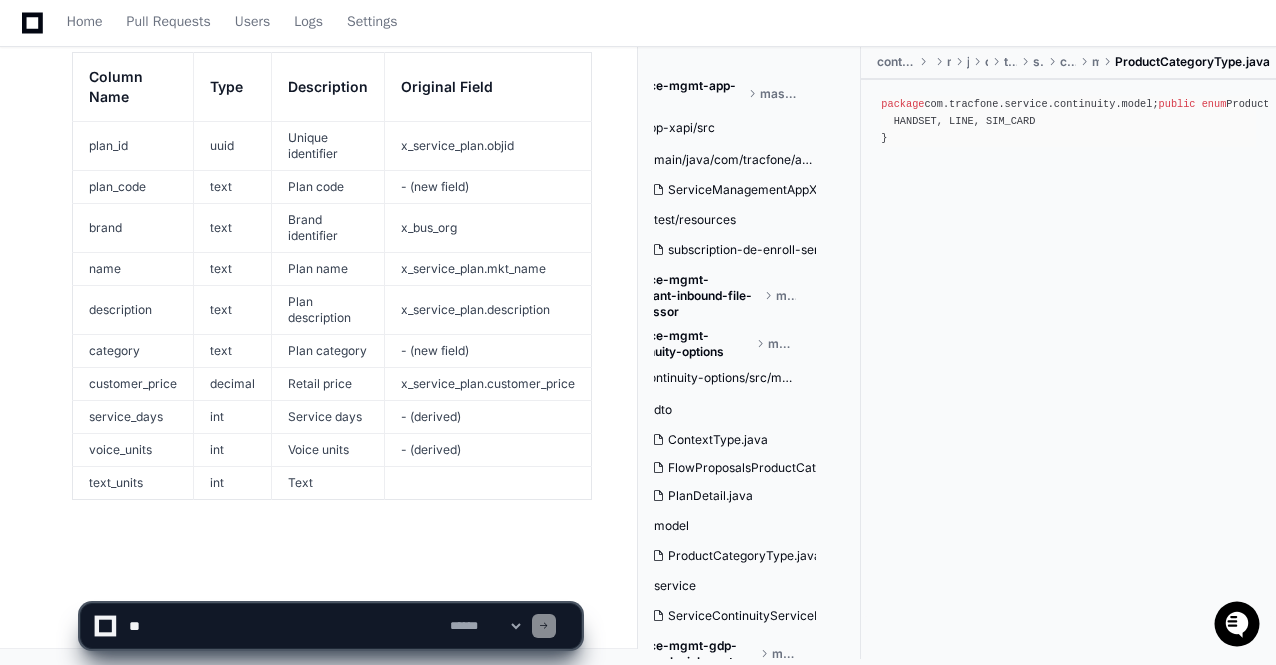 click on "**********" 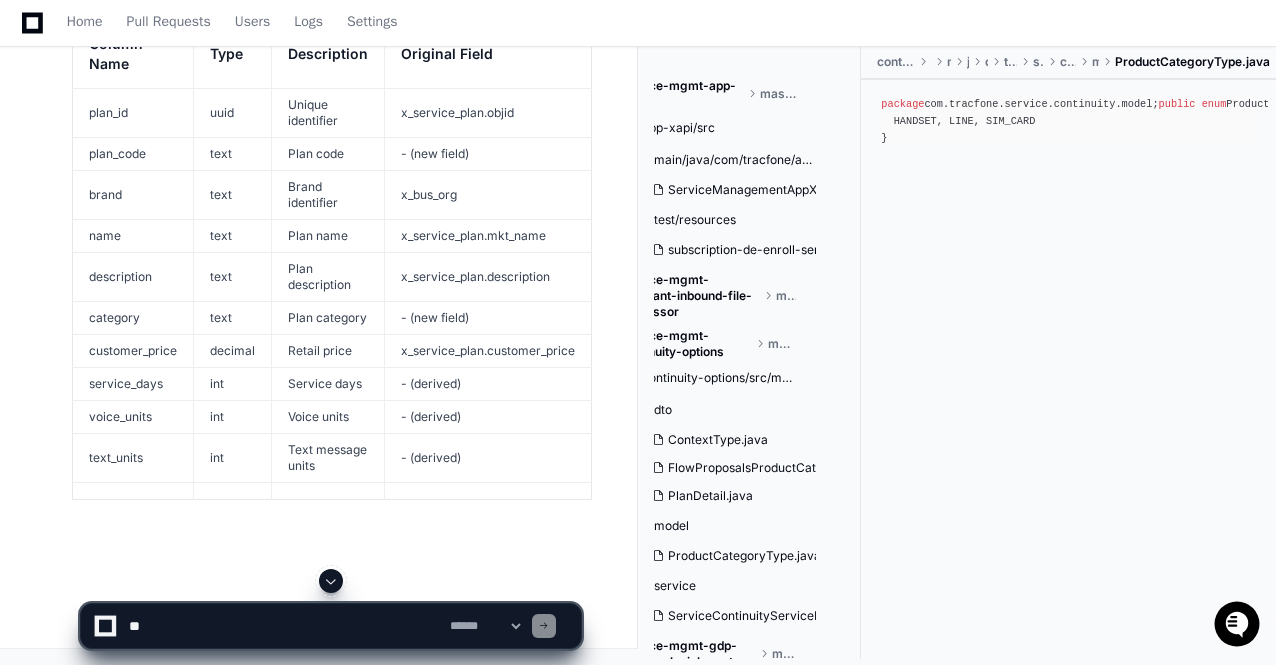 click 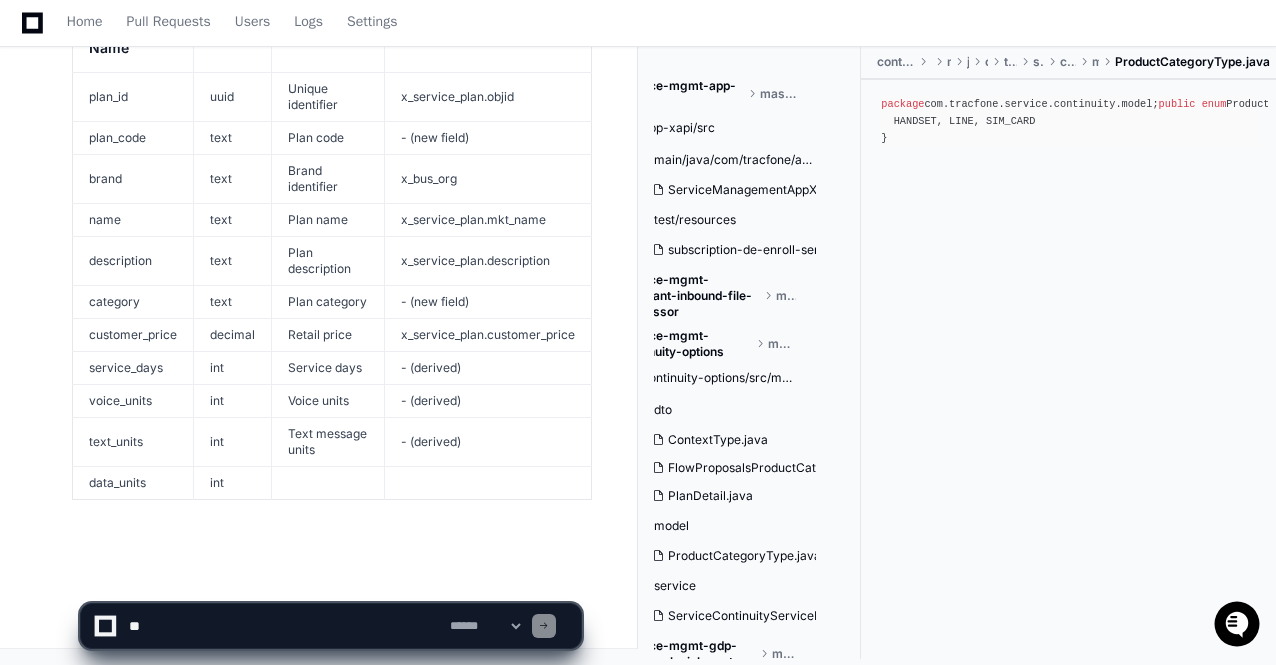 scroll, scrollTop: 35842, scrollLeft: 0, axis: vertical 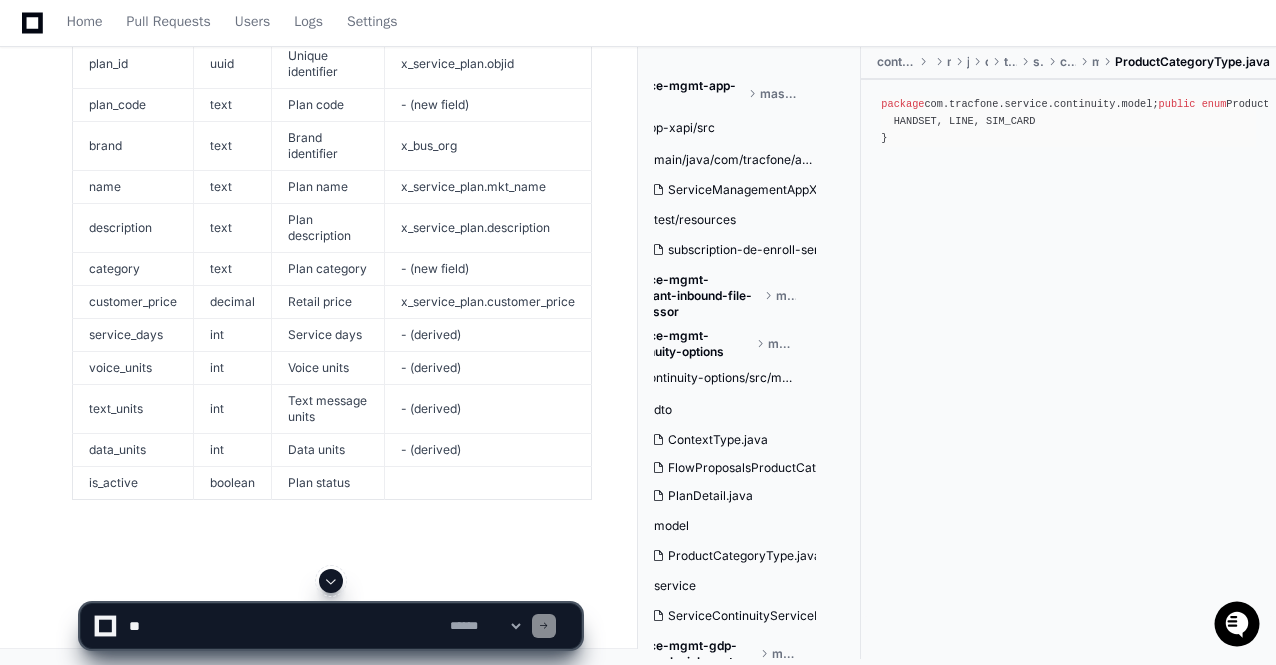 click 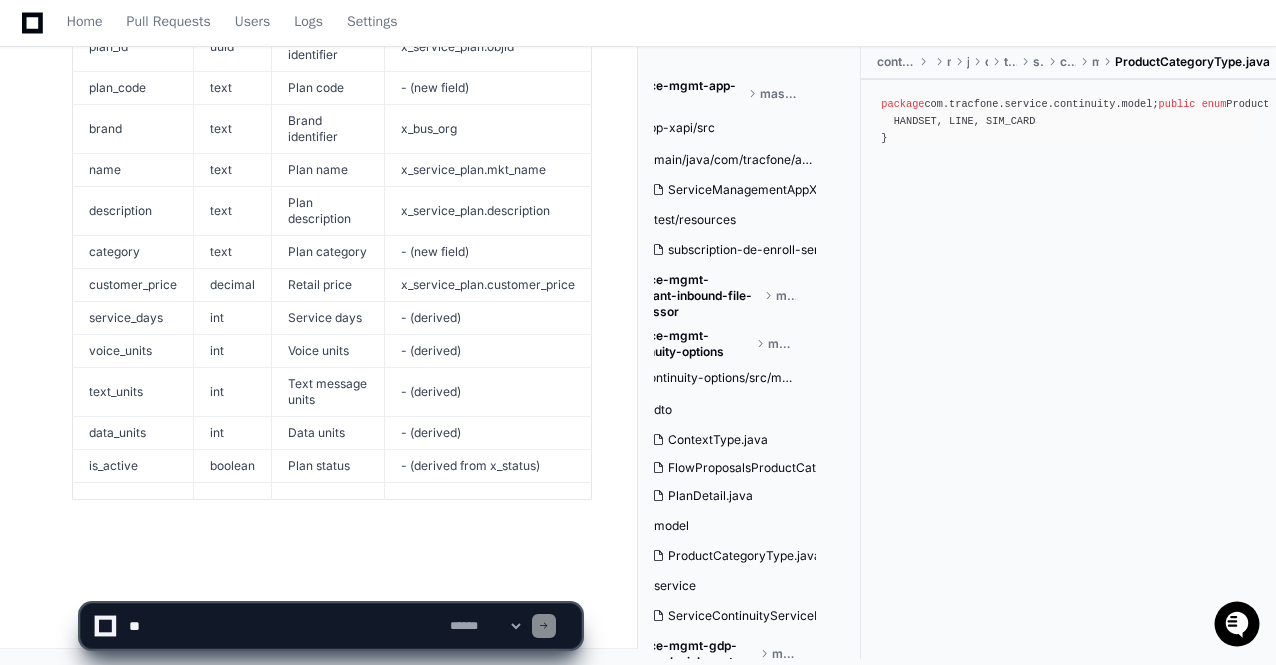 click 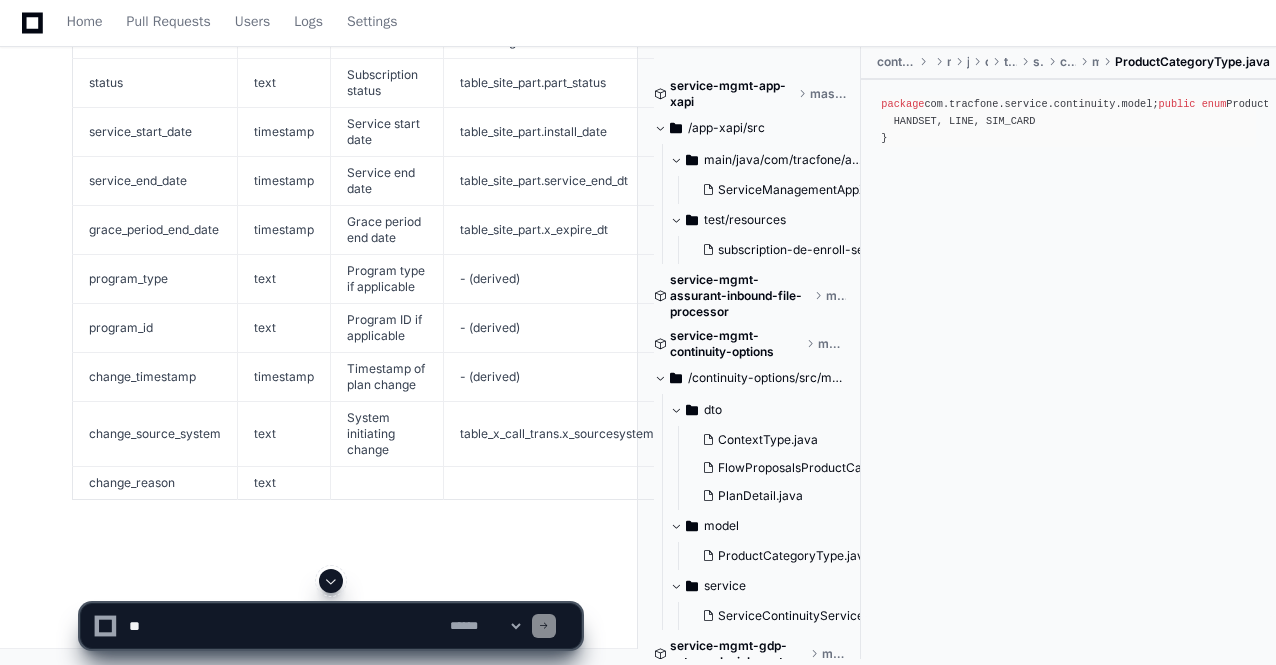 click 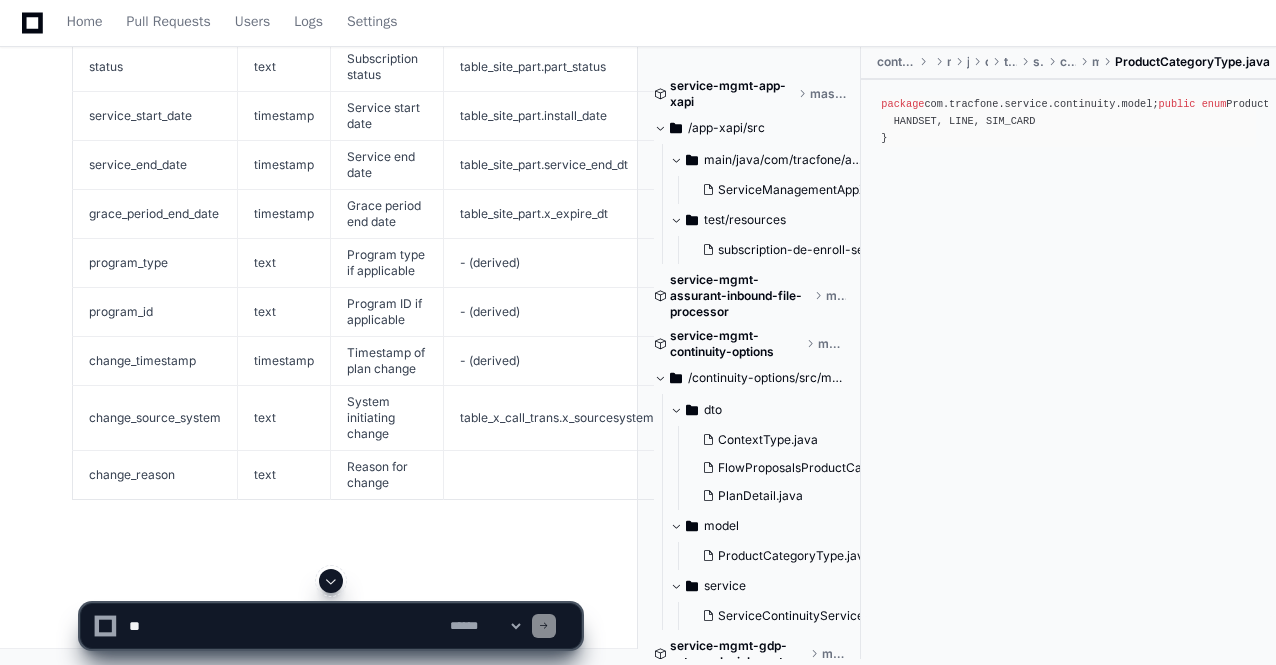 click on "**********" 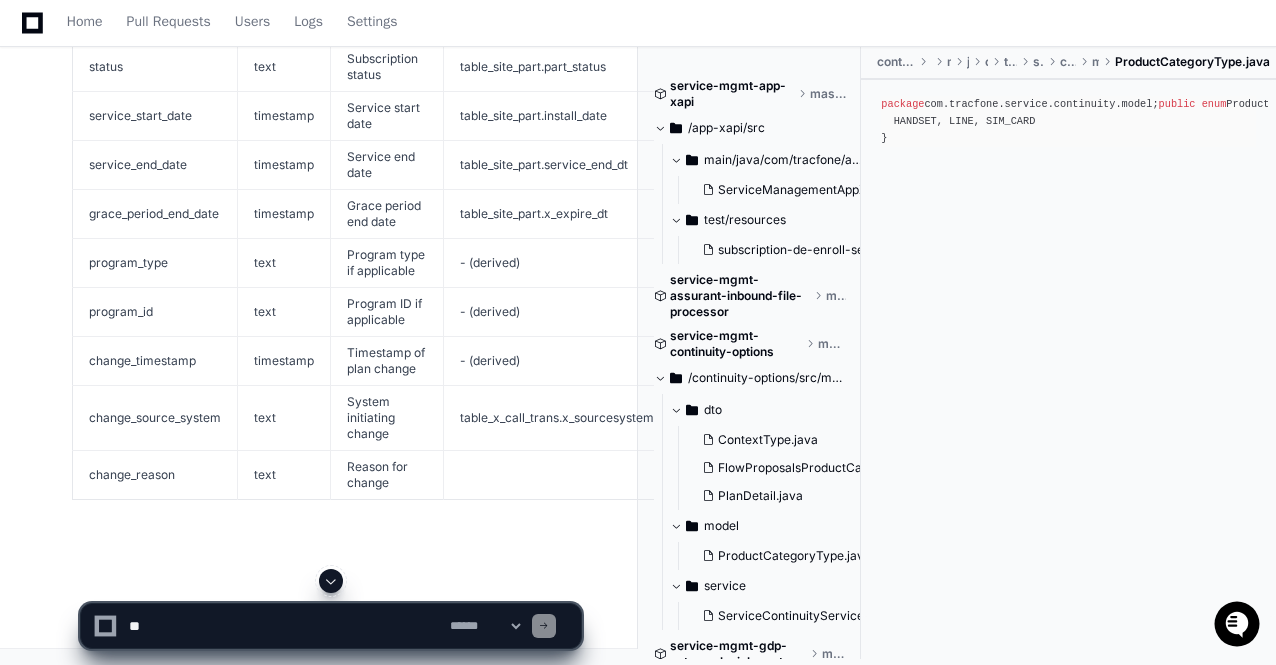 scroll, scrollTop: 39281, scrollLeft: 0, axis: vertical 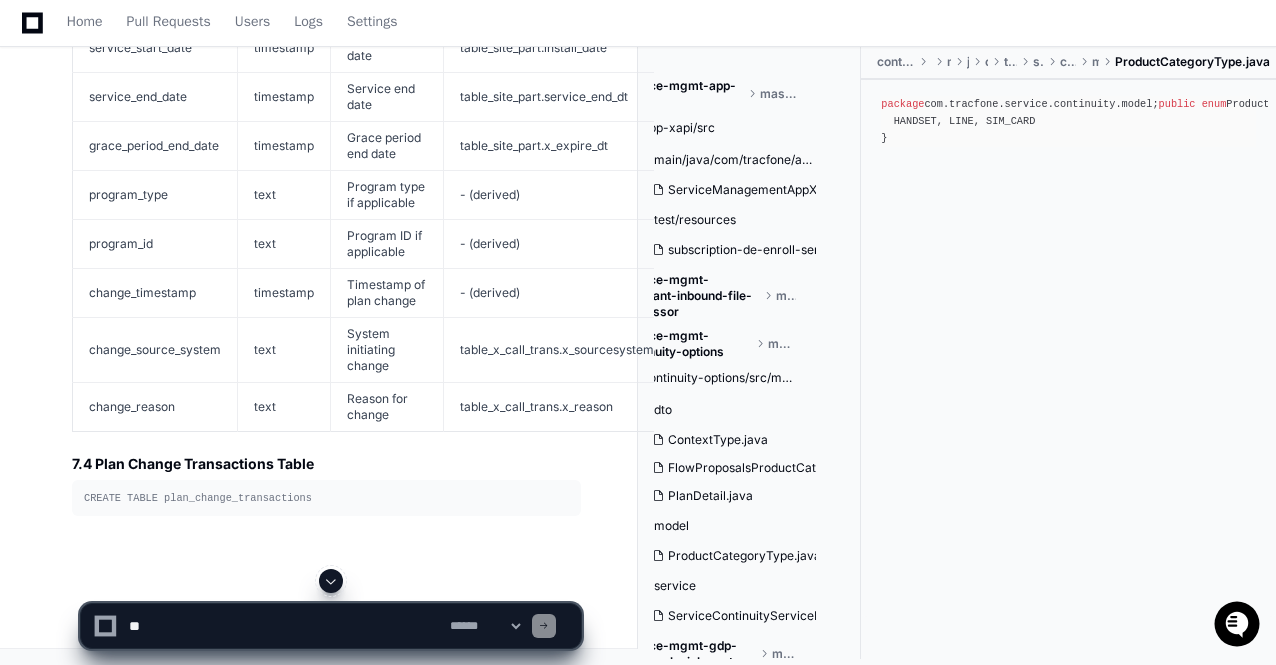 click 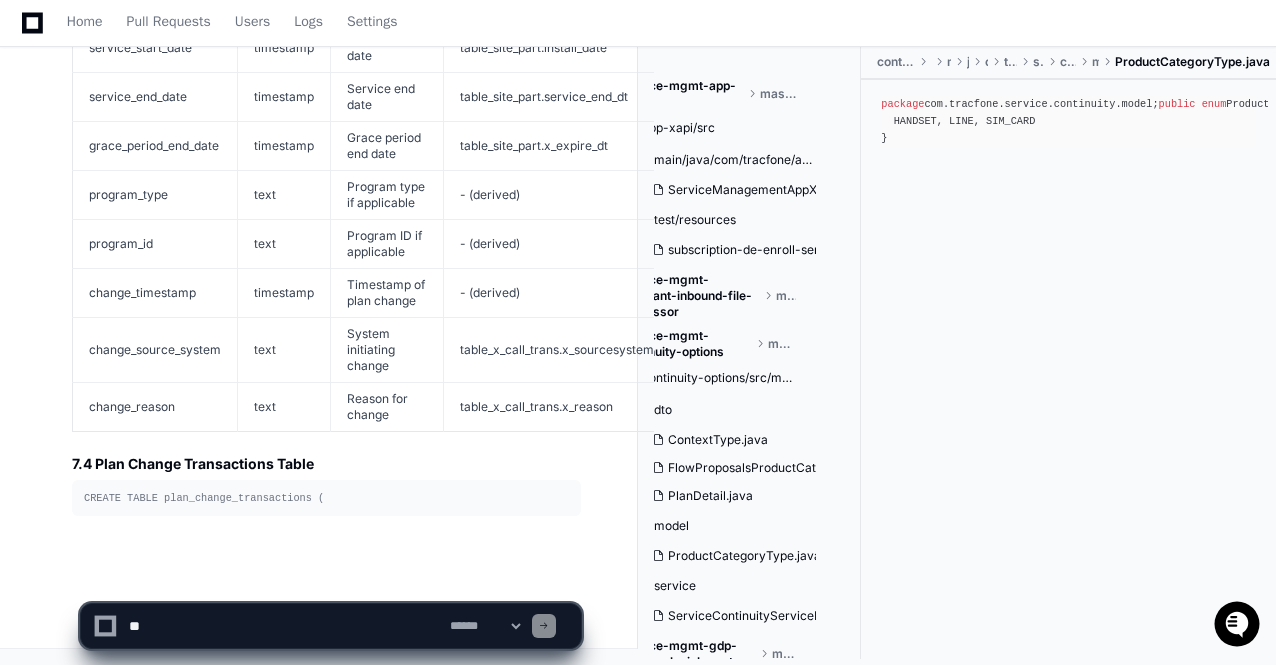 scroll, scrollTop: 39349, scrollLeft: 0, axis: vertical 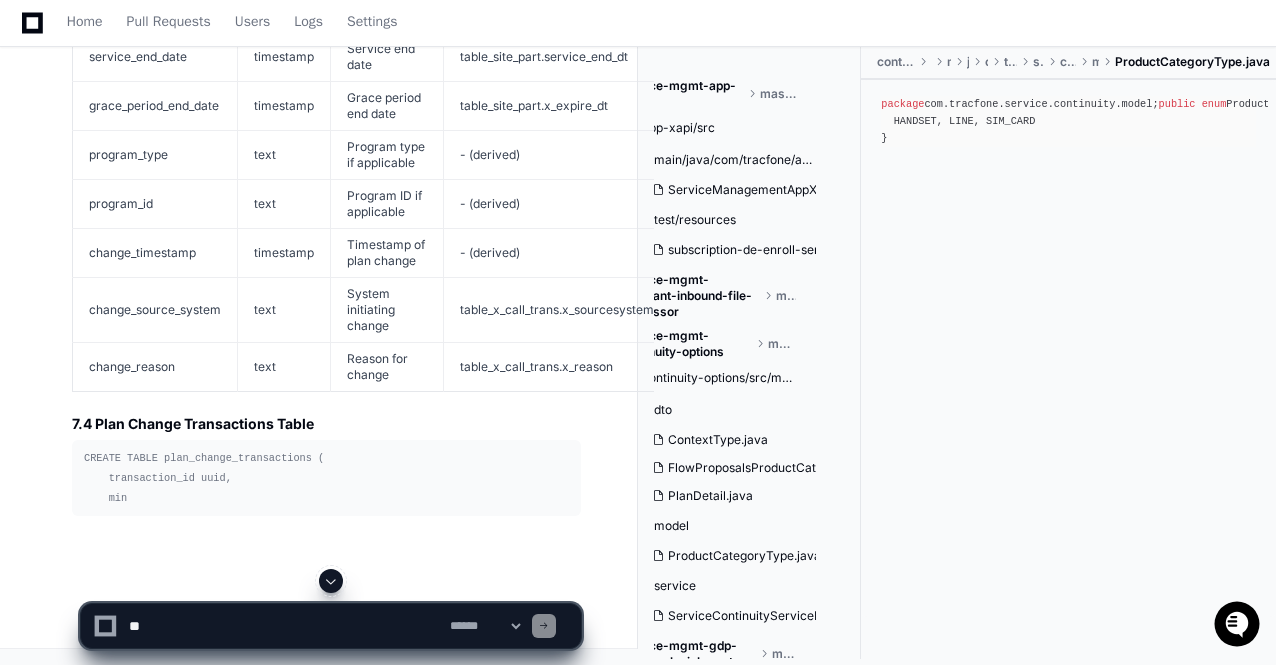 click 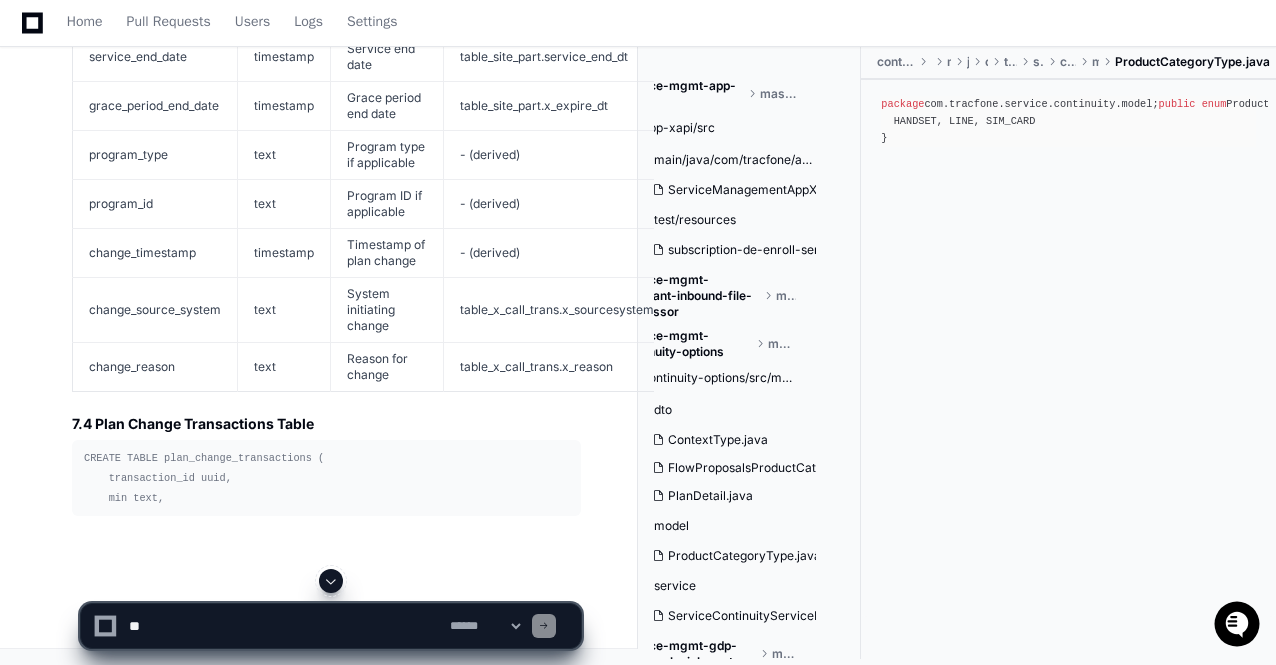 click 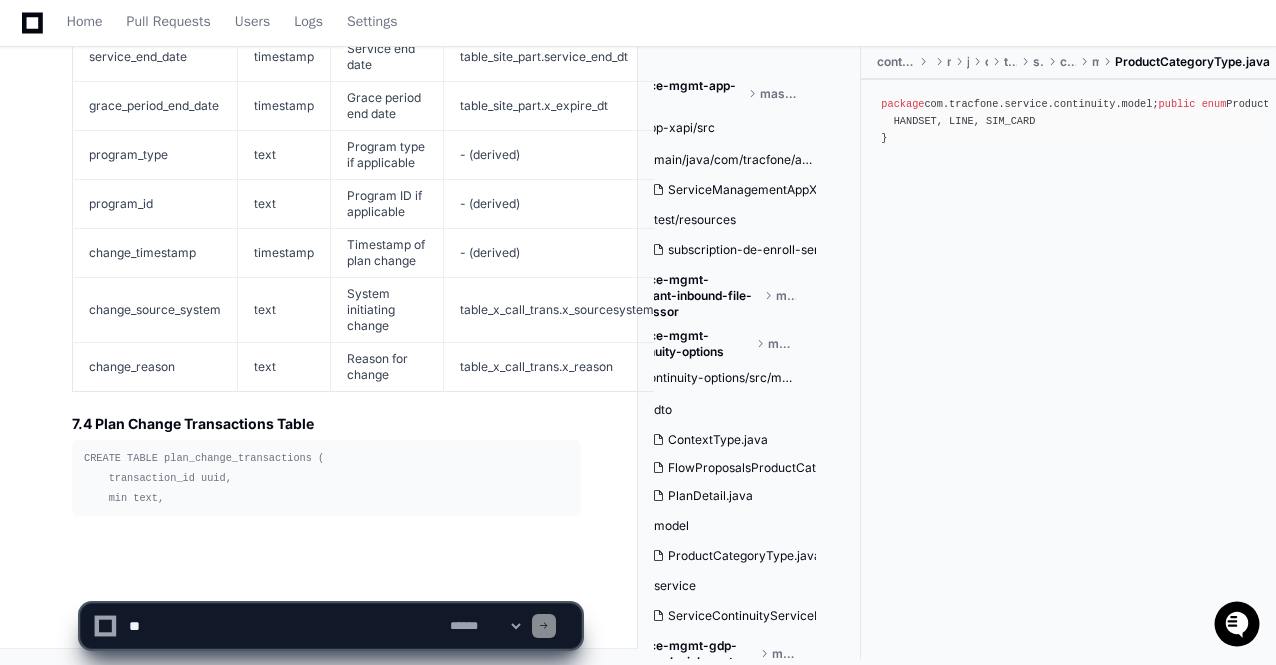 scroll, scrollTop: 39389, scrollLeft: 0, axis: vertical 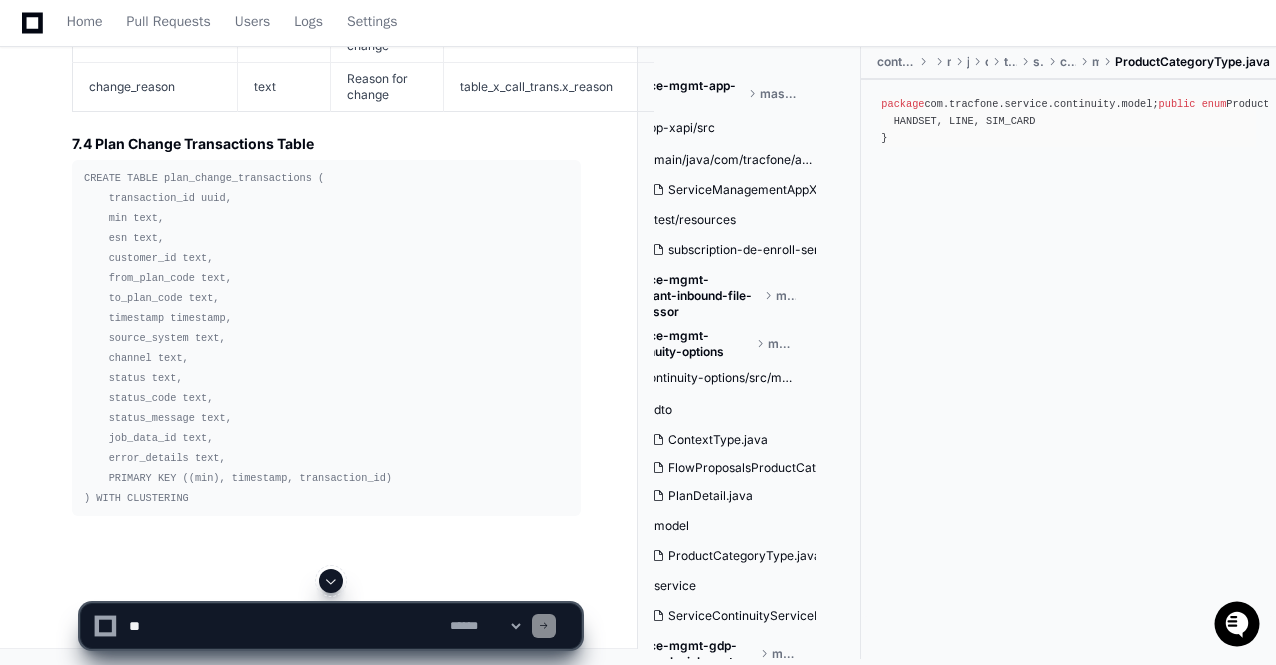 click 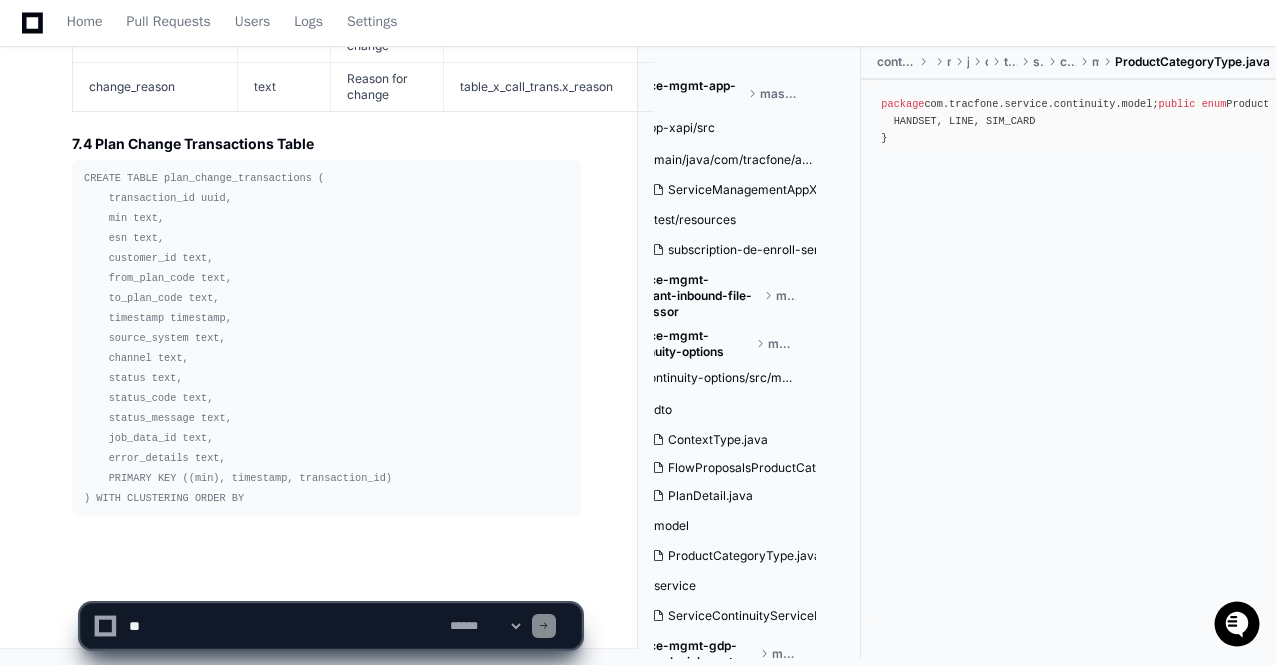 scroll, scrollTop: 39669, scrollLeft: 0, axis: vertical 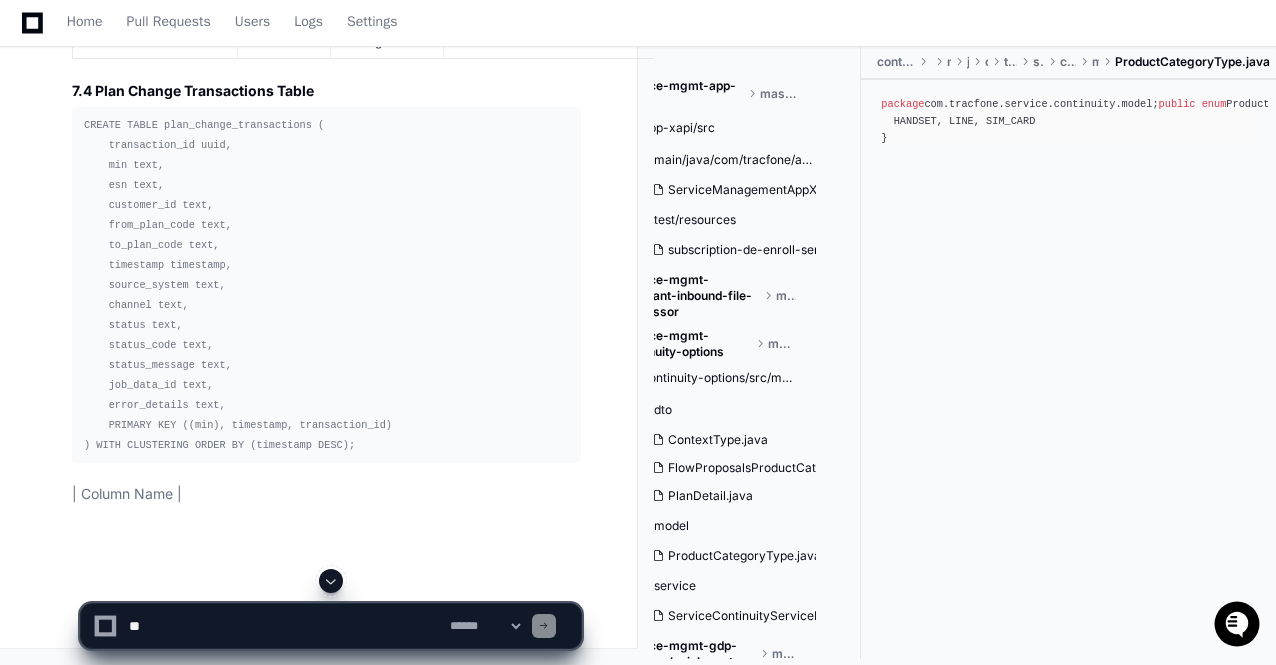 click 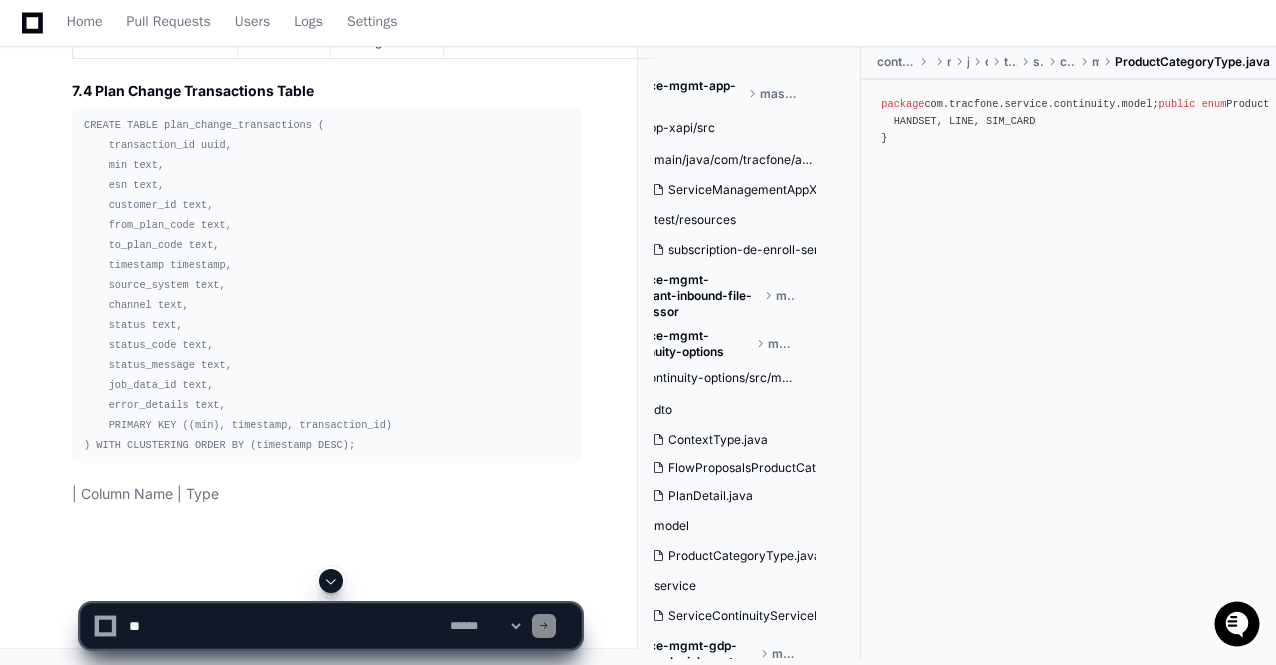 scroll, scrollTop: 39722, scrollLeft: 0, axis: vertical 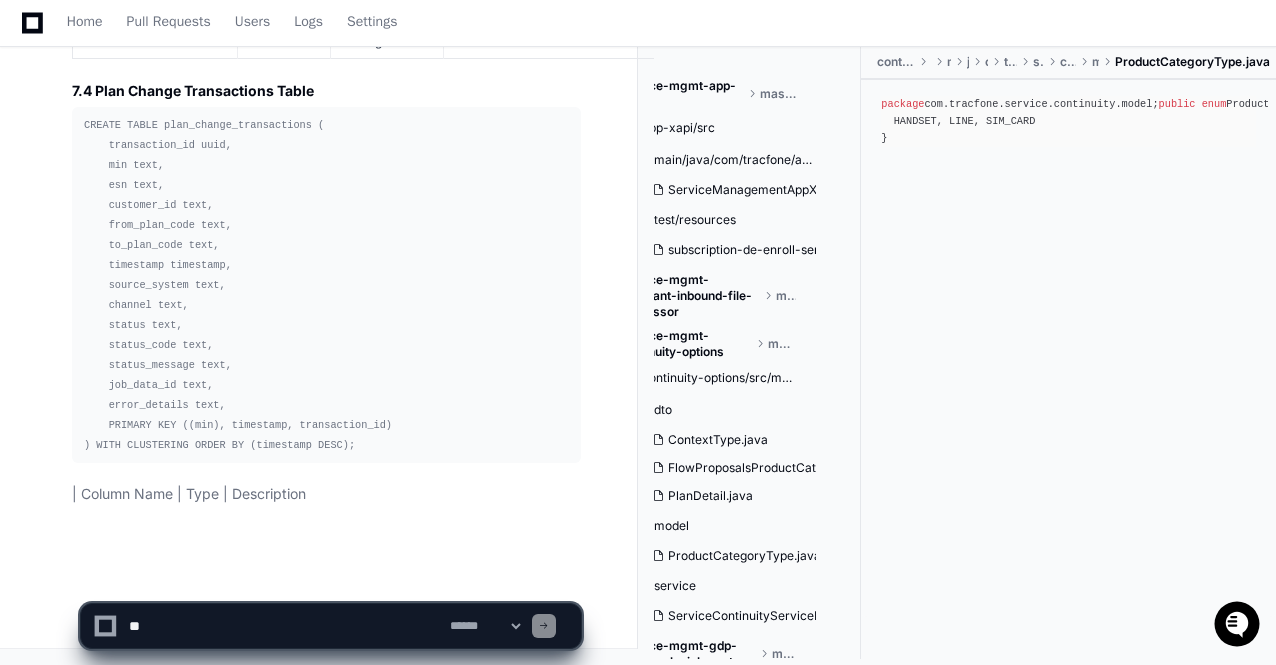 click on "**********" 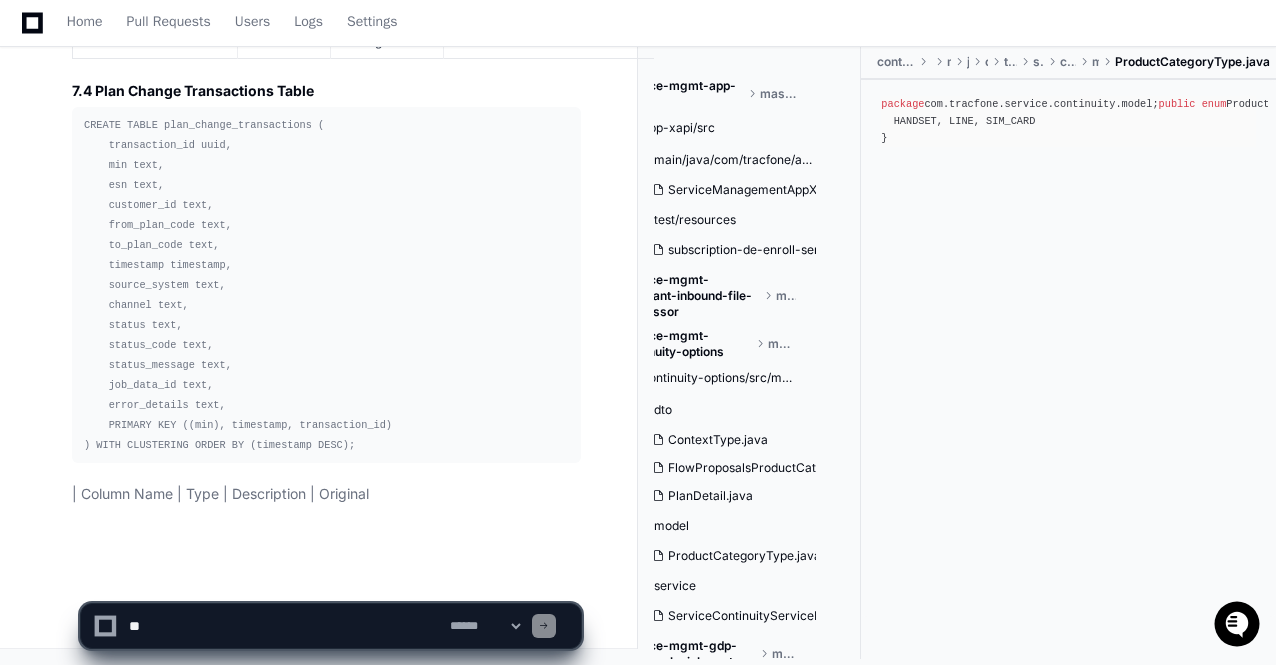 click on "**********" 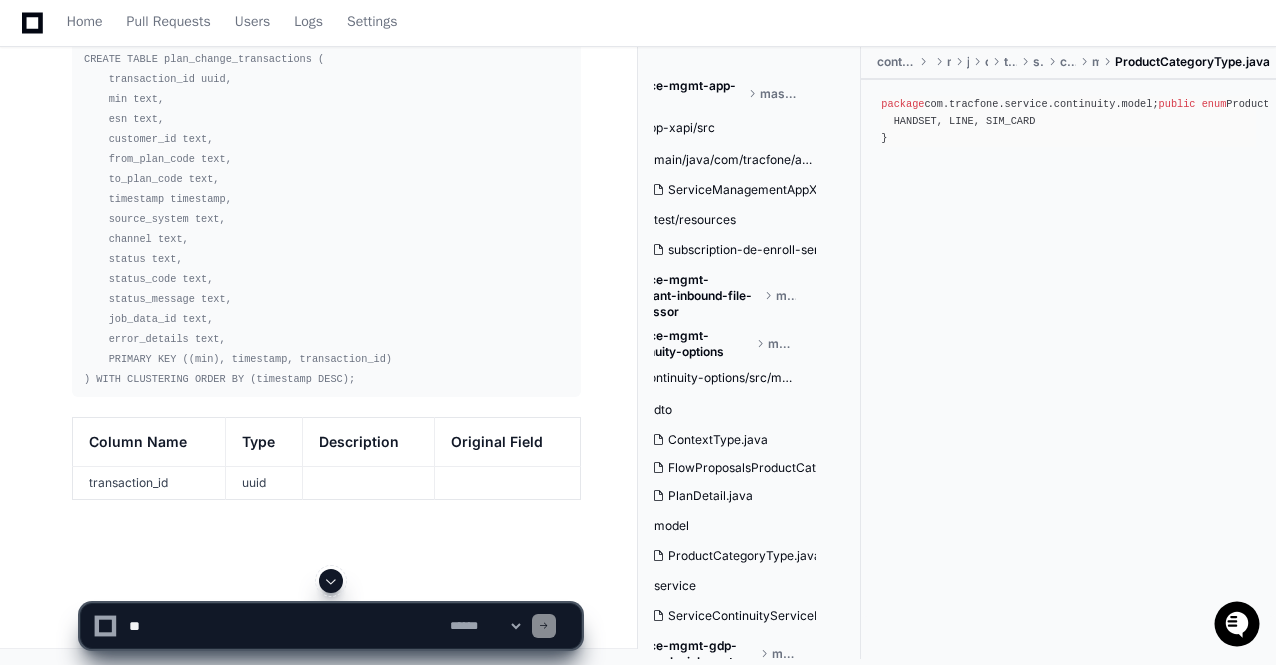 click 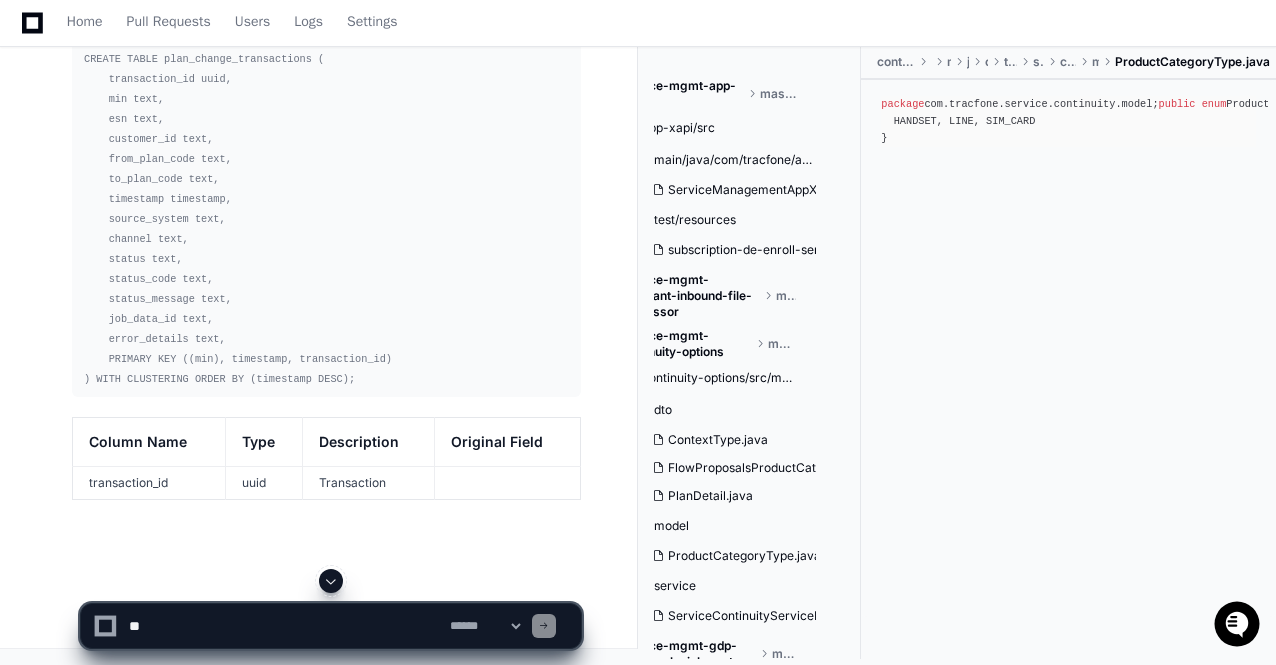 click on "**********" 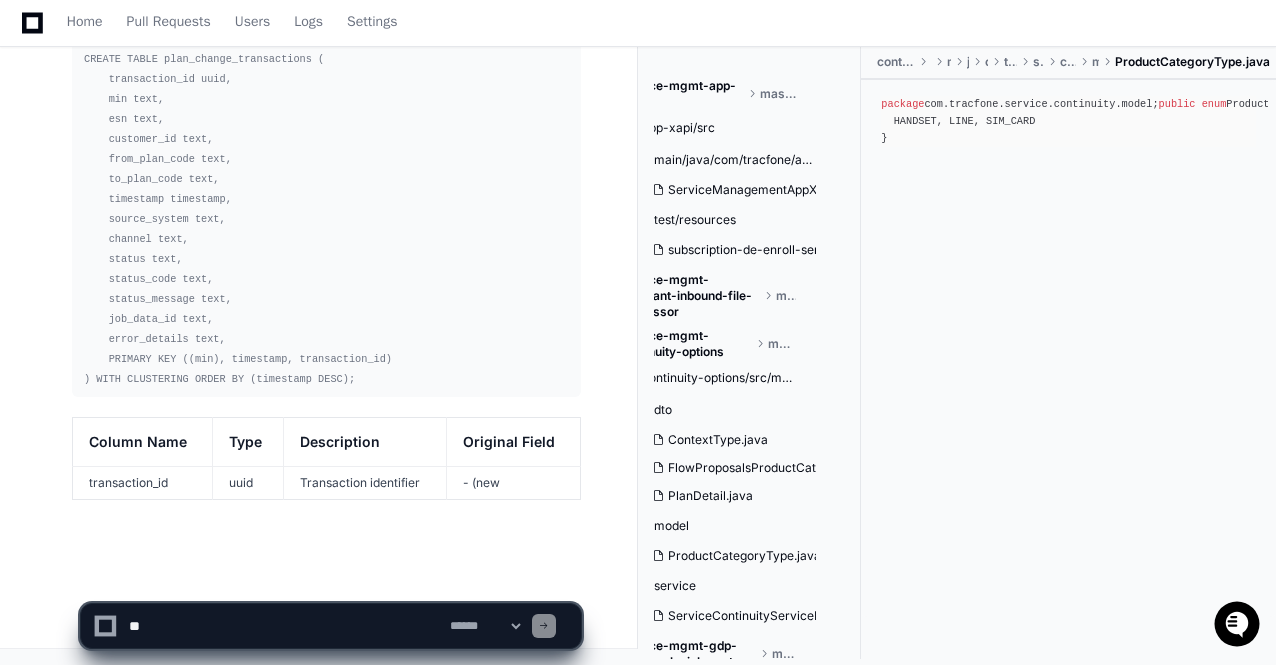 click on "**********" 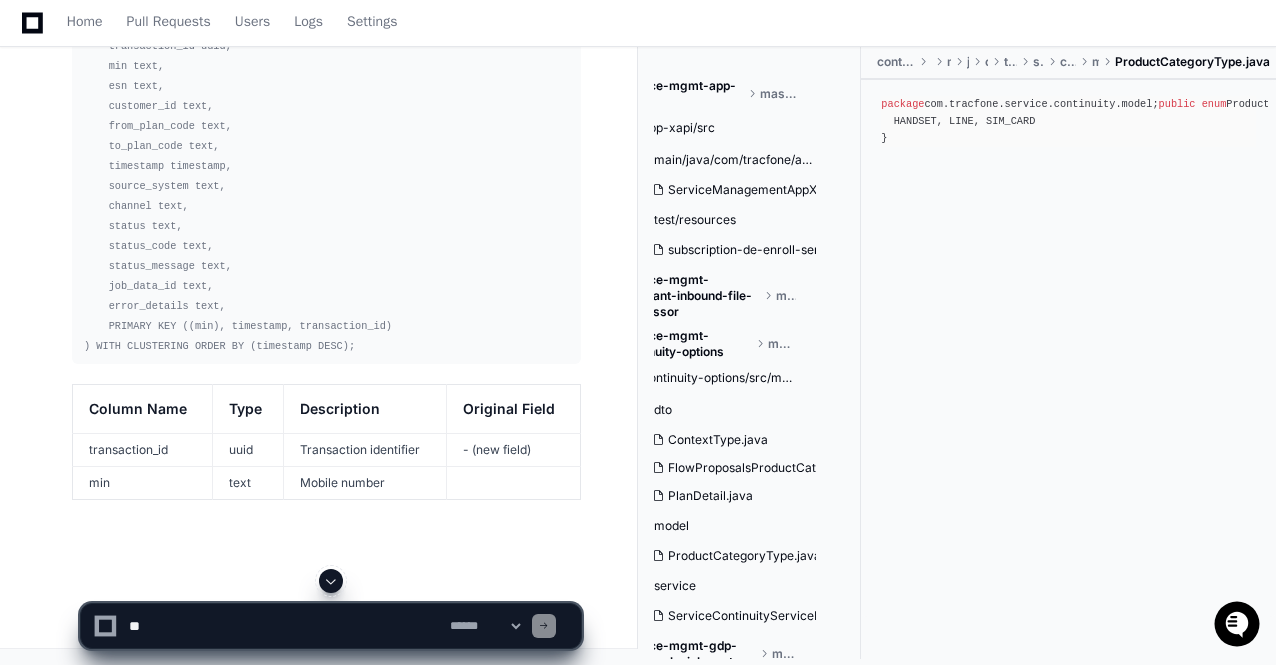 click 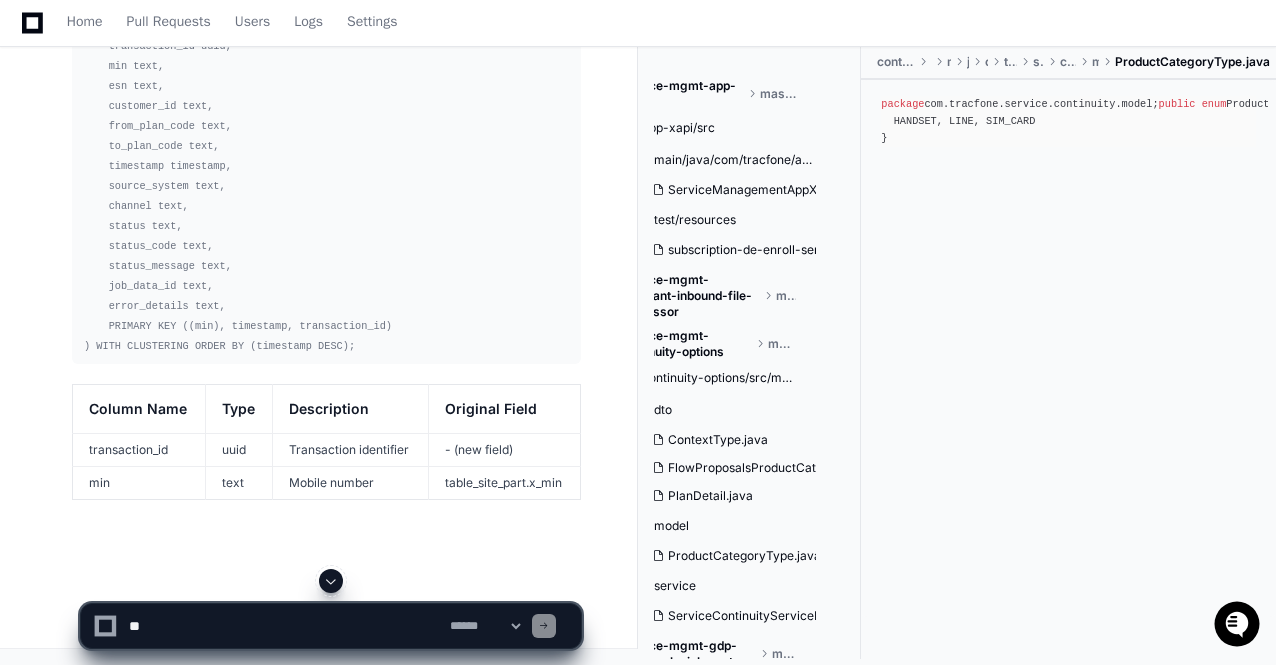 scroll, scrollTop: 39820, scrollLeft: 0, axis: vertical 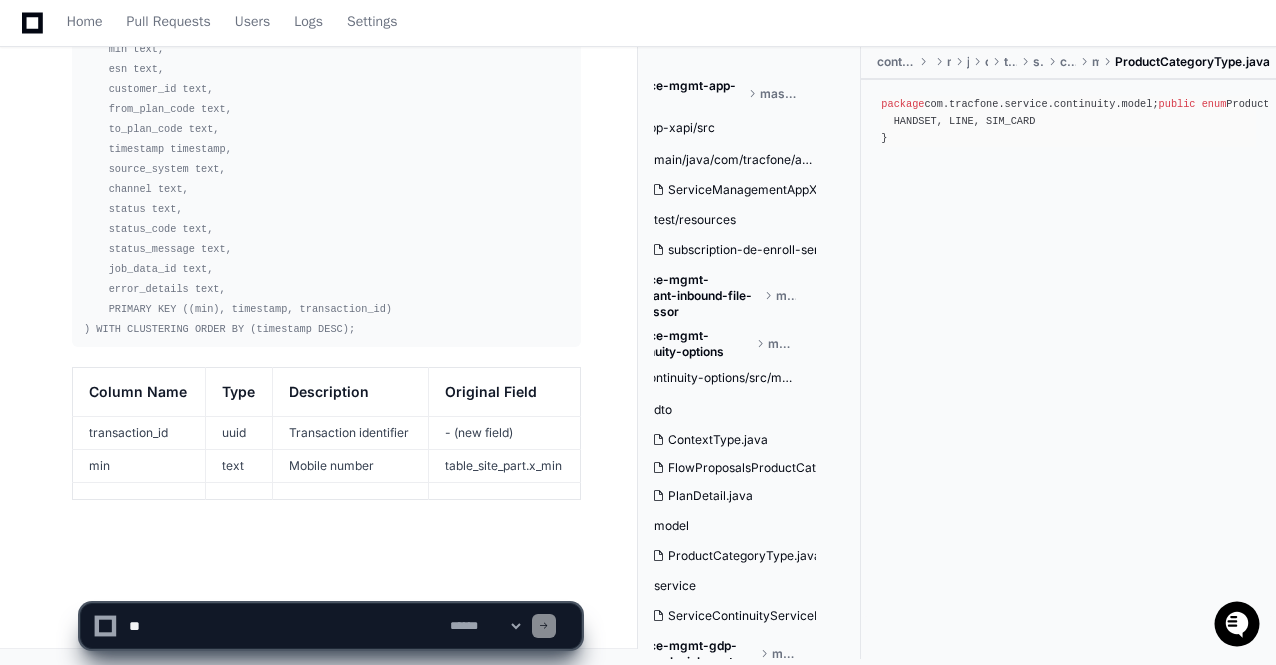 click 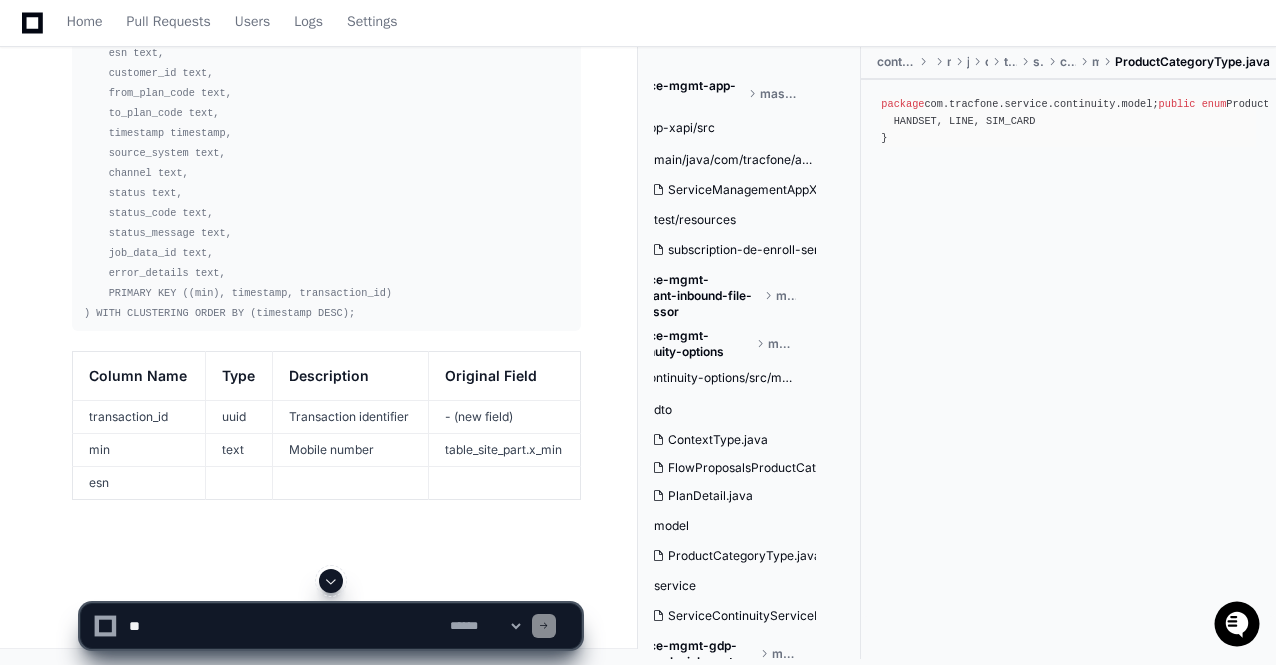 scroll, scrollTop: 39852, scrollLeft: 0, axis: vertical 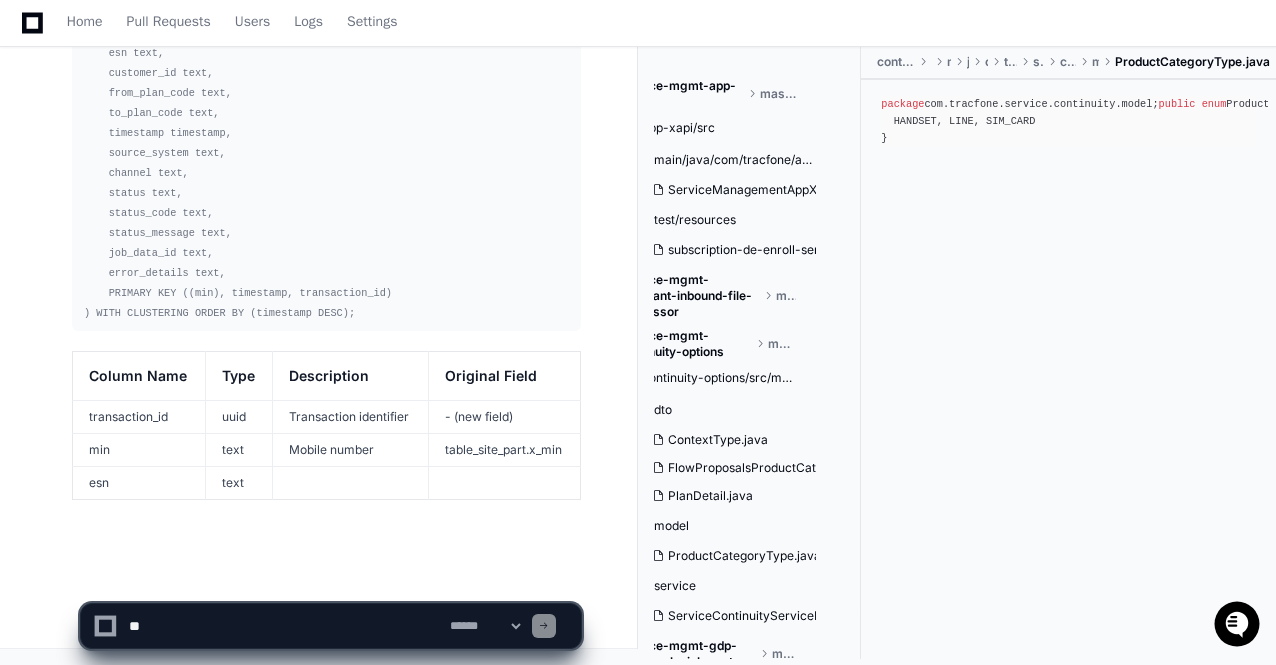 click on "**********" 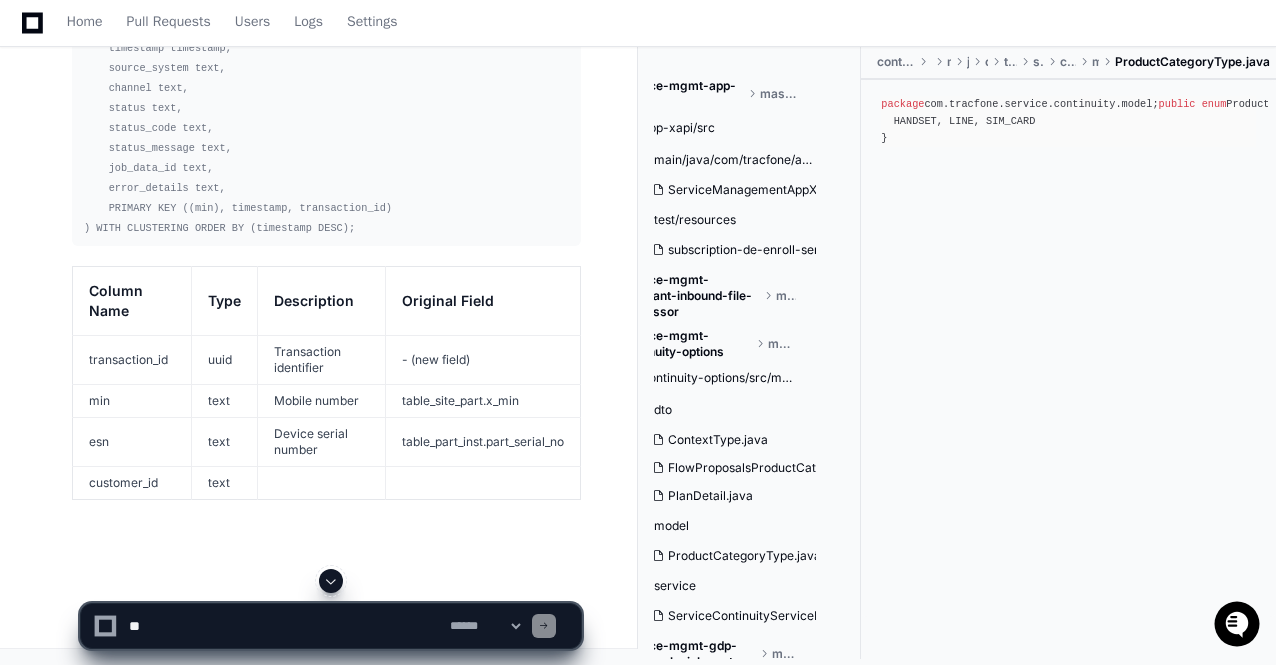 click 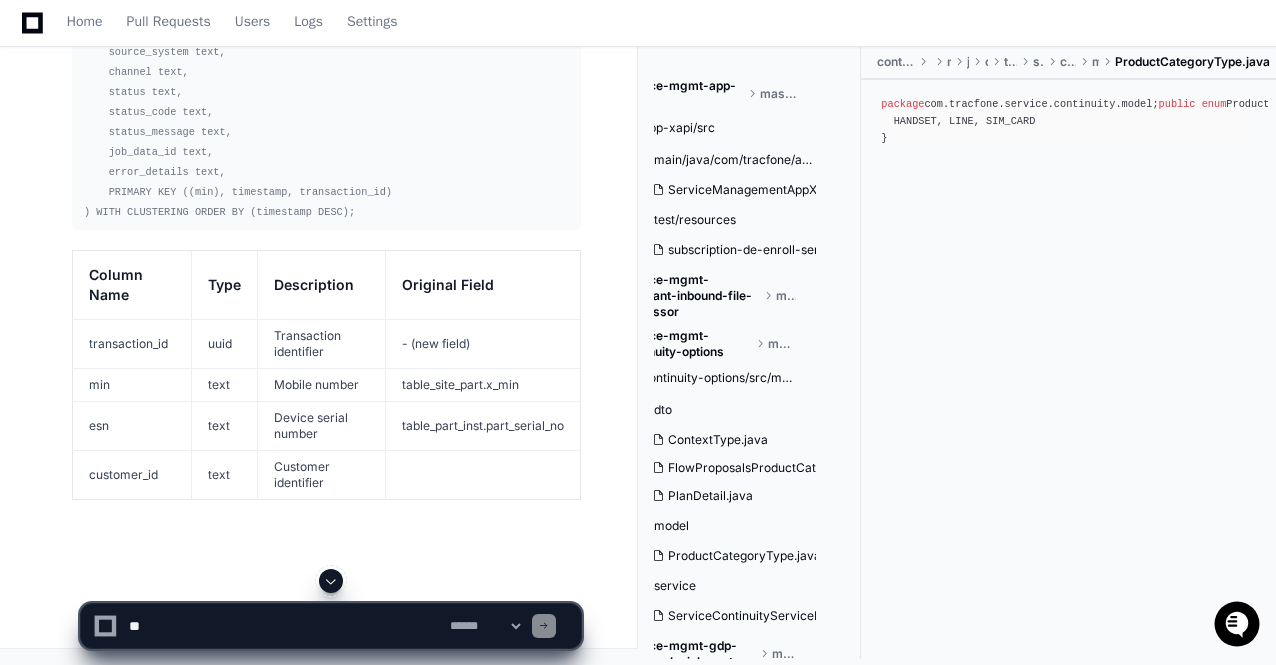 click 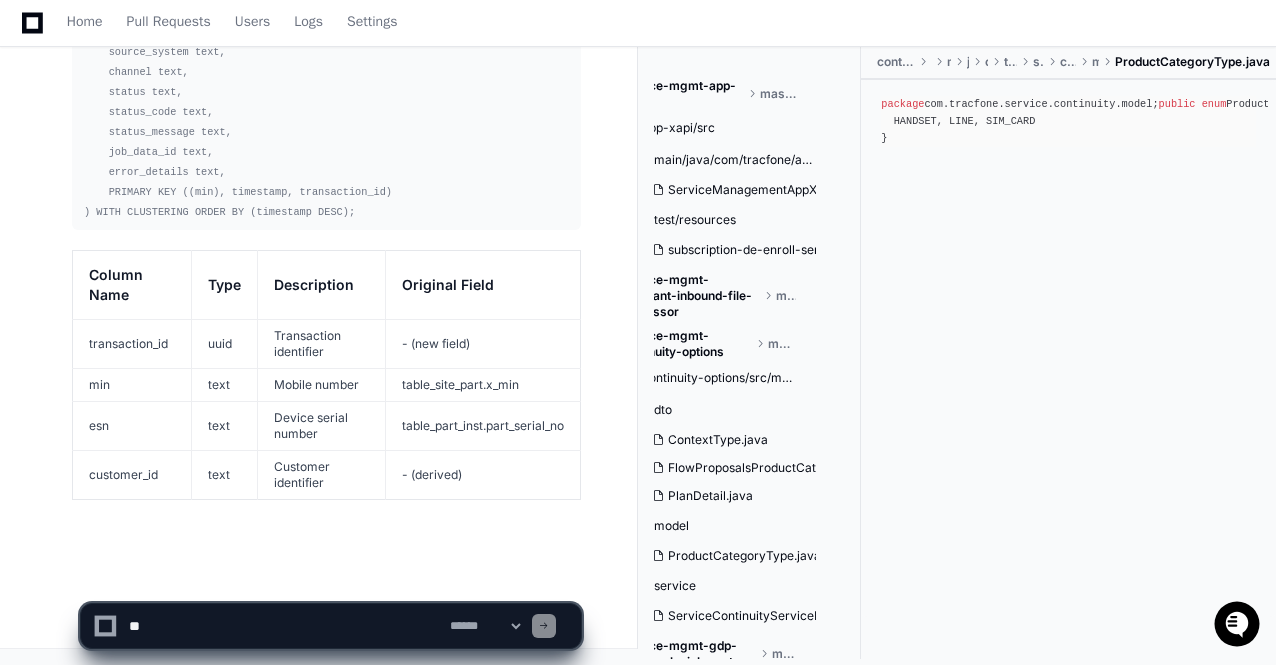 click on "**********" 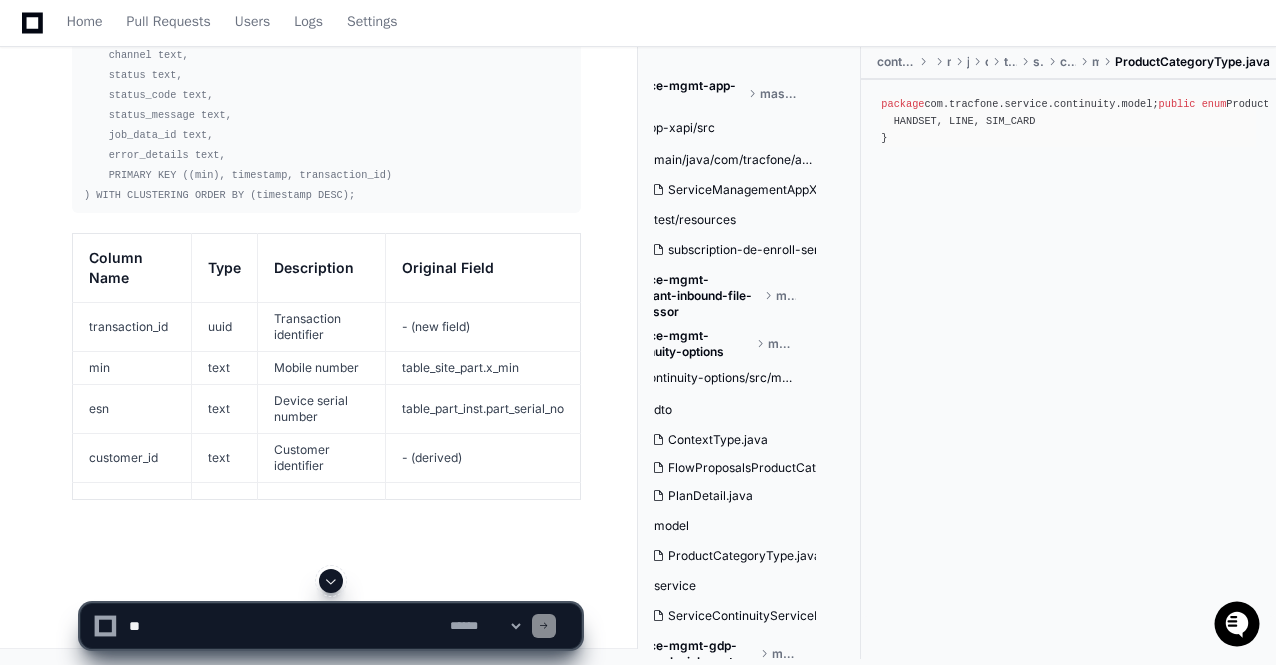 click on "**********" 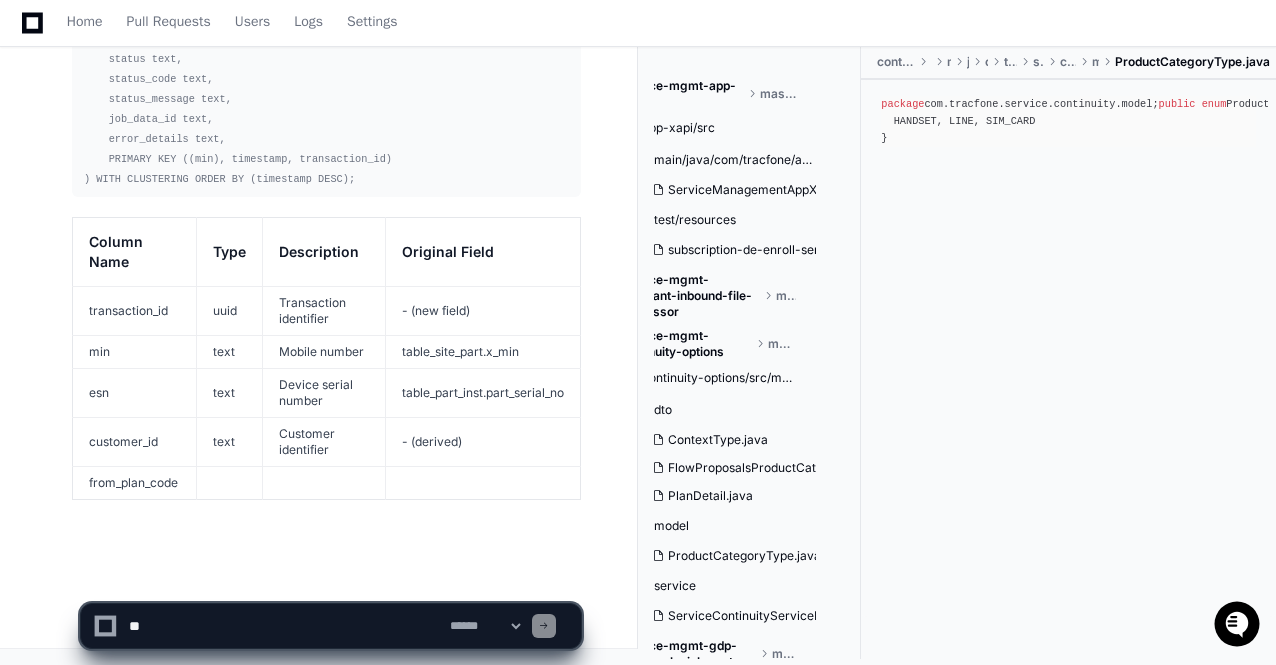 click on "**********" 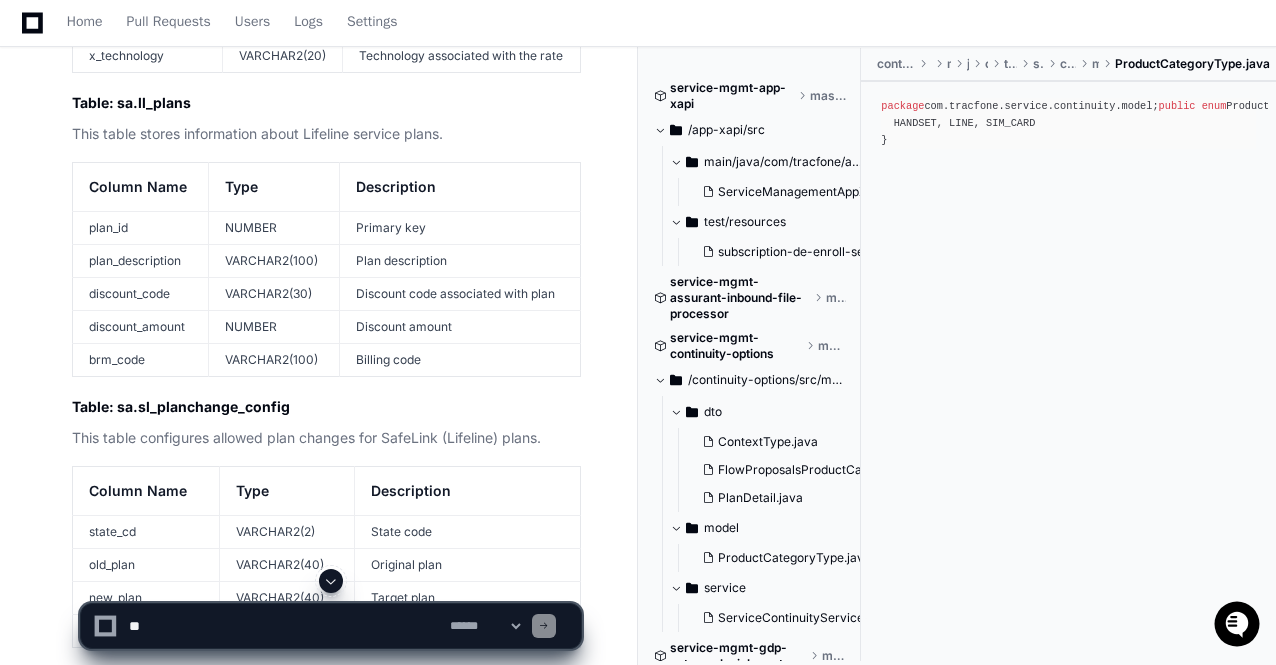 scroll, scrollTop: 0, scrollLeft: 0, axis: both 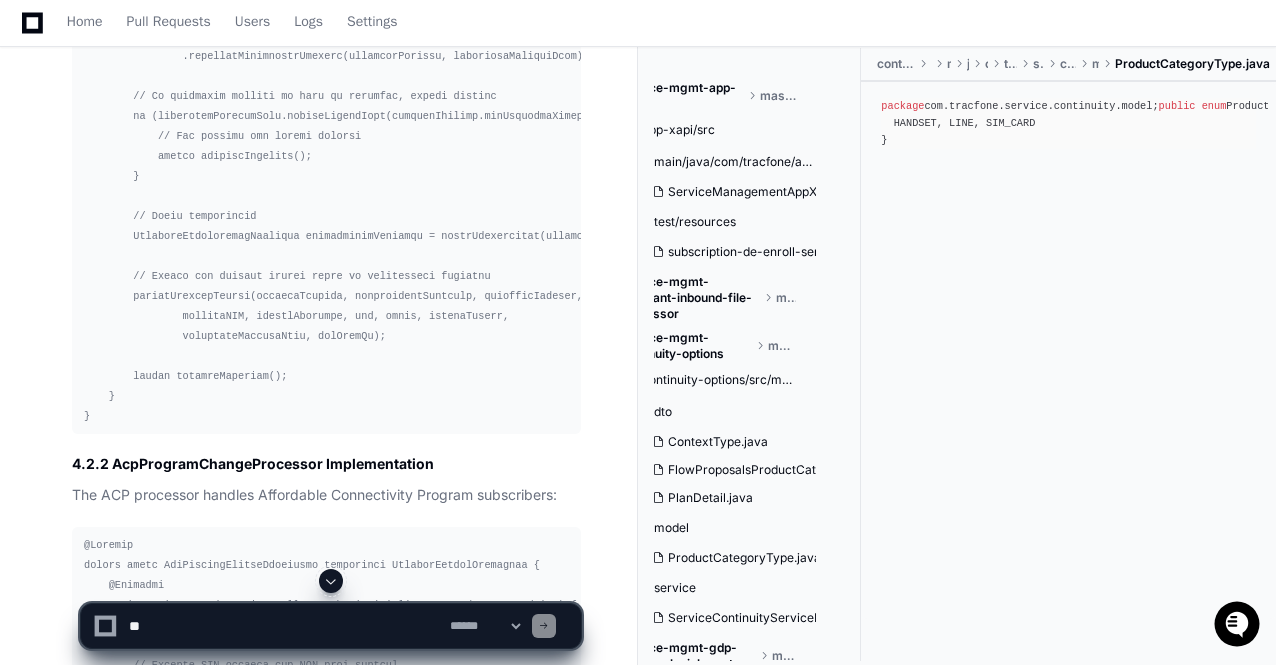 click on "@Service
public class ProgramChangeProcessorFactory {
private final SafelinkProgramChangeProcessor safelinkProcessor;
private final AcpProgramChangeProcessor acpProcessor;
public ProgramChangeProcessor determineProcessor(ProgramChangeModel model) {
if (model.safelink()) {
return safelinkProcessor;
} else {
return acpProcessor;
}
}
}" 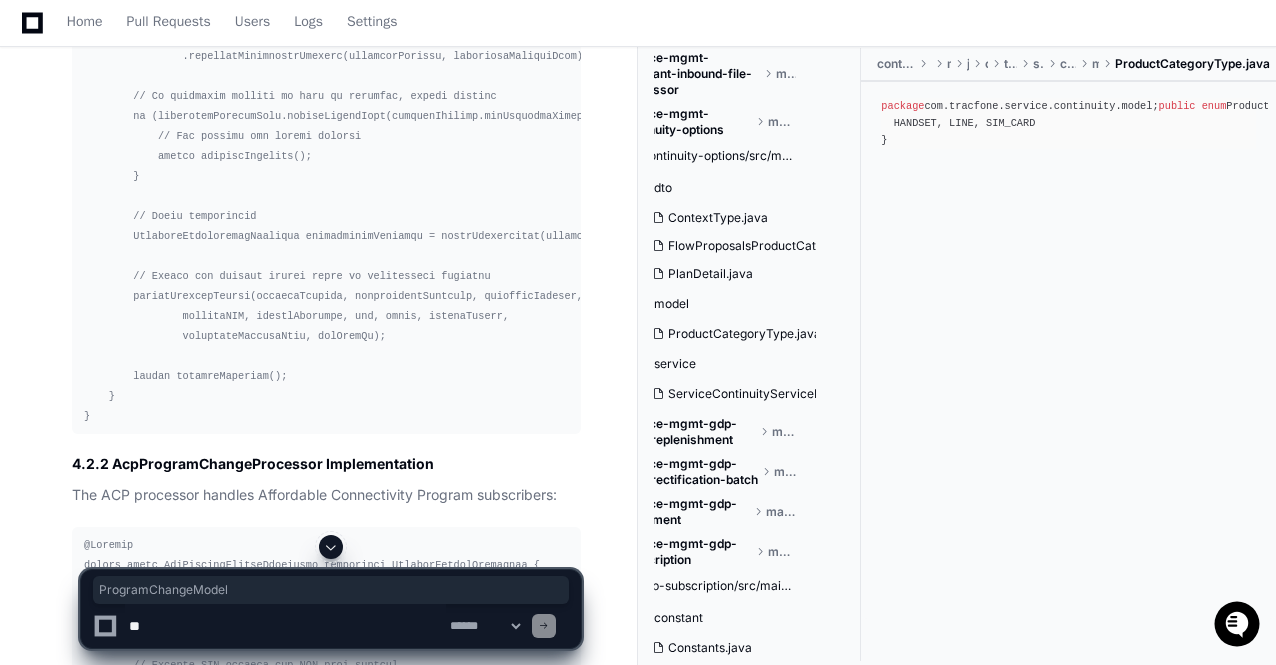 scroll, scrollTop: 255, scrollLeft: 50, axis: both 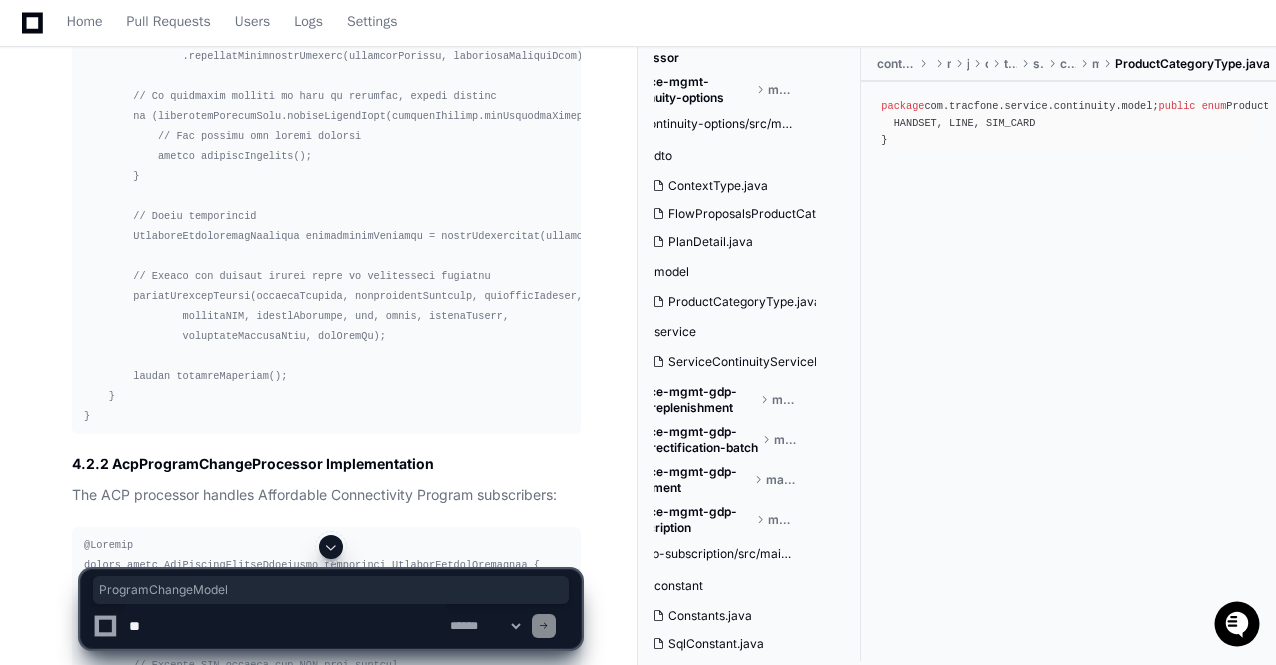 click on "@Service
public class ProgramChangeProcessorFactory {
private final SafelinkProgramChangeProcessor safelinkProcessor;
private final AcpProgramChangeProcessor acpProcessor;
public ProgramChangeProcessor determineProcessor(ProgramChangeModel model) {
if (model.safelink()) {
return safelinkProcessor;
} else {
return acpProcessor;
}
}
}" 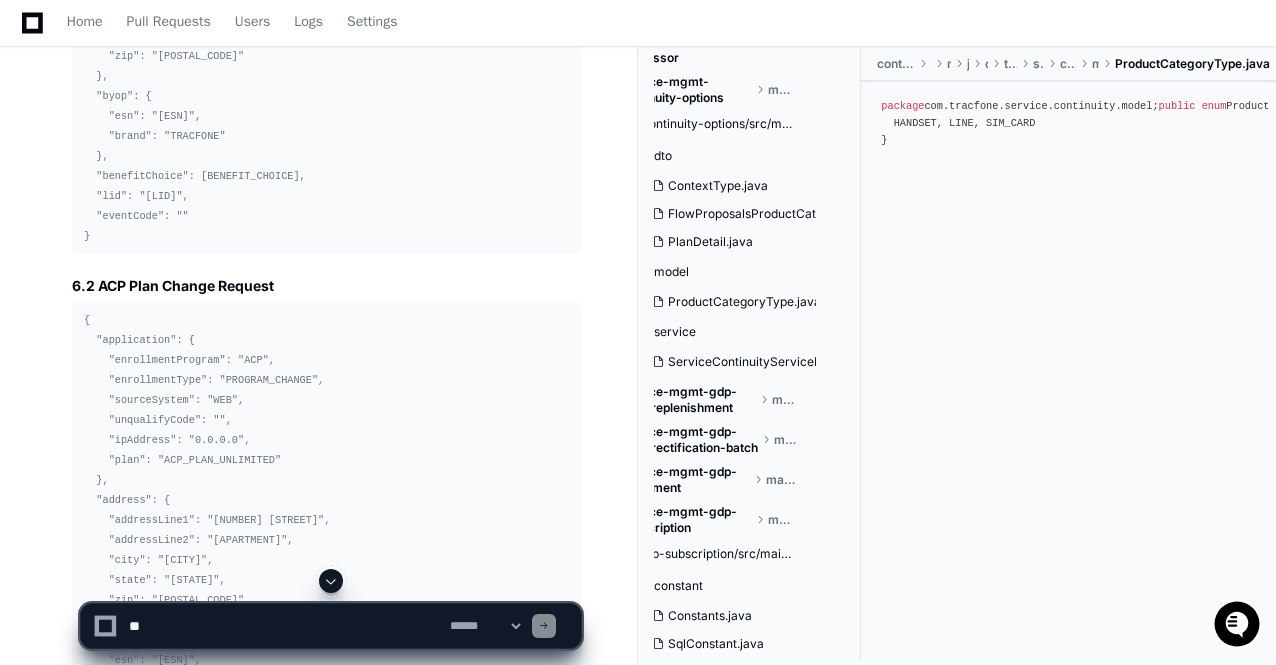 scroll, scrollTop: 33172, scrollLeft: 0, axis: vertical 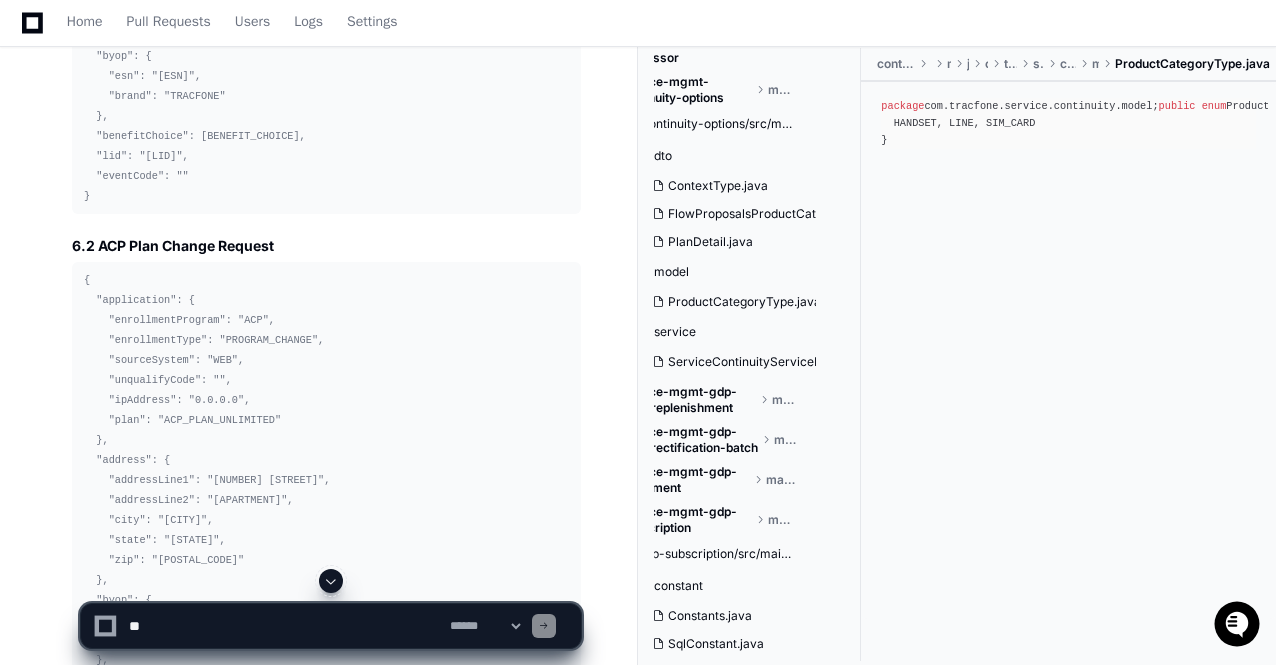 click 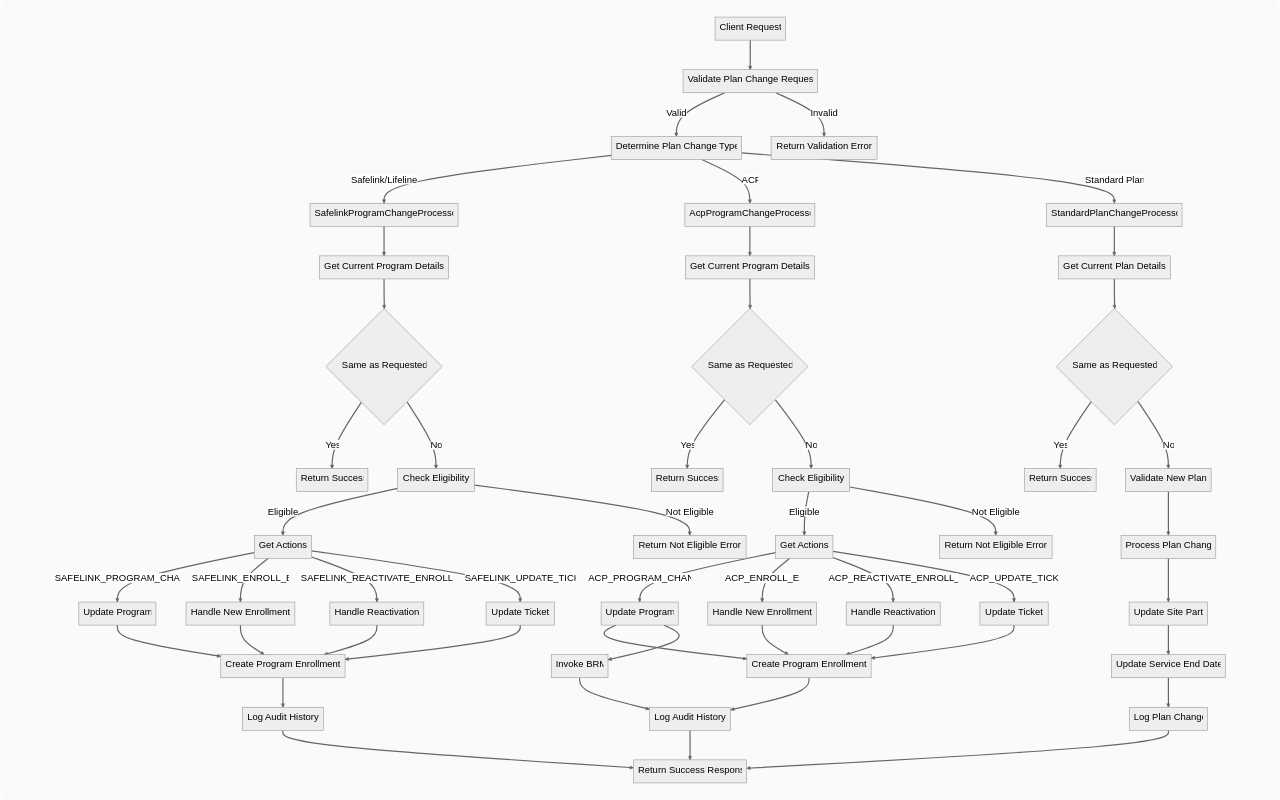 click 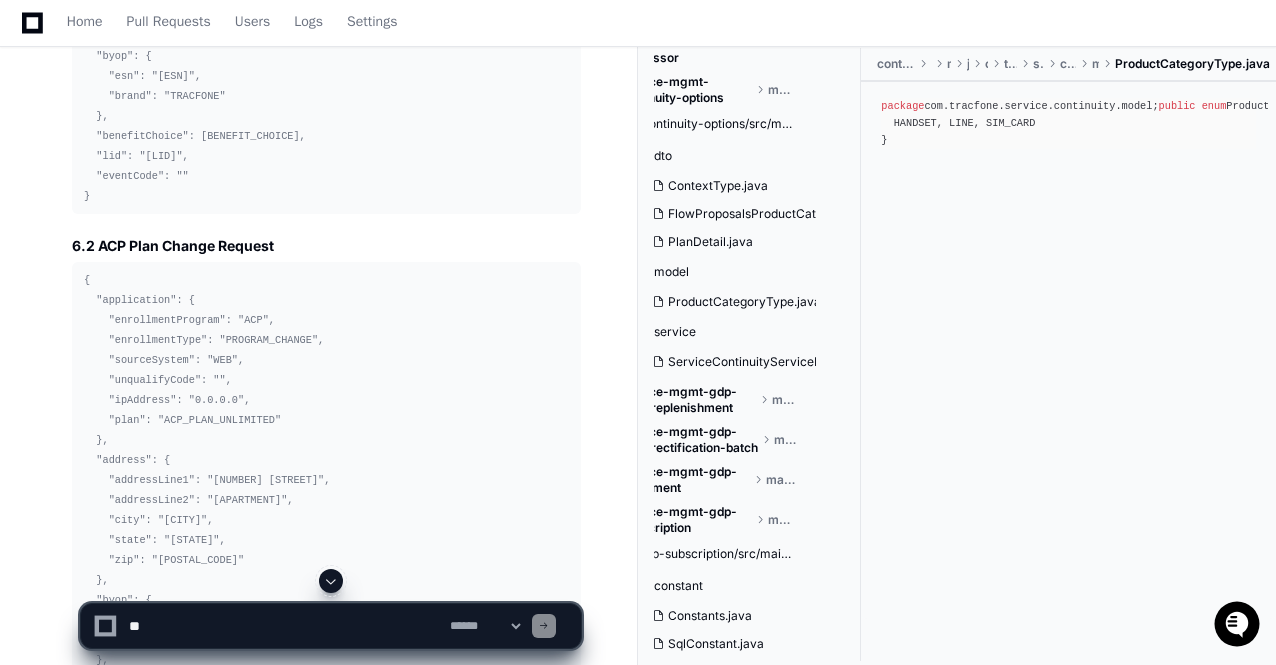 click on "Based on the information gathered, I'll now create a comprehensive report on the Plan Change modules in Tracfone Prepaid System.
Plan Change Modules in Tracfone Prepaid System: Comprehensive Analysis
1. Introduction
This report presents a detailed analysis of the Plan Change modules in the Tracfone Prepaid System, focusing on product and service inventory aspects. The Plan Change functionality allows customers to modify their service plans, which can include changes in minutes, texts, data allowances, and other features. The system handles different types of plan changes, including standard service plan changes, government discount program (GDP) changes for Lifeline and Affordable Connectivity Program (ACP) customers, and plan changes related to promotional activities.
2. Database Tables and Structure
2.1 Core Plan-Related Tables
Table: sa.x_service_plan
This table stores the basic service plan definitions.
Column Name
Type
Description
objid
NUMBER
Internal Record Id" 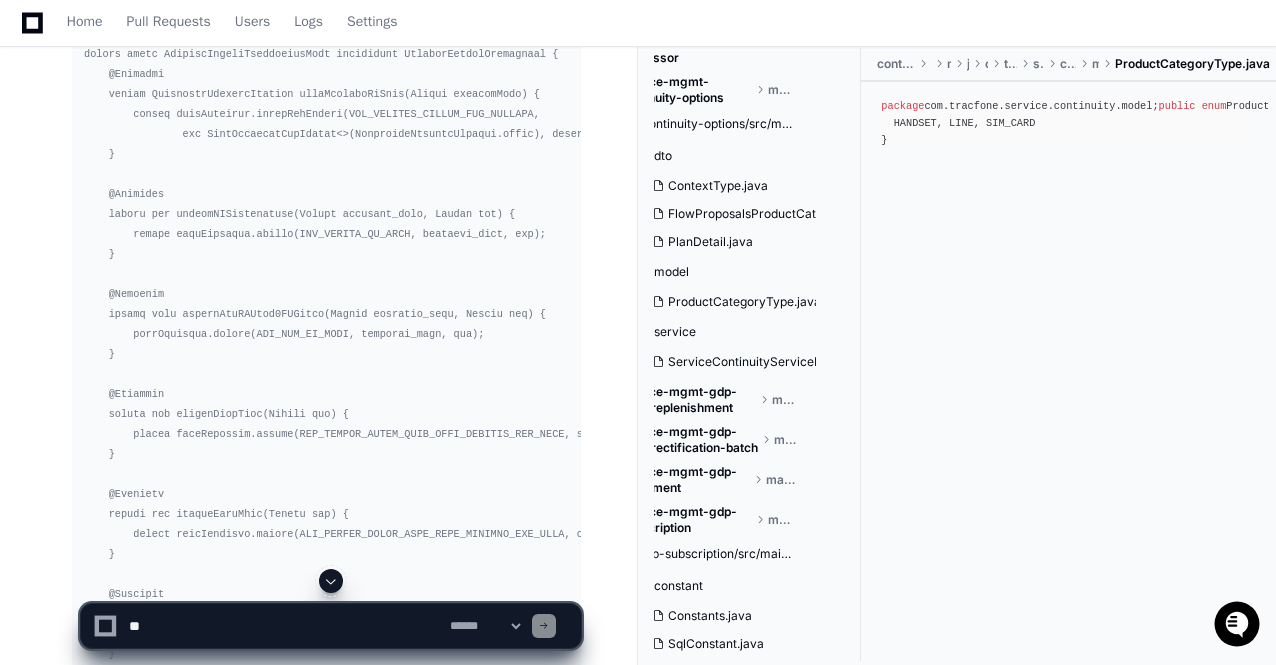 scroll, scrollTop: 31572, scrollLeft: 0, axis: vertical 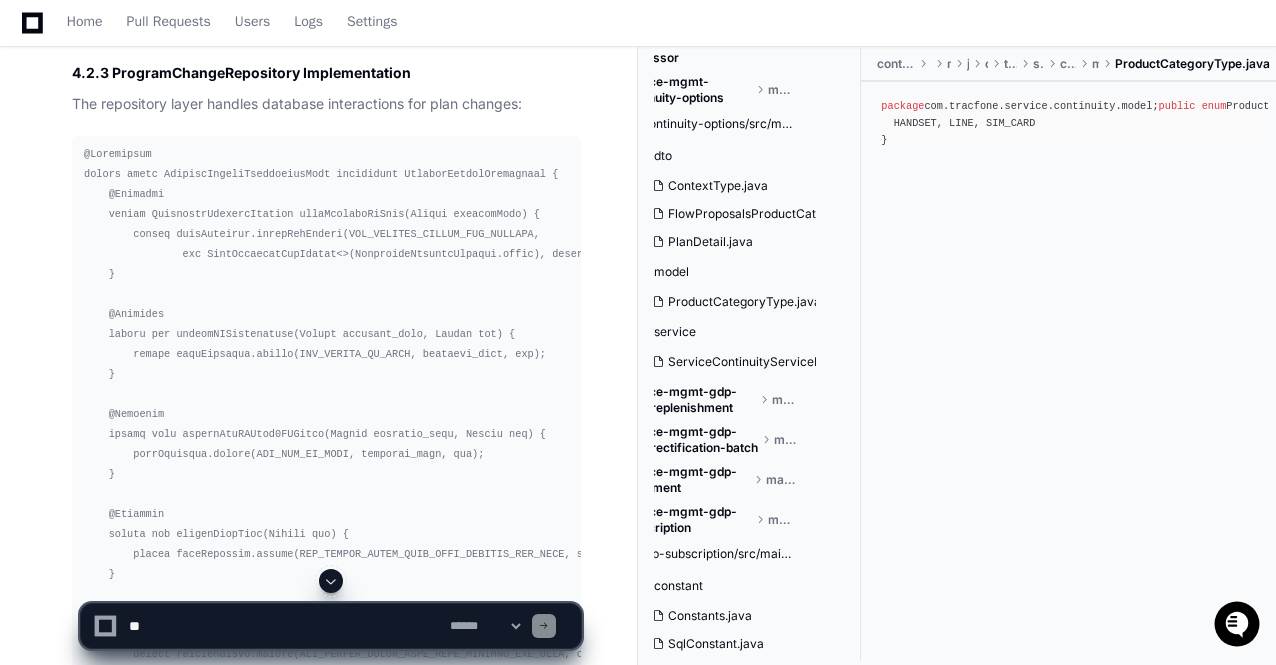 click 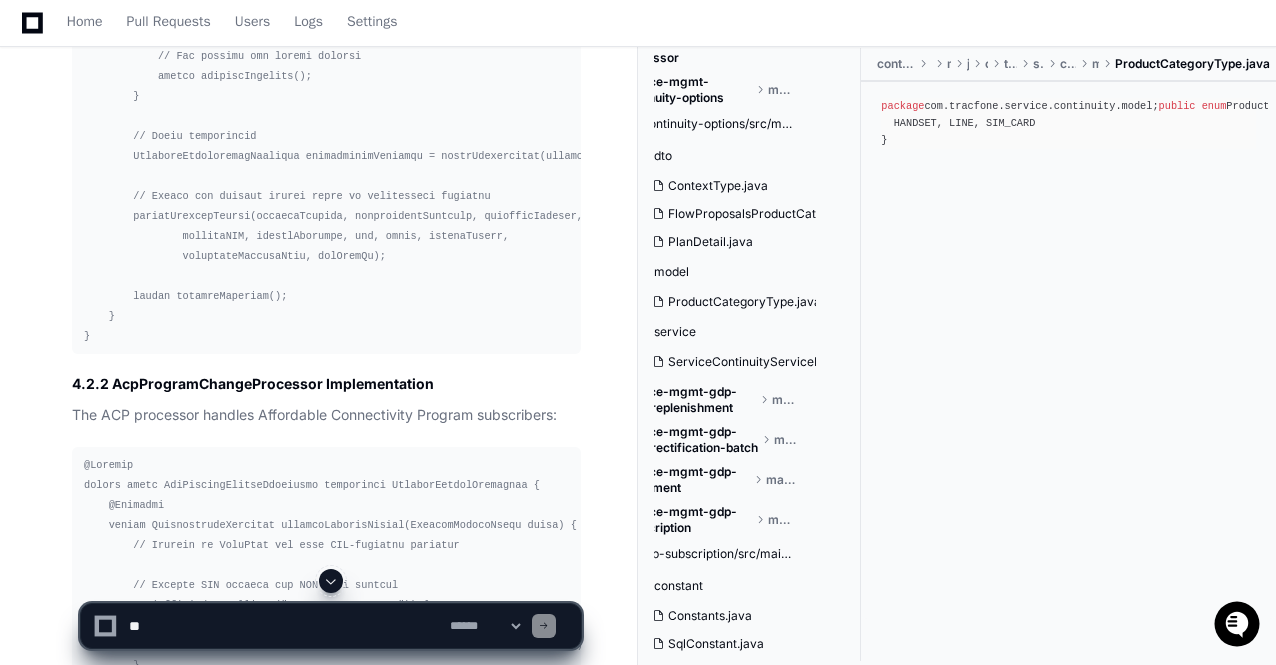 scroll, scrollTop: 30172, scrollLeft: 0, axis: vertical 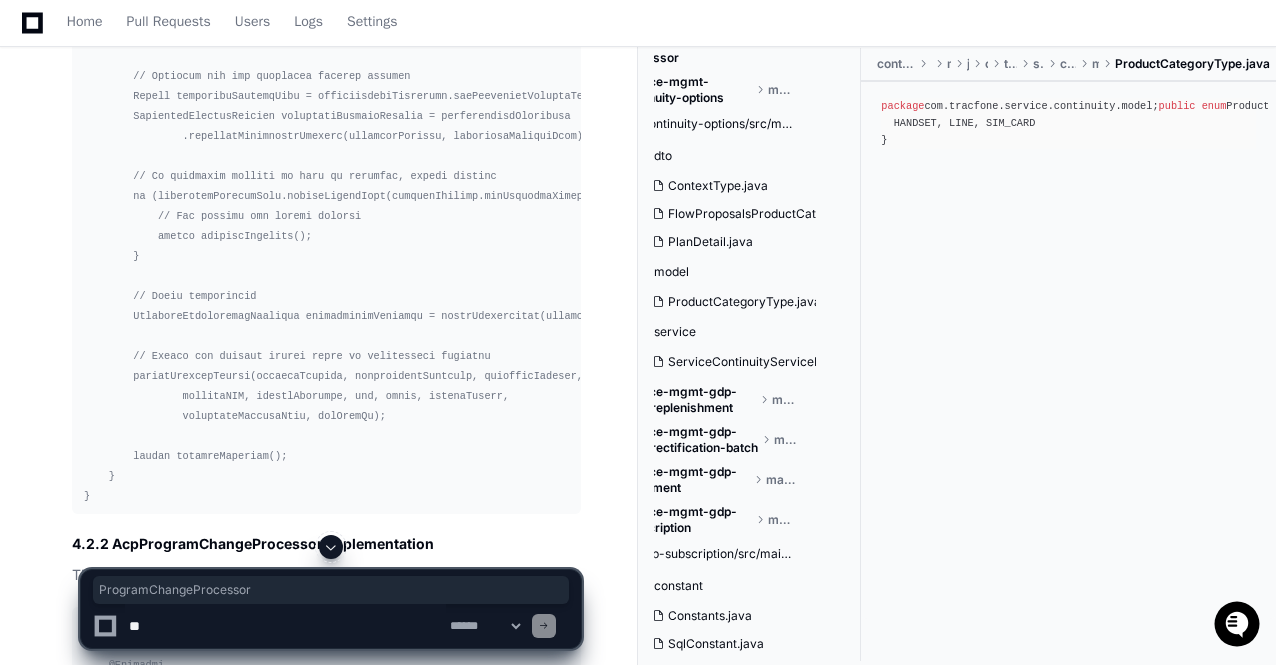 drag, startPoint x: 177, startPoint y: 214, endPoint x: 304, endPoint y: 220, distance: 127.141655 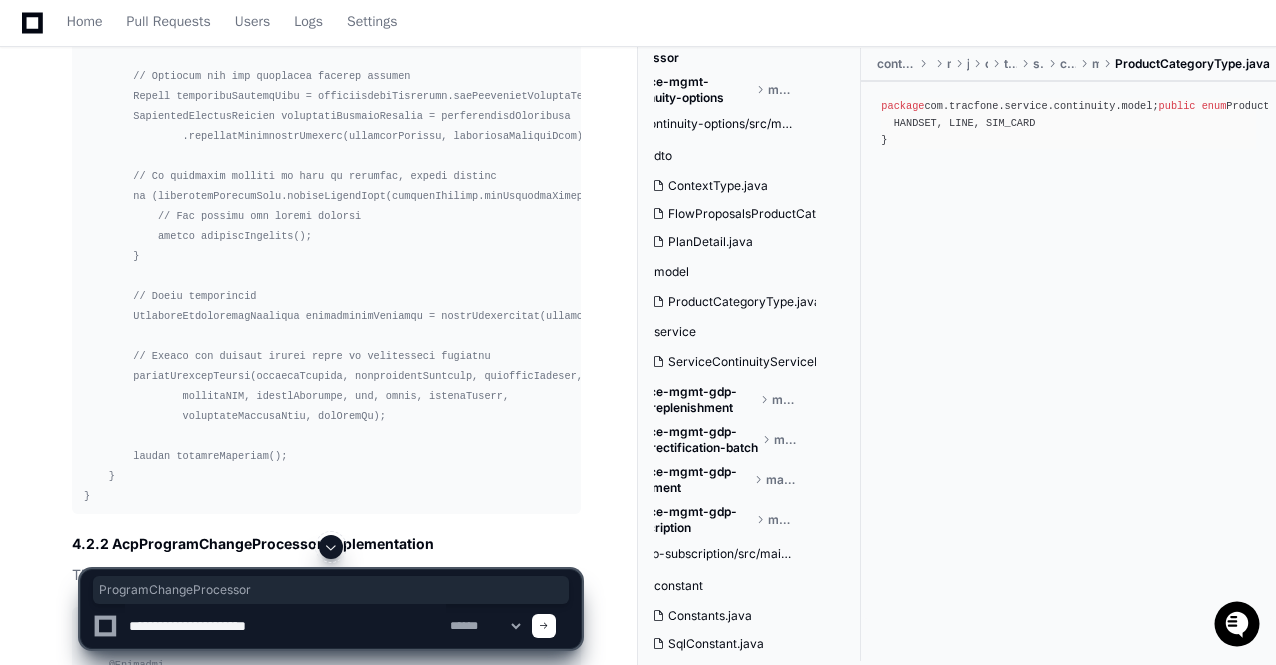 paste on "**********" 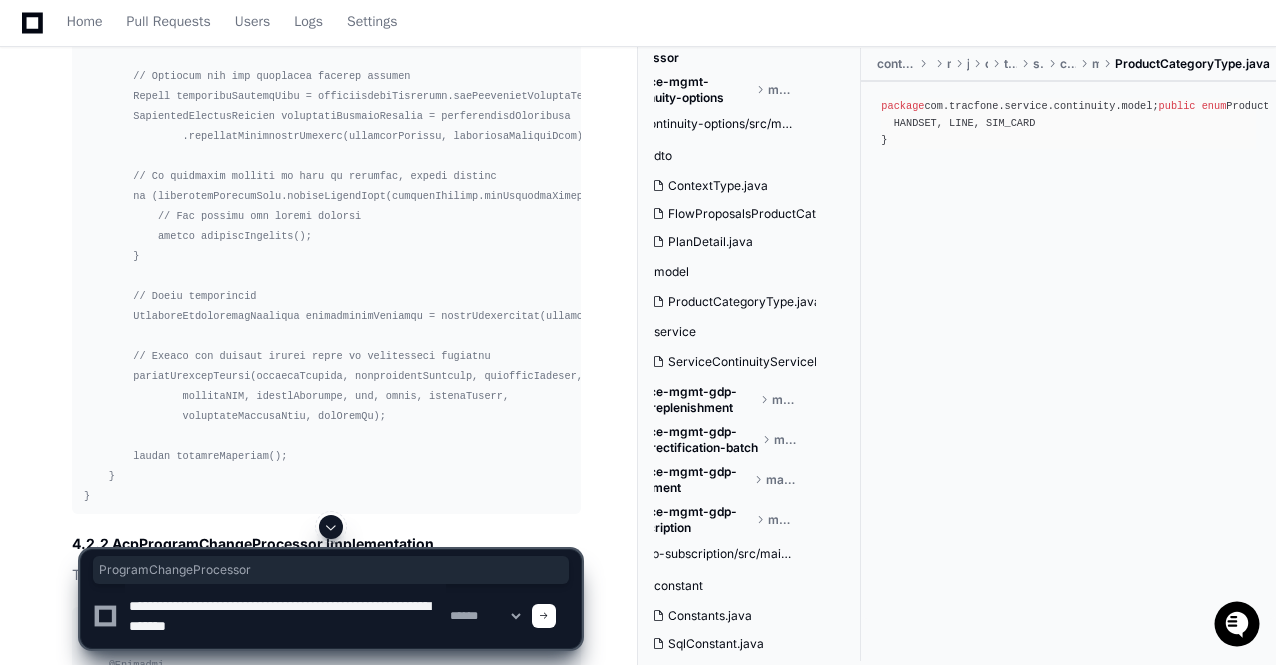 scroll, scrollTop: 6, scrollLeft: 0, axis: vertical 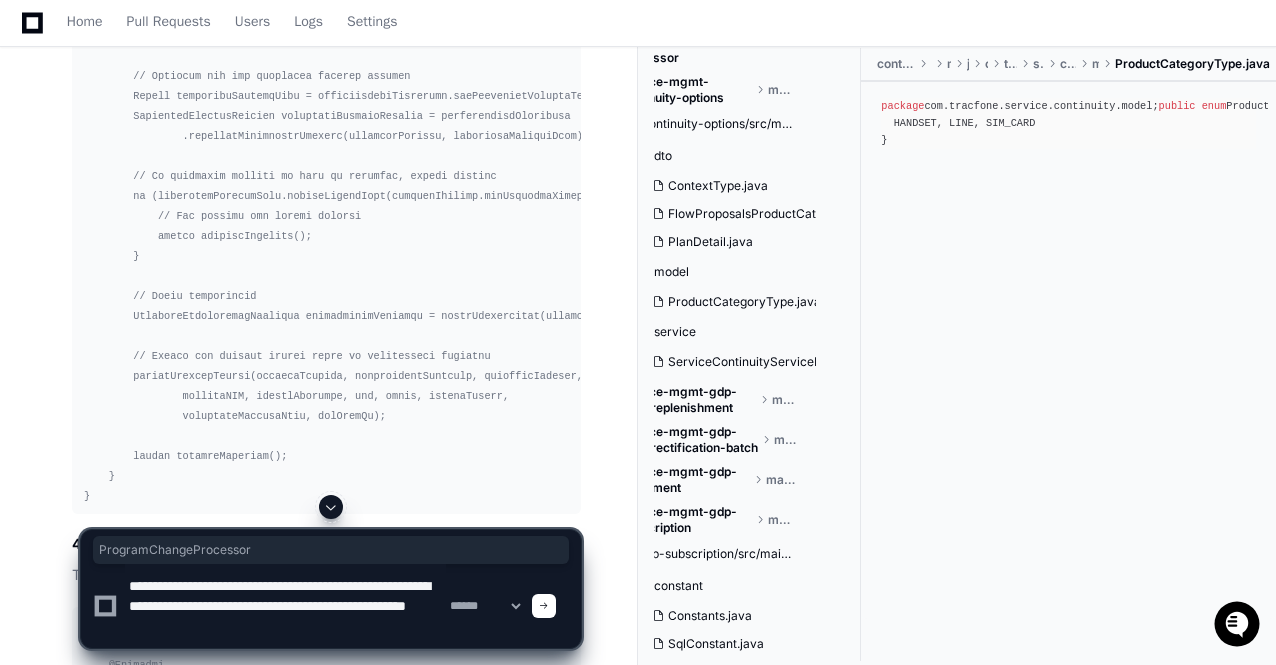 type on "**********" 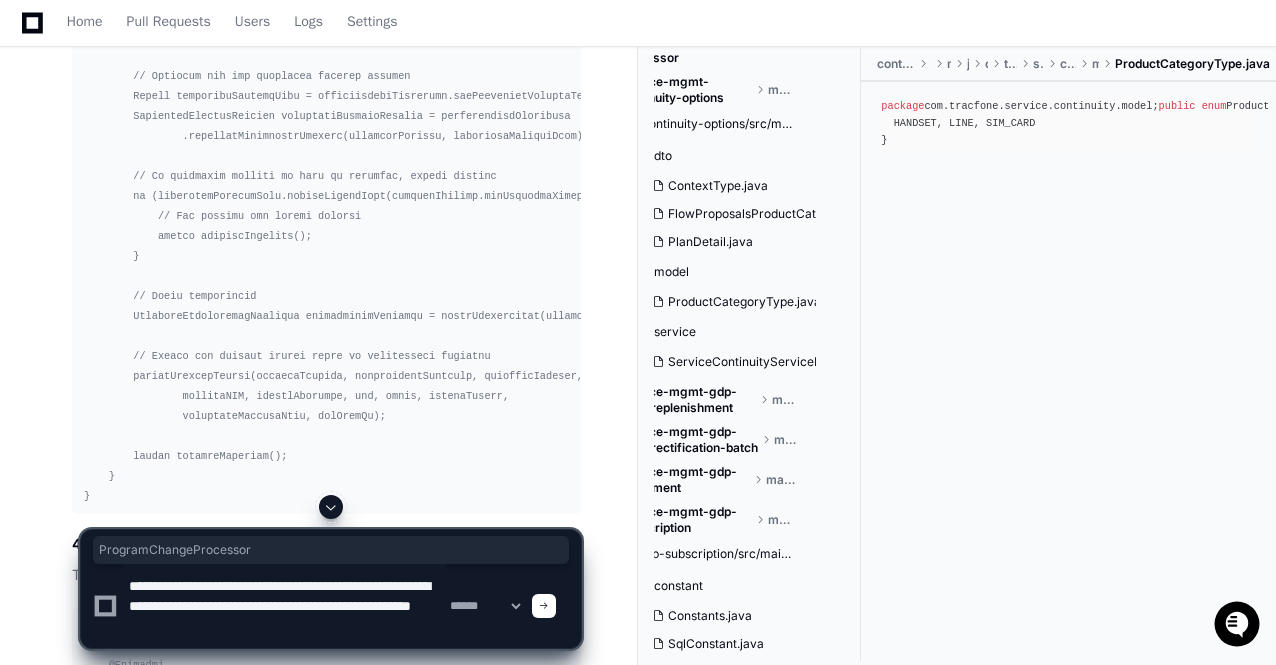type 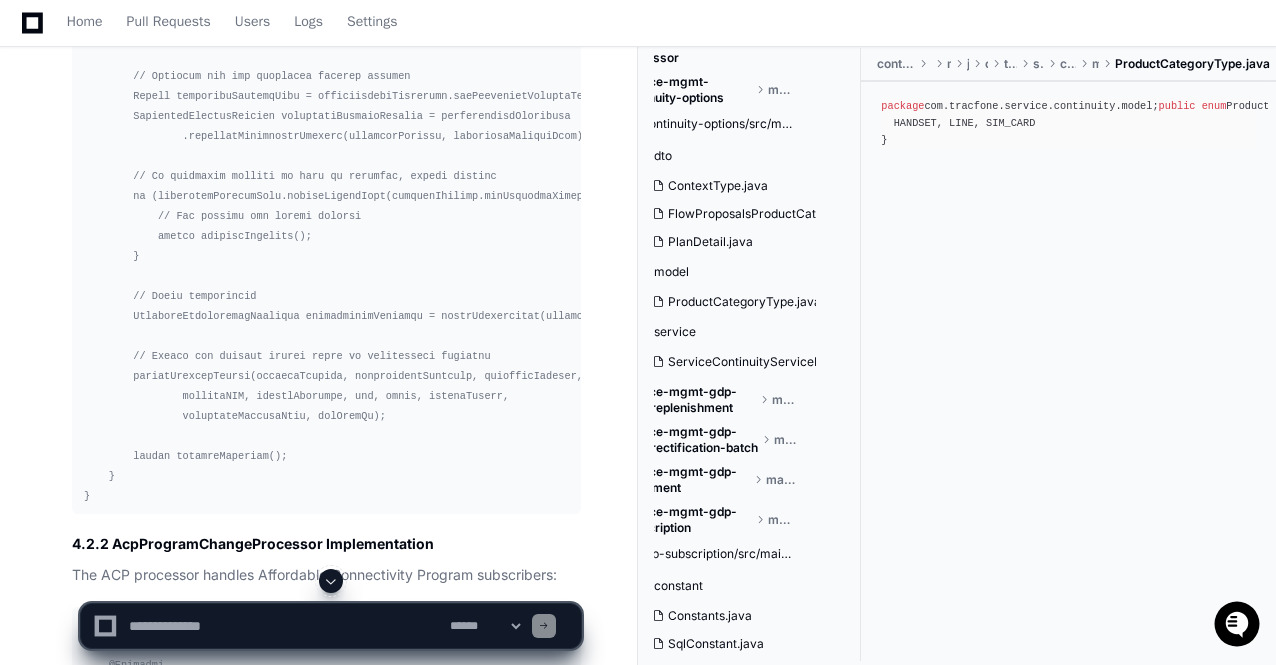 scroll, scrollTop: 0, scrollLeft: 0, axis: both 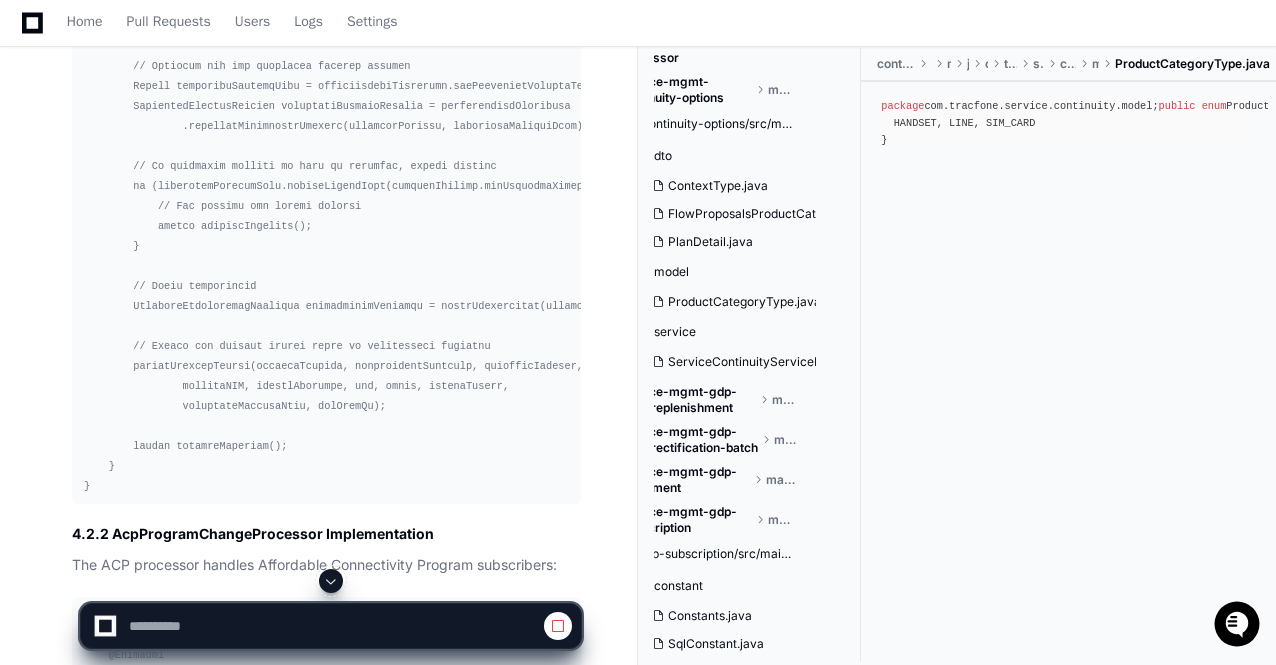 click 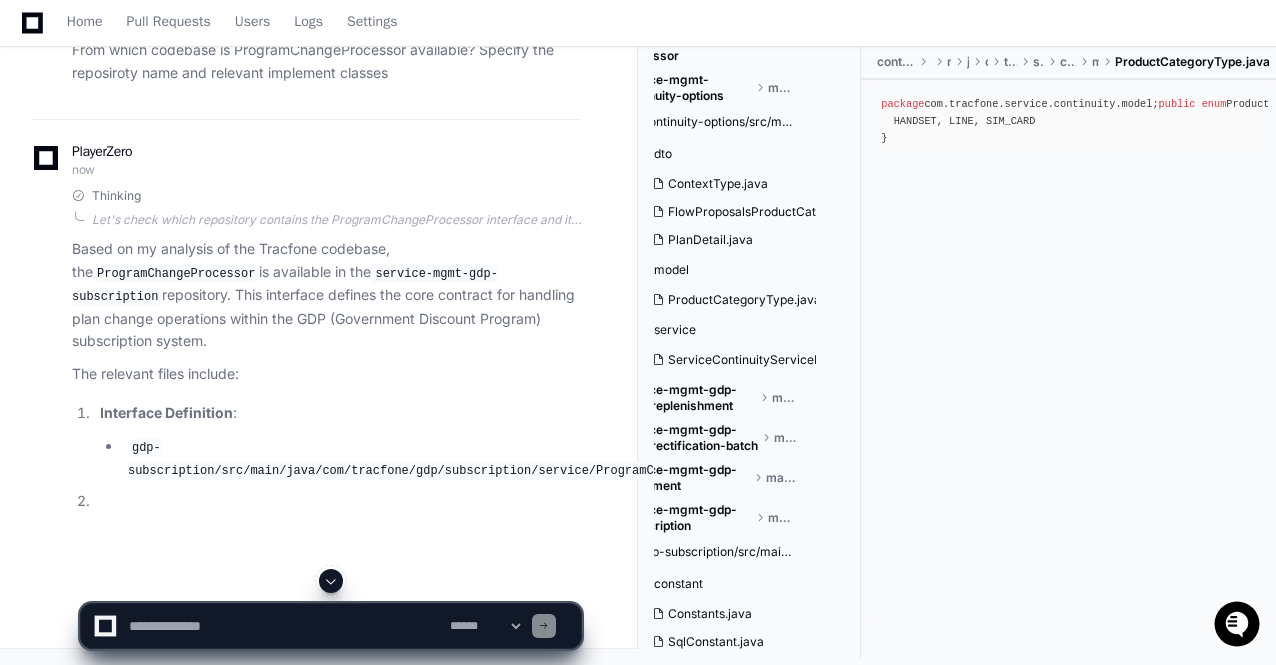 click 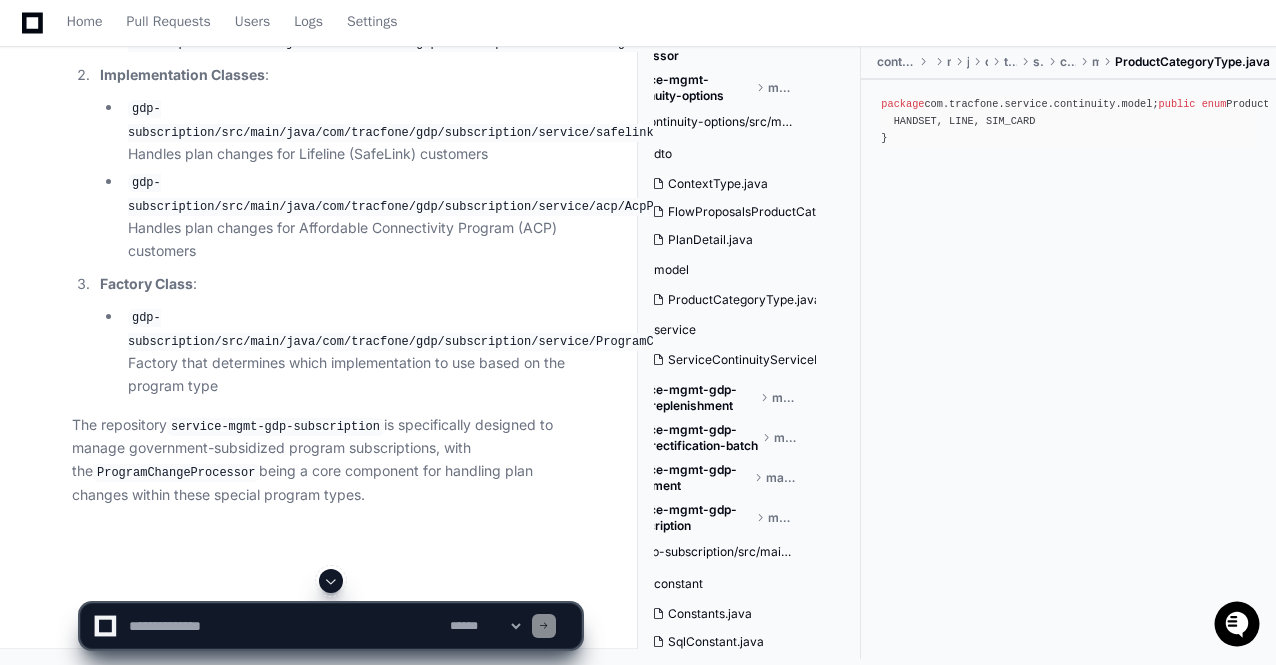 click 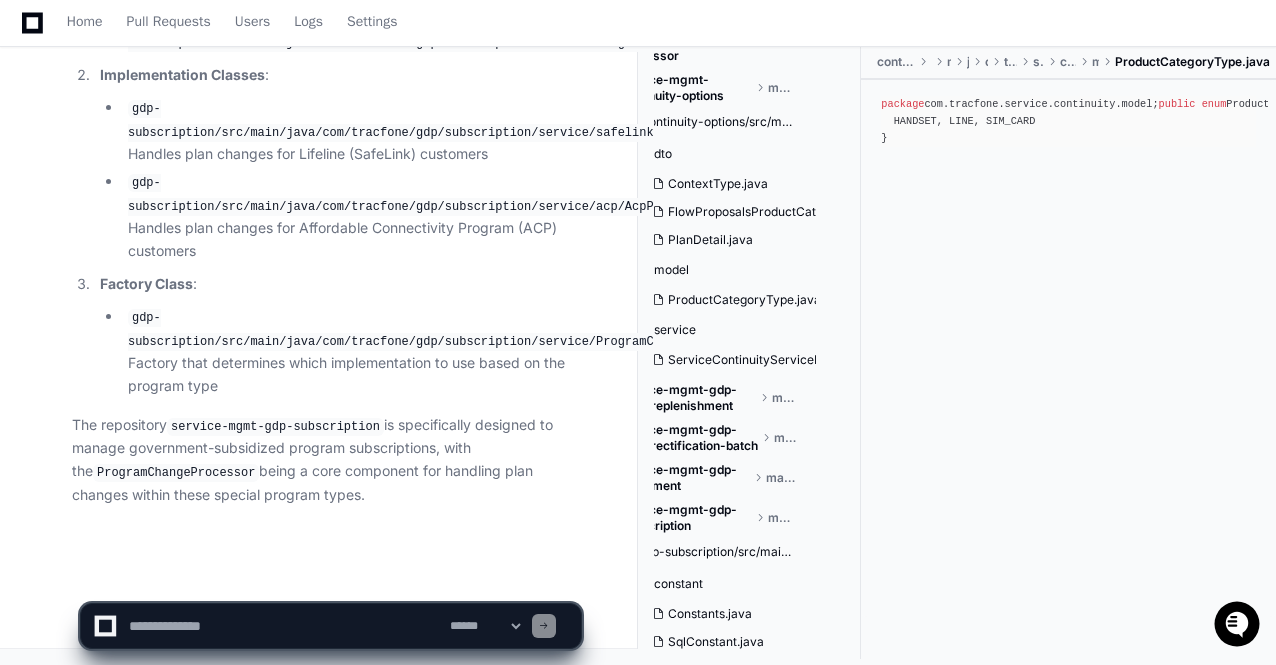 scroll, scrollTop: 41934, scrollLeft: 0, axis: vertical 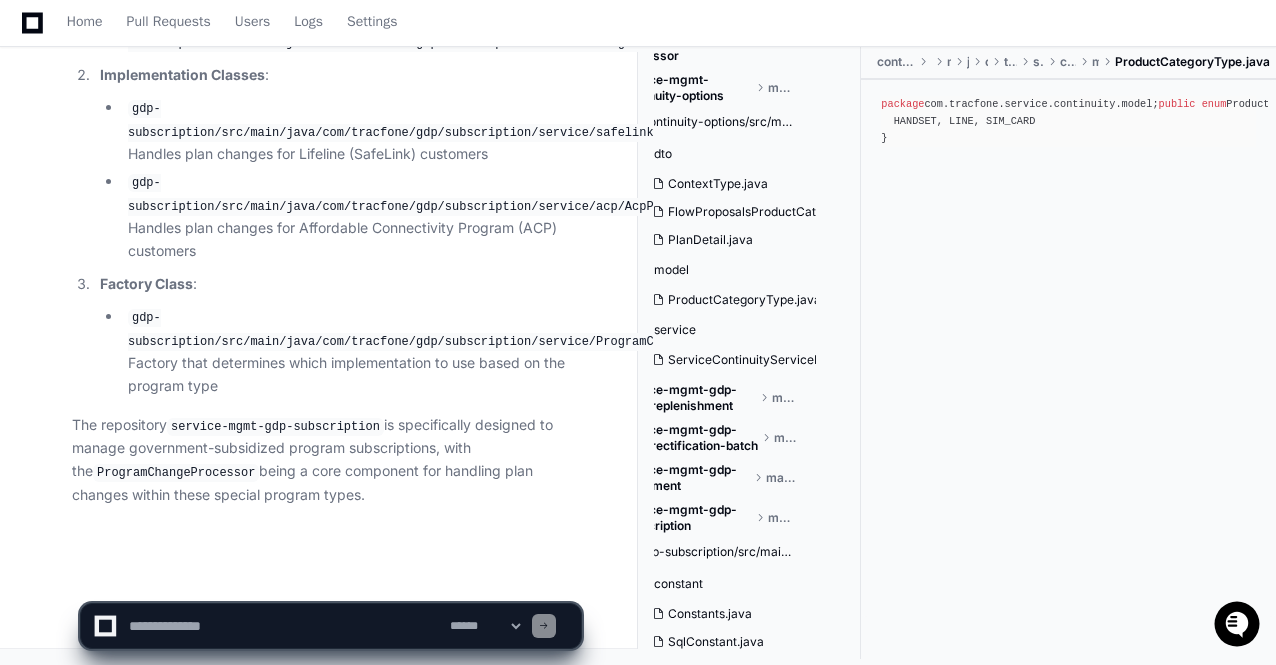 click on "The repository  service-mgmt-gdp-subscription  is specifically designed to manage government-subsidized program subscriptions, with the  ProgramChangeProcessor  being a core component for handling plan changes within these special program types." 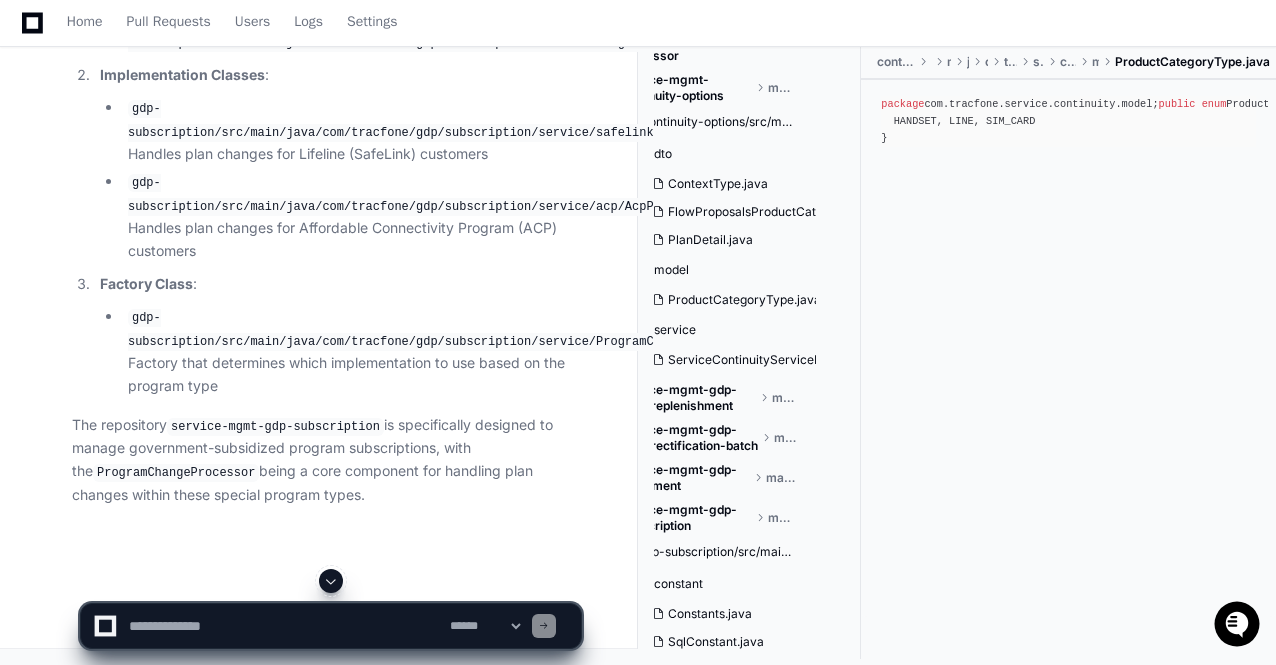scroll, scrollTop: 41654, scrollLeft: 0, axis: vertical 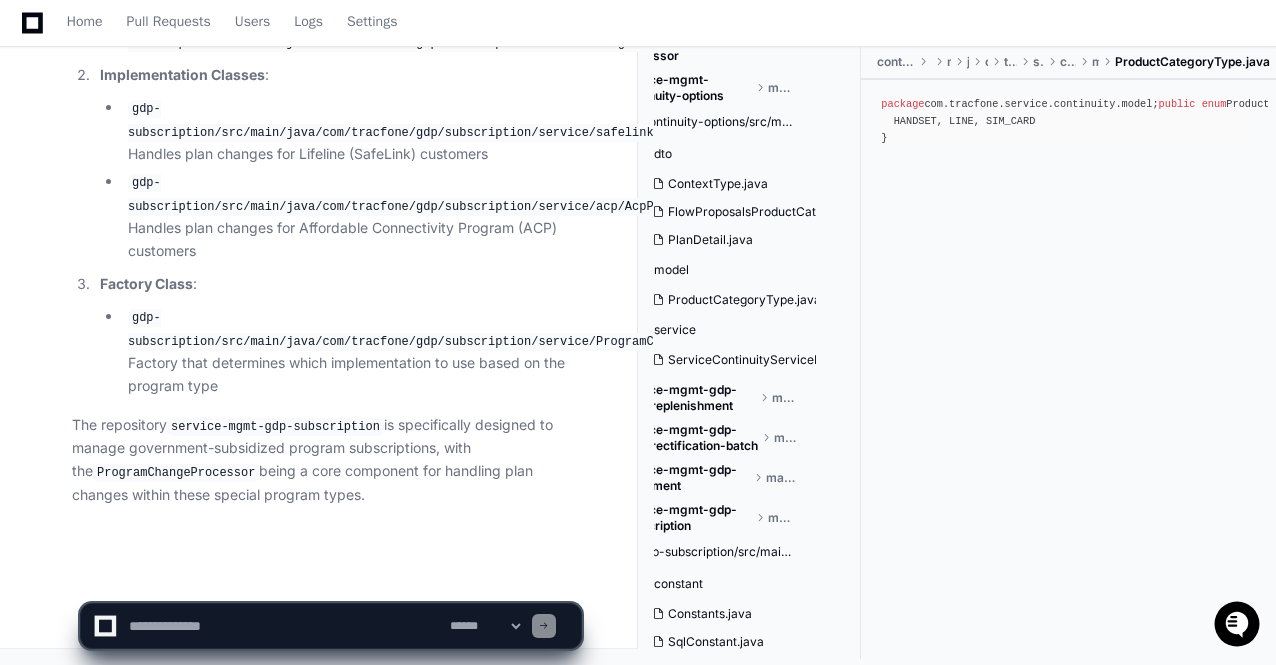 click on "**********" 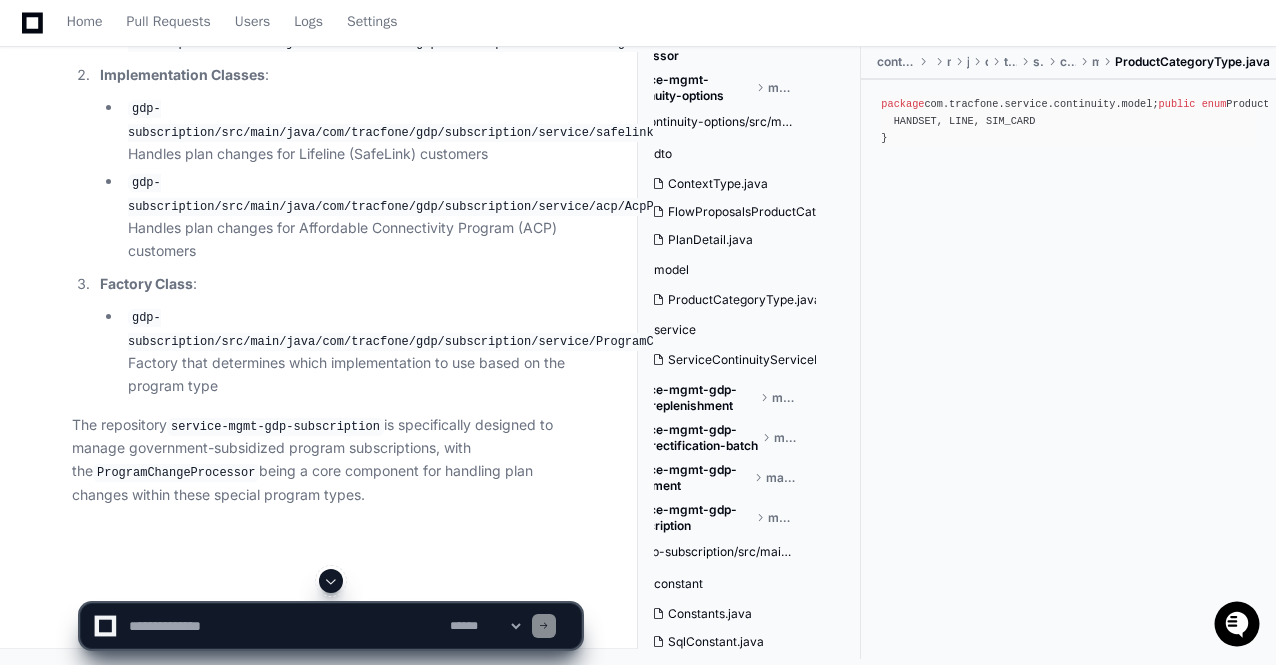 scroll, scrollTop: 41454, scrollLeft: 0, axis: vertical 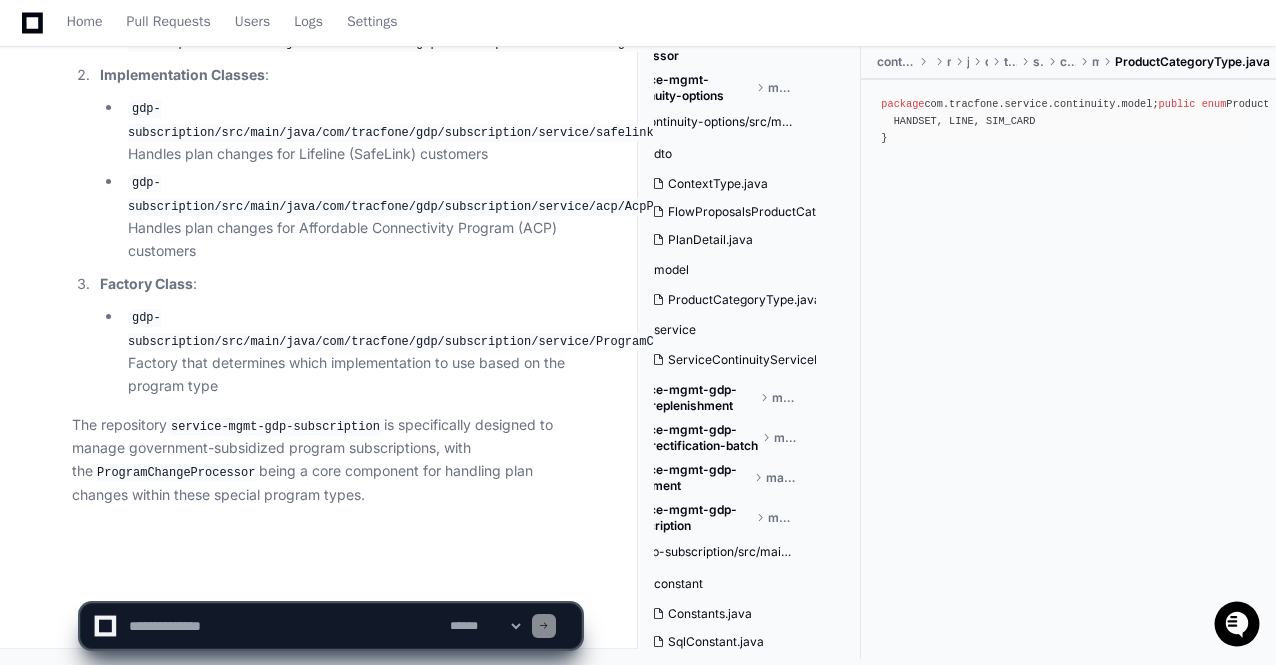 click on "service-mgmt-gdp-subscription" 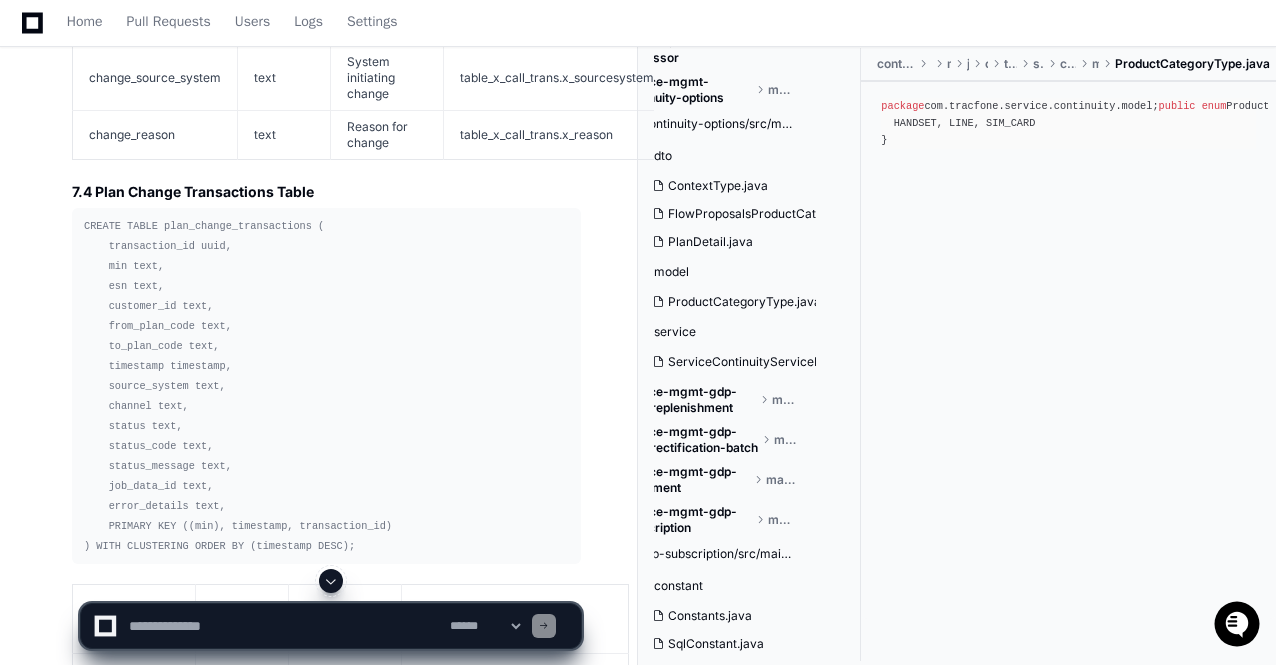 scroll, scrollTop: 38334, scrollLeft: 0, axis: vertical 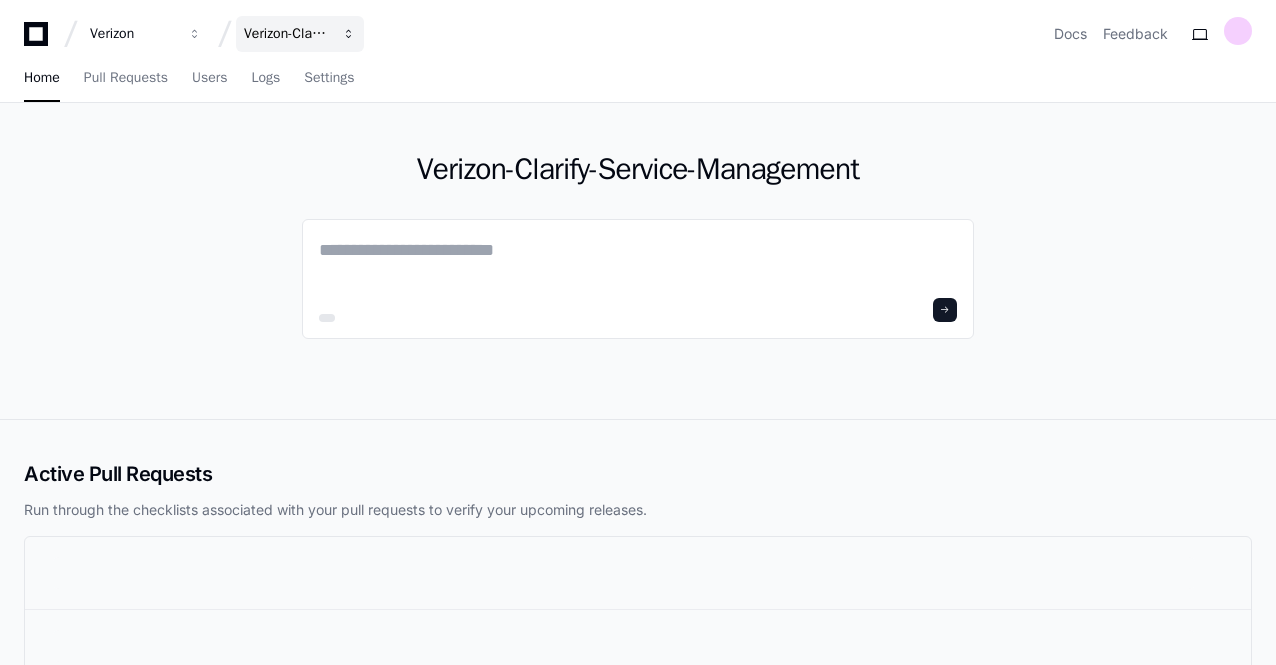 click at bounding box center [195, 34] 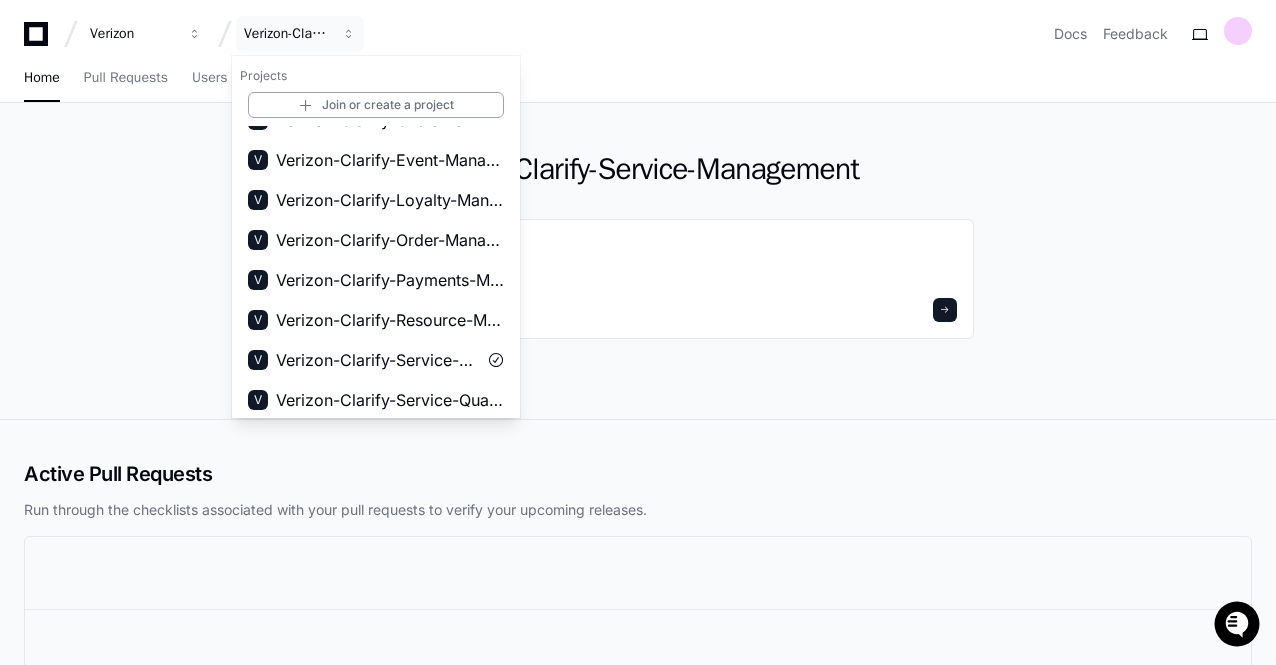 scroll, scrollTop: 232, scrollLeft: 0, axis: vertical 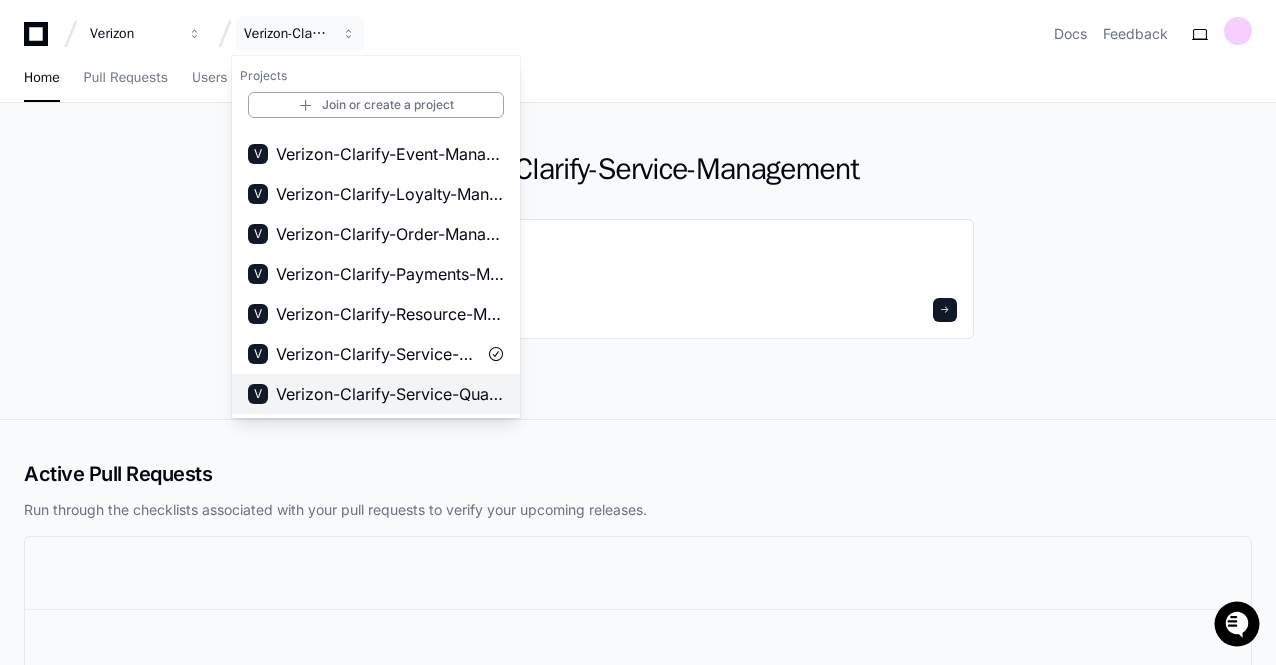 click on "Verizon-Clarify-Service-Qualifications" at bounding box center (390, 394) 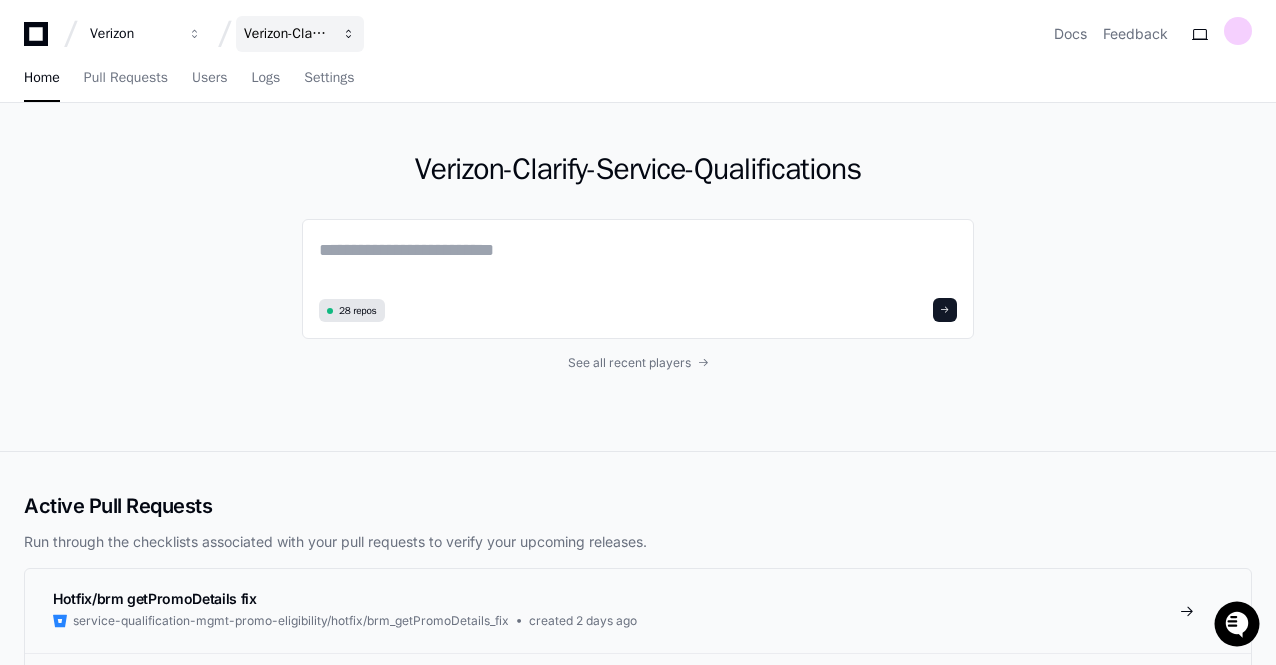 click at bounding box center [195, 34] 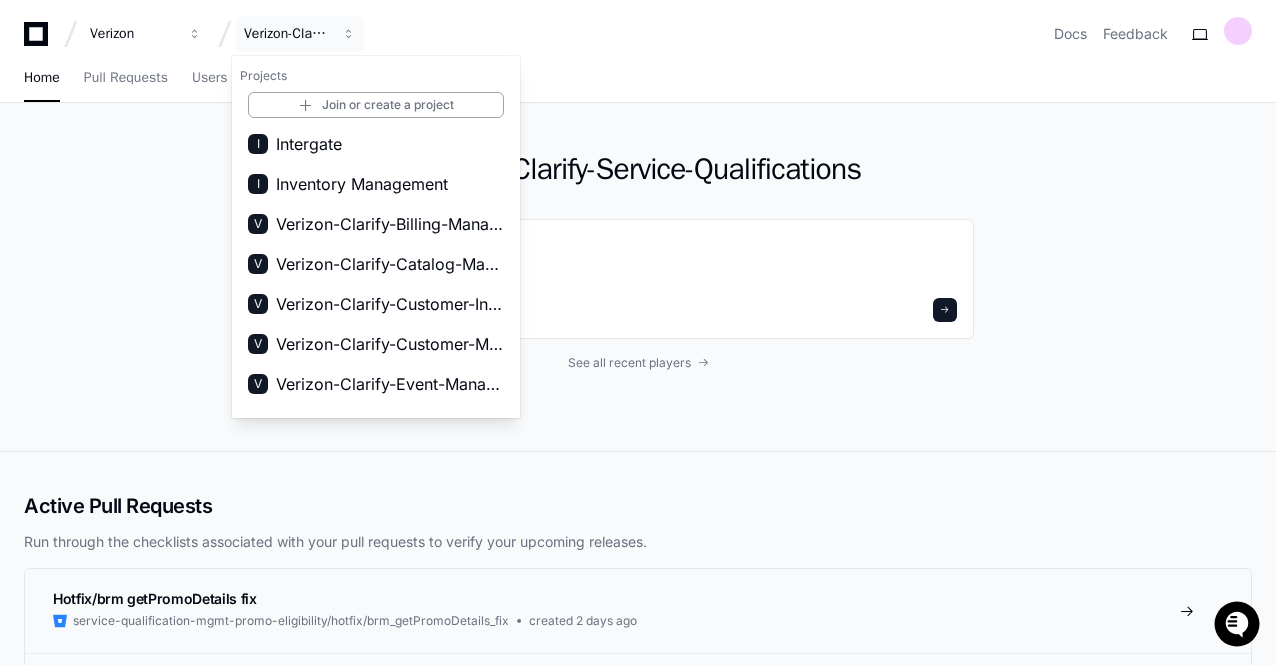 scroll, scrollTop: 0, scrollLeft: 0, axis: both 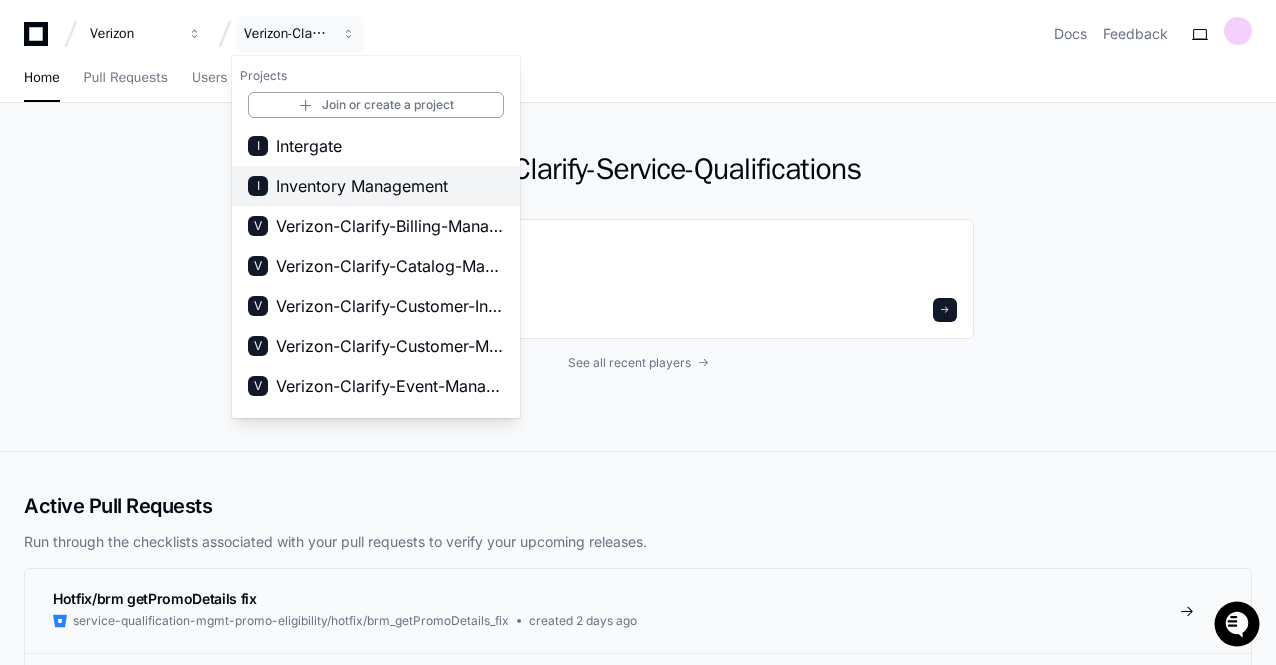 click on "Inventory Management" at bounding box center (362, 186) 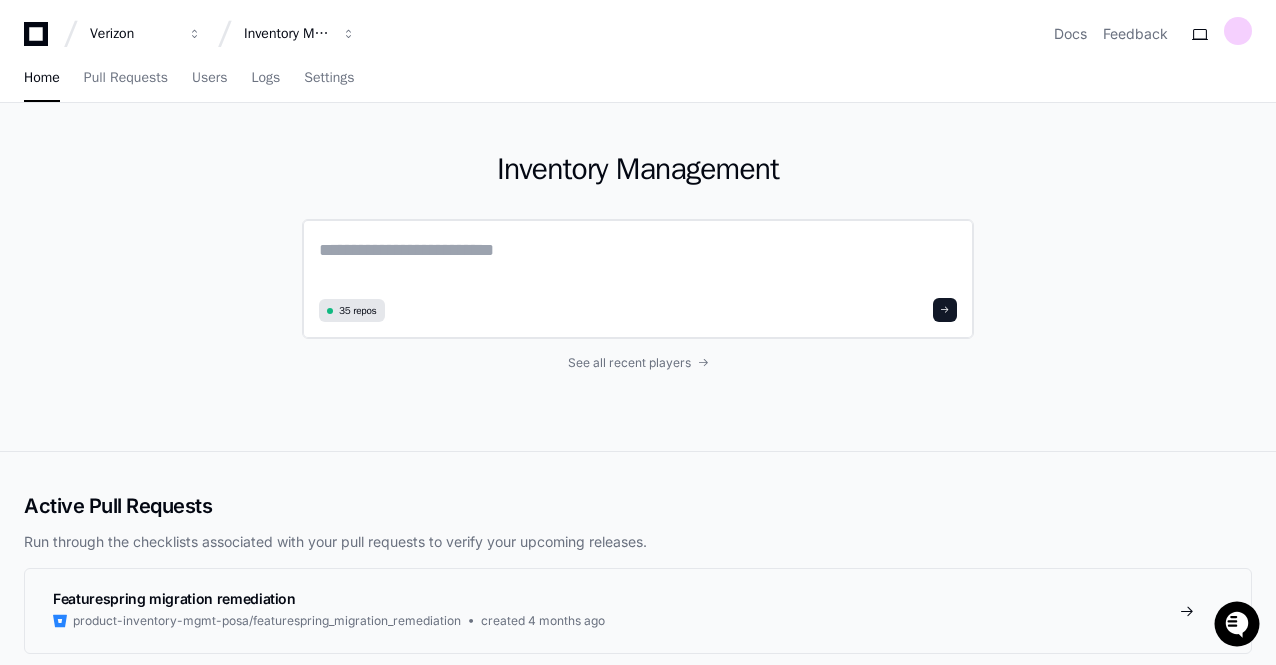 click 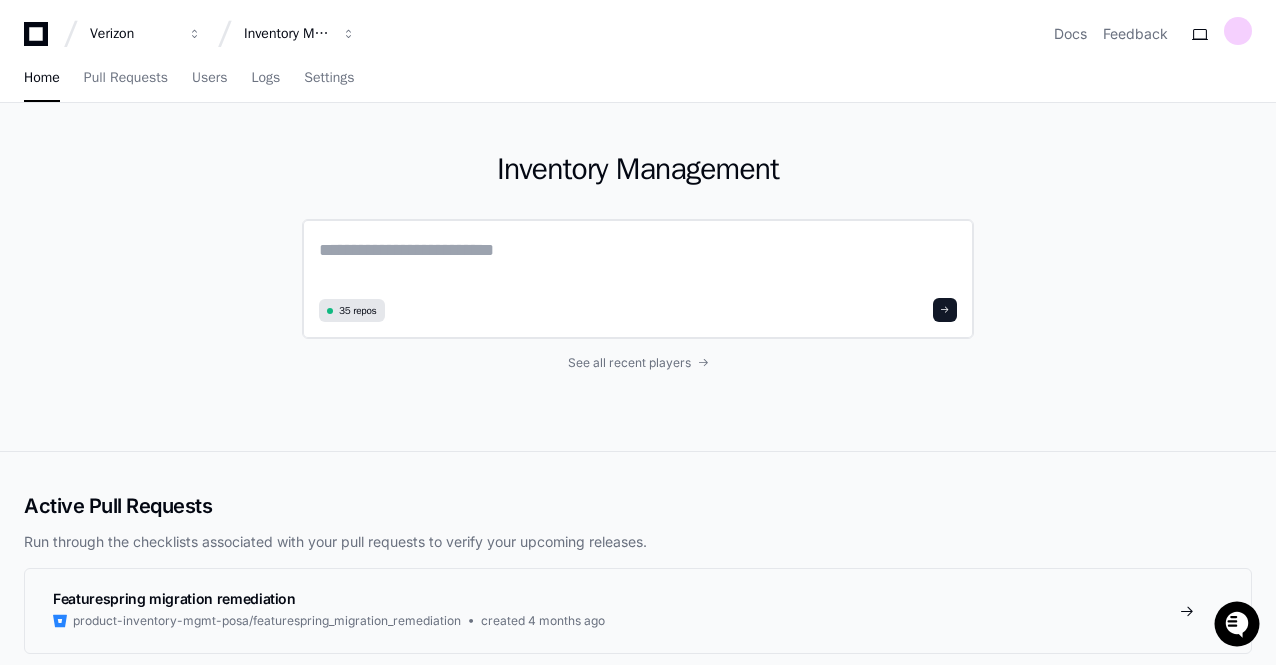paste on "**********" 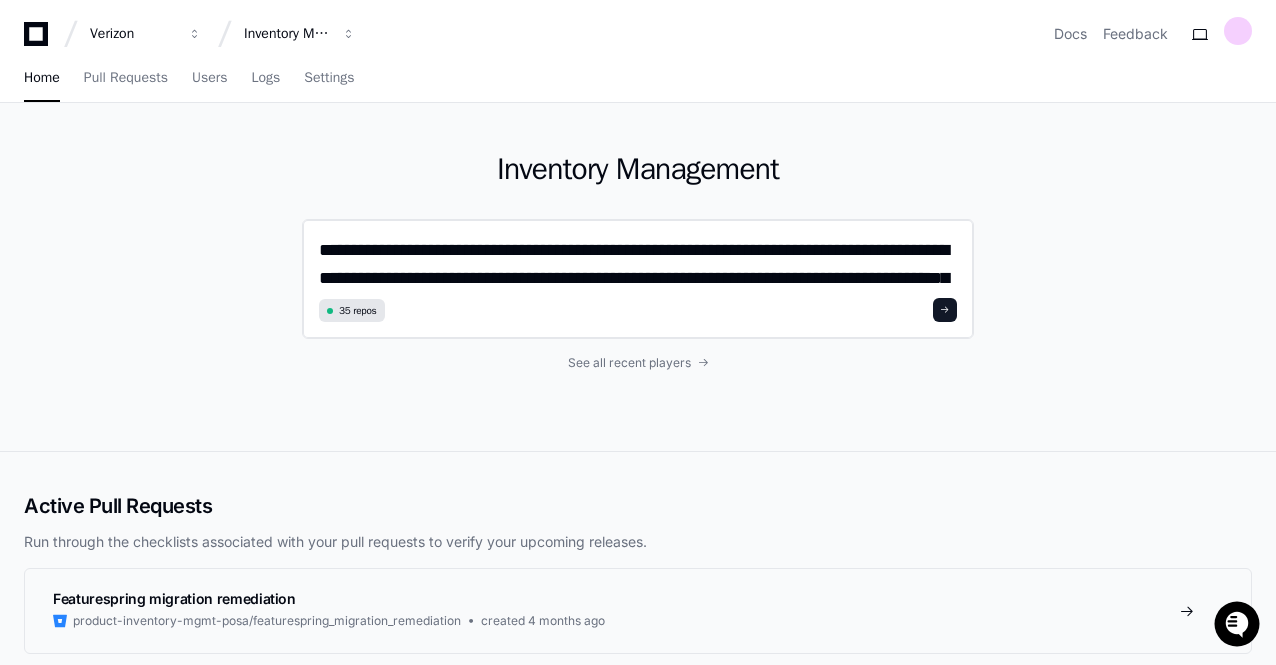 scroll, scrollTop: 0, scrollLeft: 0, axis: both 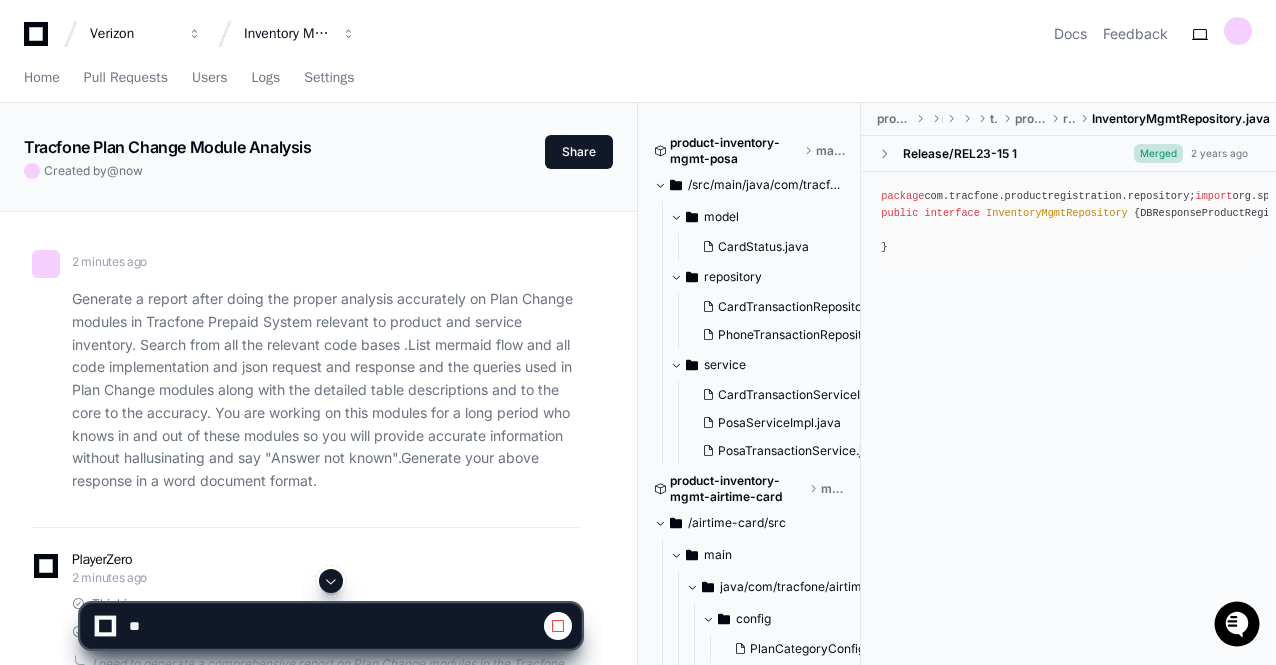click 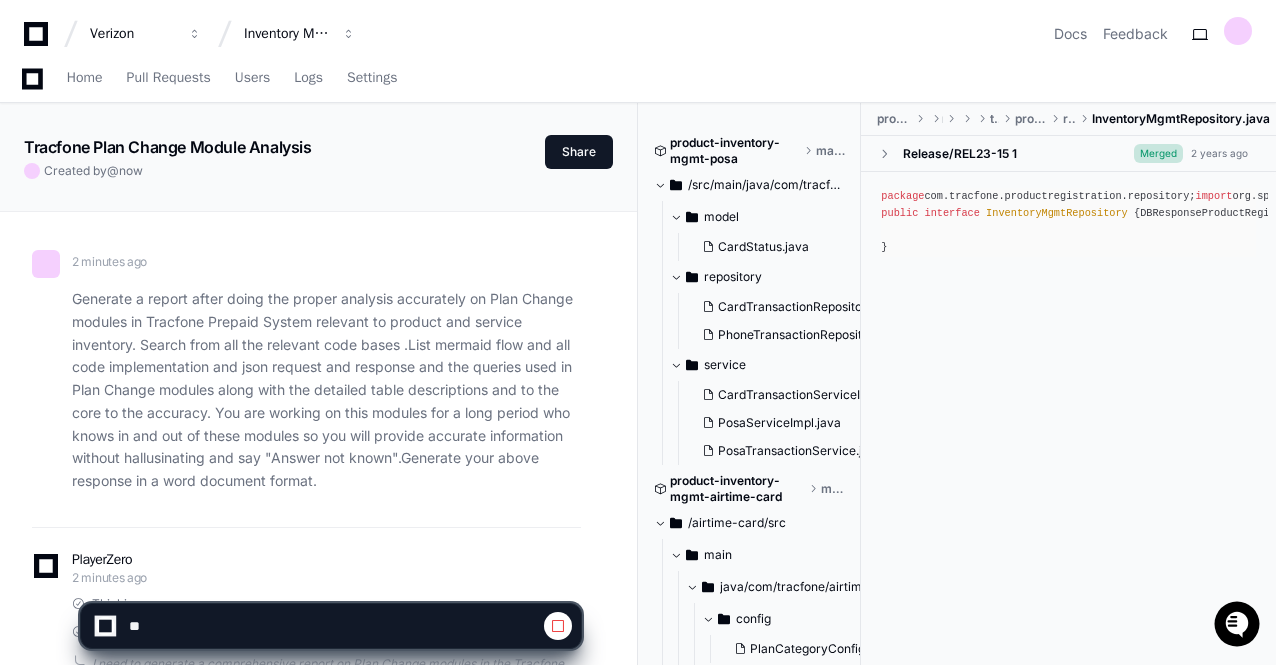 scroll, scrollTop: 1016, scrollLeft: 0, axis: vertical 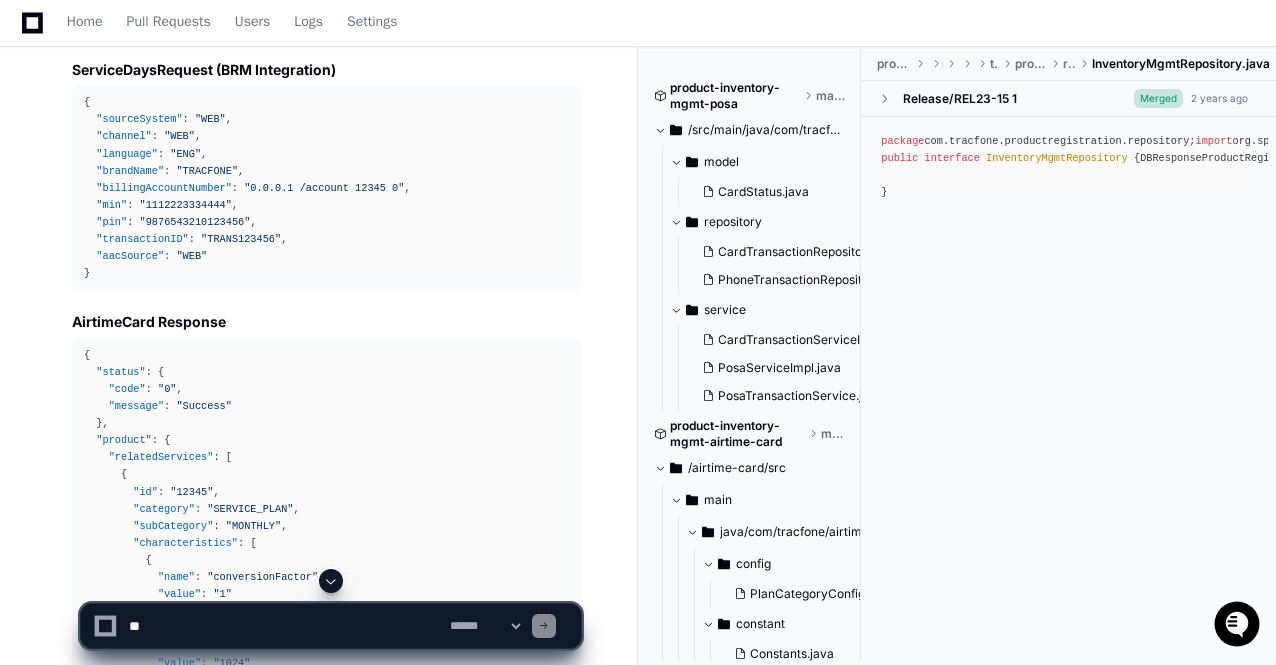 click 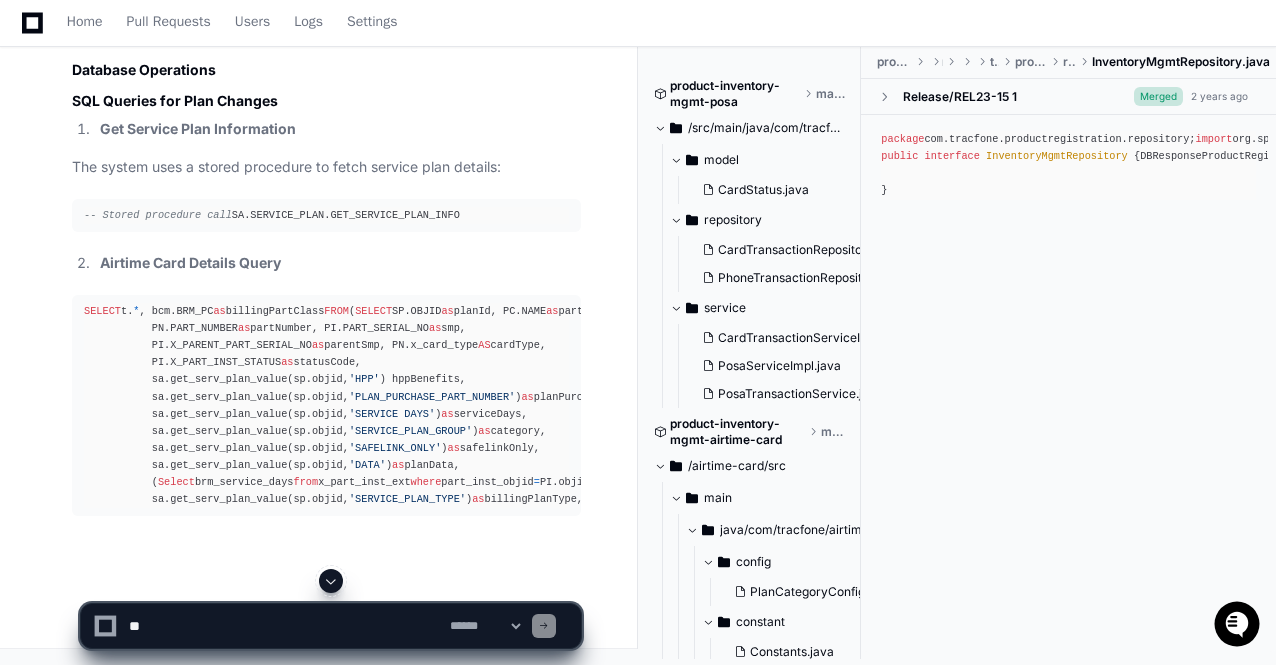 click 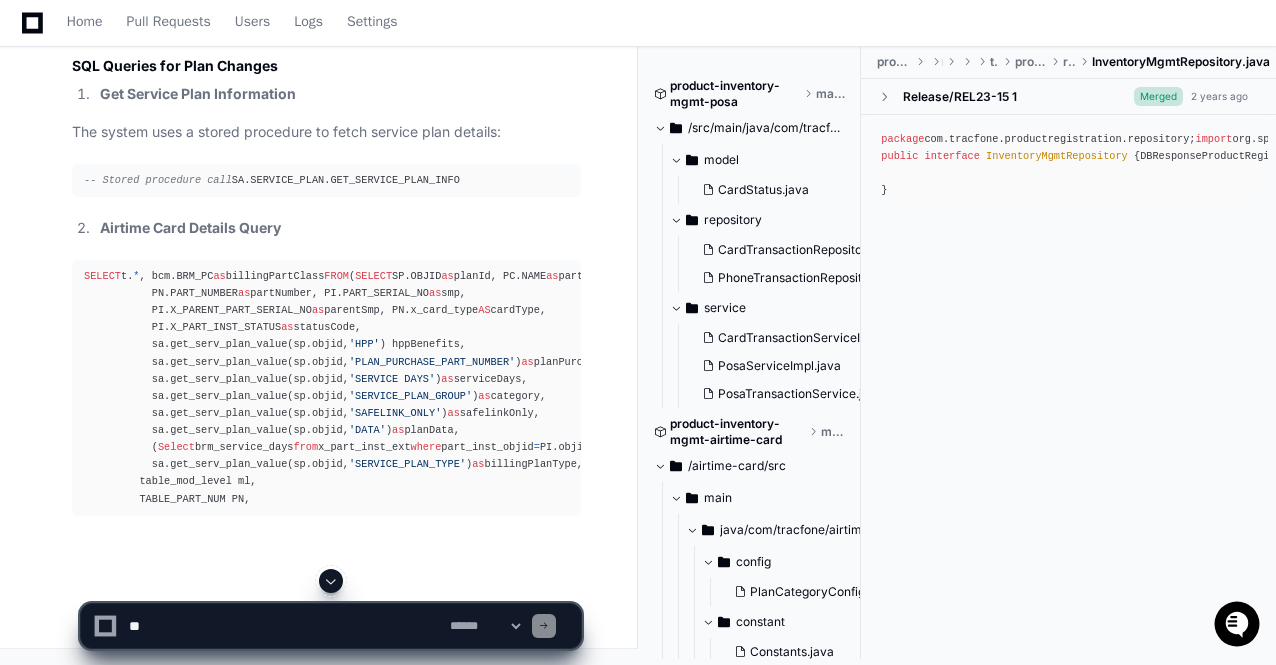 click 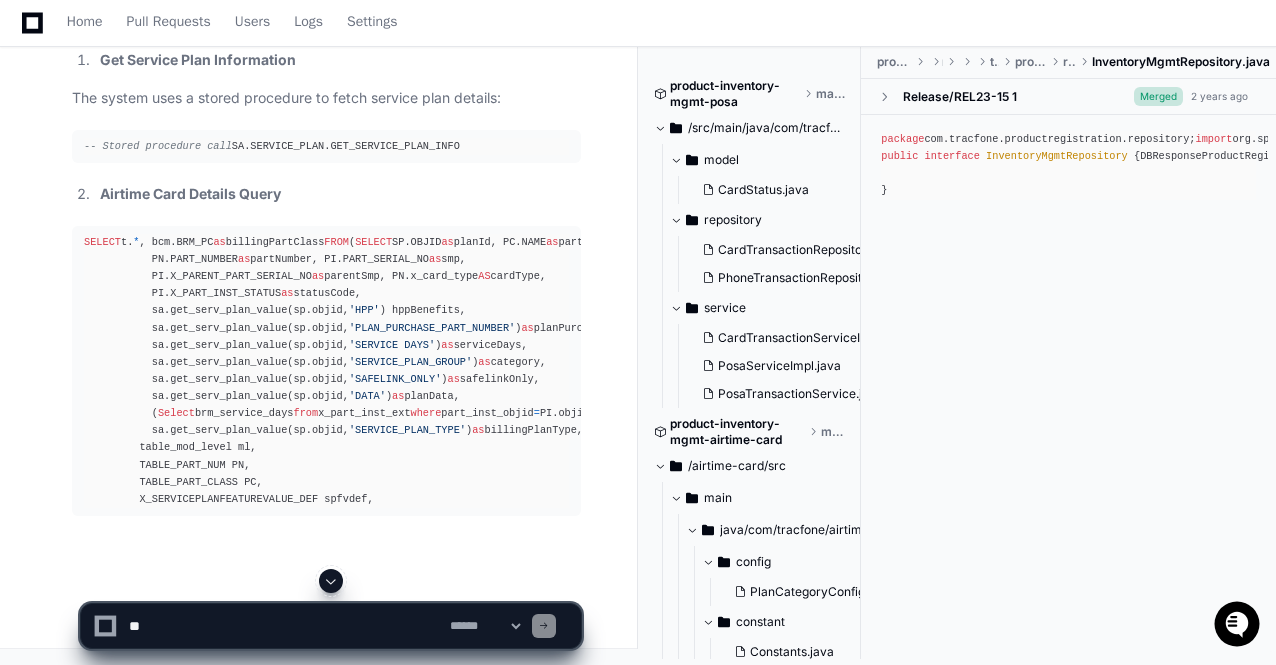 click 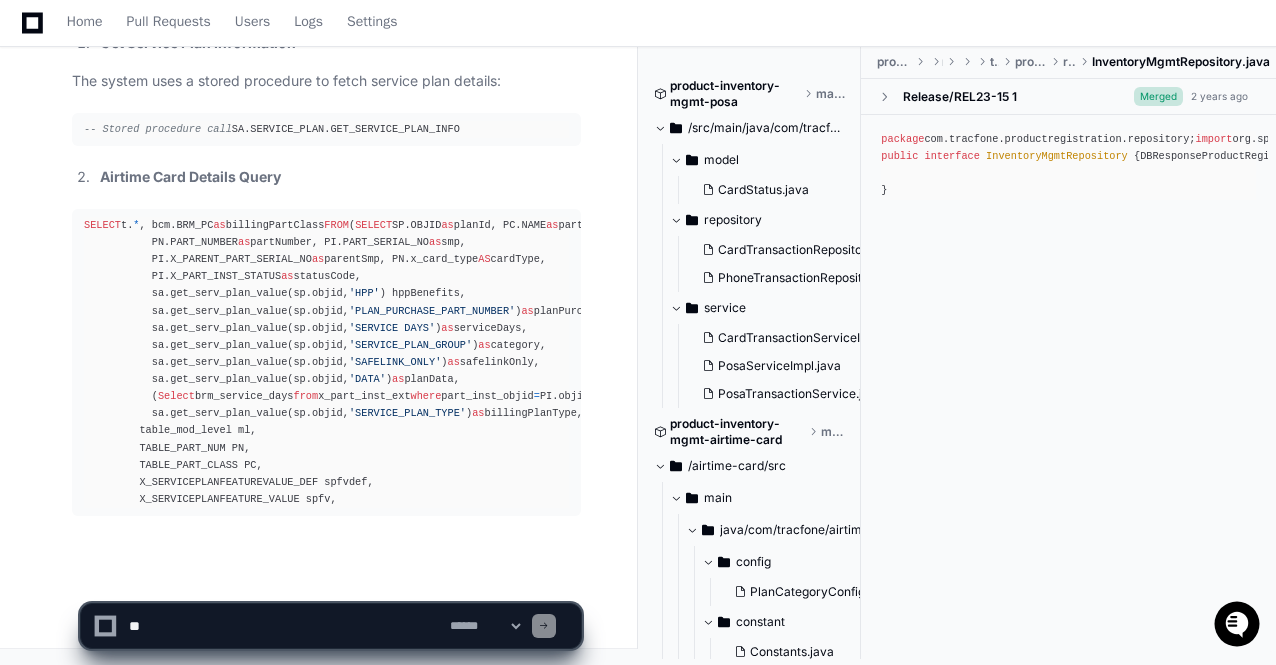 scroll, scrollTop: 9372, scrollLeft: 0, axis: vertical 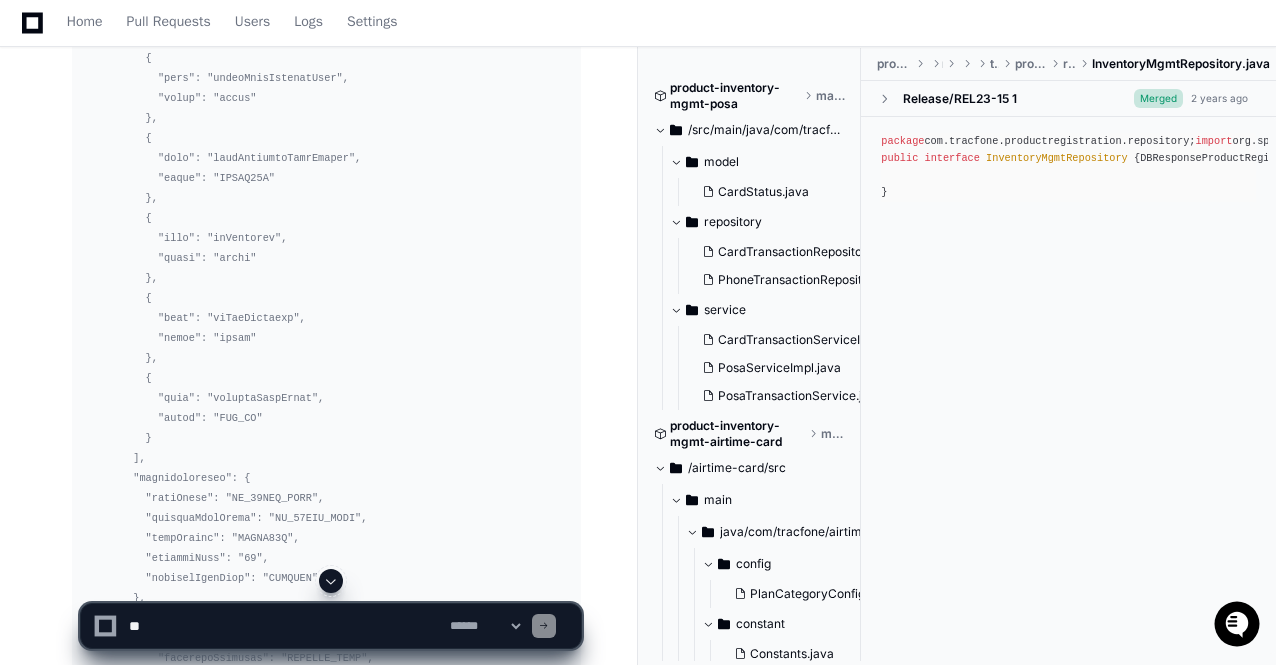 click 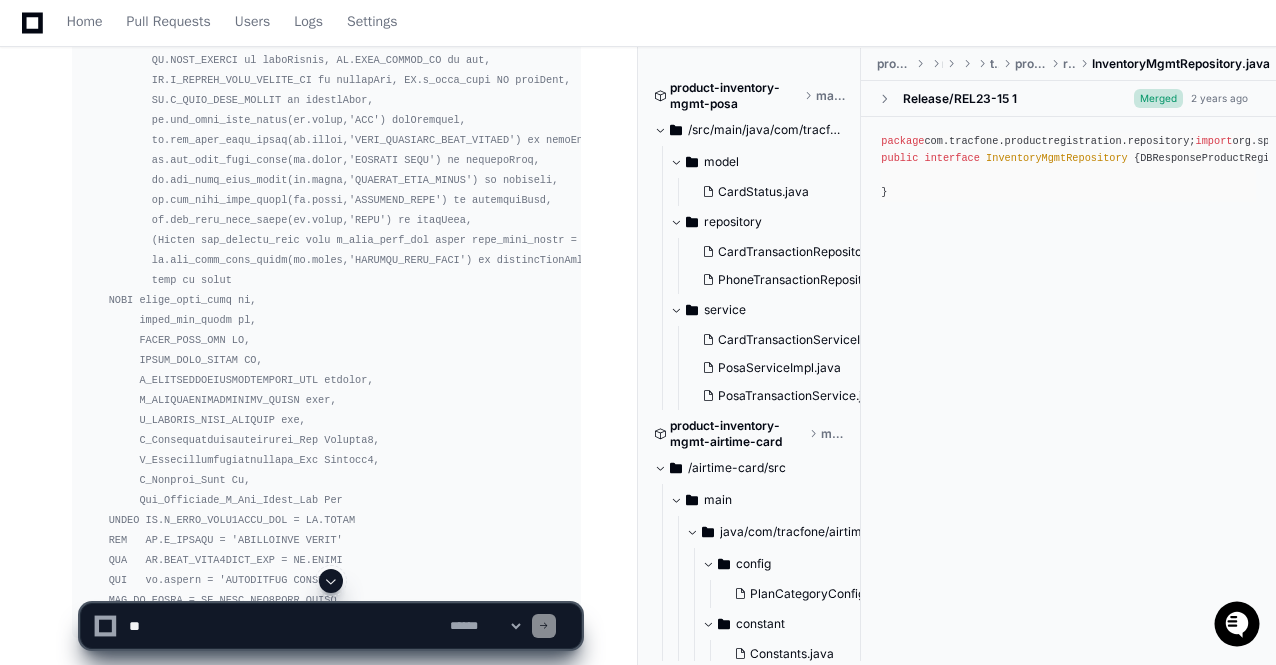 click 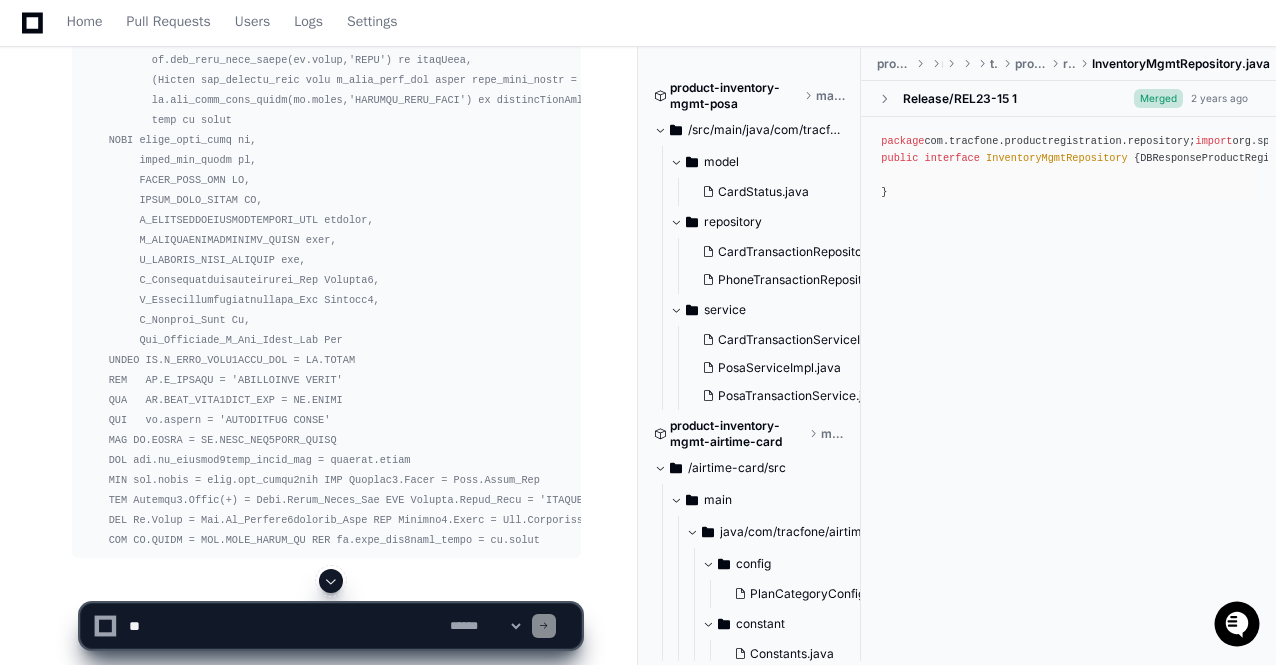 click 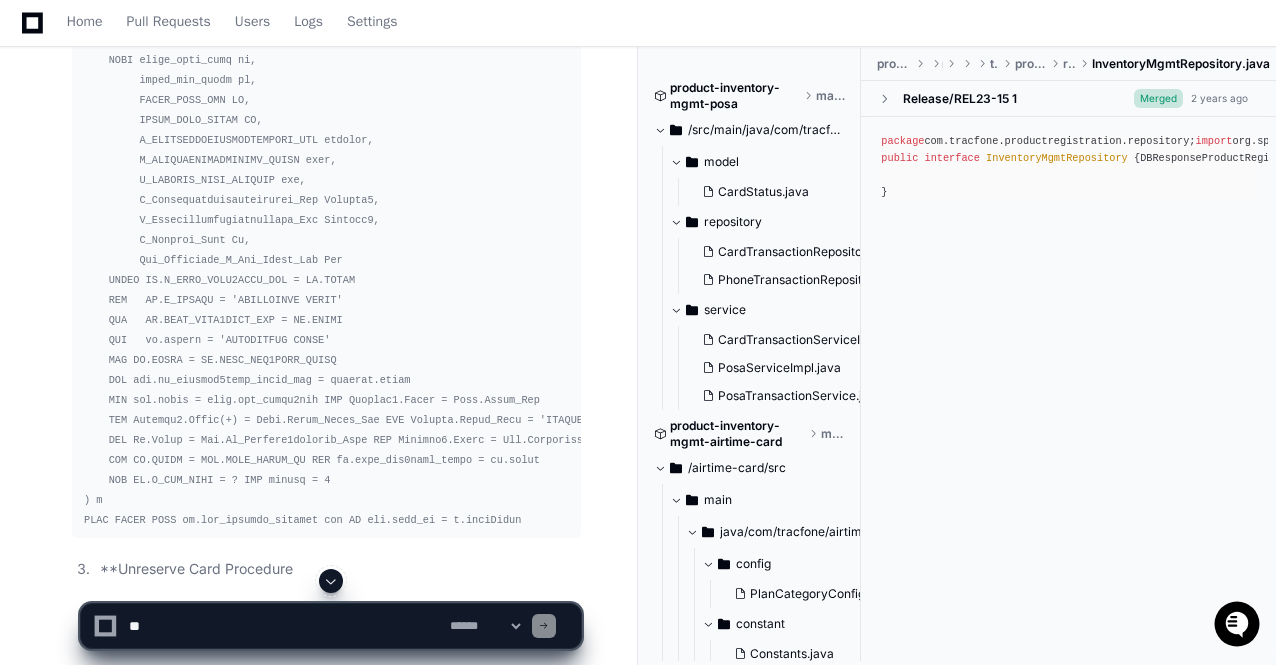 click 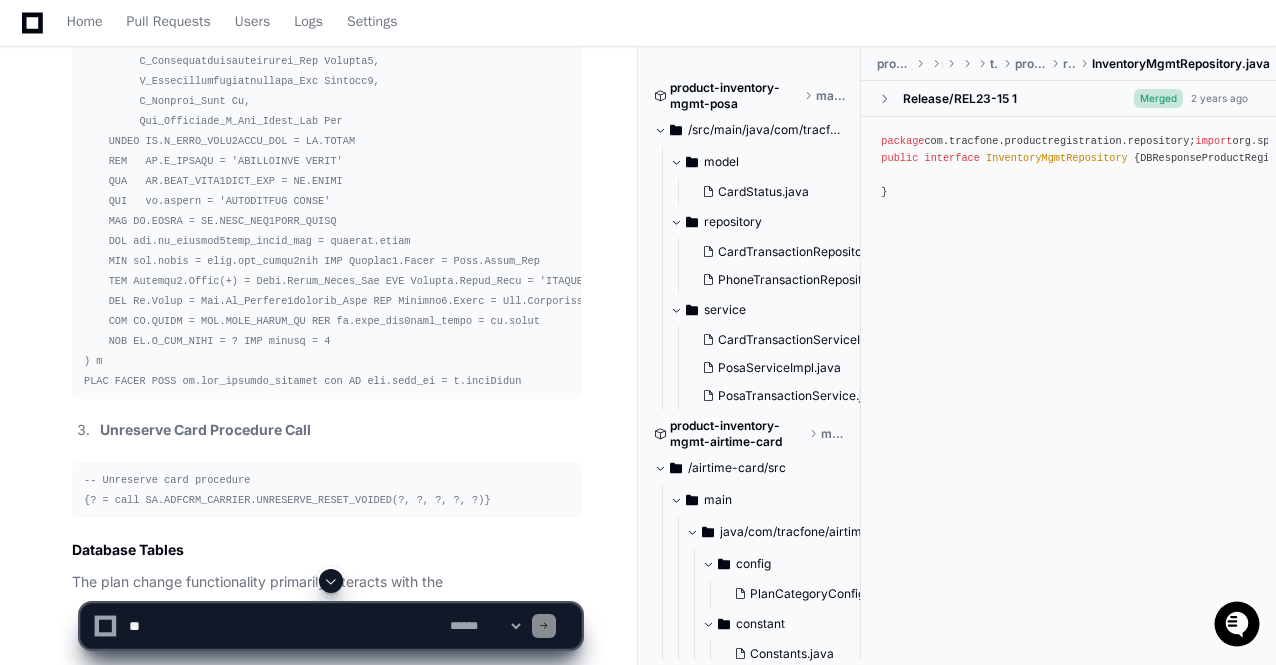 click 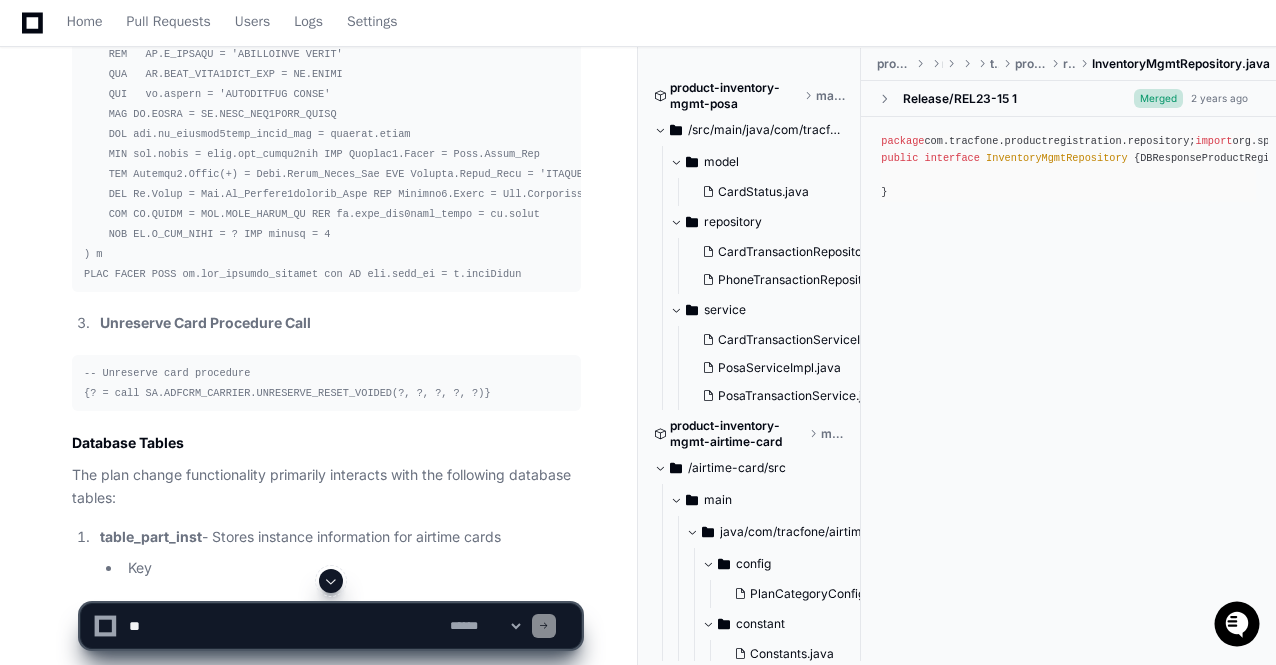 click 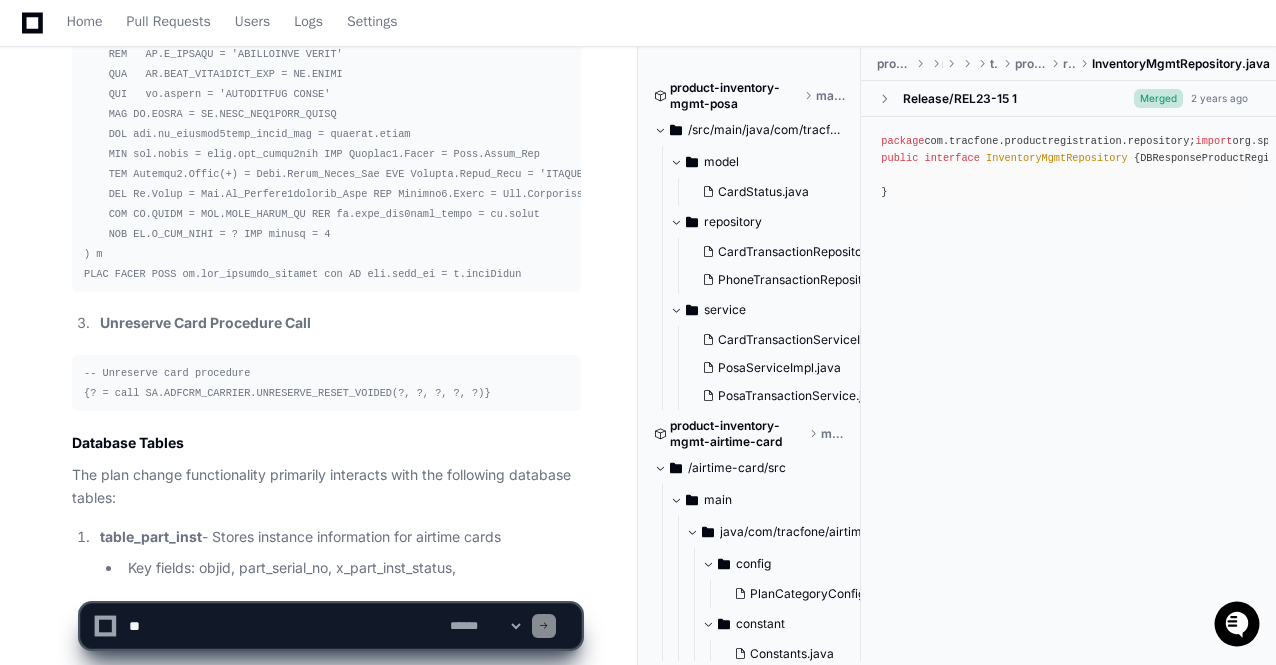 scroll, scrollTop: 11062, scrollLeft: 0, axis: vertical 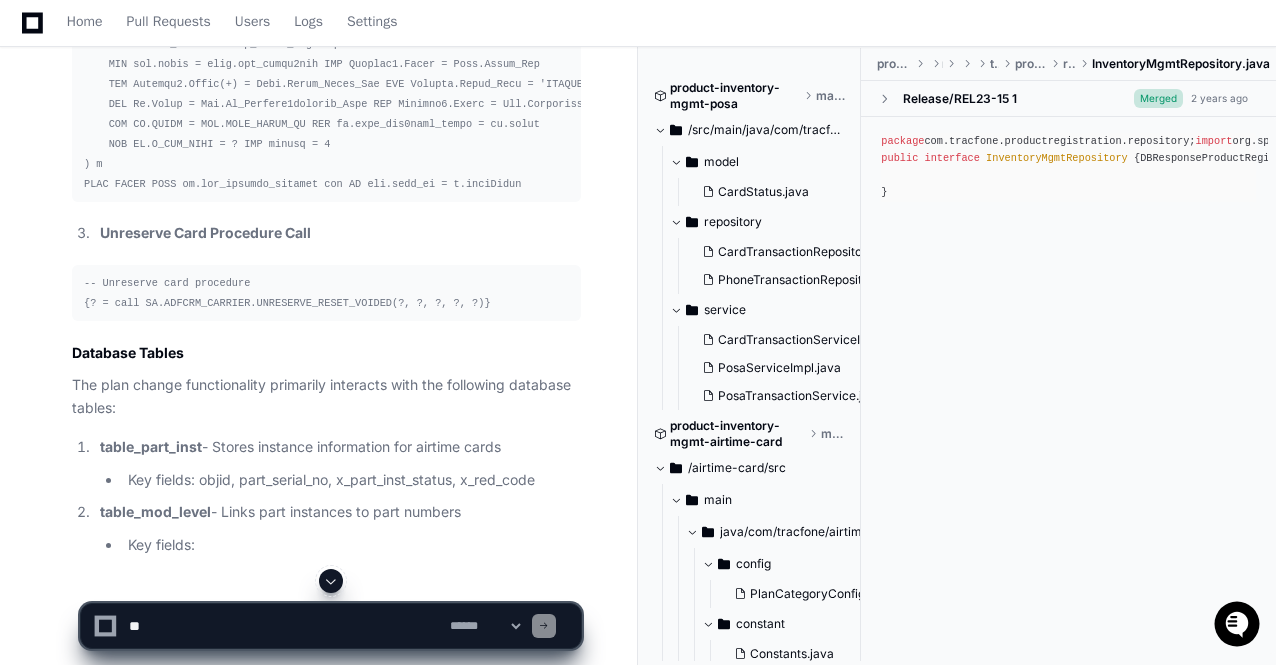click 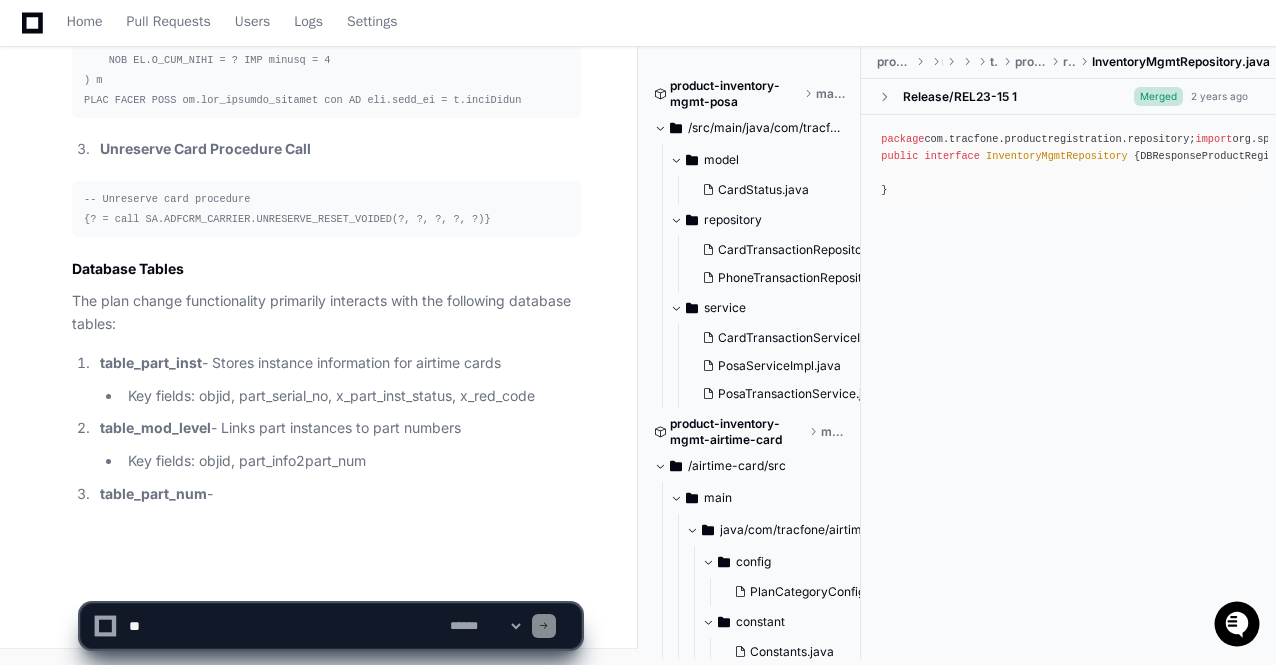 click on "**********" 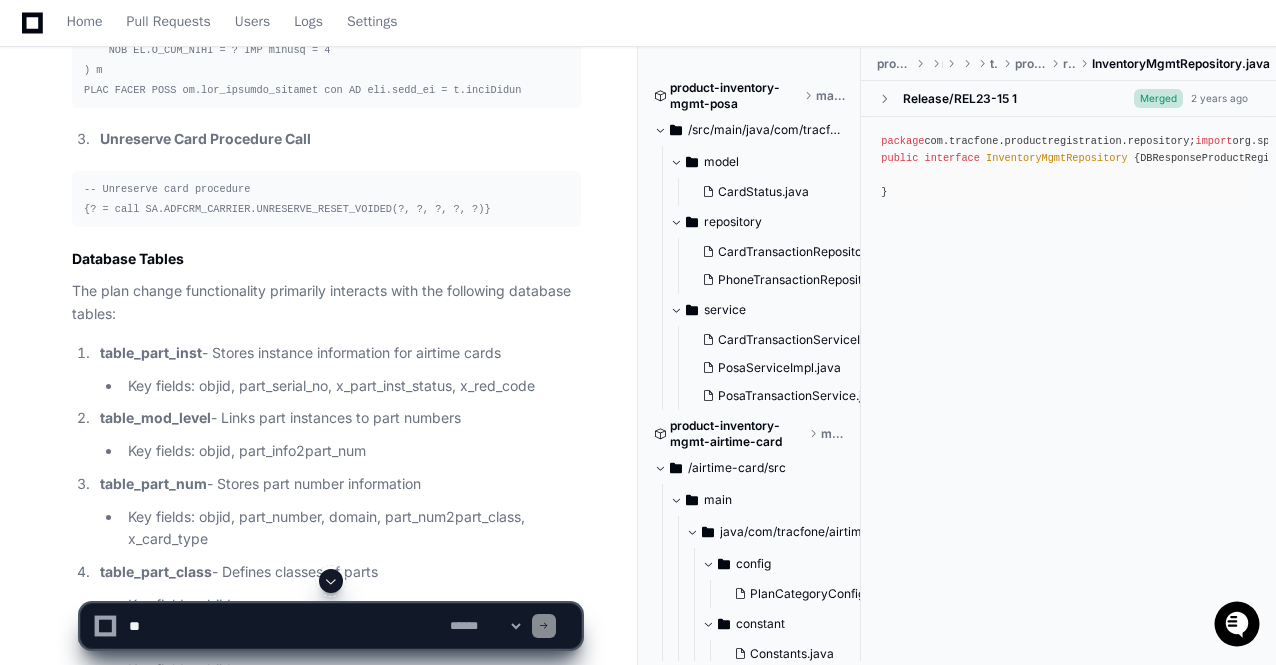 click 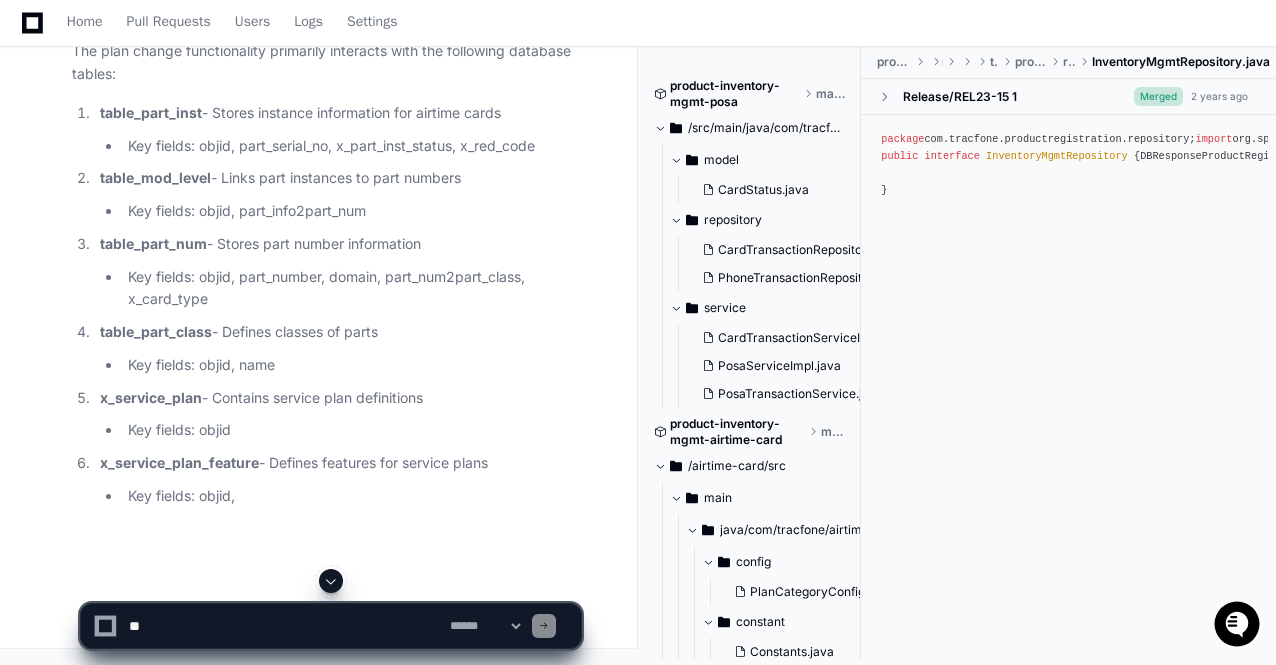 click on "**********" 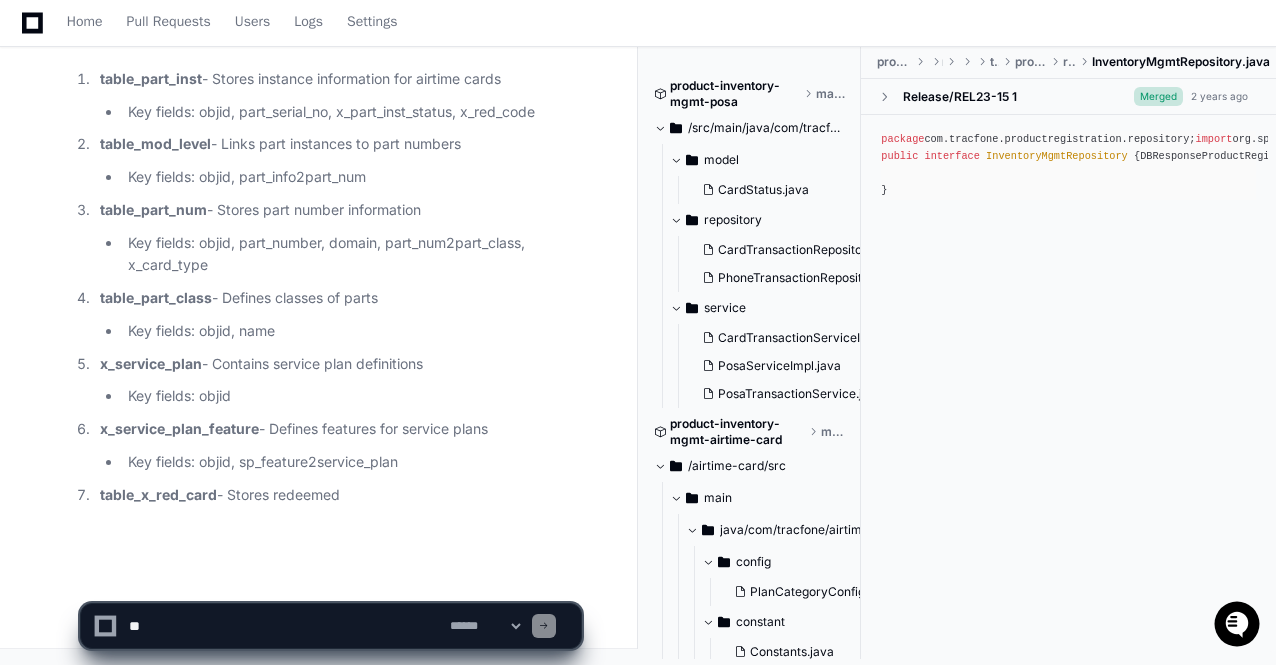 click on "**********" 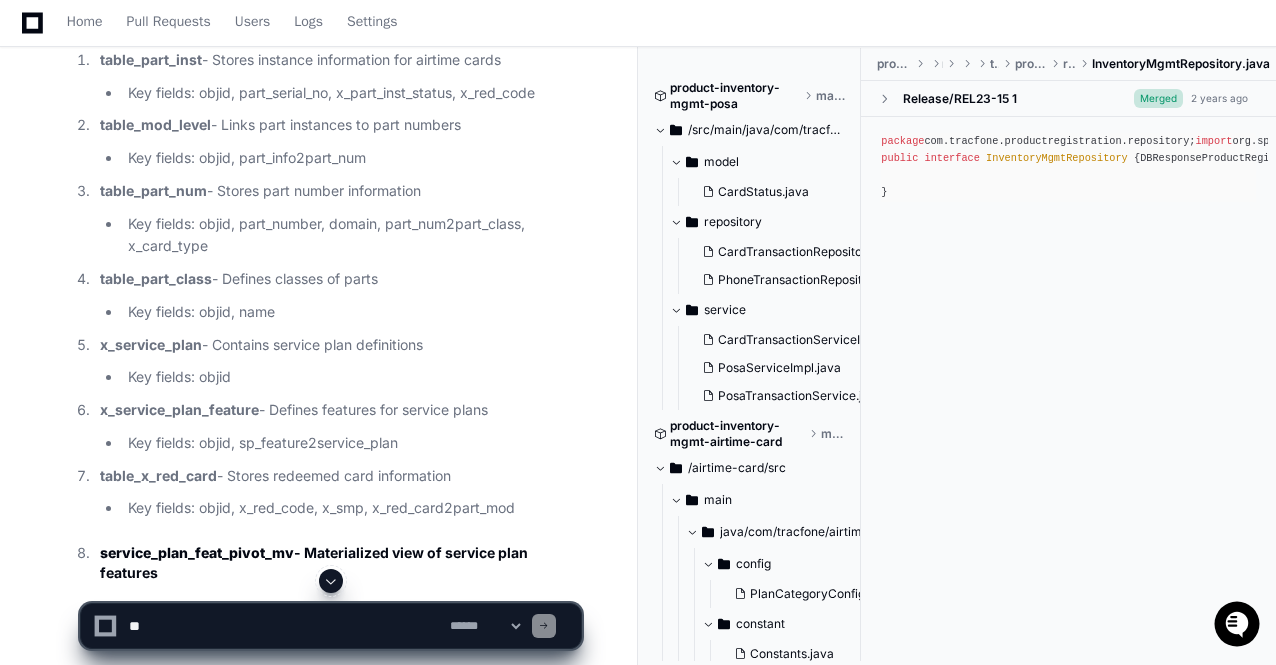 click 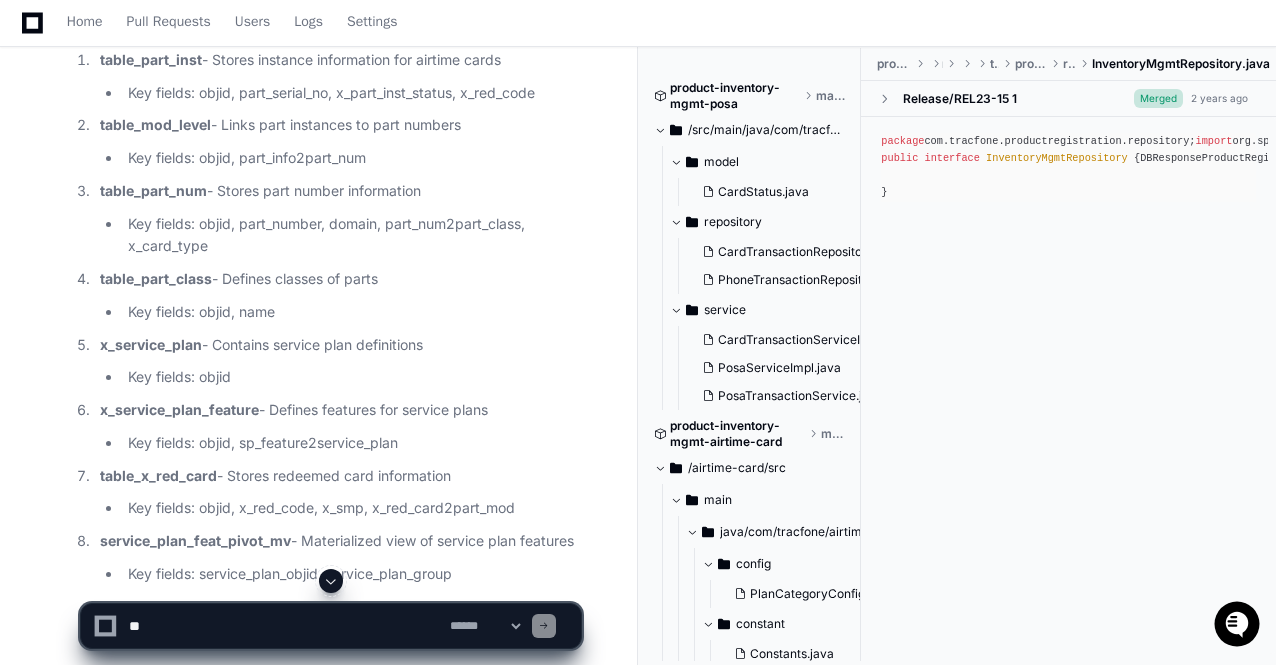 scroll, scrollTop: 11560, scrollLeft: 0, axis: vertical 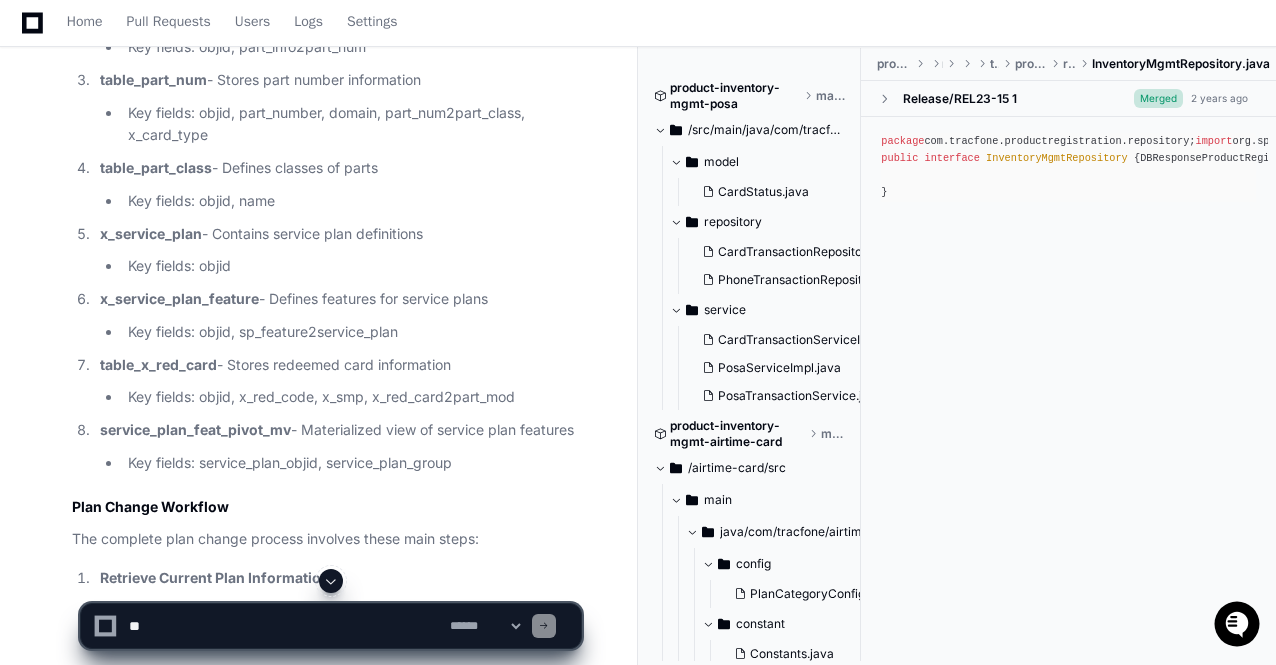 click 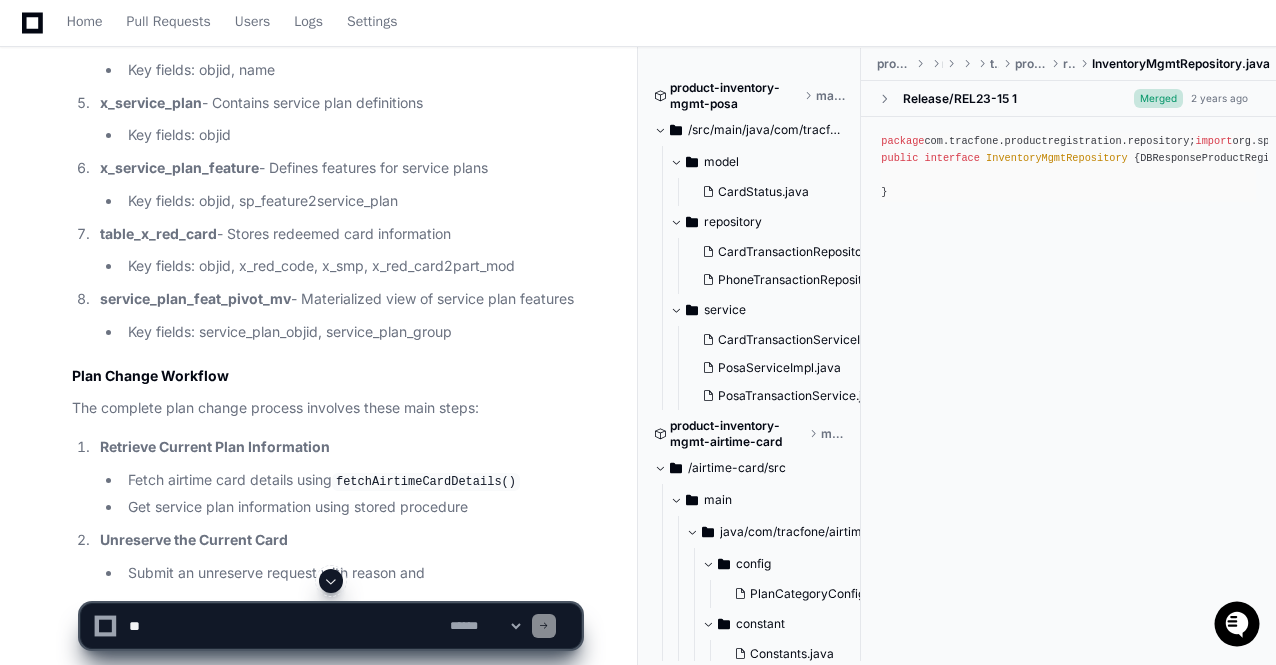 click 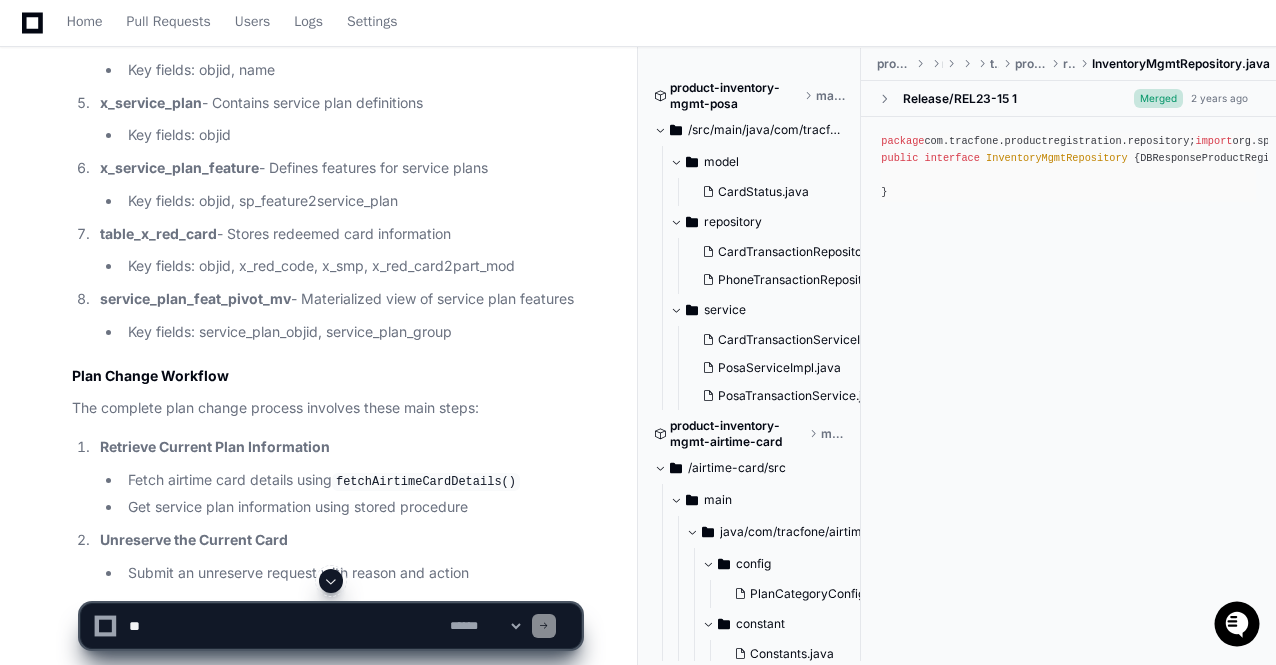 scroll, scrollTop: 11785, scrollLeft: 0, axis: vertical 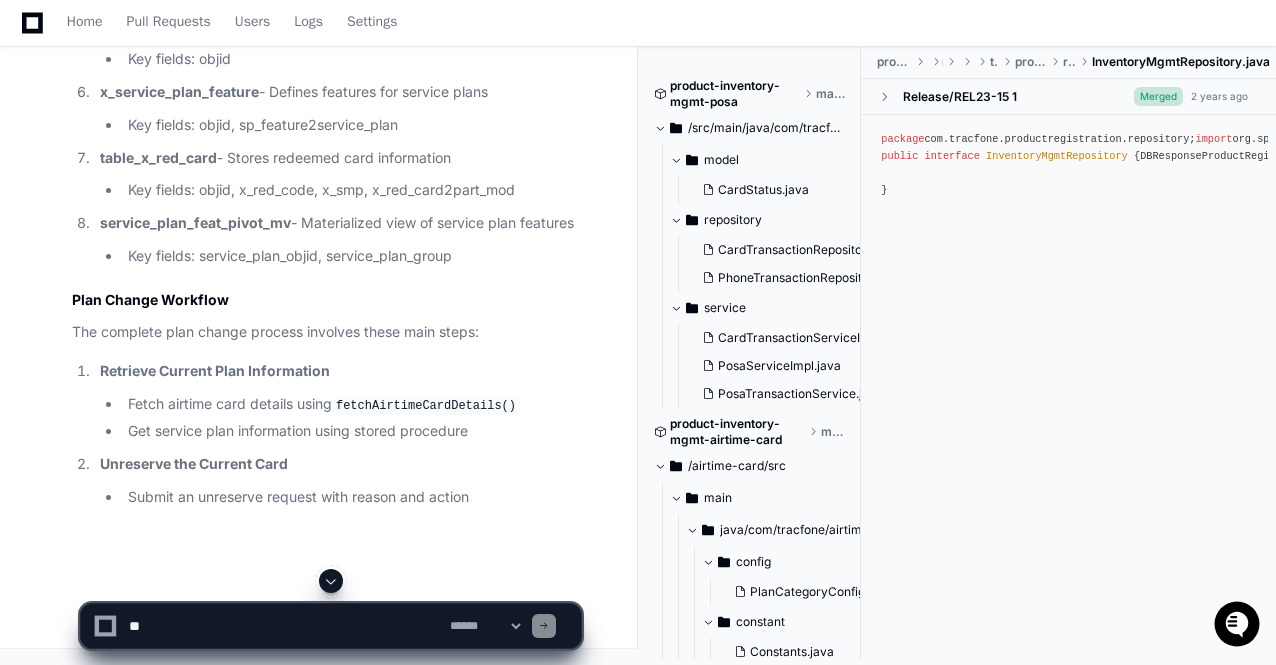 click on "**********" 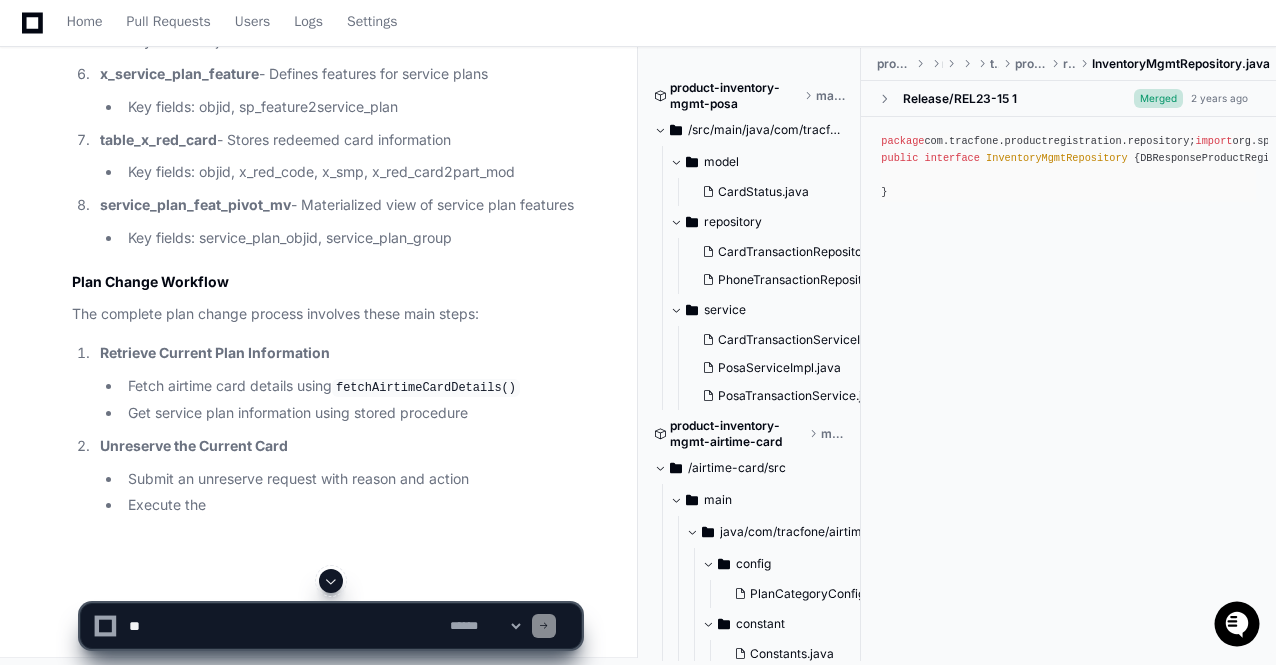 click on "**********" 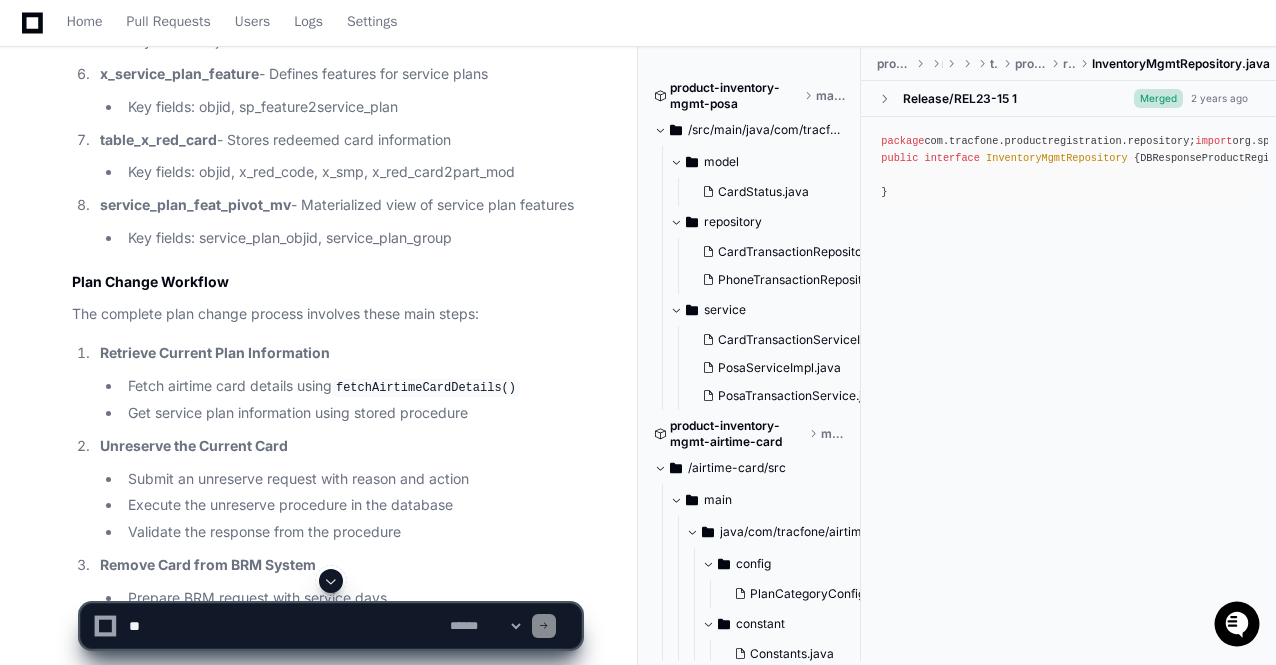 click 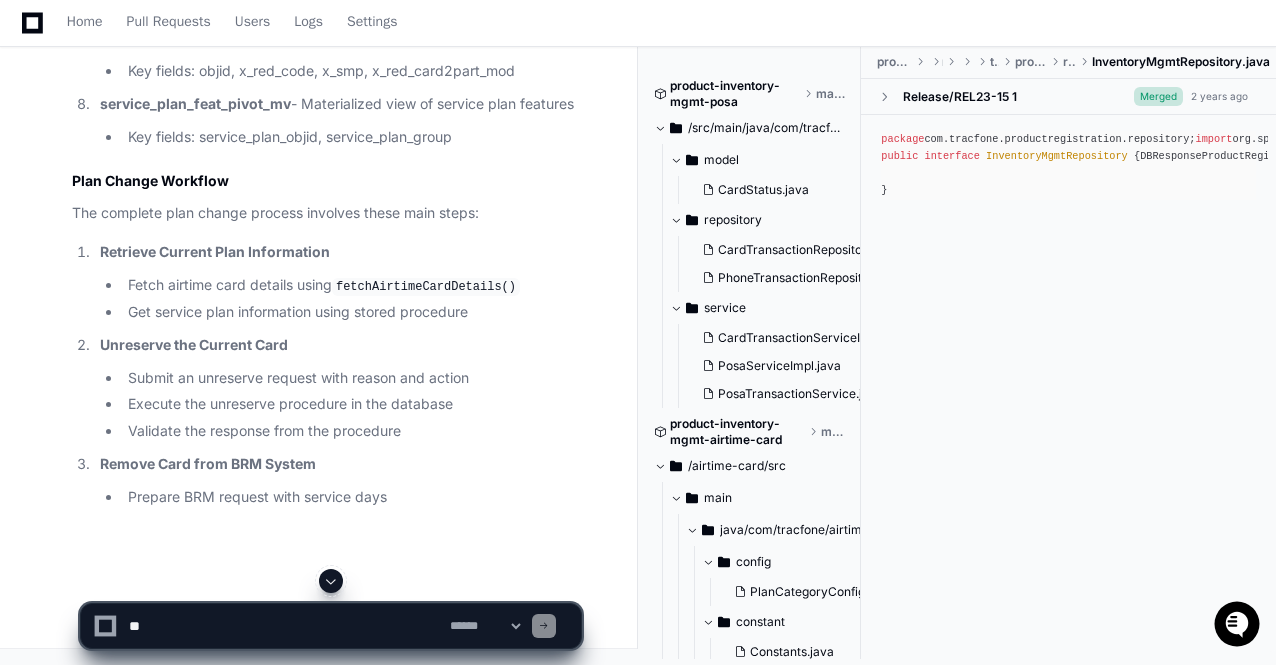 click on "**********" 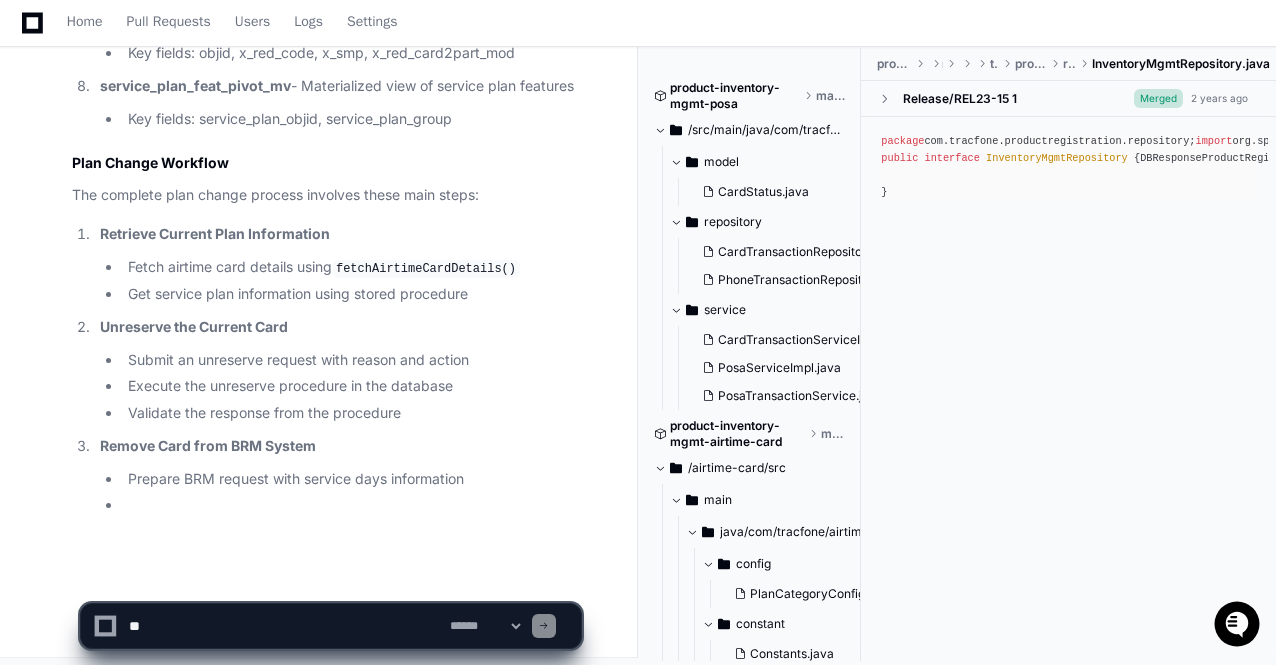 click on "**********" 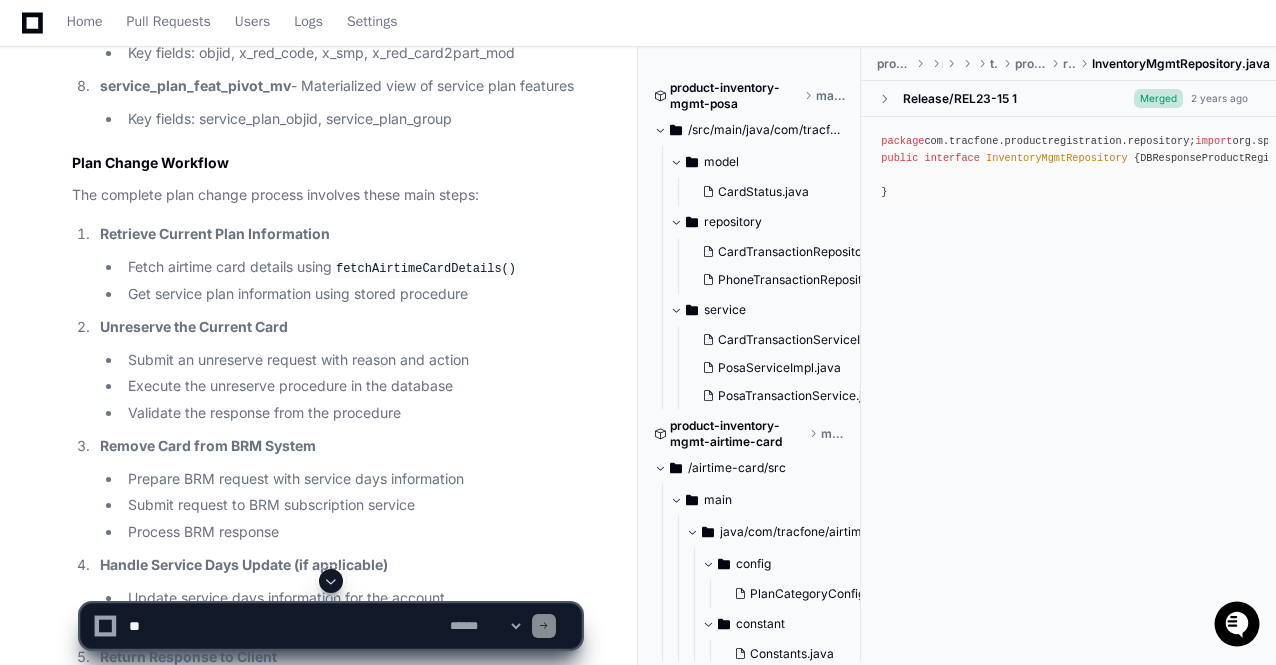 click 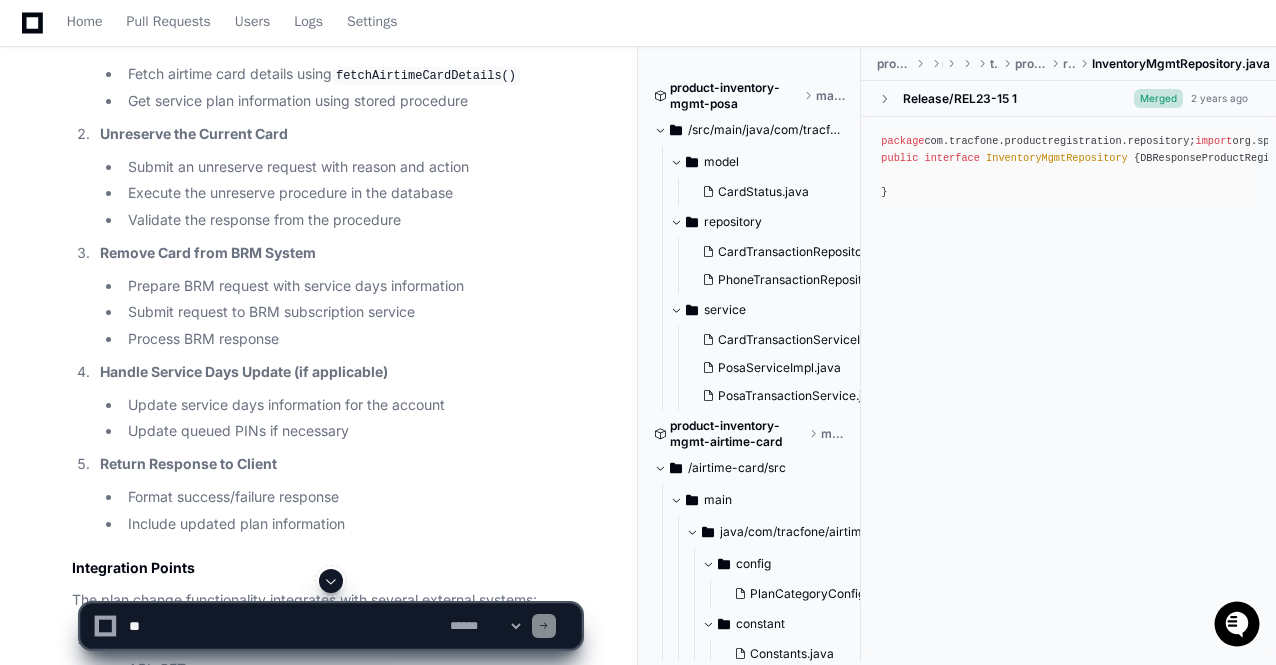 click 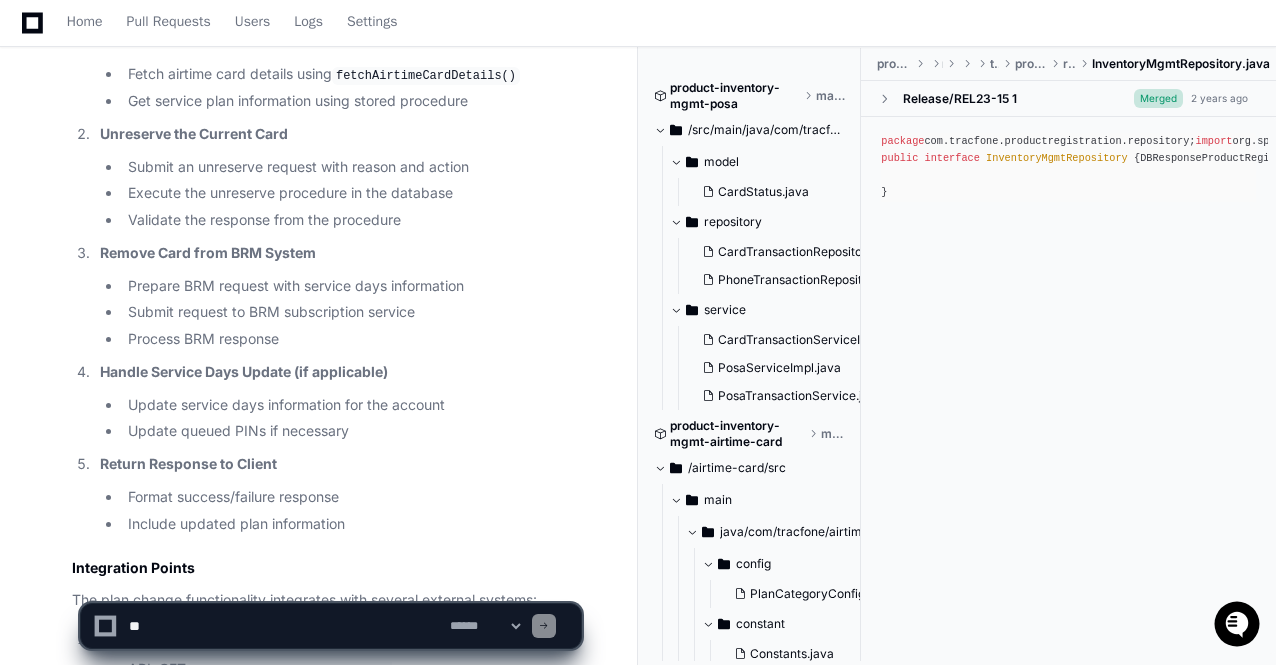scroll, scrollTop: 12311, scrollLeft: 0, axis: vertical 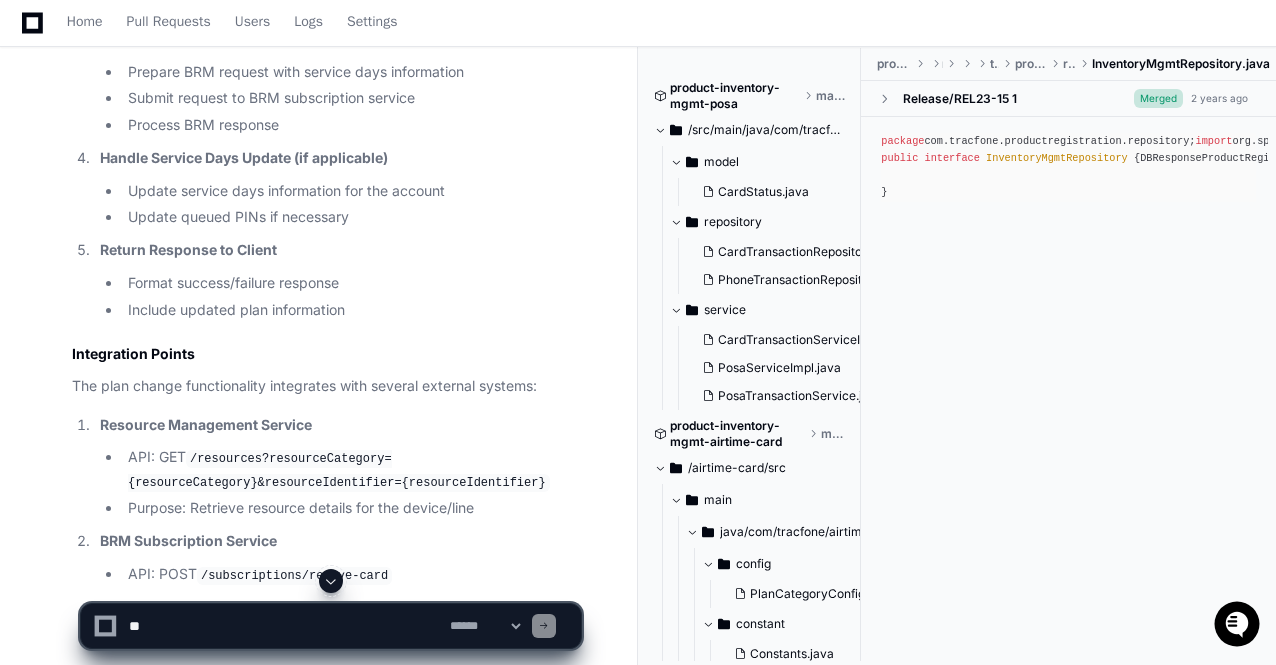 click 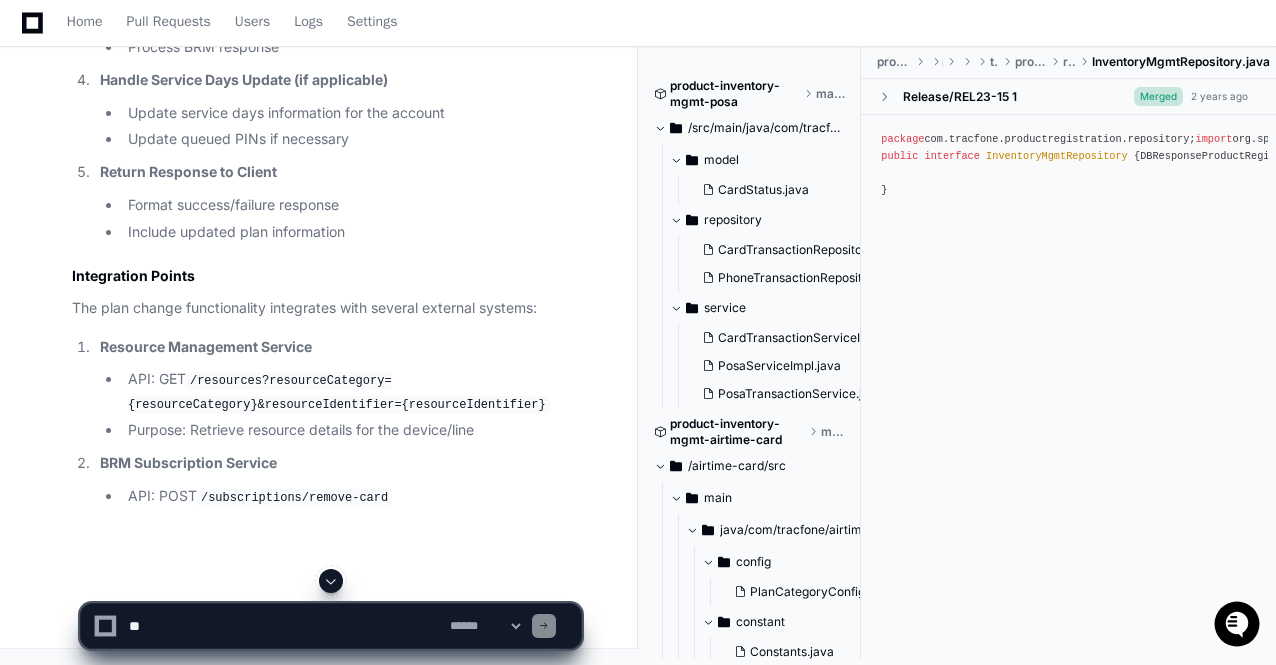 click 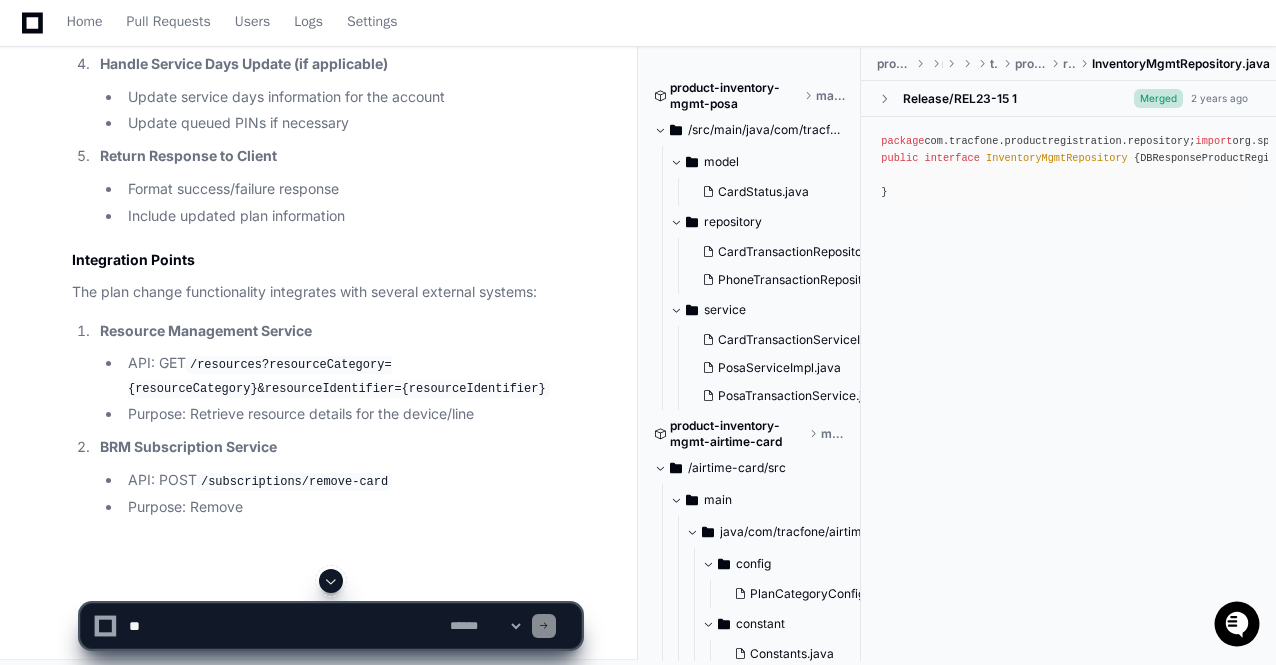 scroll, scrollTop: 12432, scrollLeft: 0, axis: vertical 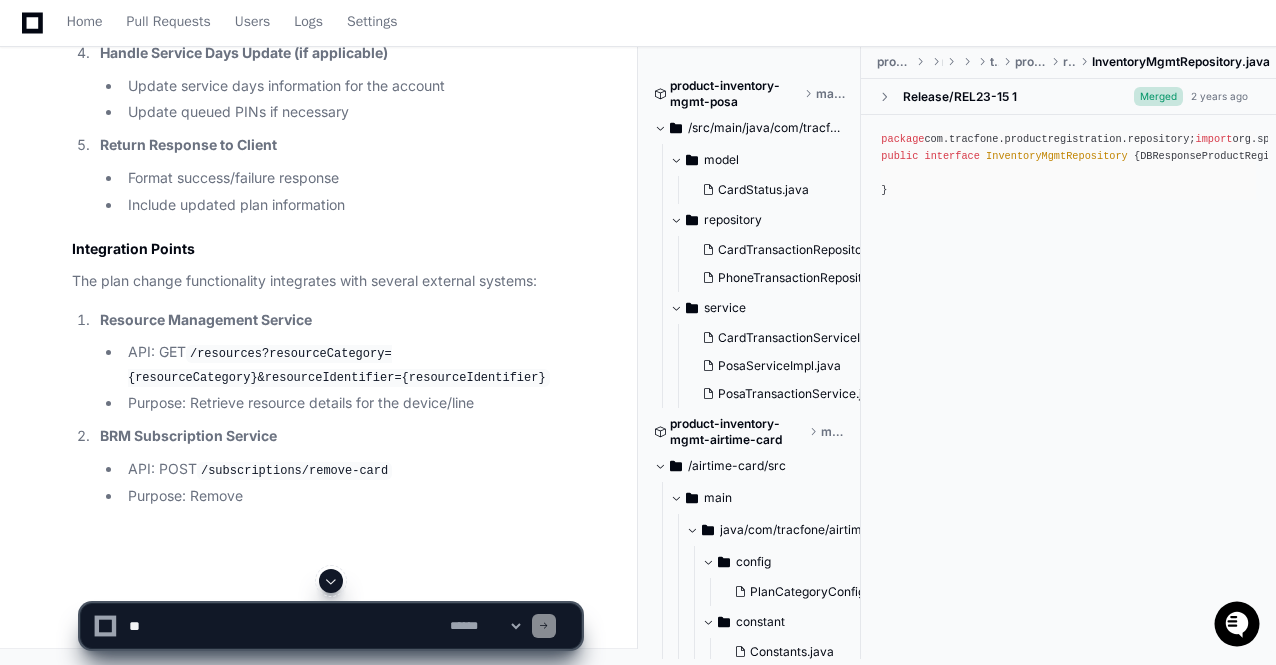 click on "**********" 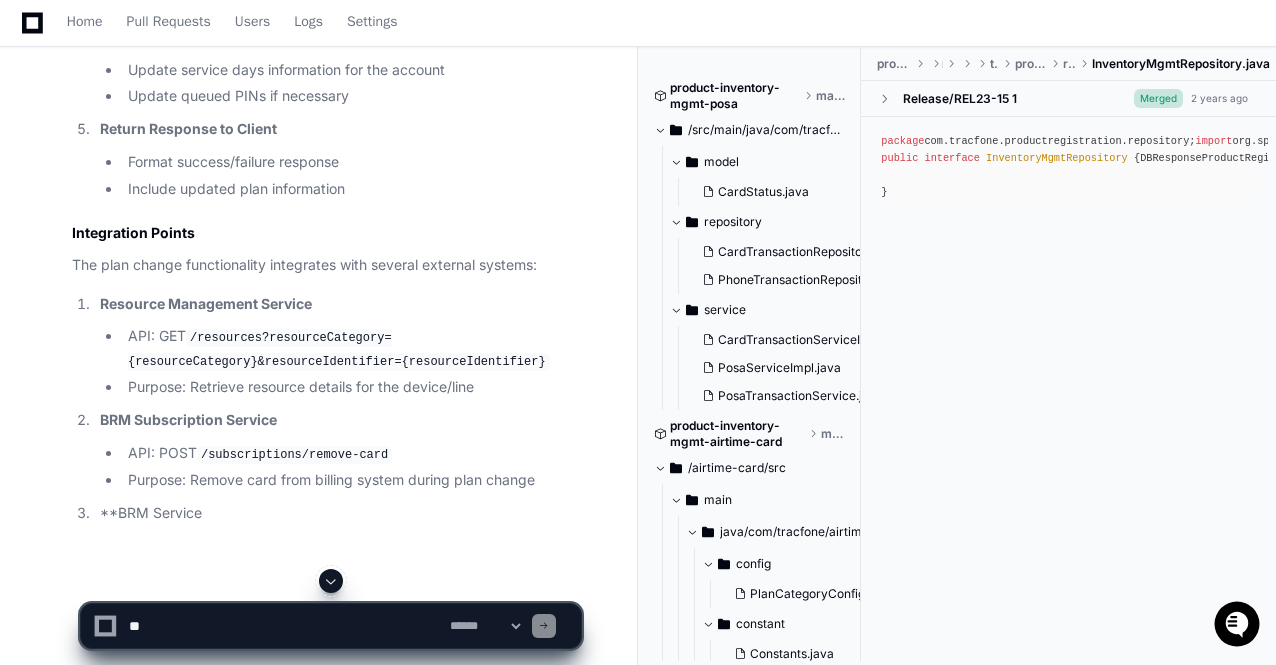 click on "**********" 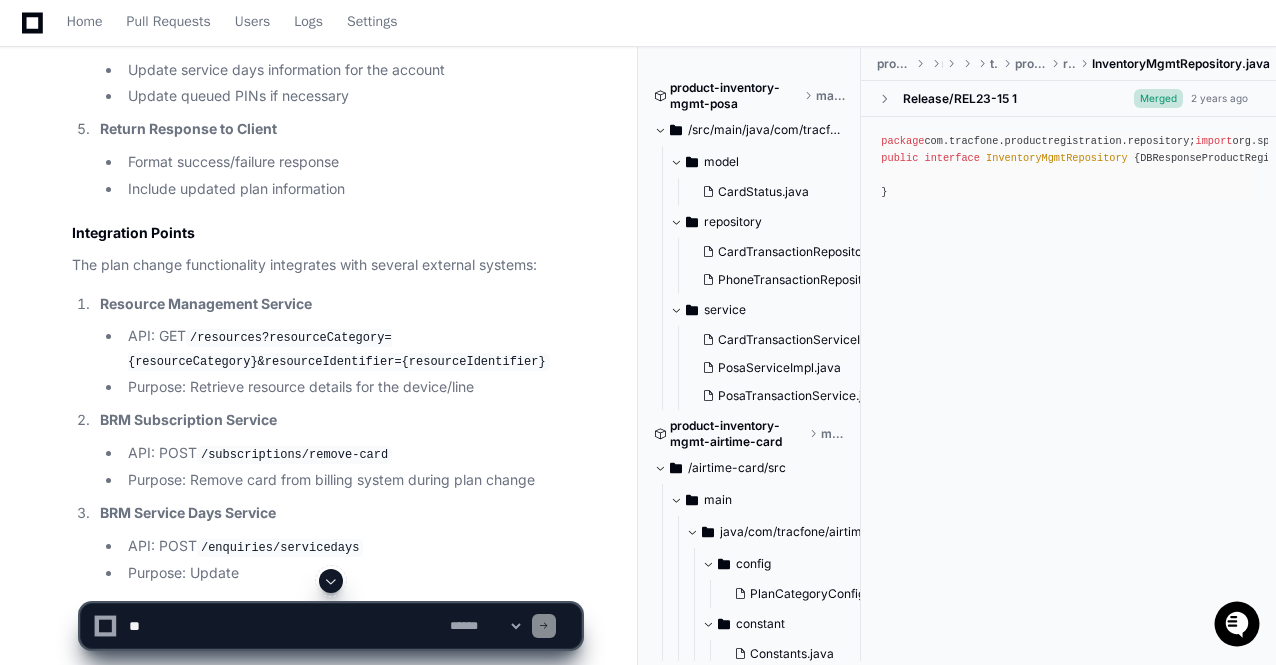 click 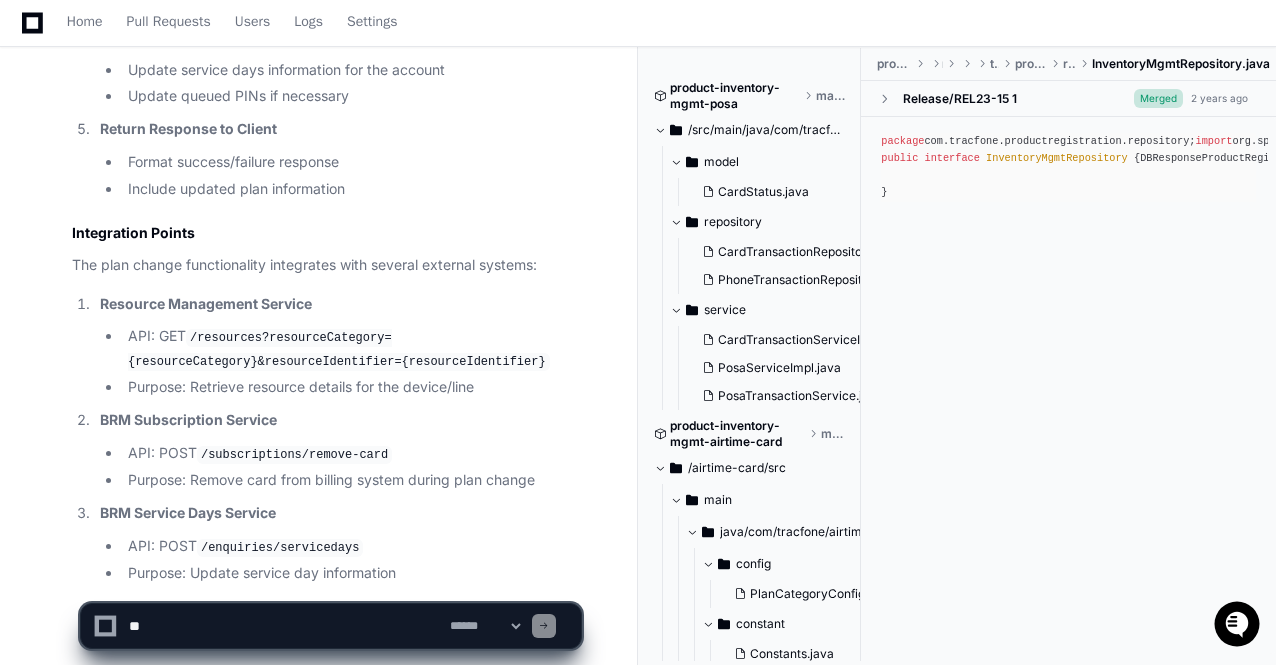 scroll, scrollTop: 12524, scrollLeft: 0, axis: vertical 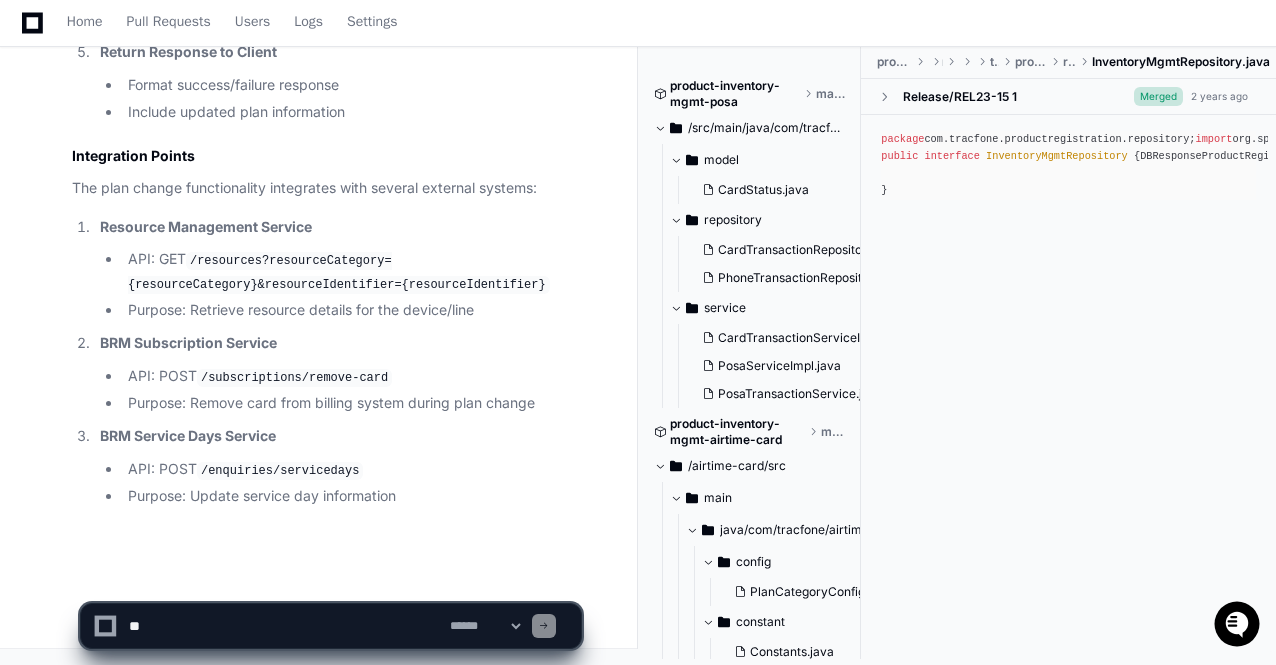 click on "**********" 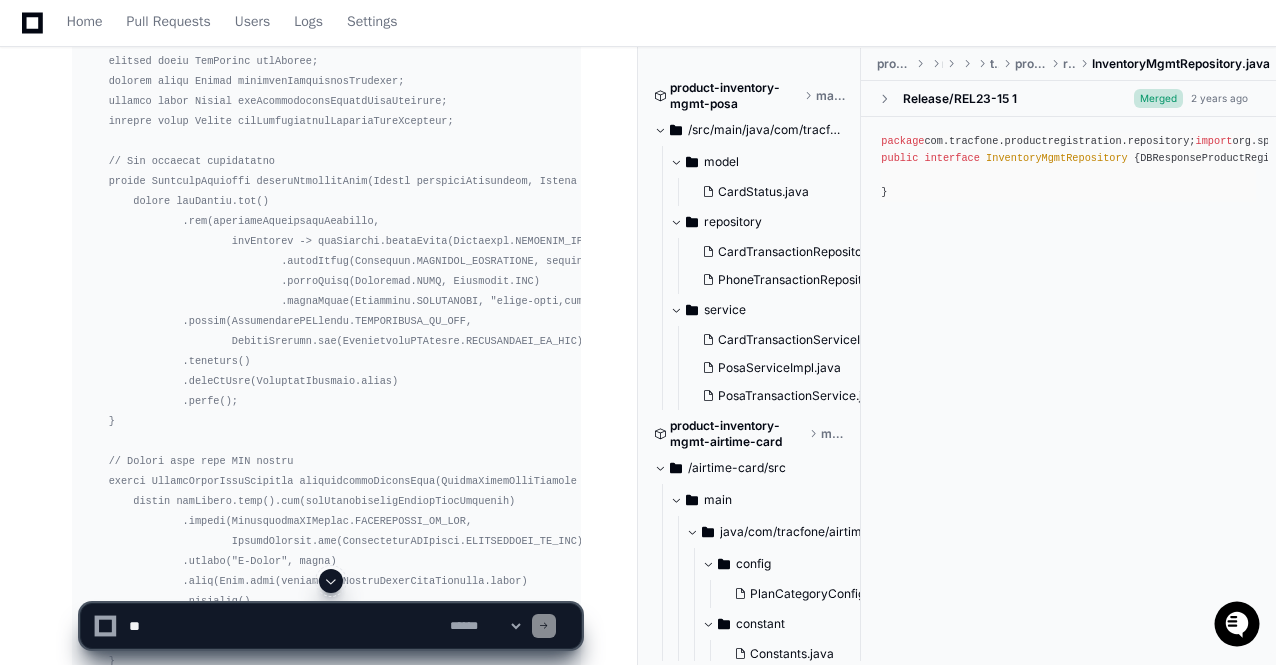 scroll, scrollTop: 0, scrollLeft: 0, axis: both 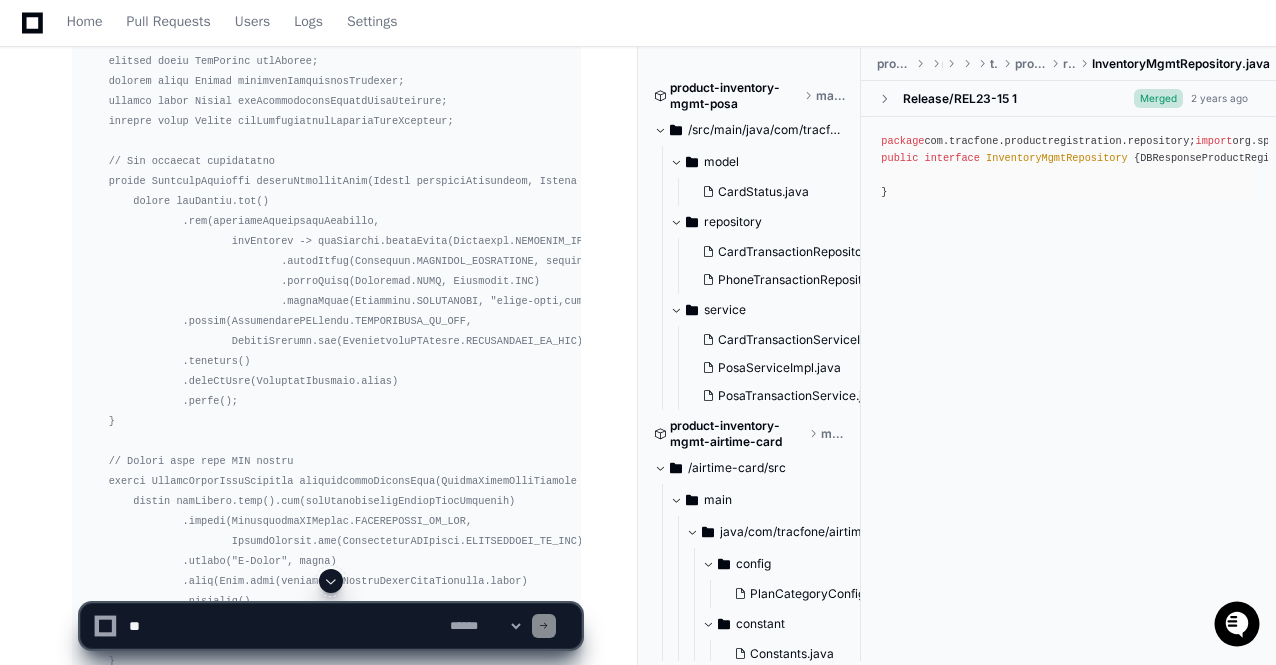 click 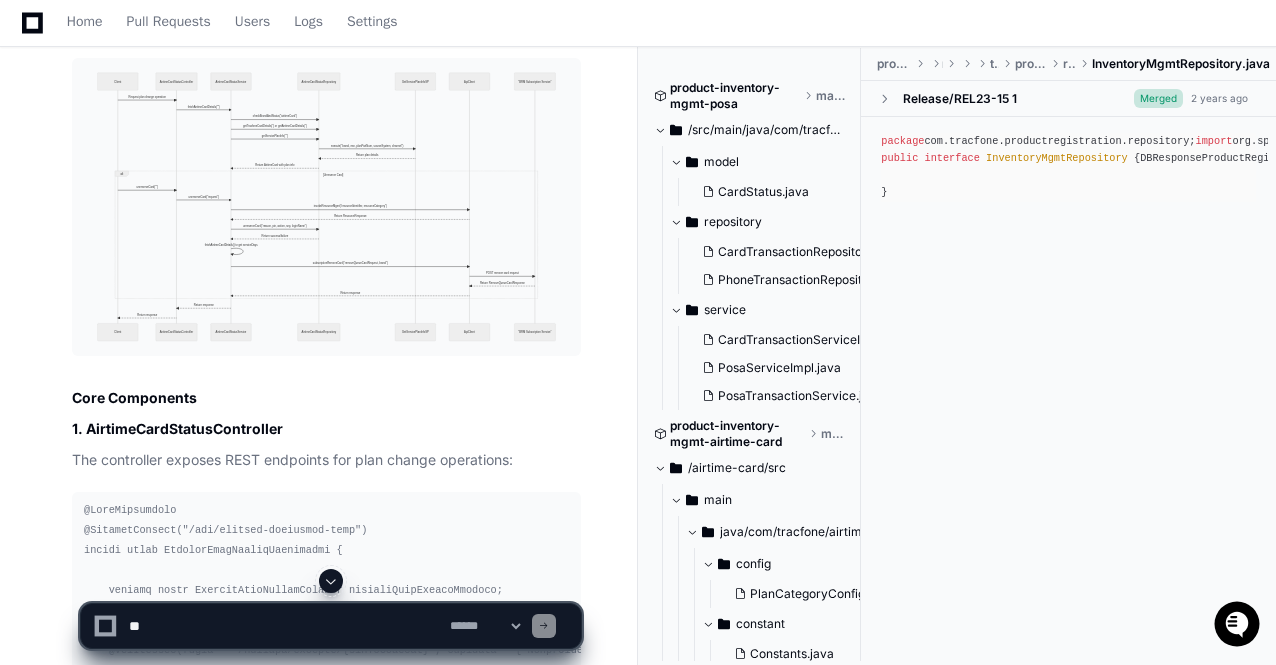 scroll, scrollTop: 2261, scrollLeft: 0, axis: vertical 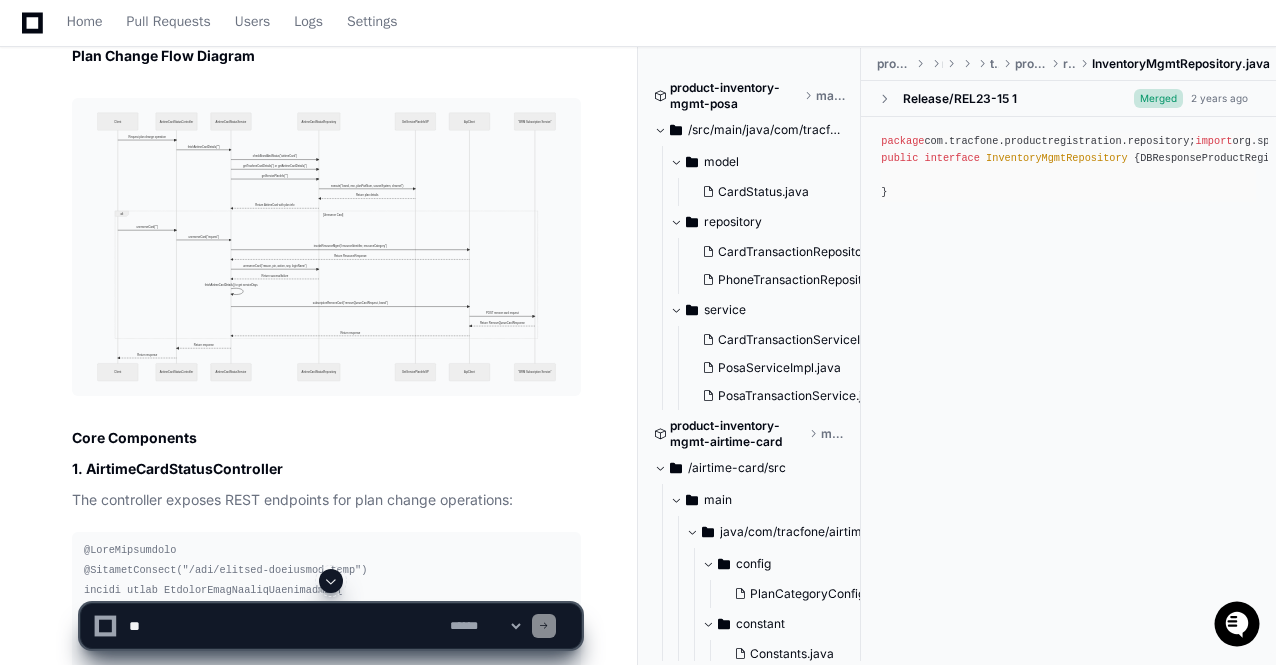 click 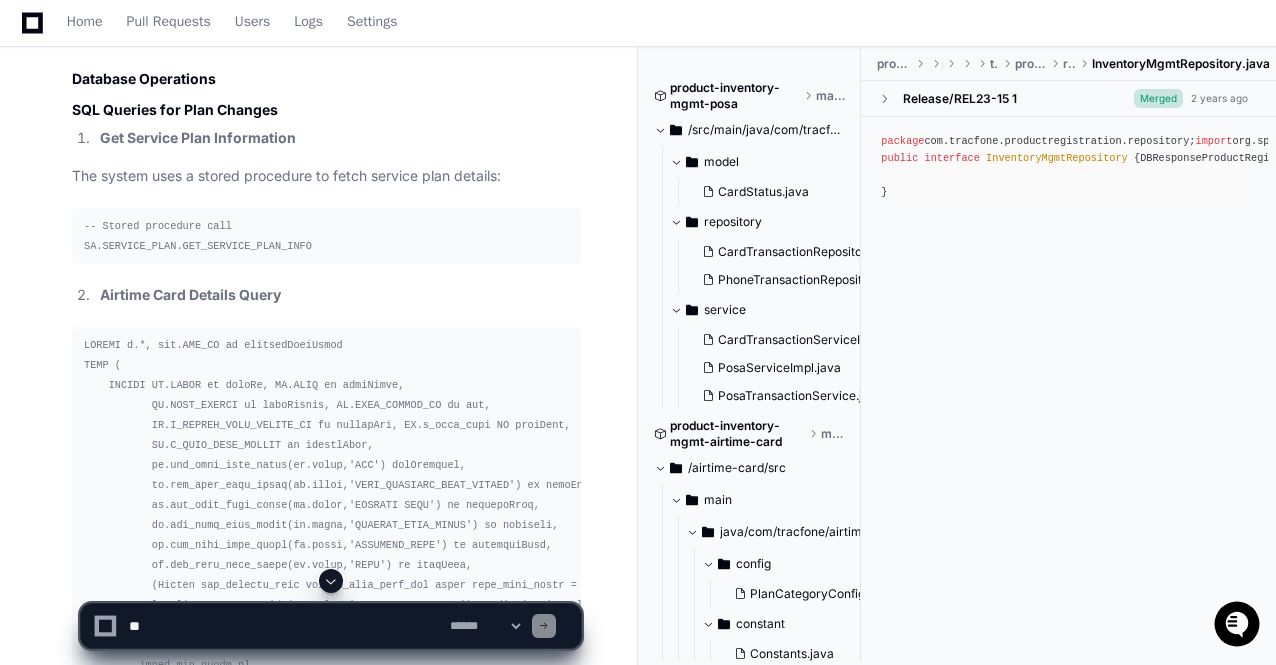 scroll, scrollTop: 10181, scrollLeft: 0, axis: vertical 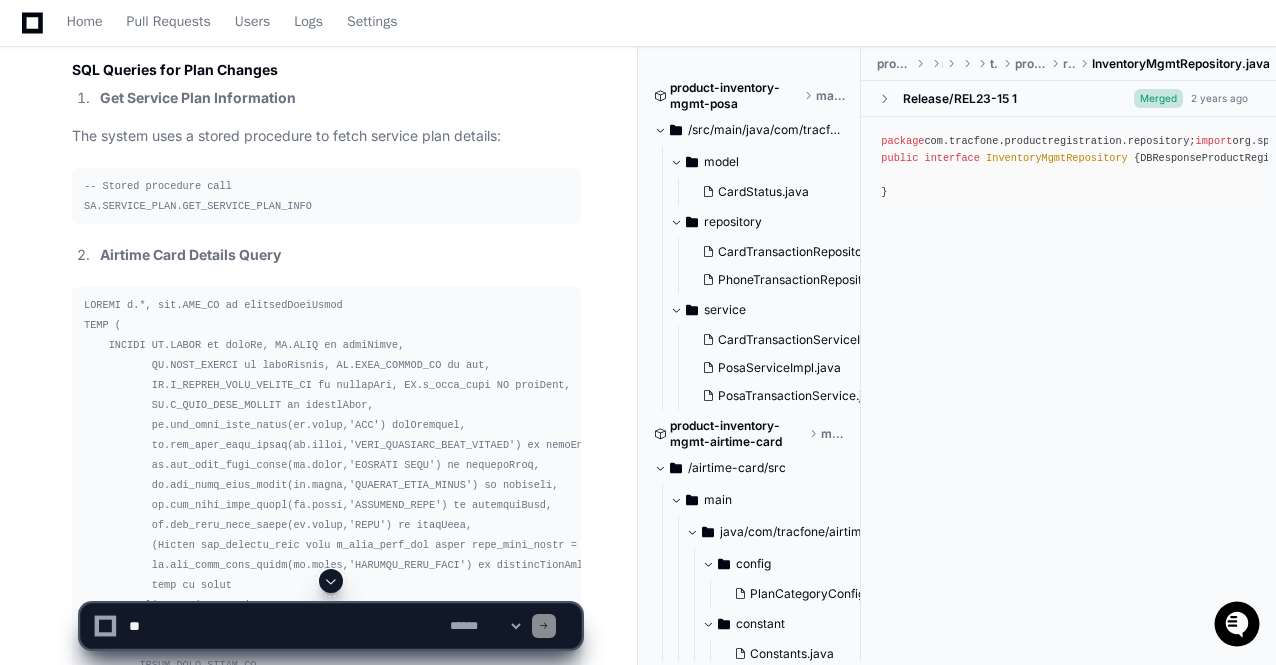 click 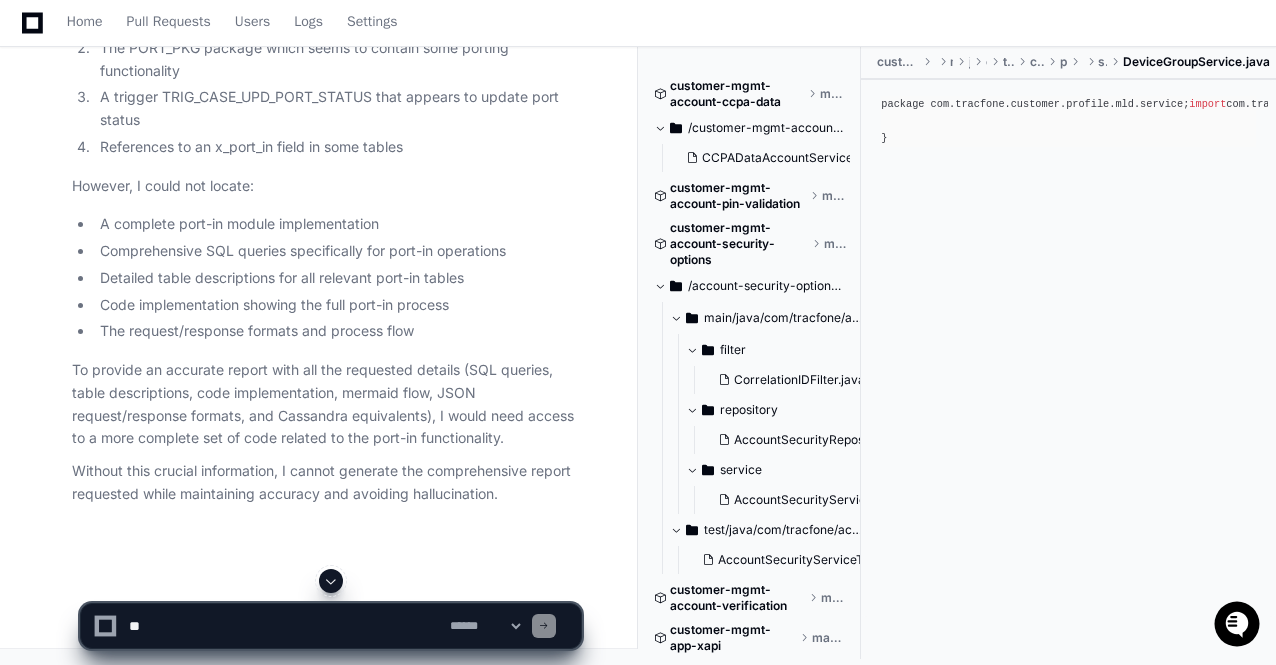 scroll, scrollTop: 131519, scrollLeft: 0, axis: vertical 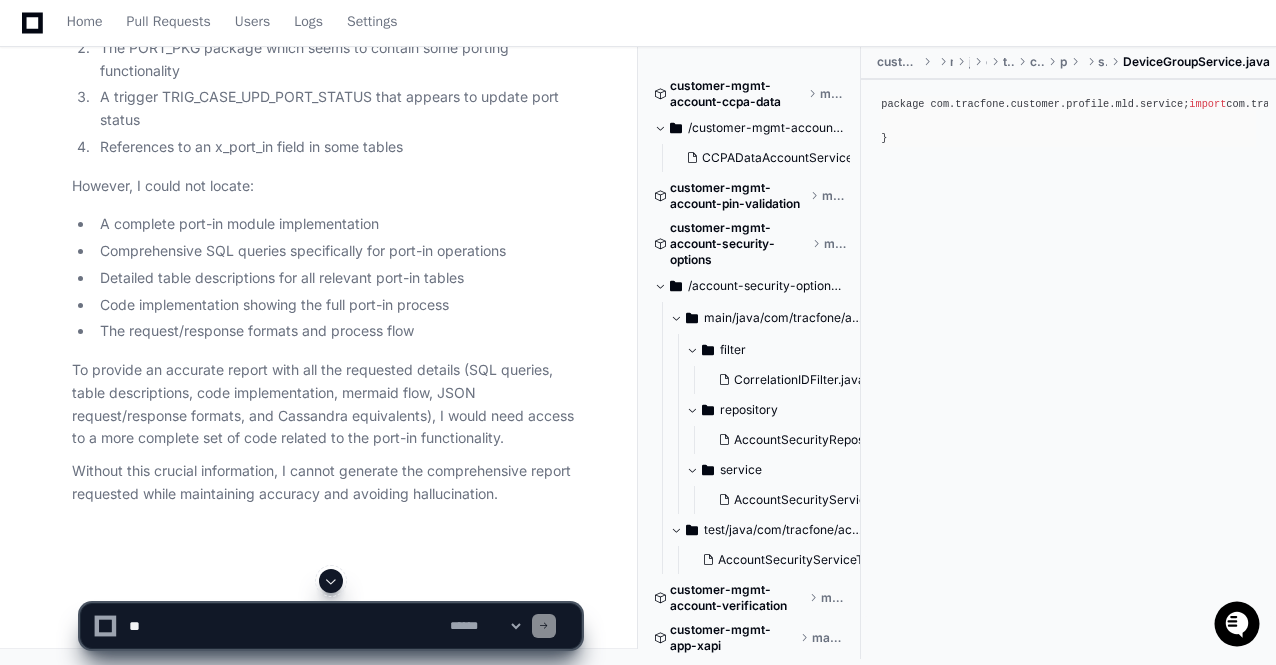 click 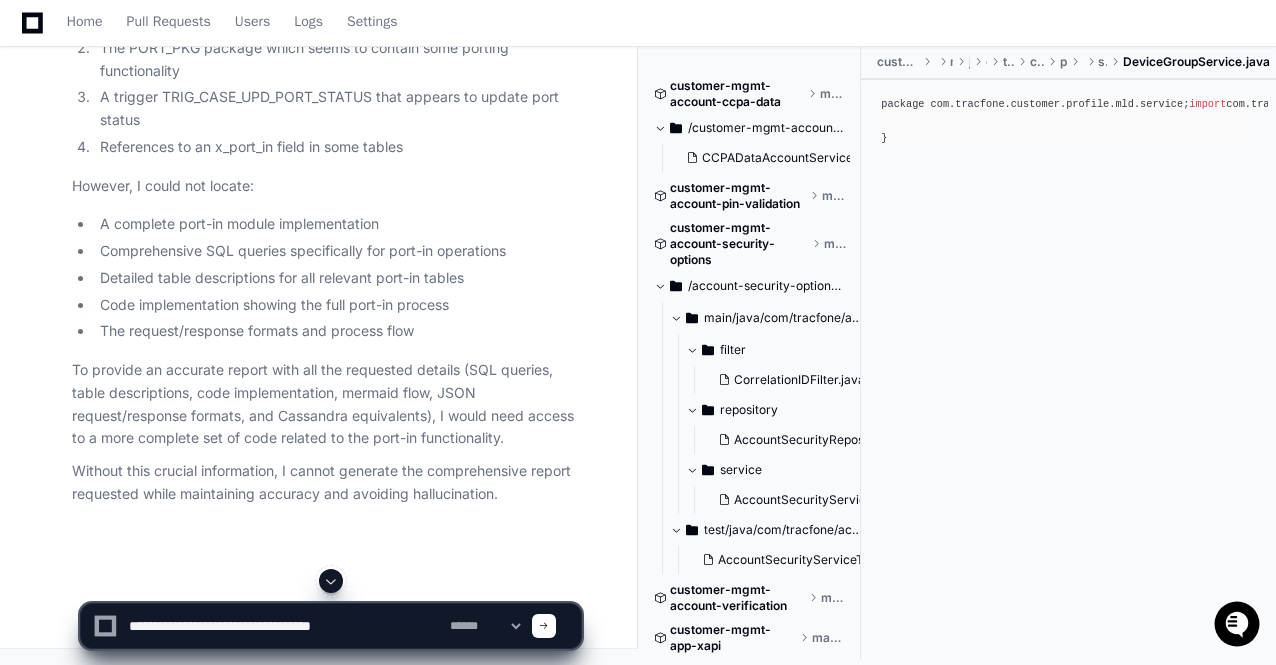 type on "**********" 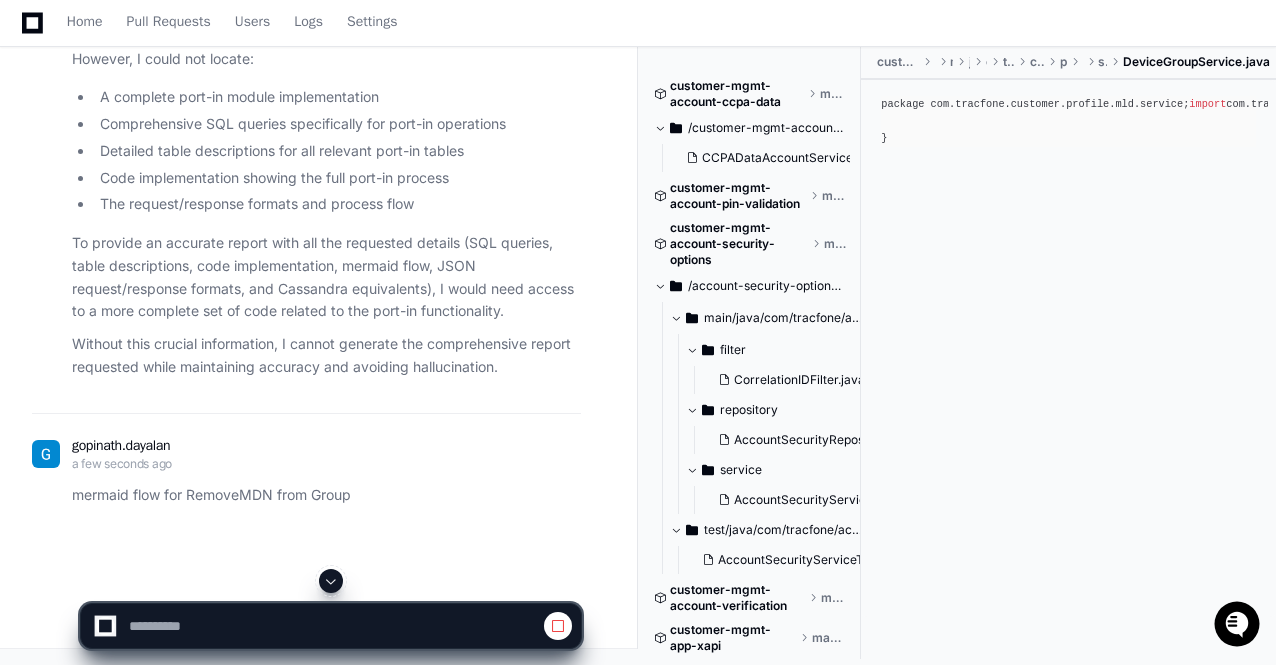 click 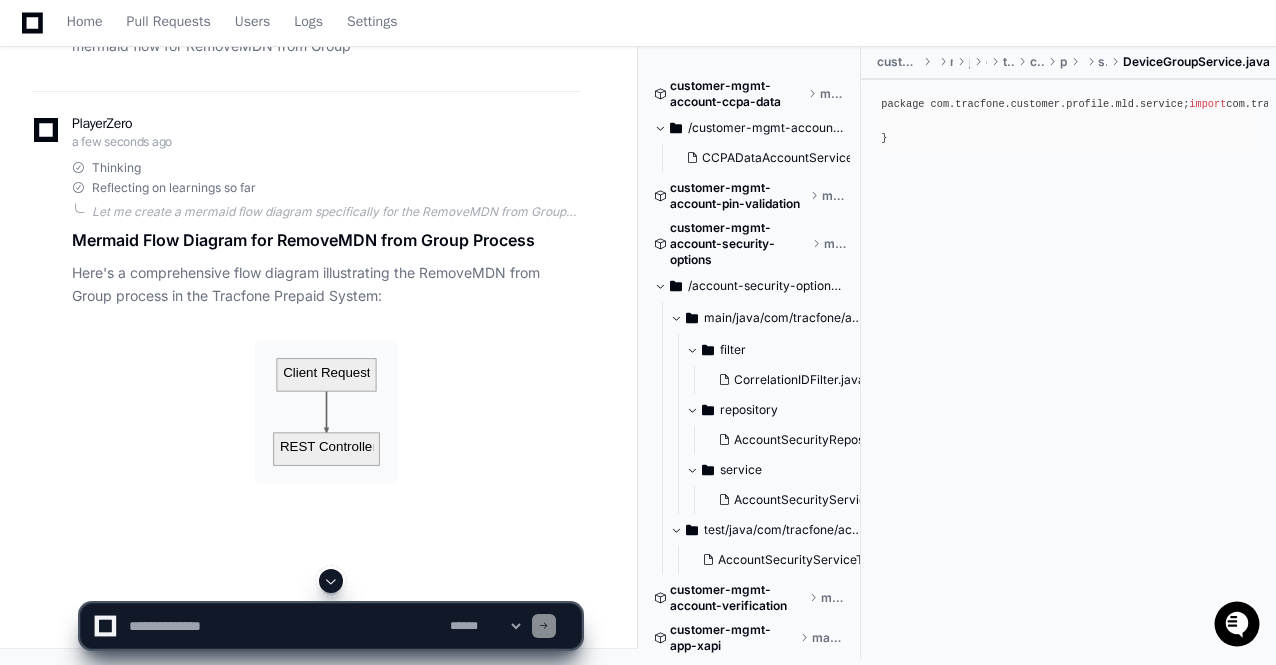 click 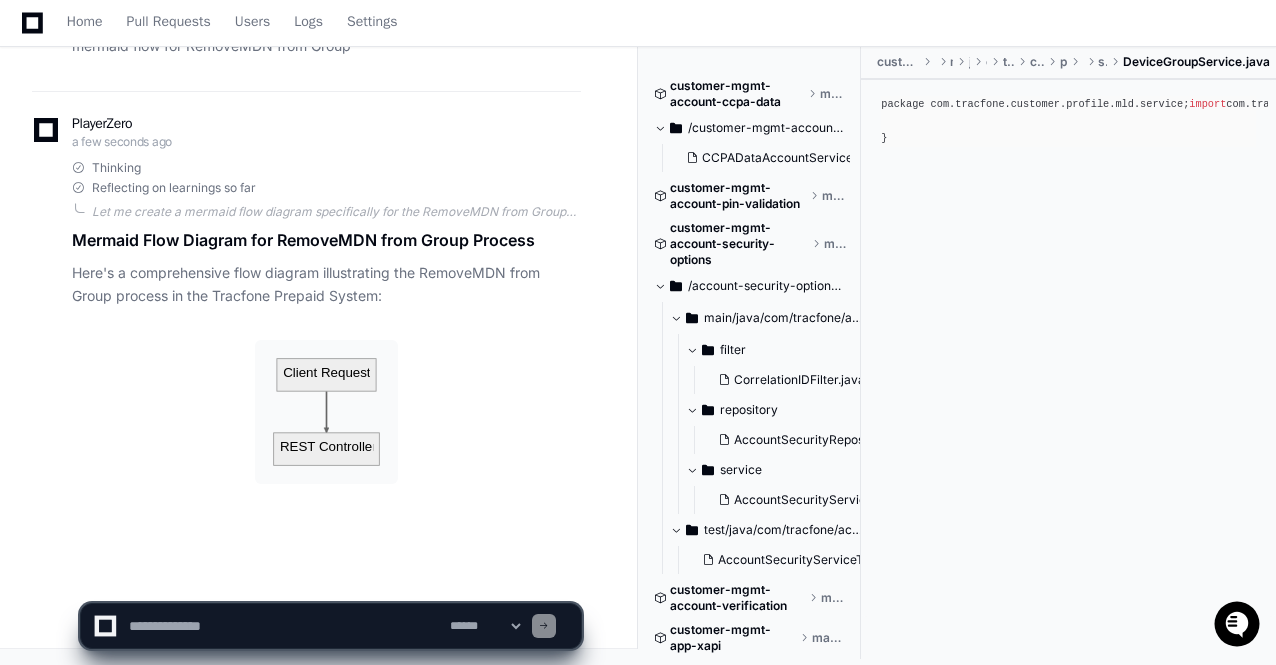 scroll, scrollTop: 132884, scrollLeft: 0, axis: vertical 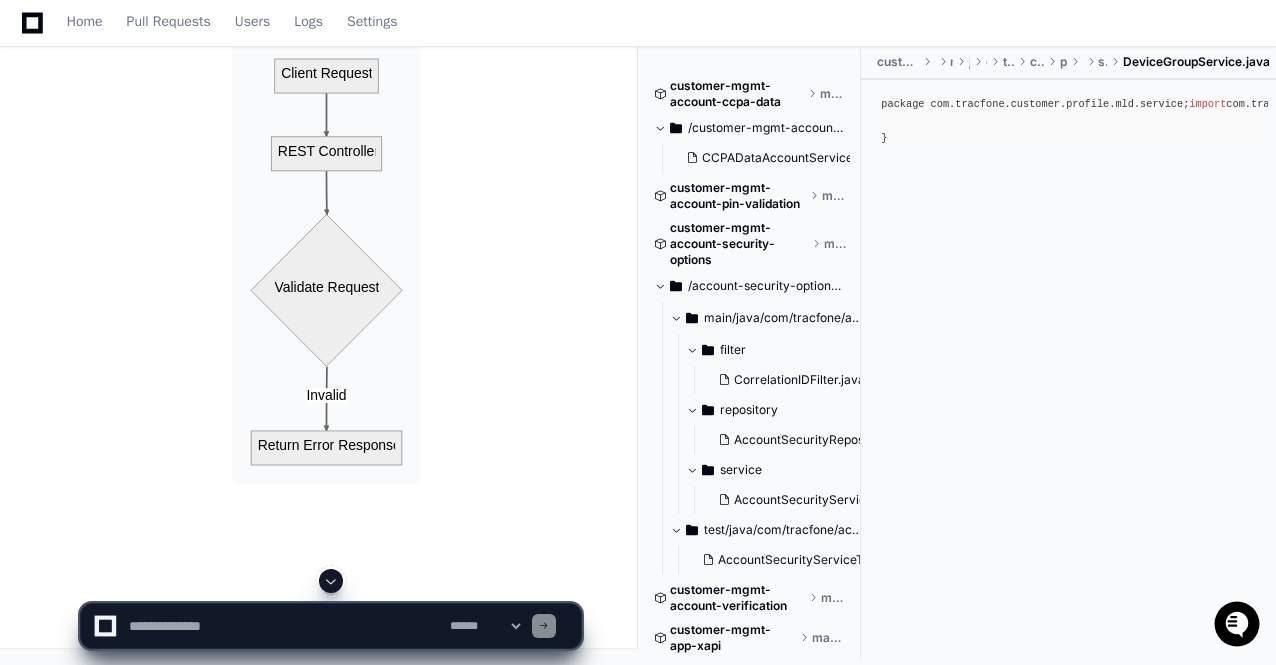 click 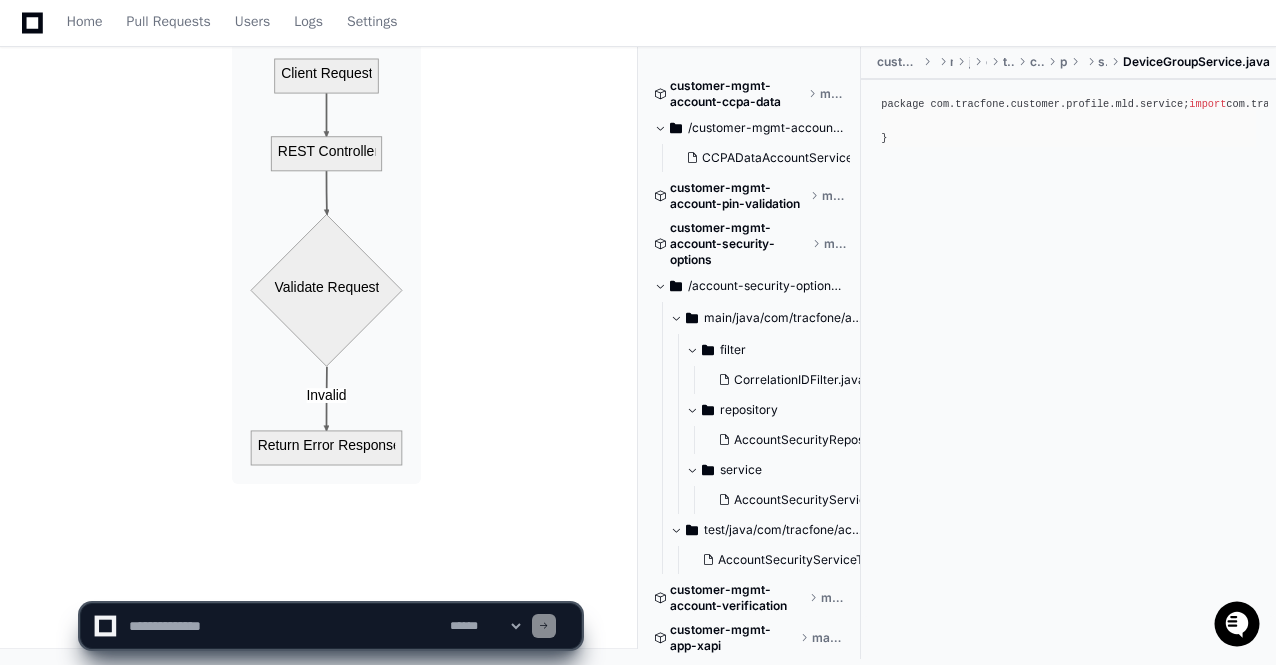scroll, scrollTop: 133184, scrollLeft: 0, axis: vertical 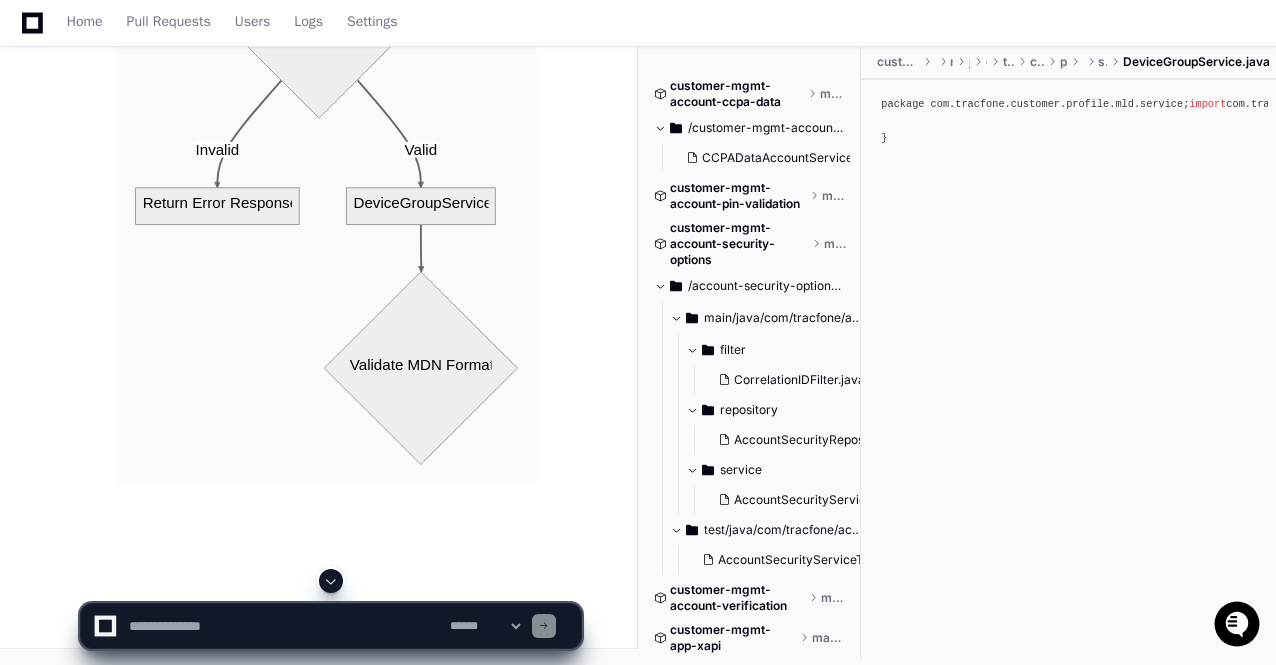 click 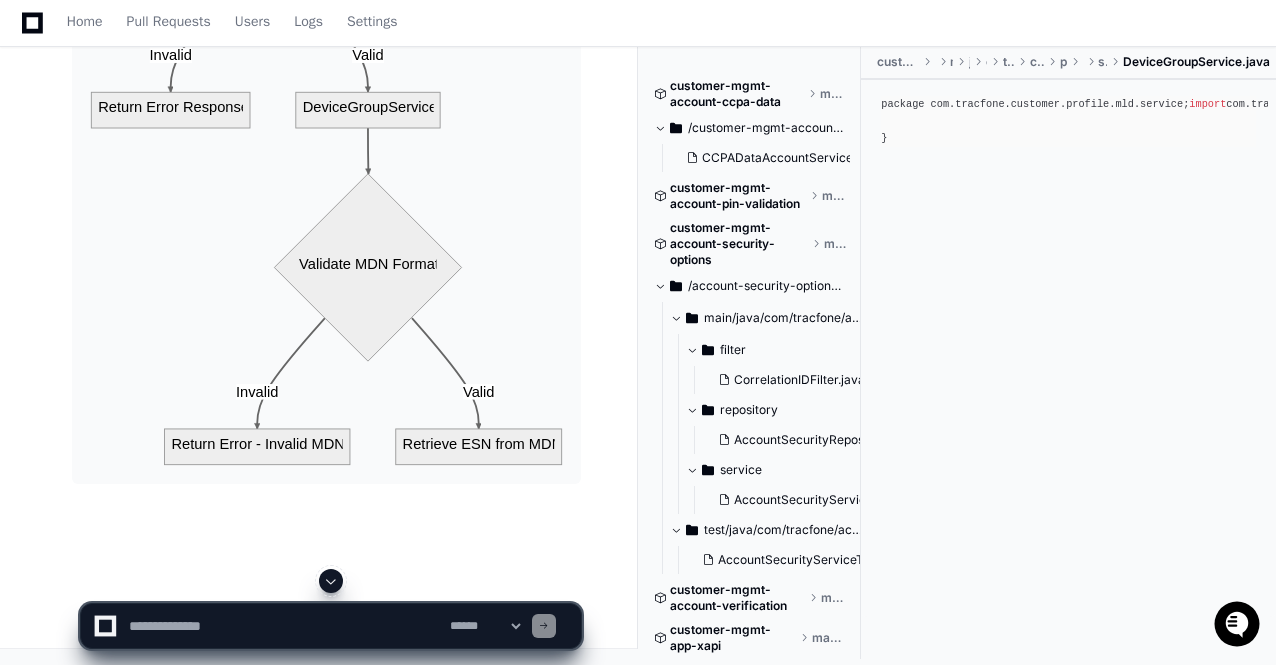 click 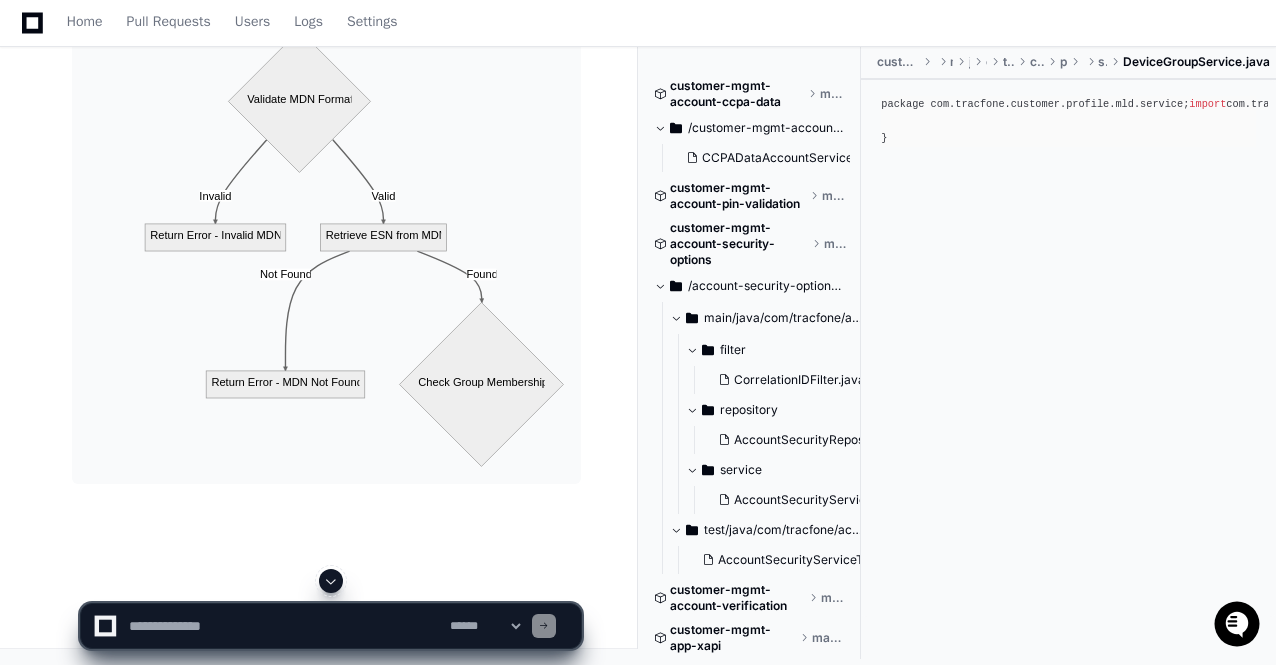 click 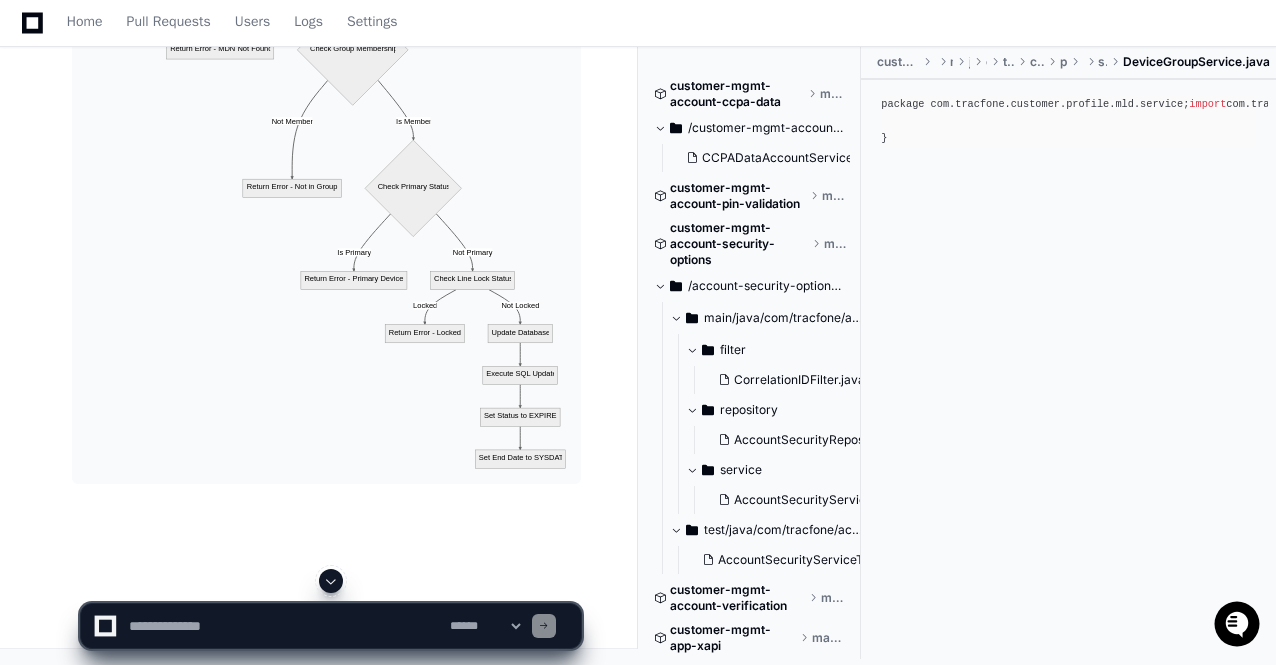 scroll, scrollTop: 133652, scrollLeft: 0, axis: vertical 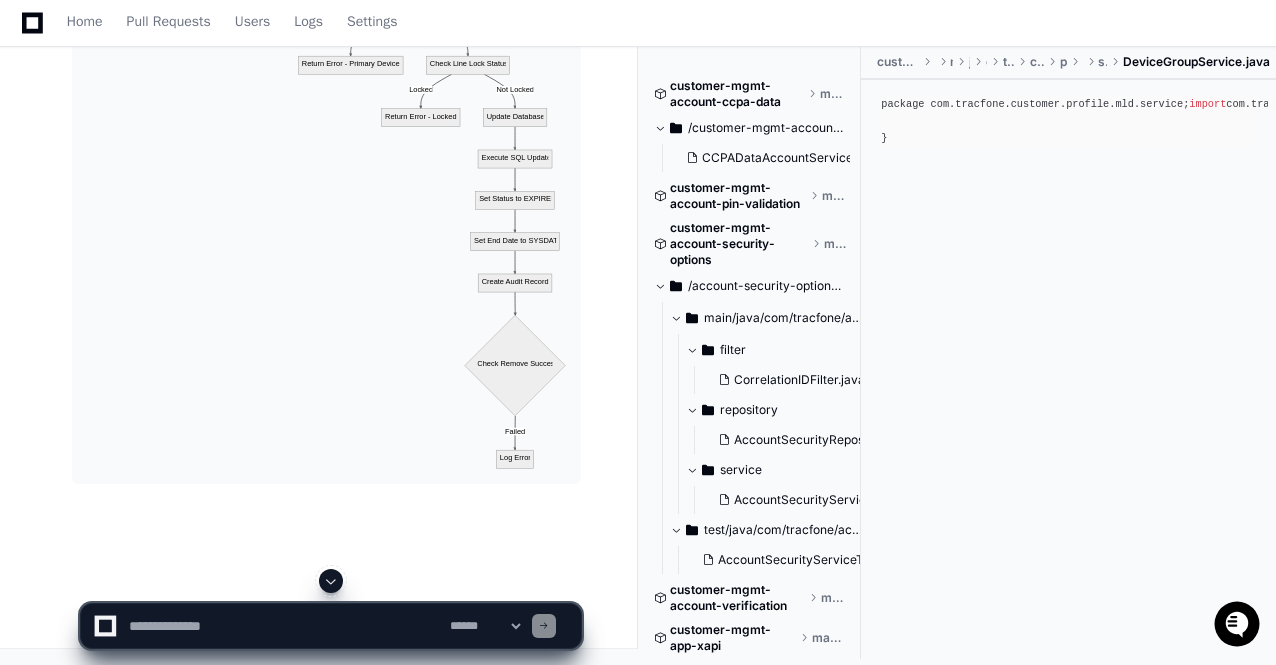 click 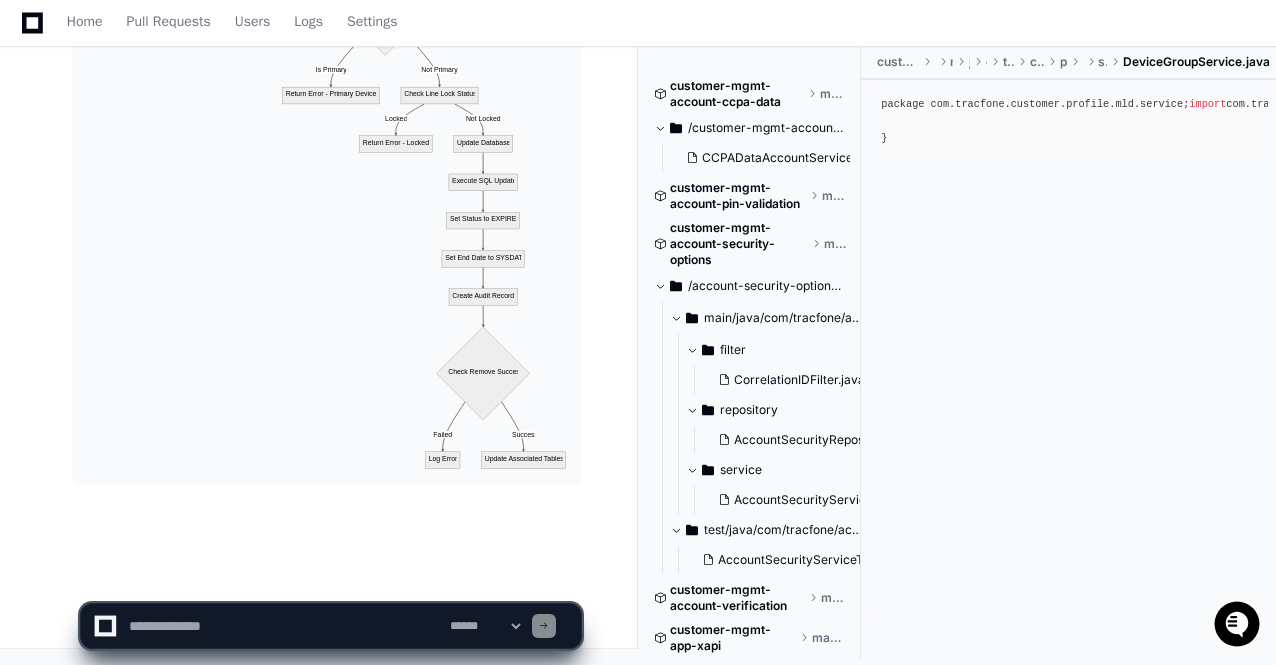 scroll, scrollTop: 133801, scrollLeft: 0, axis: vertical 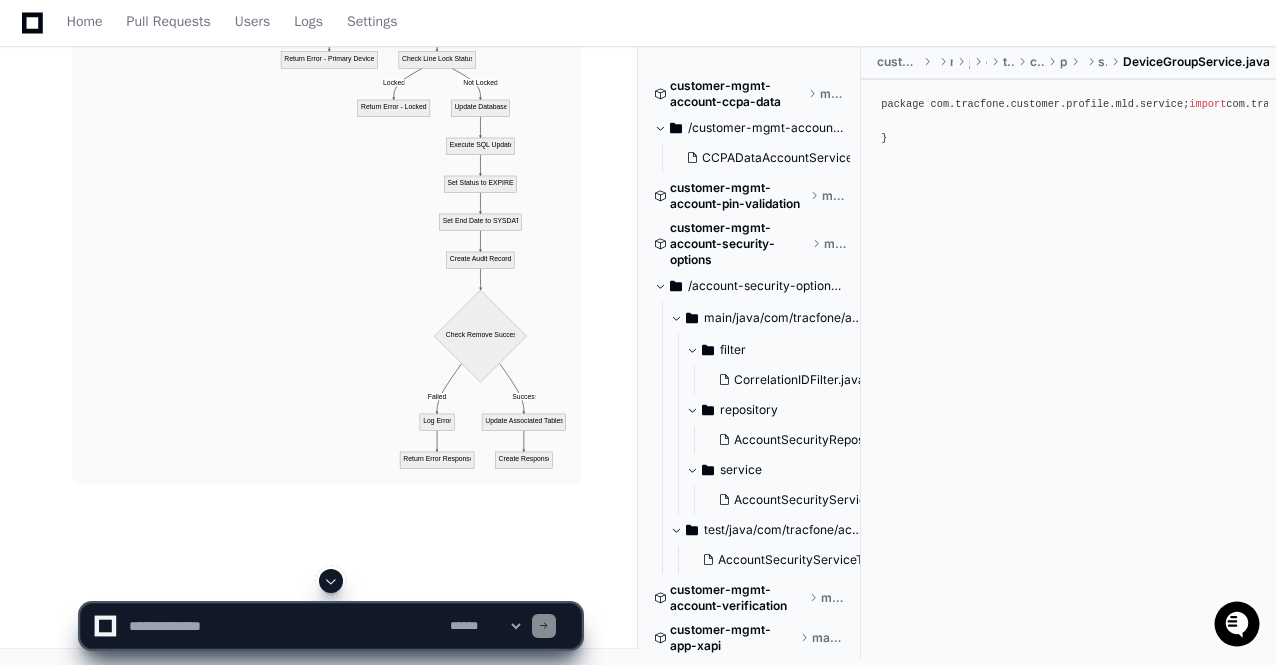 click 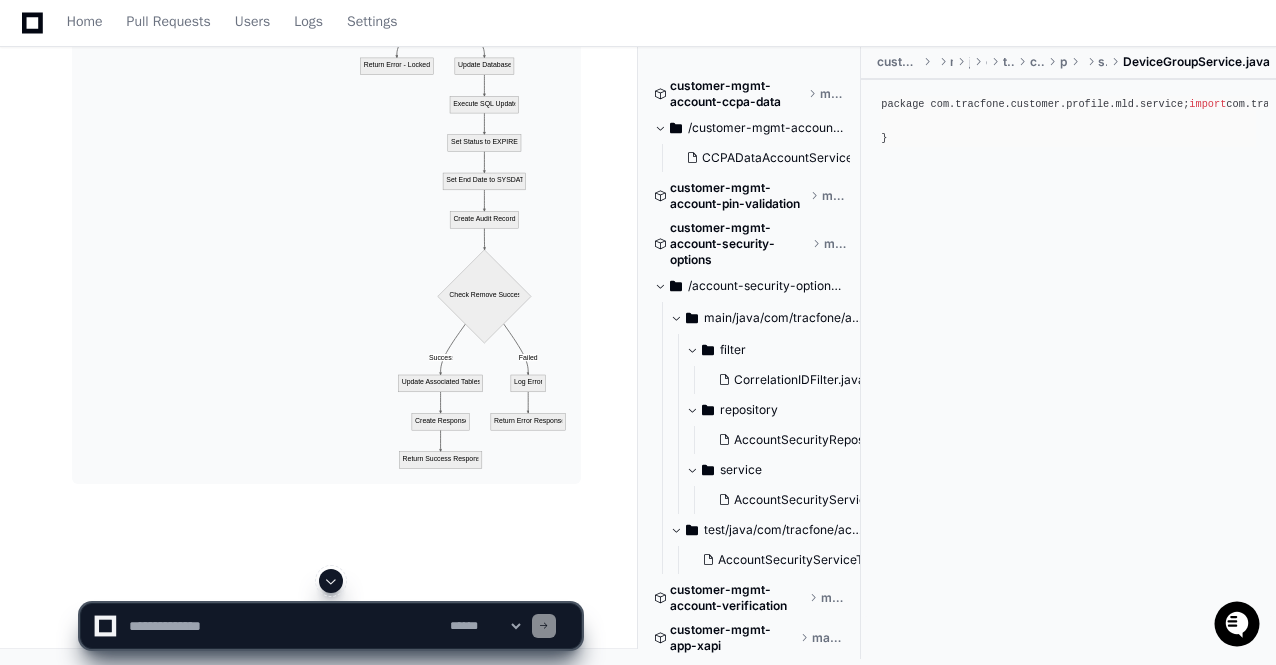 scroll, scrollTop: 133882, scrollLeft: 0, axis: vertical 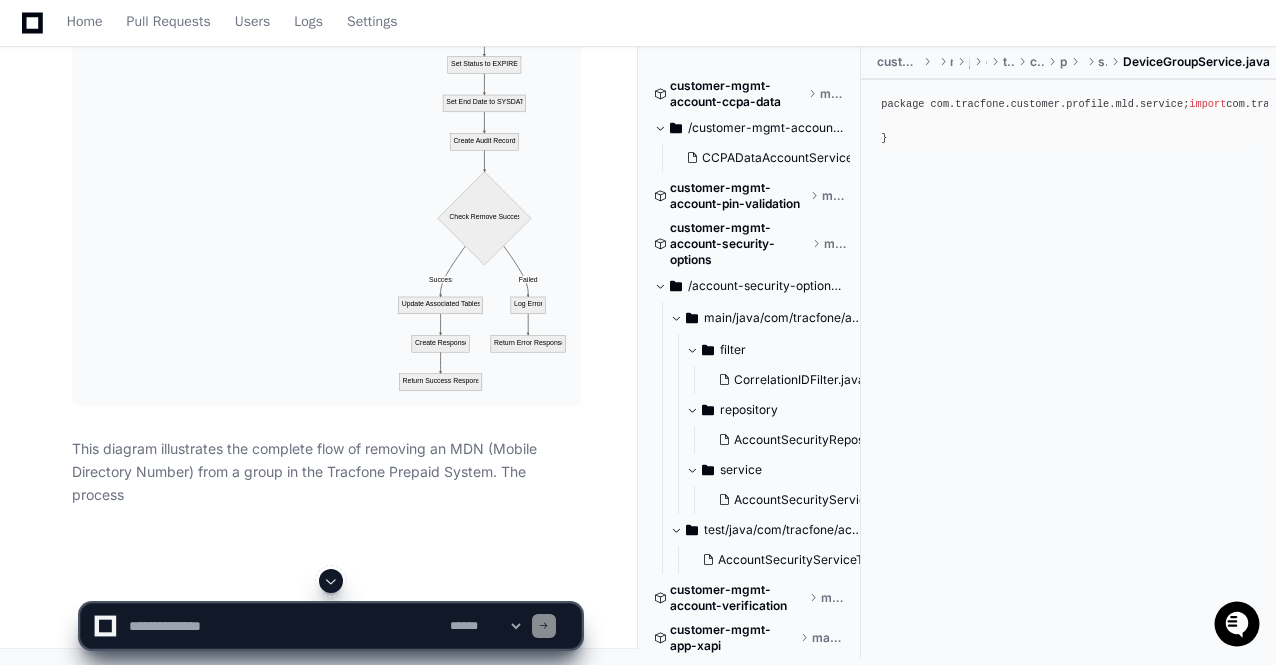 click 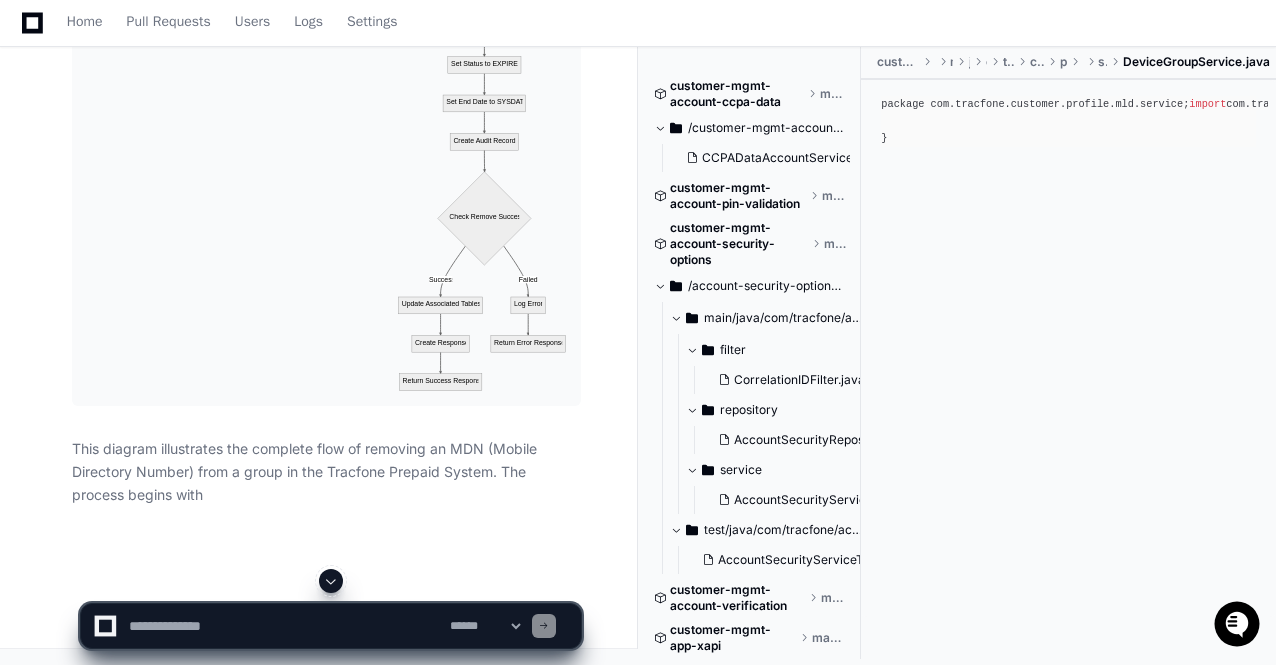 scroll, scrollTop: 133960, scrollLeft: 0, axis: vertical 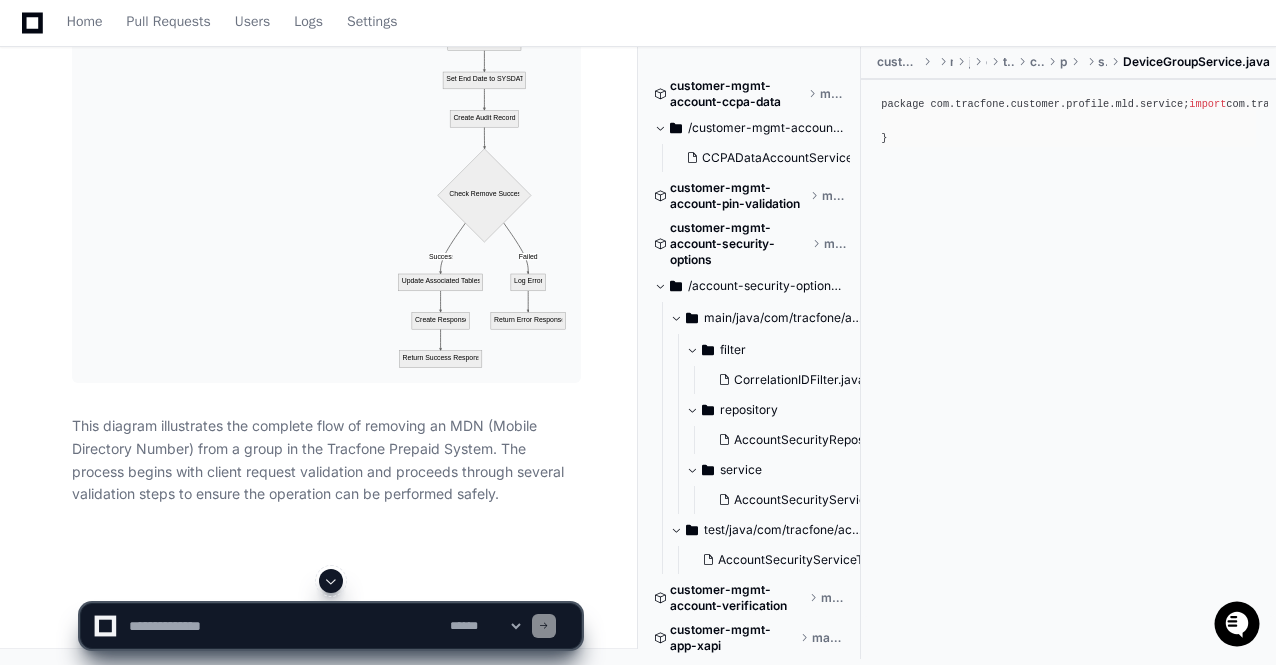 click 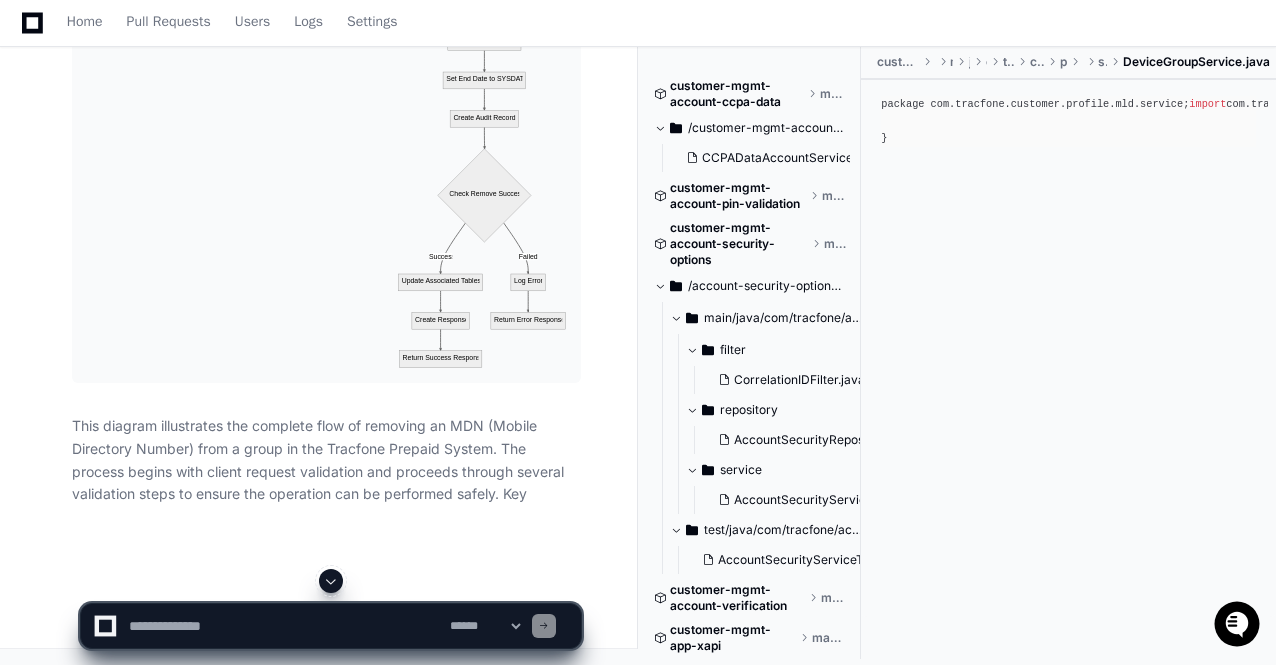 scroll, scrollTop: 133982, scrollLeft: 0, axis: vertical 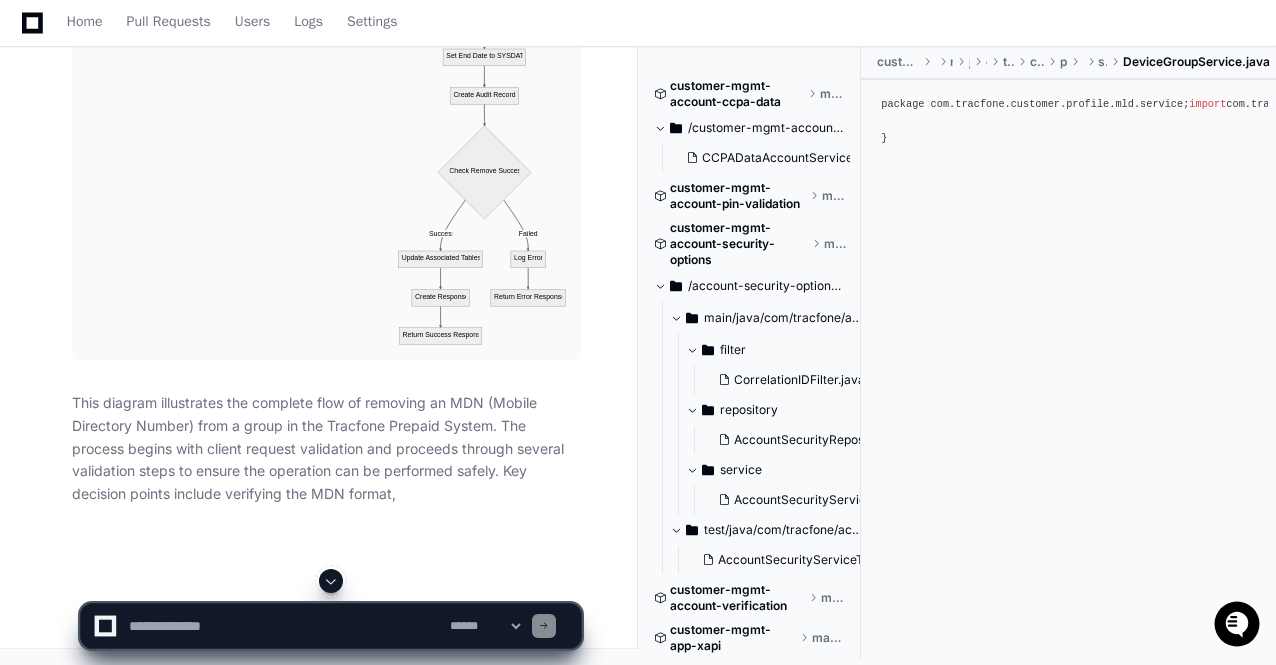 click 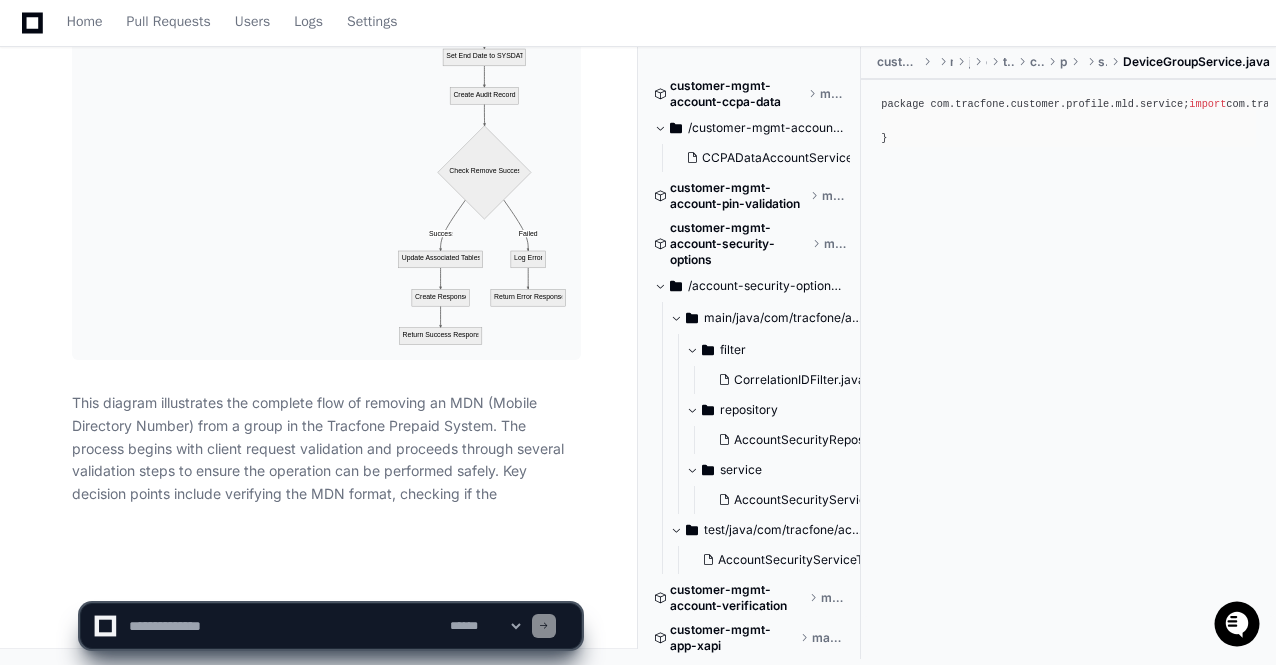 scroll, scrollTop: 134005, scrollLeft: 0, axis: vertical 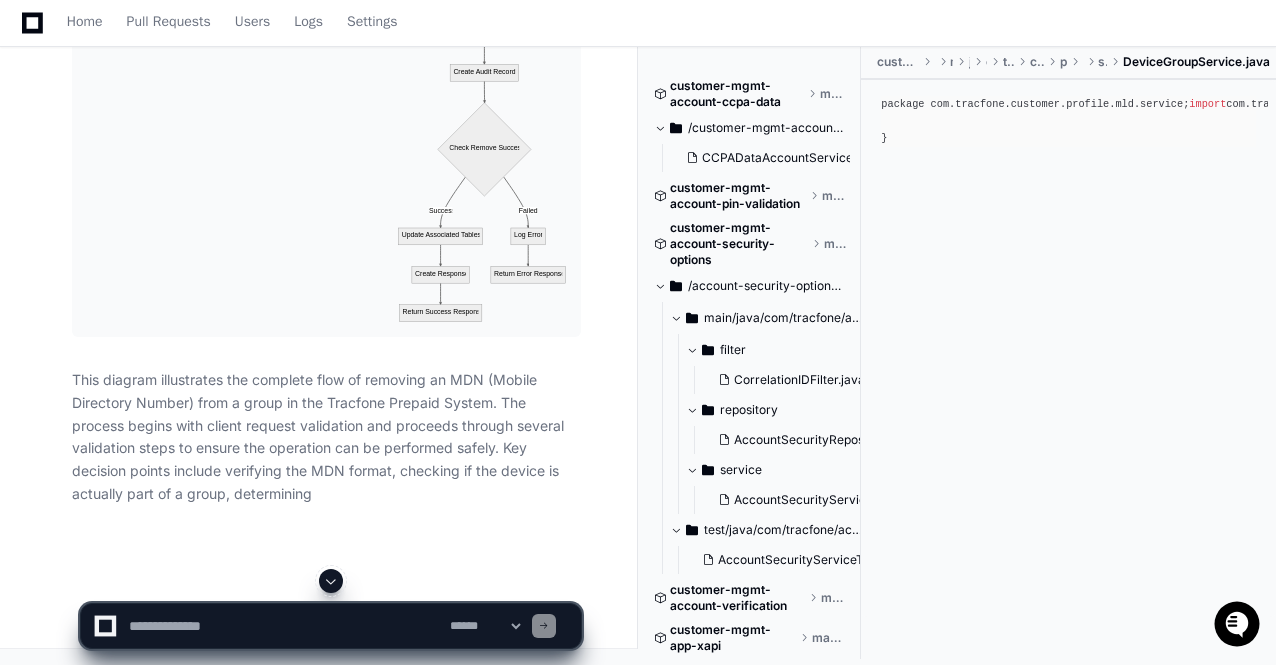 click 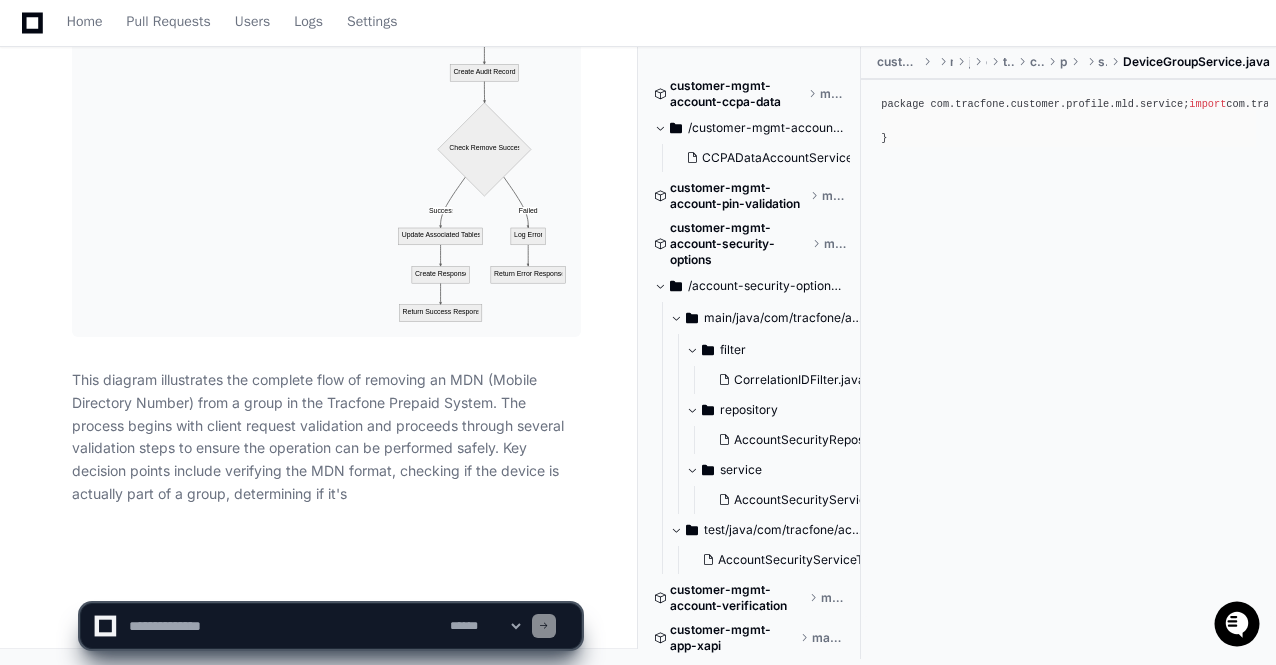 scroll, scrollTop: 134028, scrollLeft: 0, axis: vertical 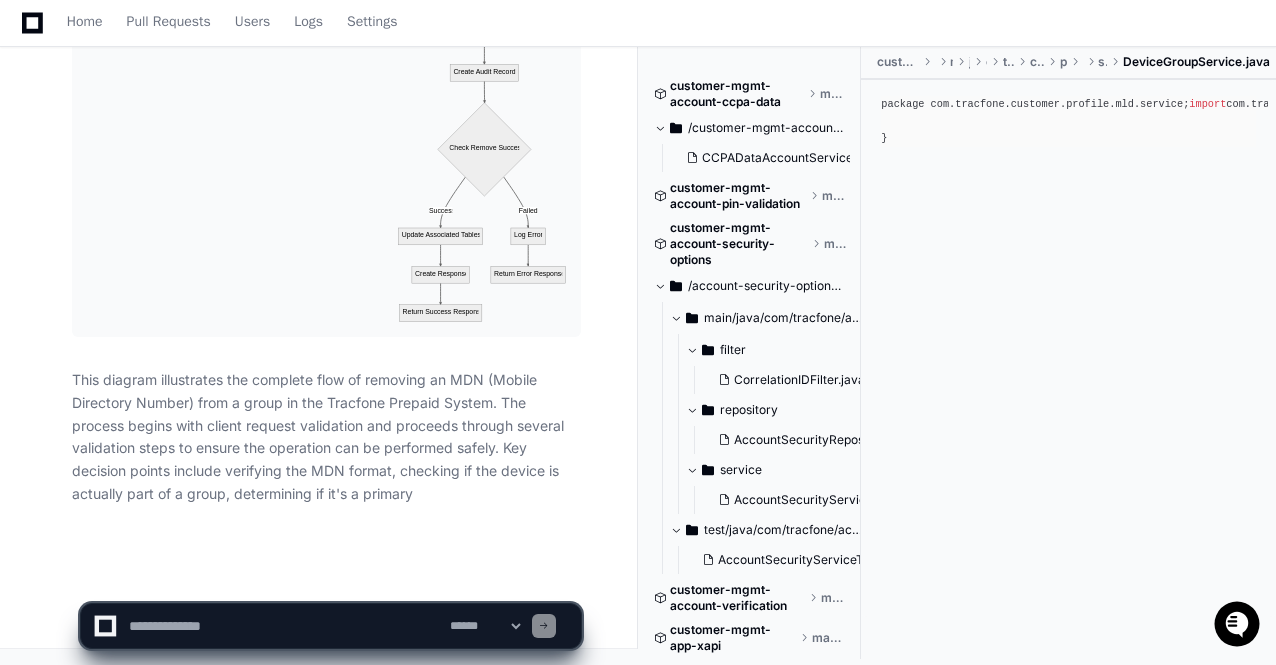 click on "**********" 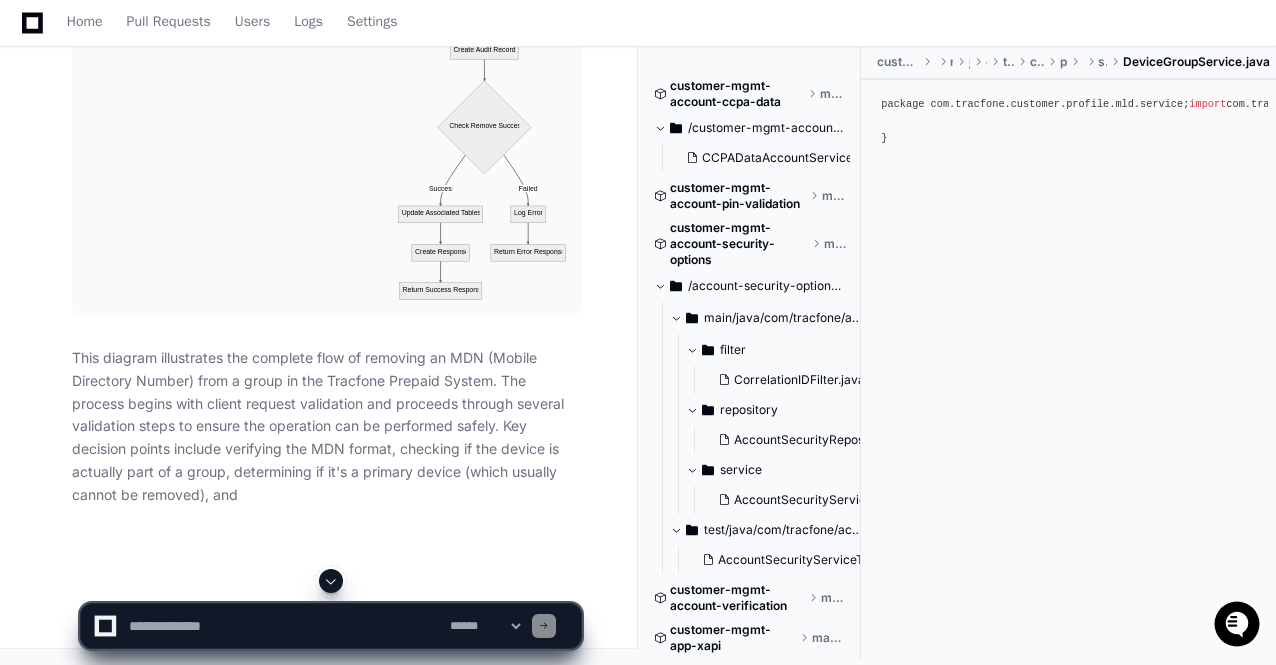 click 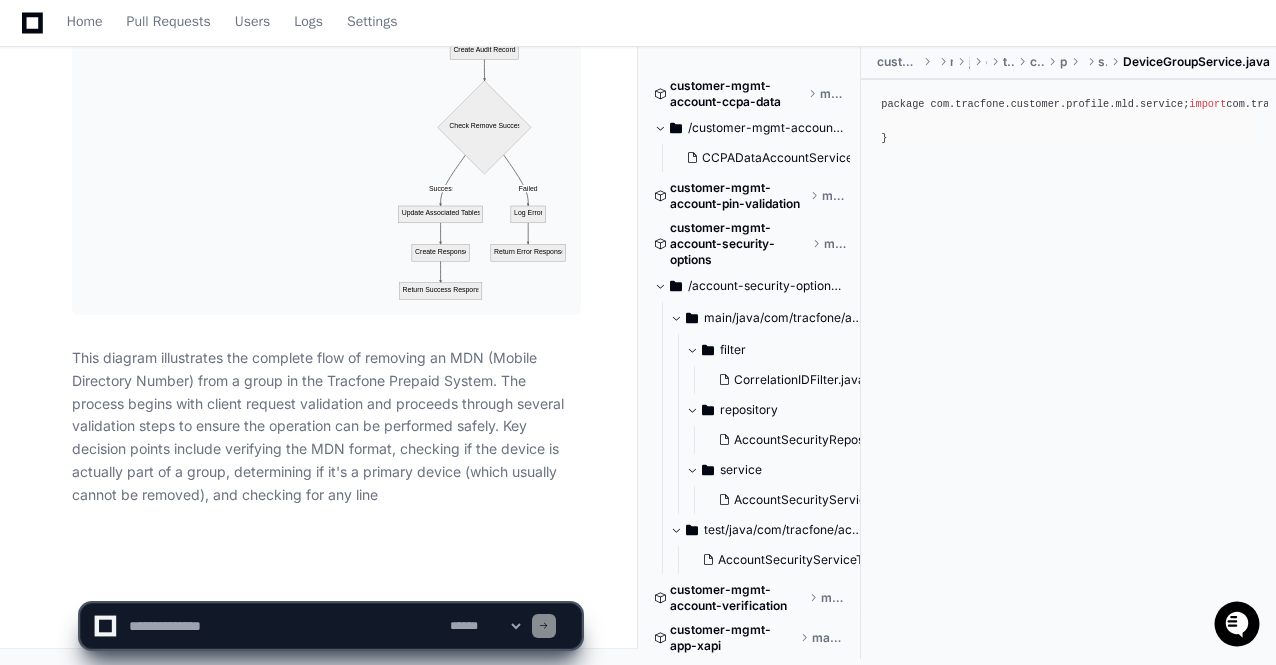 click 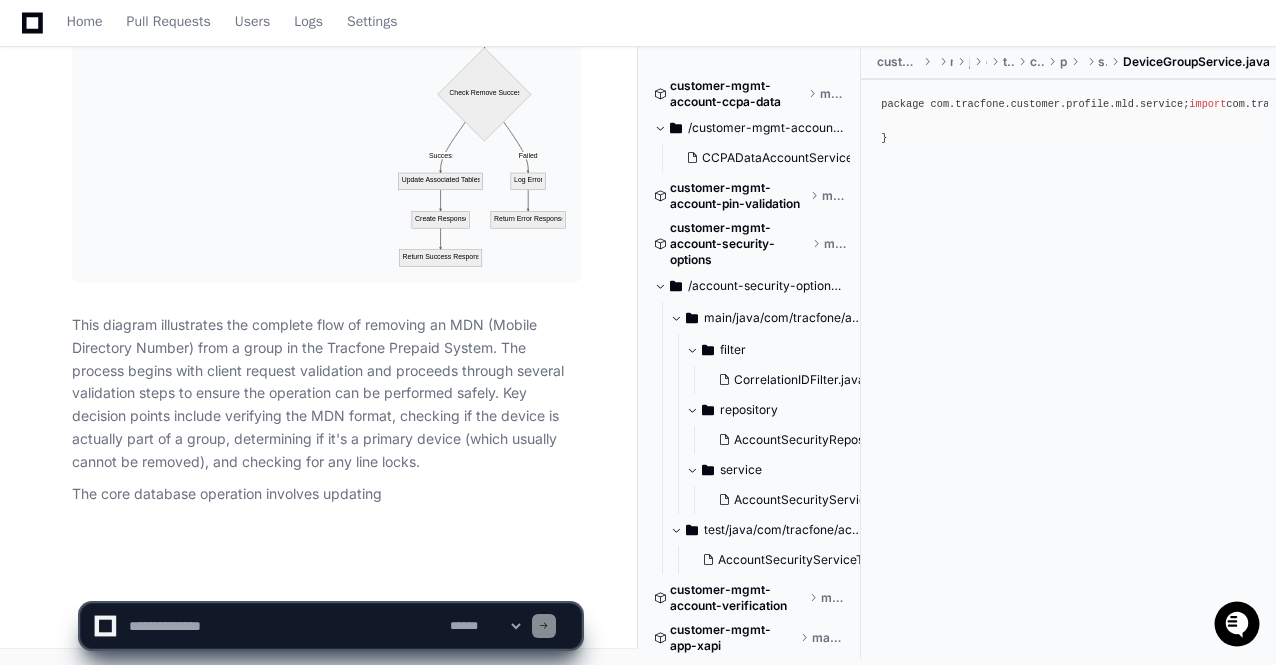 click on "**********" 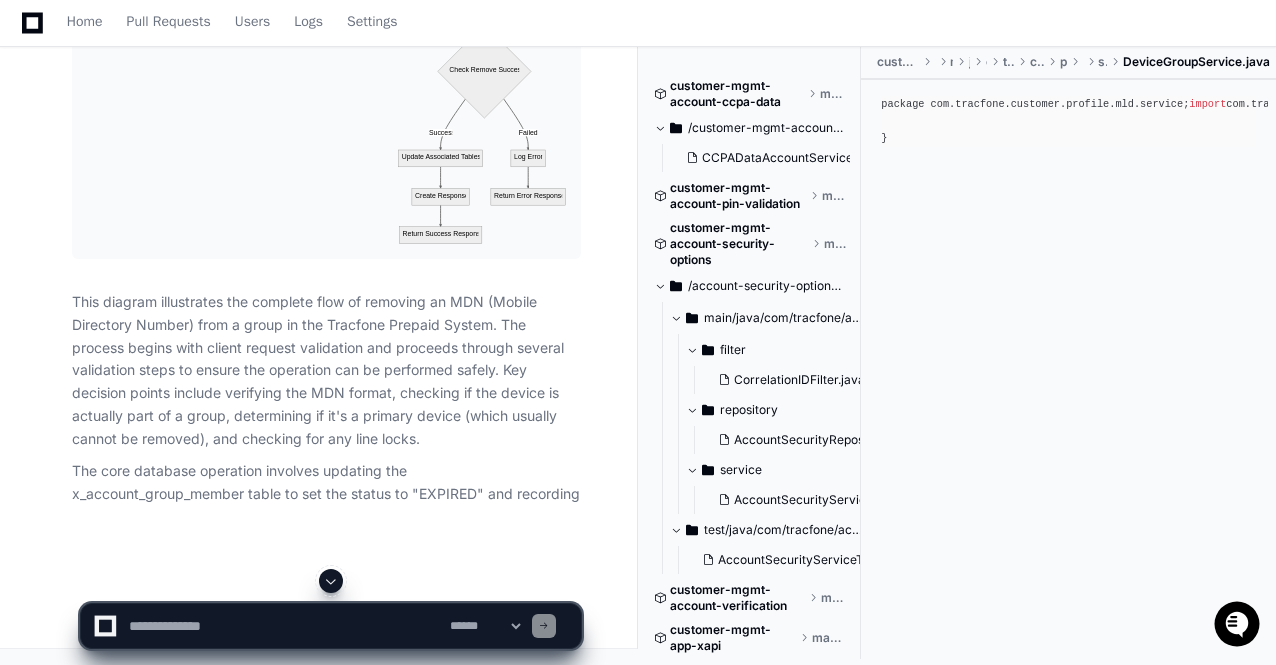 click 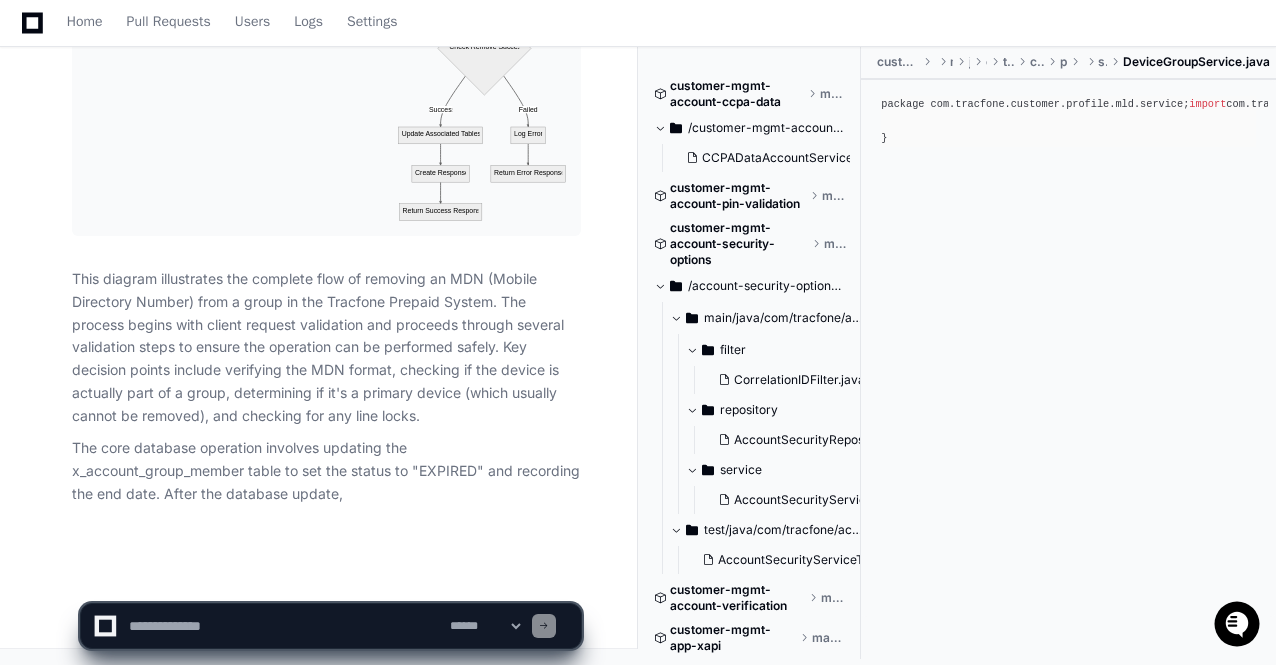 click on "**********" 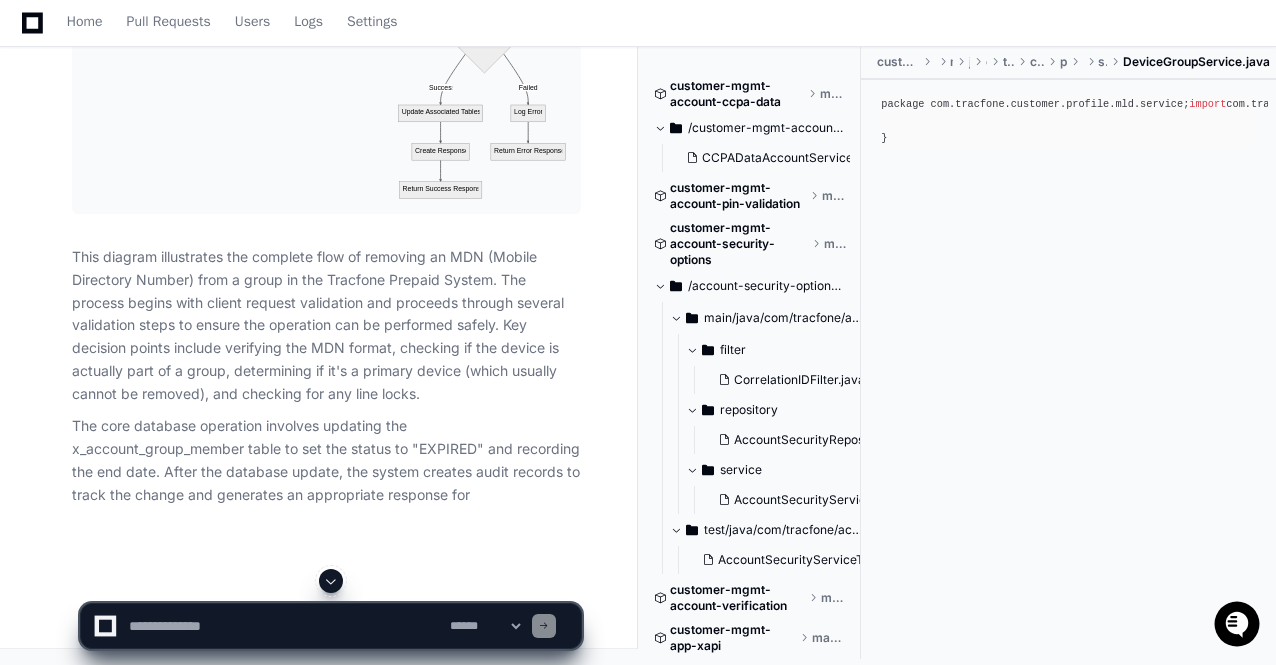 click 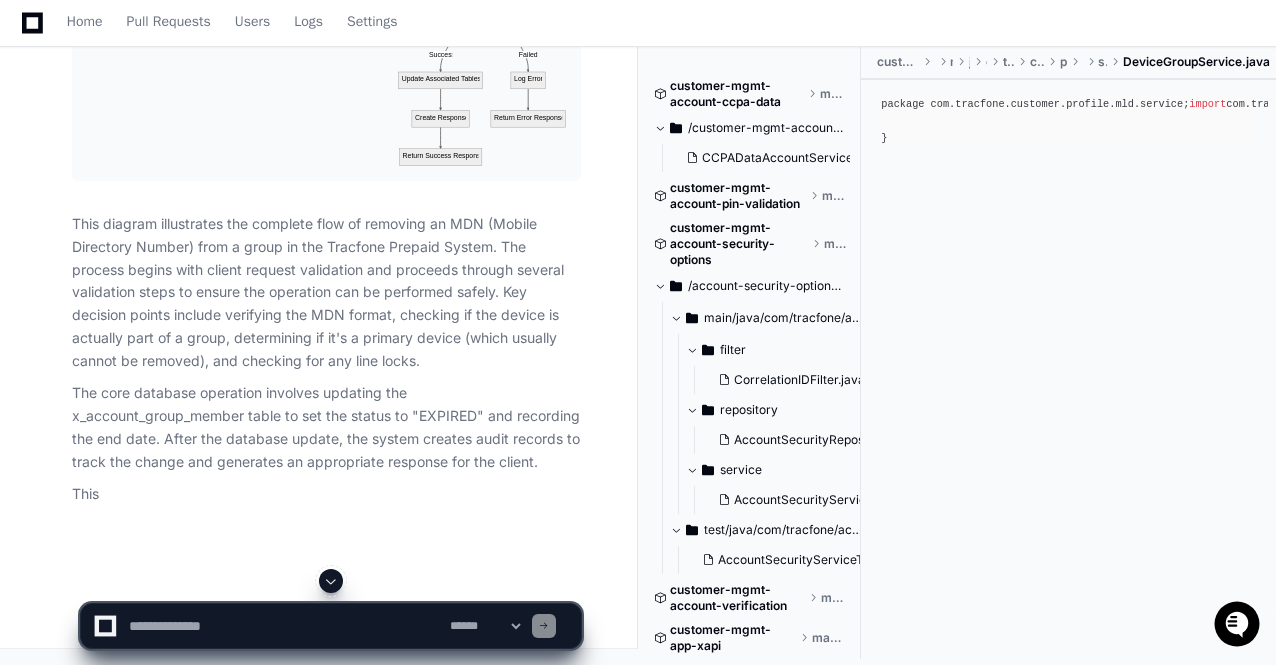 scroll, scrollTop: 134184, scrollLeft: 0, axis: vertical 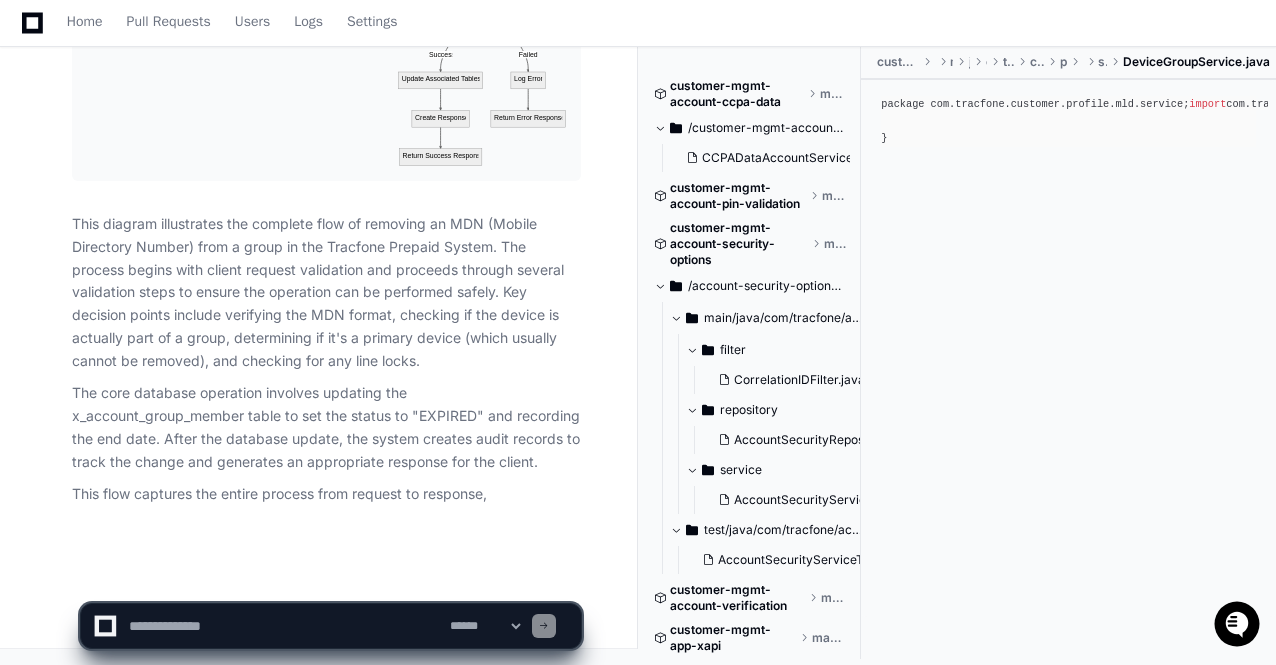 click on "**********" 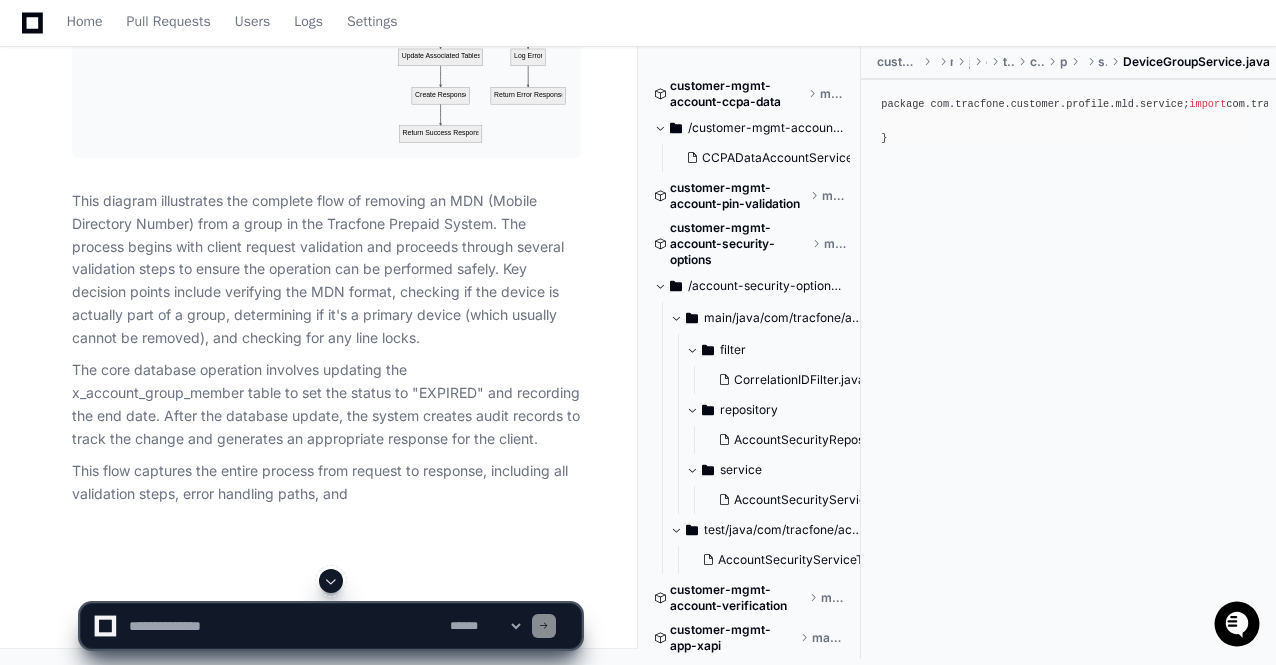 click 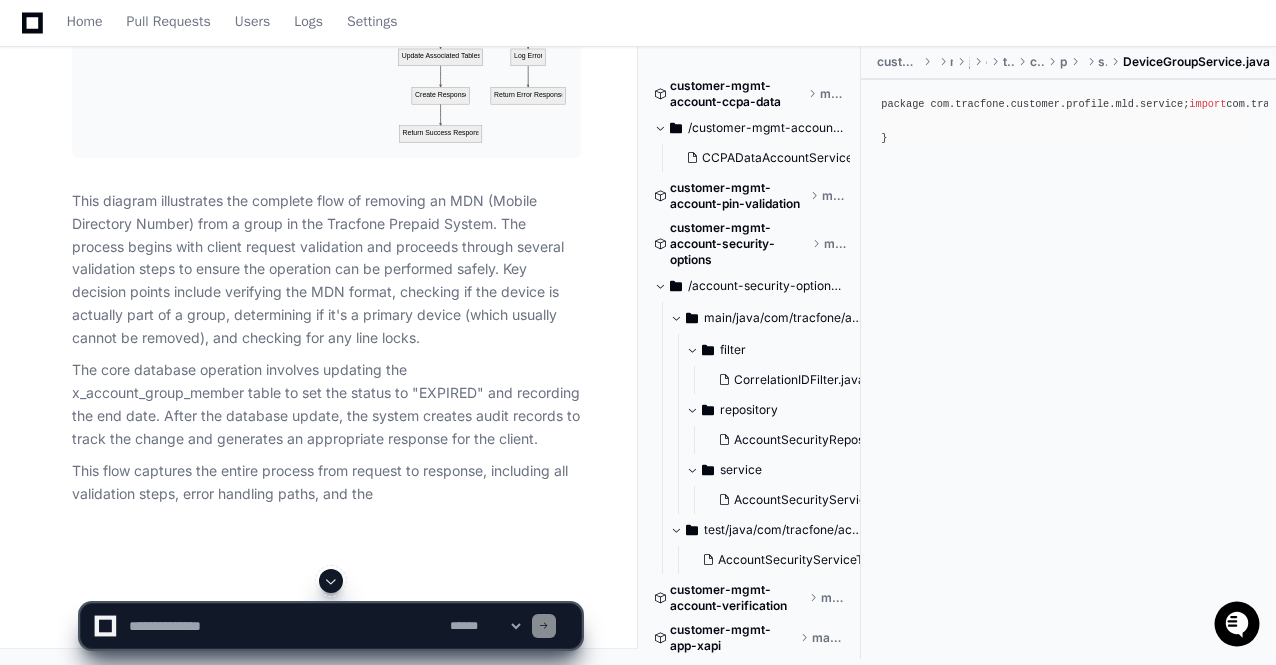 scroll, scrollTop: 134207, scrollLeft: 0, axis: vertical 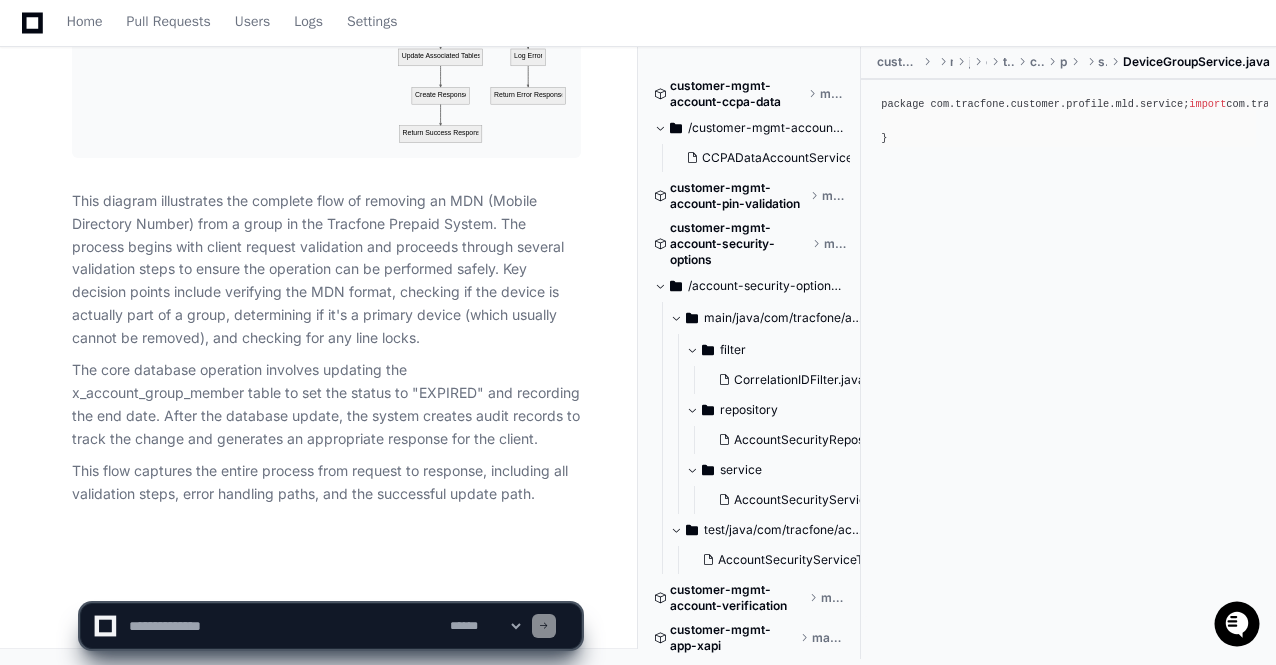 click on "**********" 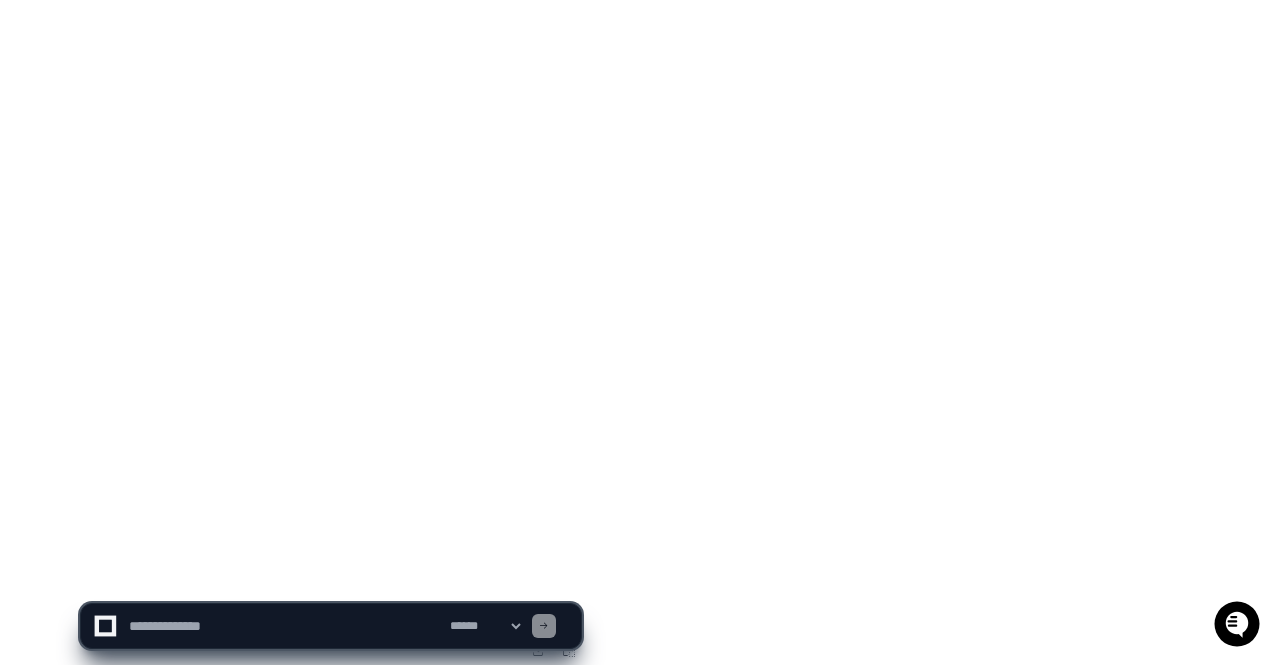 click 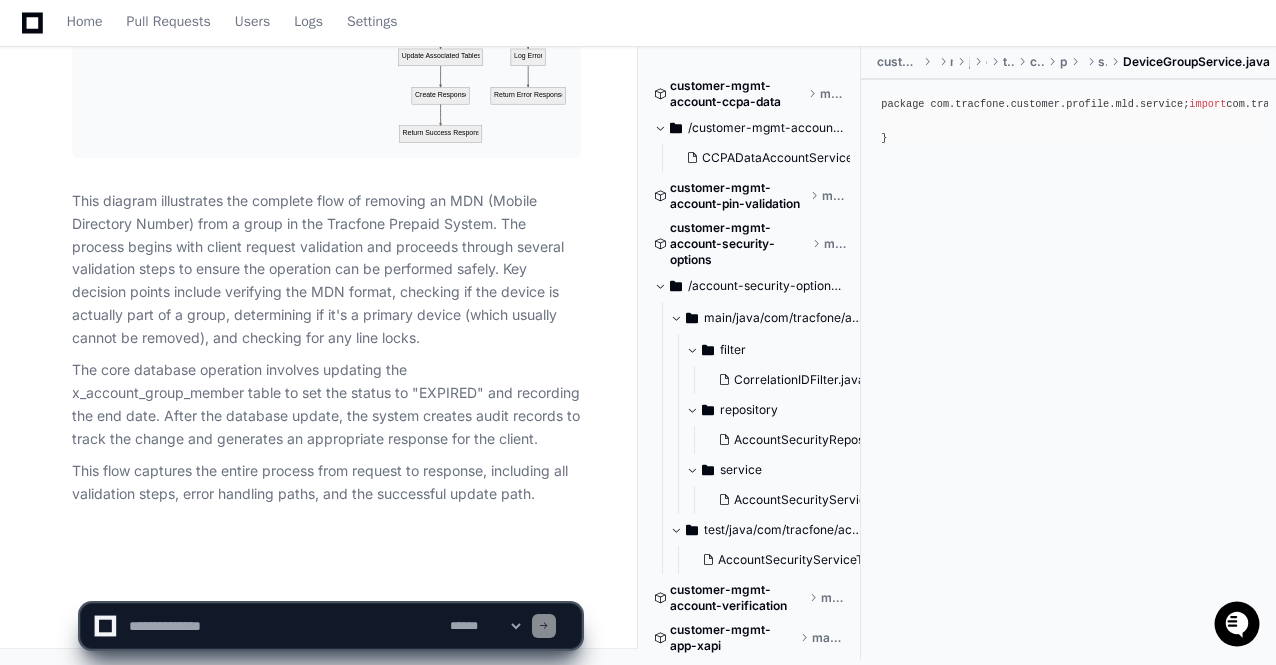 scroll, scrollTop: 132878, scrollLeft: 0, axis: vertical 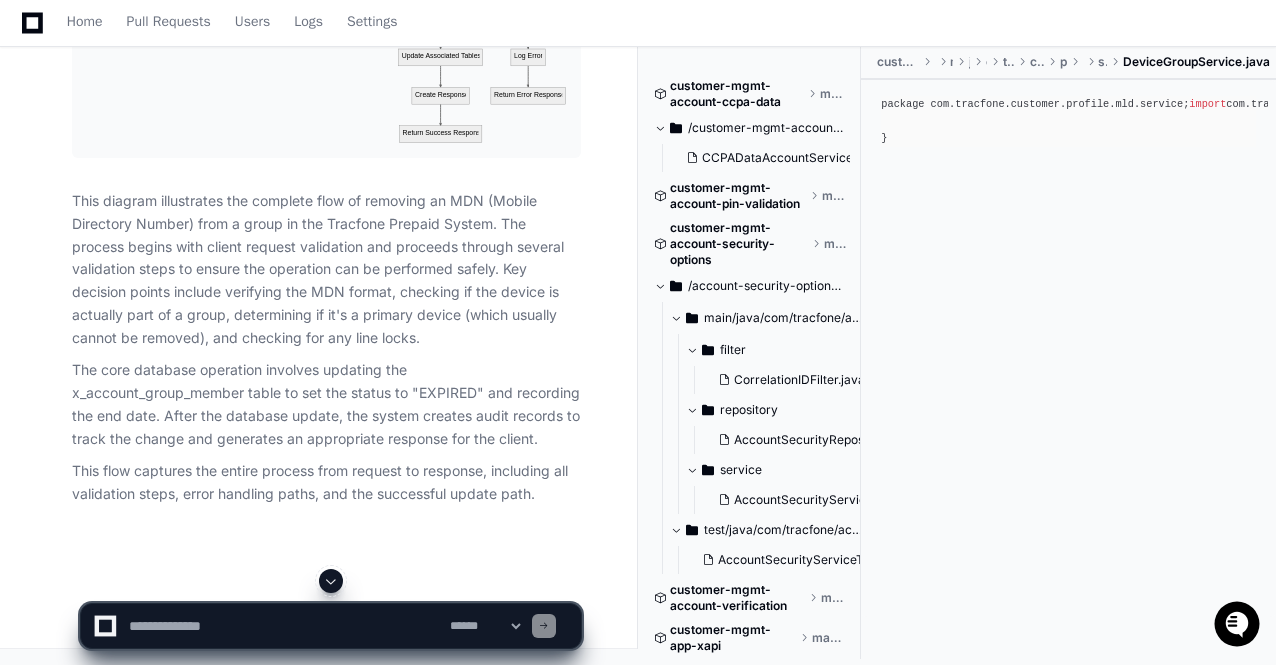 click 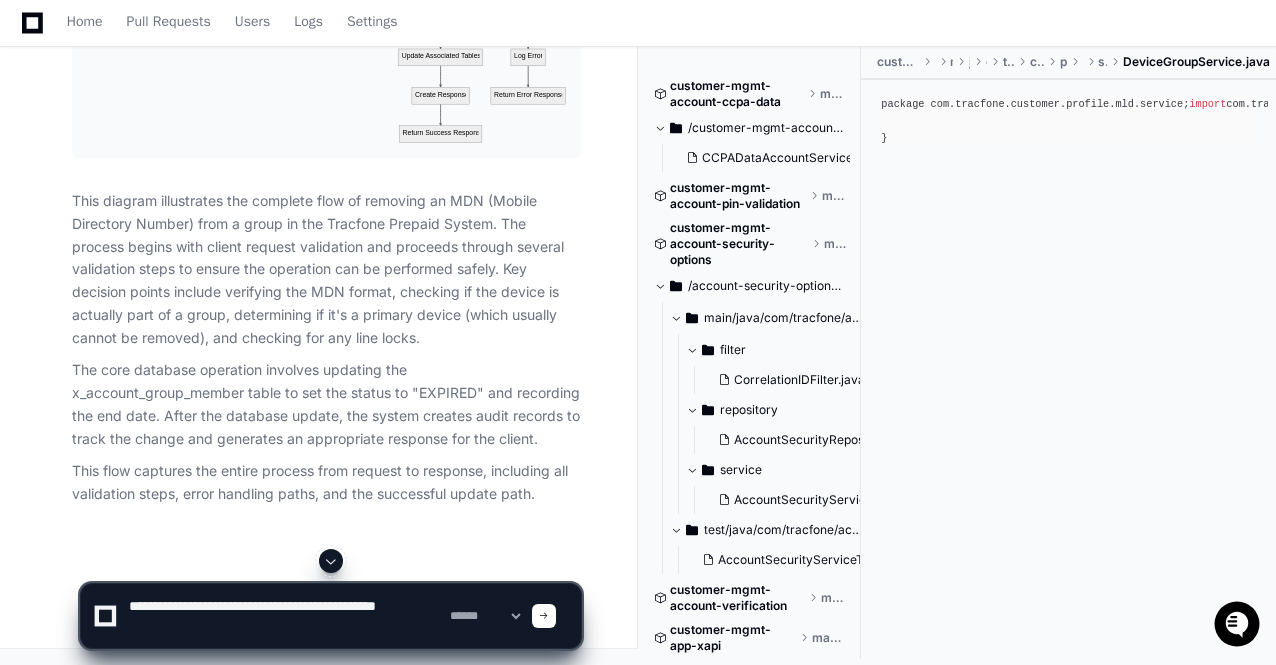 type on "**********" 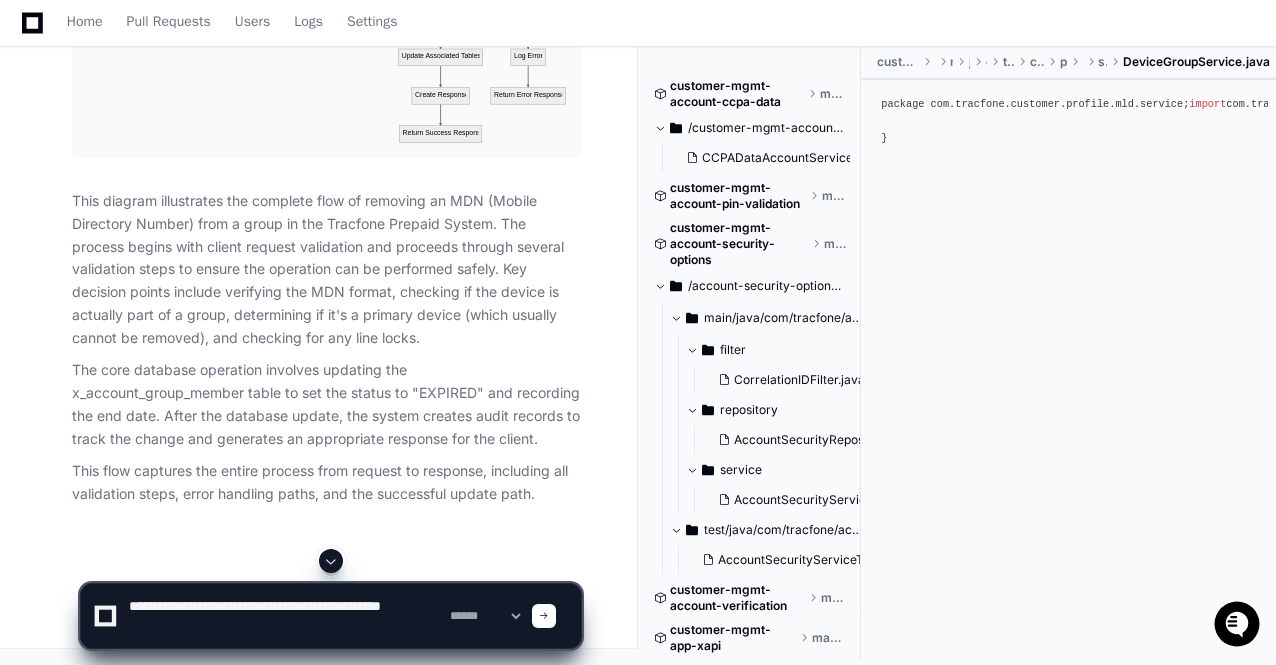 type 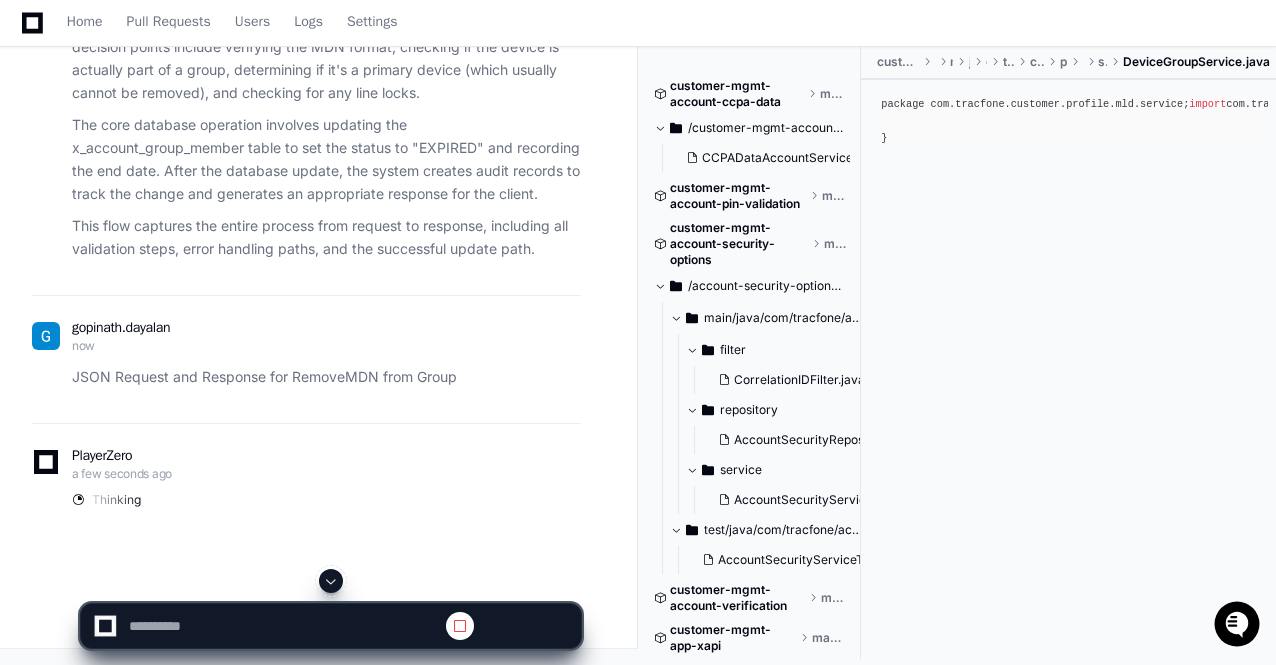 scroll, scrollTop: 0, scrollLeft: 0, axis: both 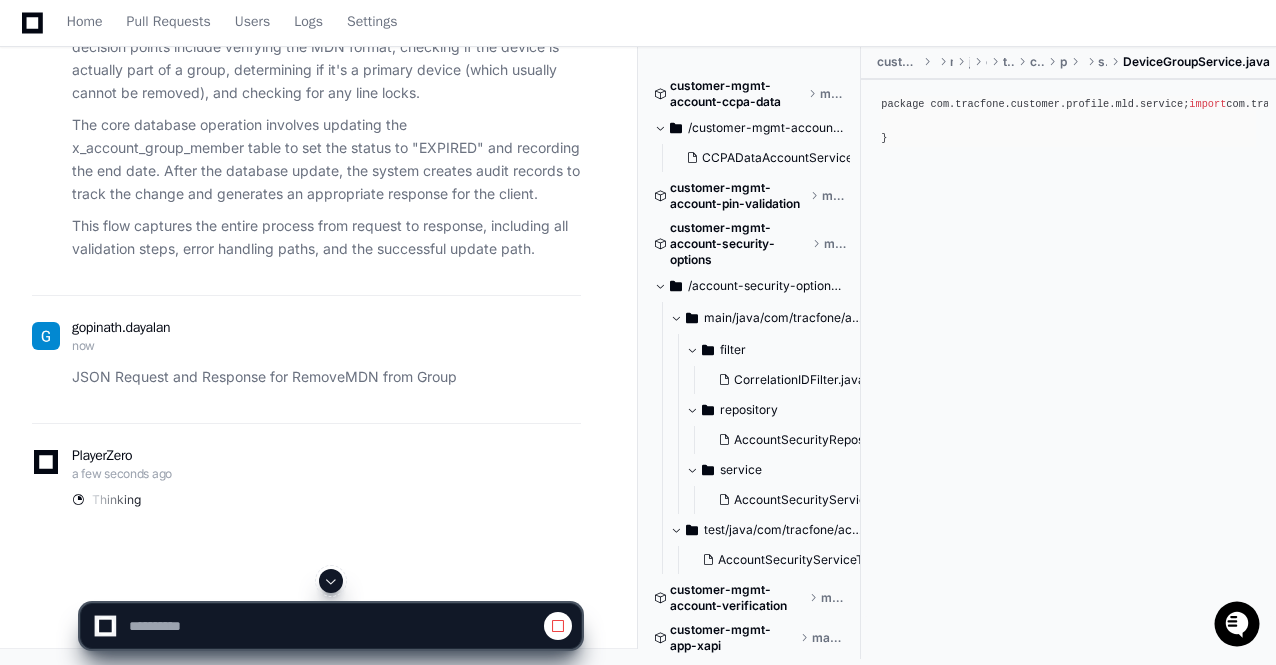 click 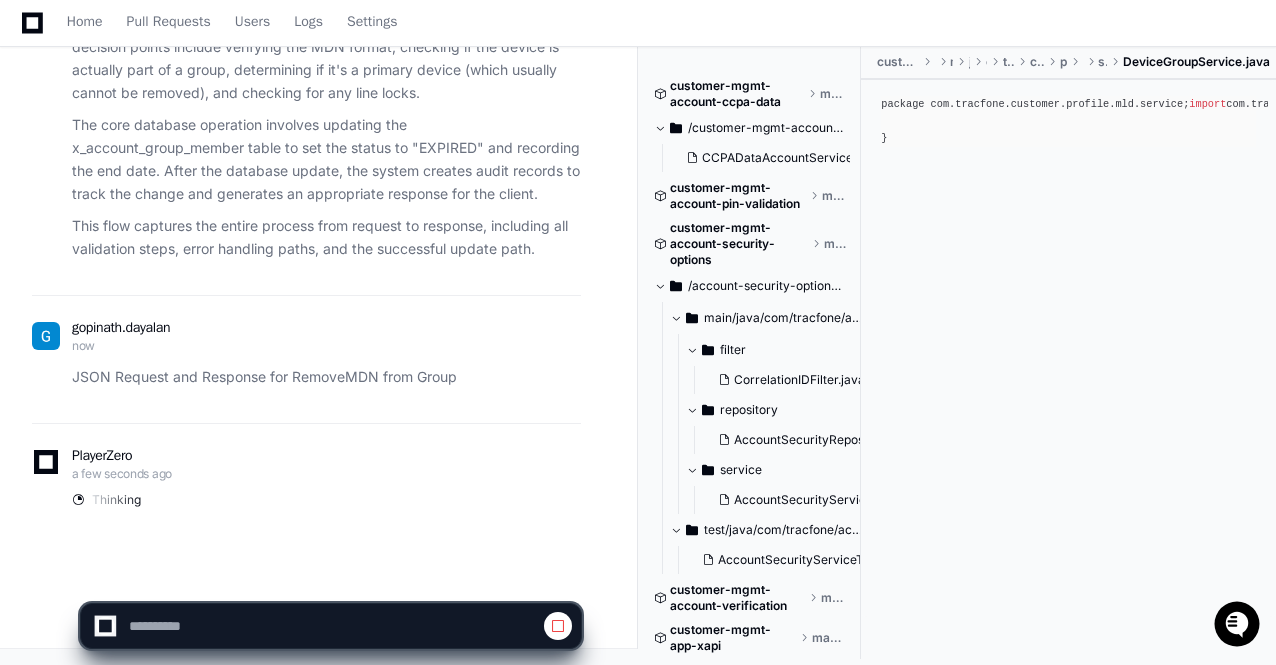 scroll, scrollTop: 134451, scrollLeft: 0, axis: vertical 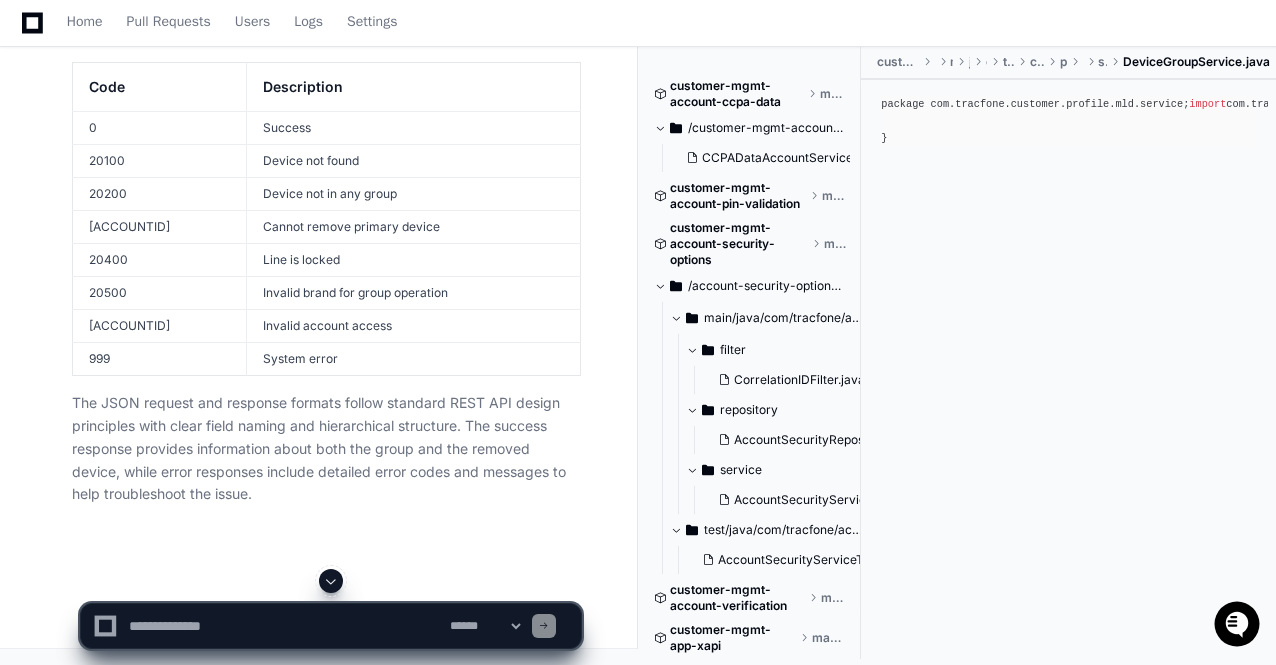 click 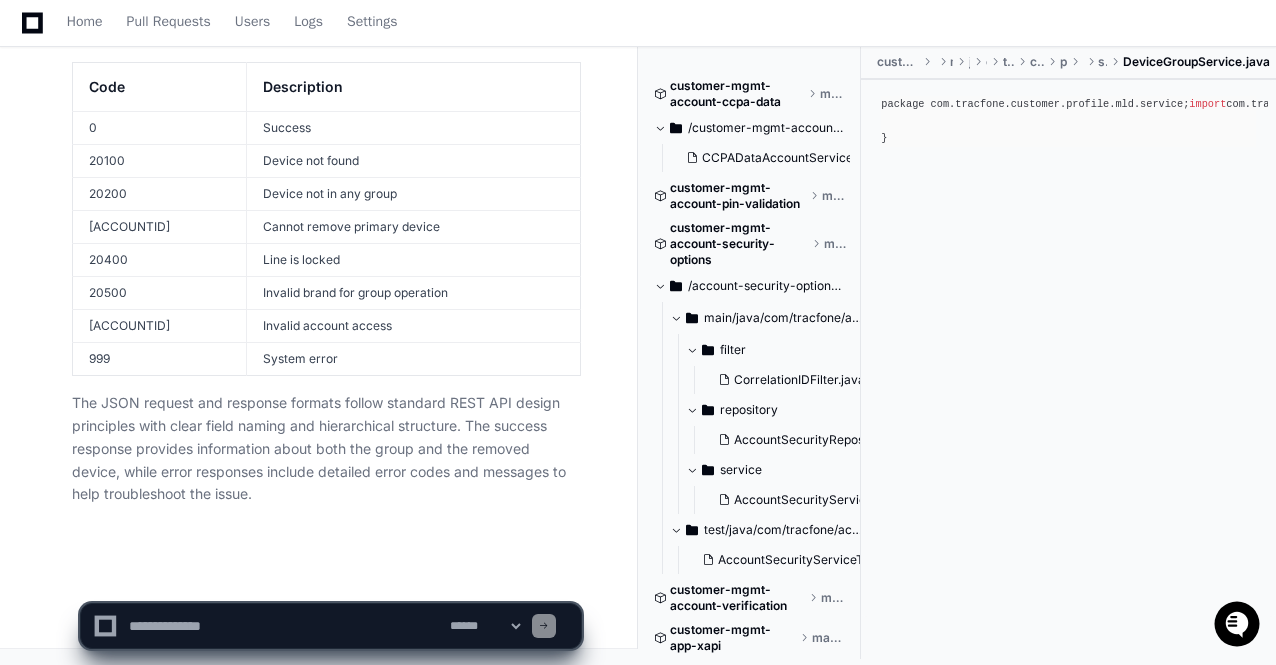 scroll, scrollTop: 137279, scrollLeft: 0, axis: vertical 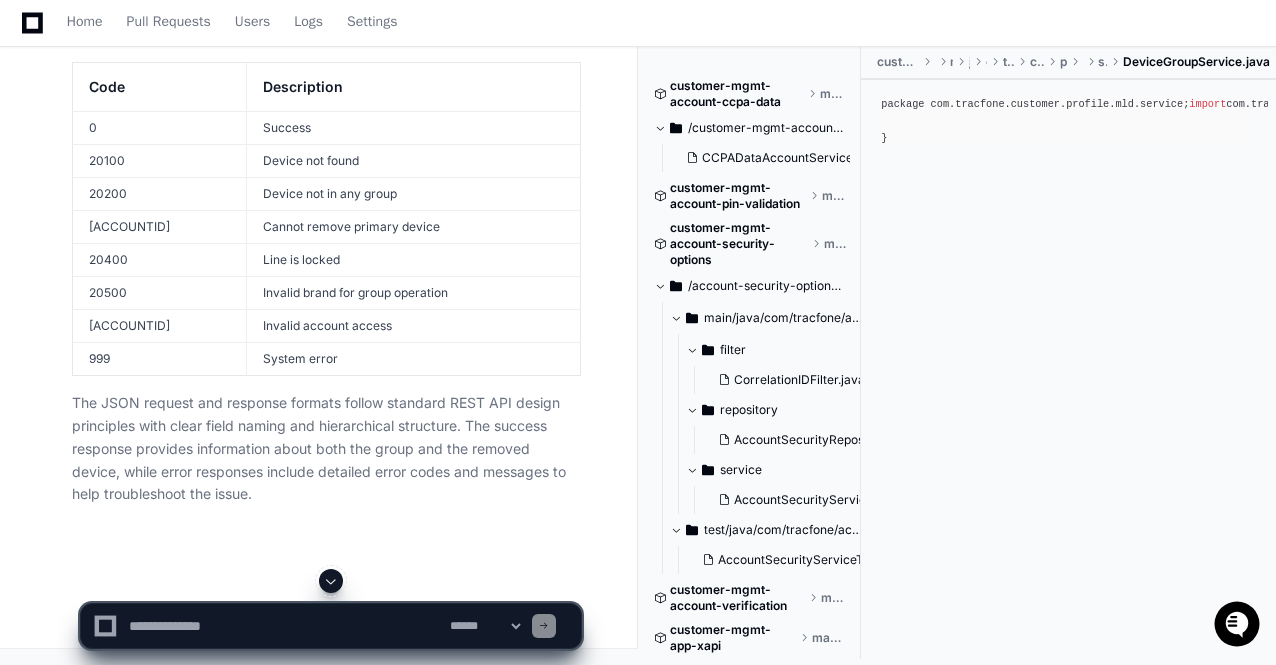 click on "Request Format" 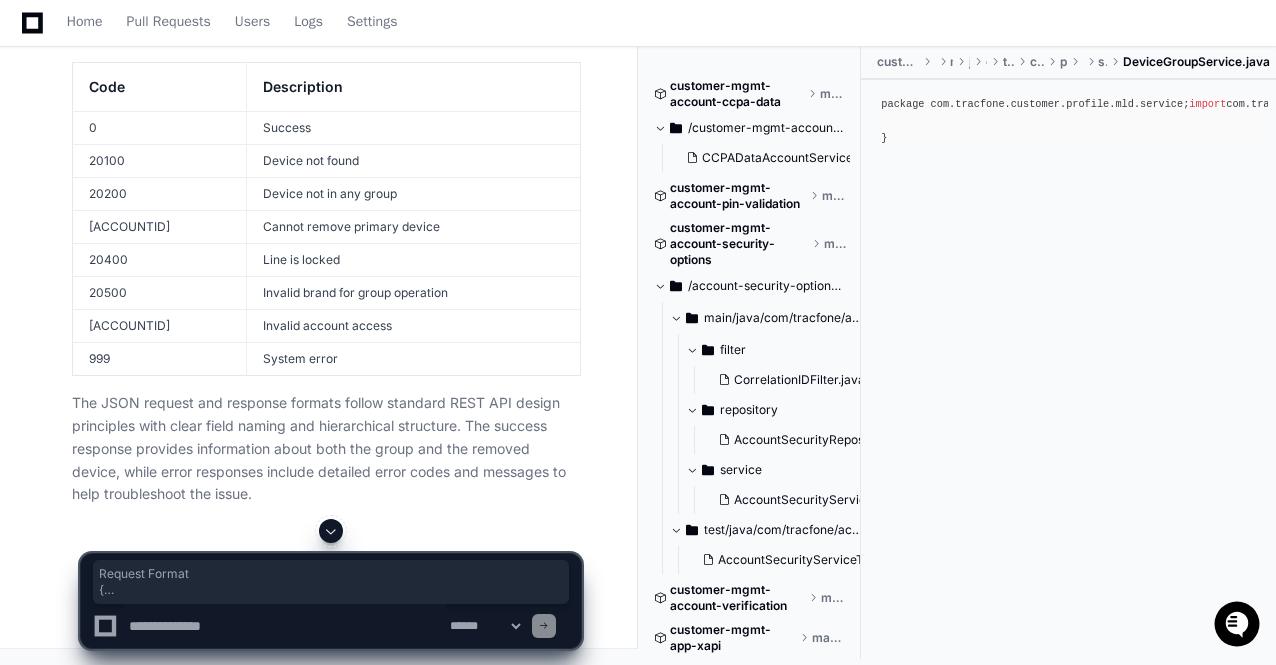 drag, startPoint x: 70, startPoint y: 69, endPoint x: 252, endPoint y: 260, distance: 263.8276 